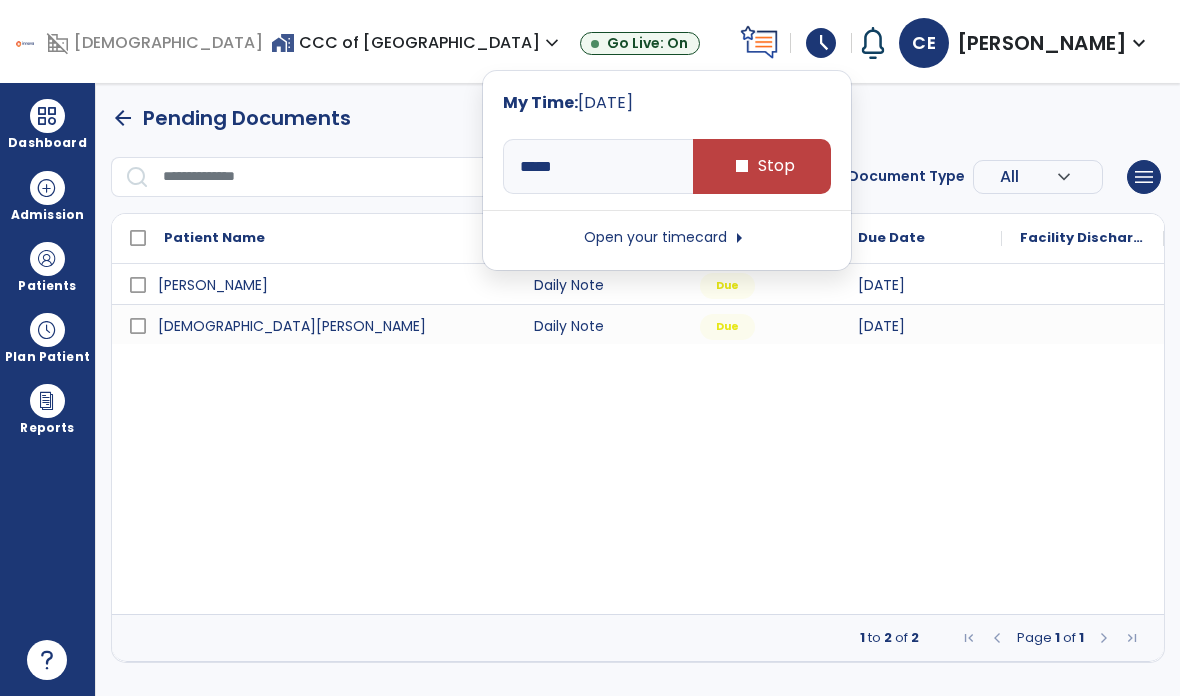 scroll, scrollTop: 0, scrollLeft: 0, axis: both 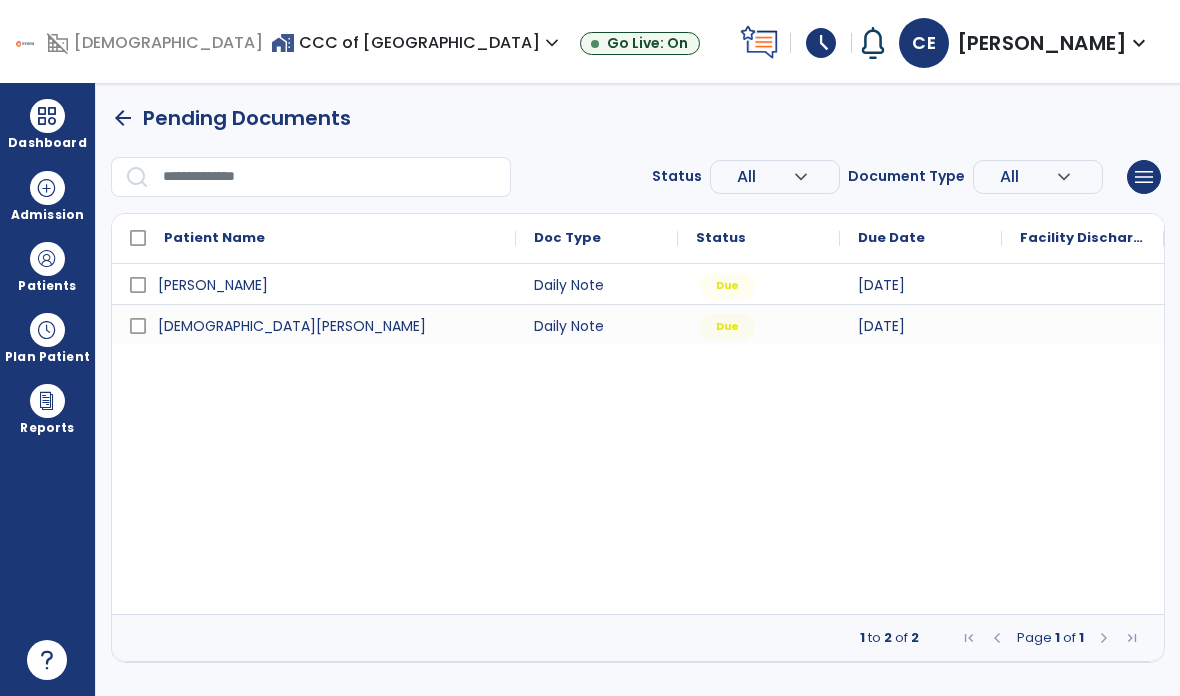 click on "Katainen, Stephen Daily Note Due 07/10/2025
Evangelist, Leonard Daily Note Due 07/10/2025" at bounding box center [638, 439] 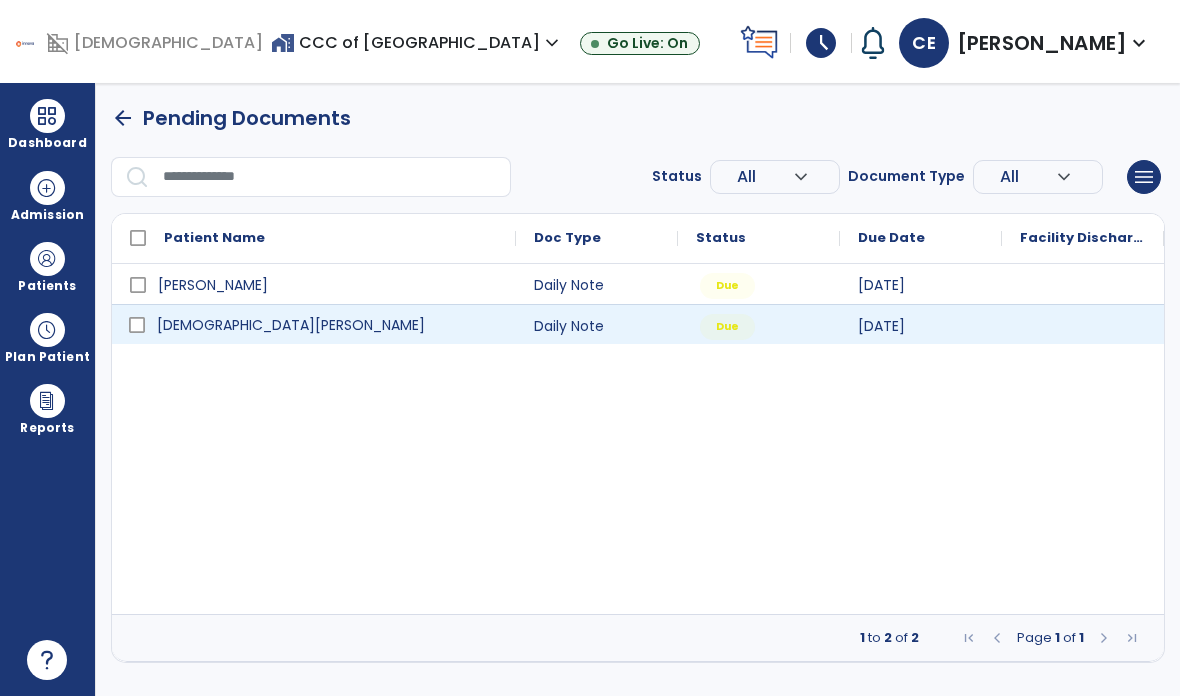 click on "[DEMOGRAPHIC_DATA][PERSON_NAME]" at bounding box center (328, 325) 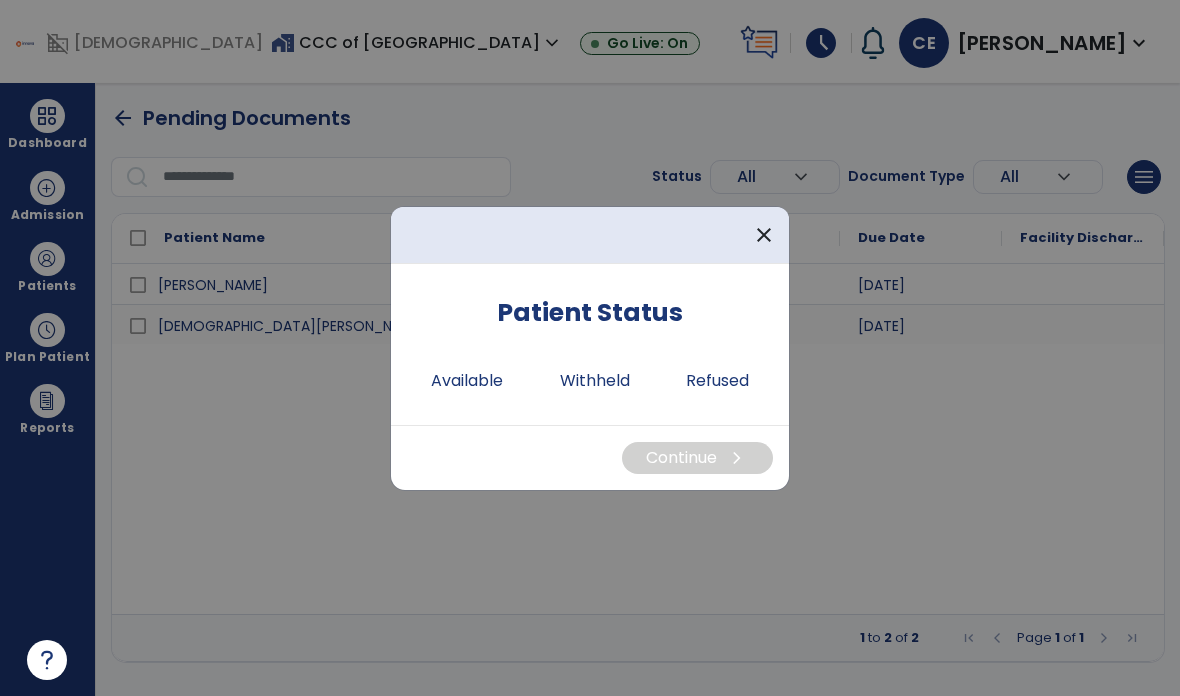 click on "Available" at bounding box center [467, 381] 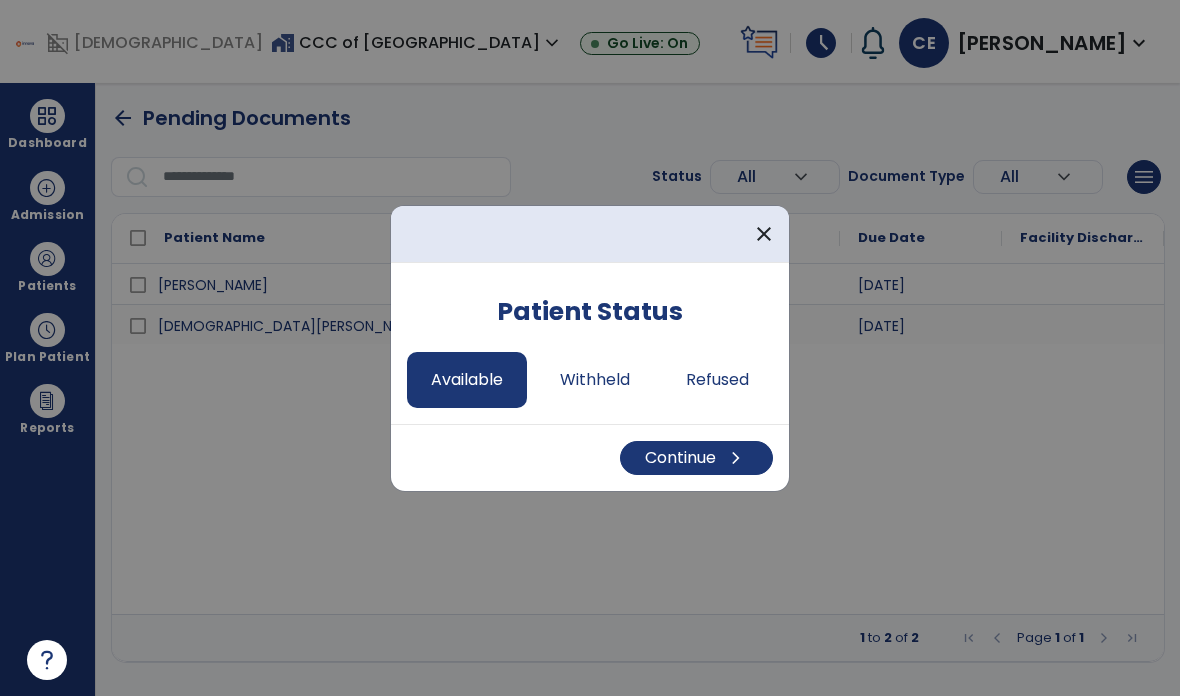 click on "Continue   chevron_right" at bounding box center [696, 458] 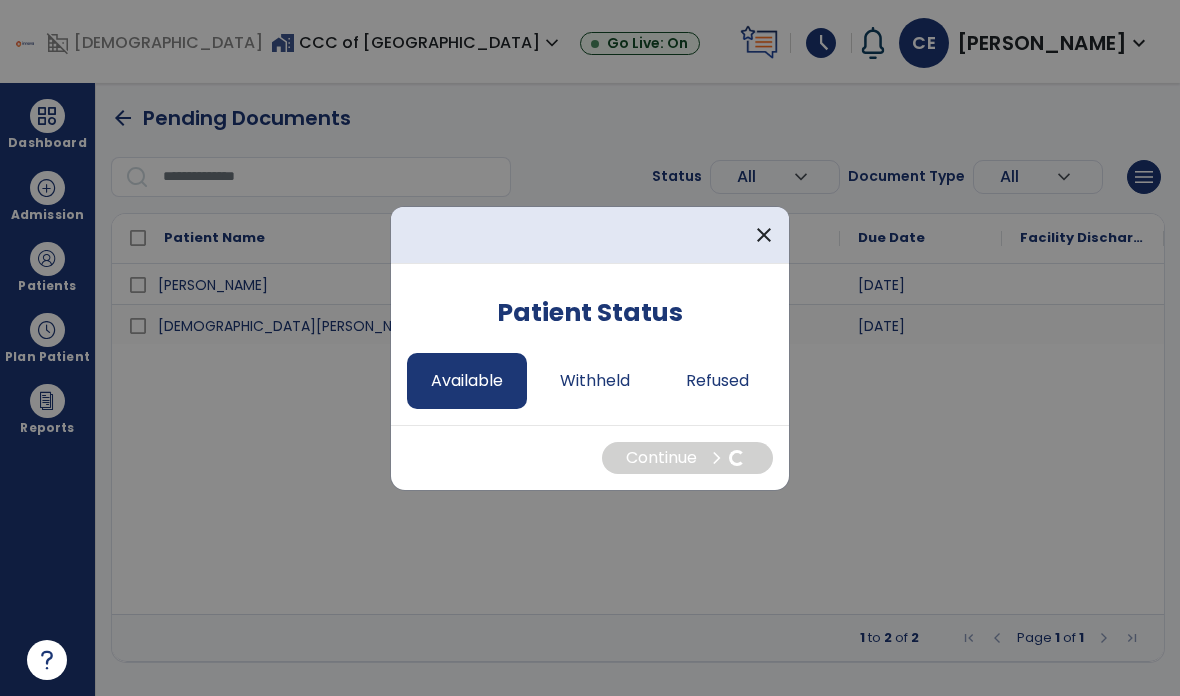 select on "*" 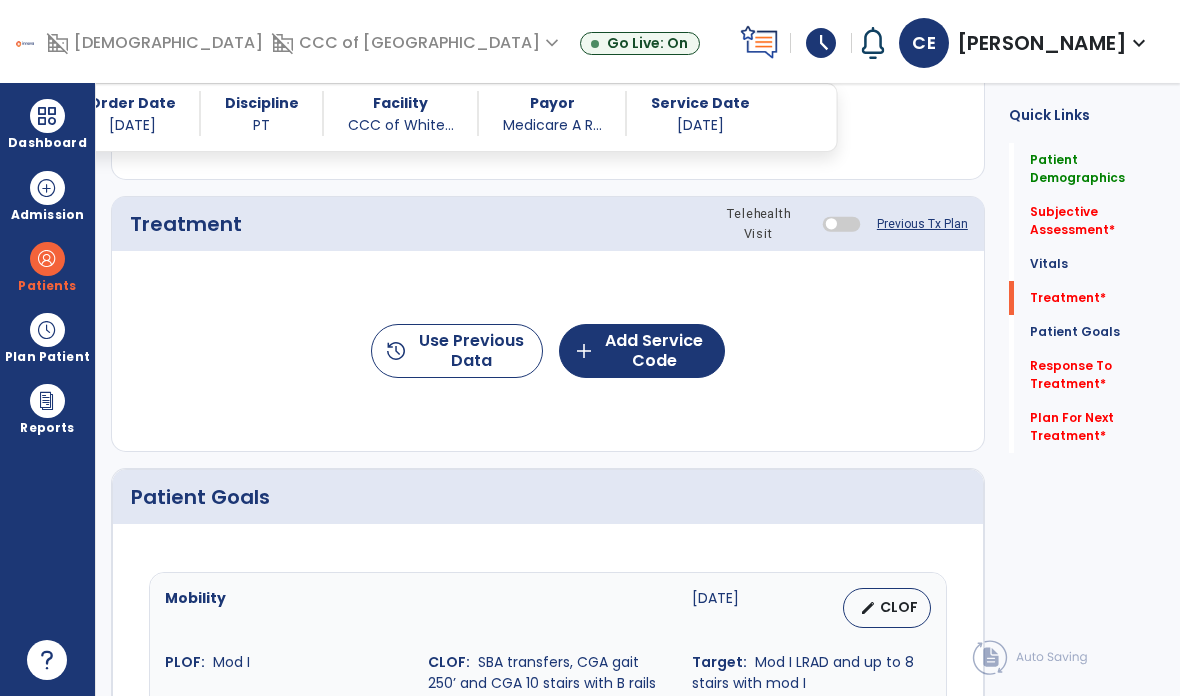 scroll, scrollTop: 1156, scrollLeft: 0, axis: vertical 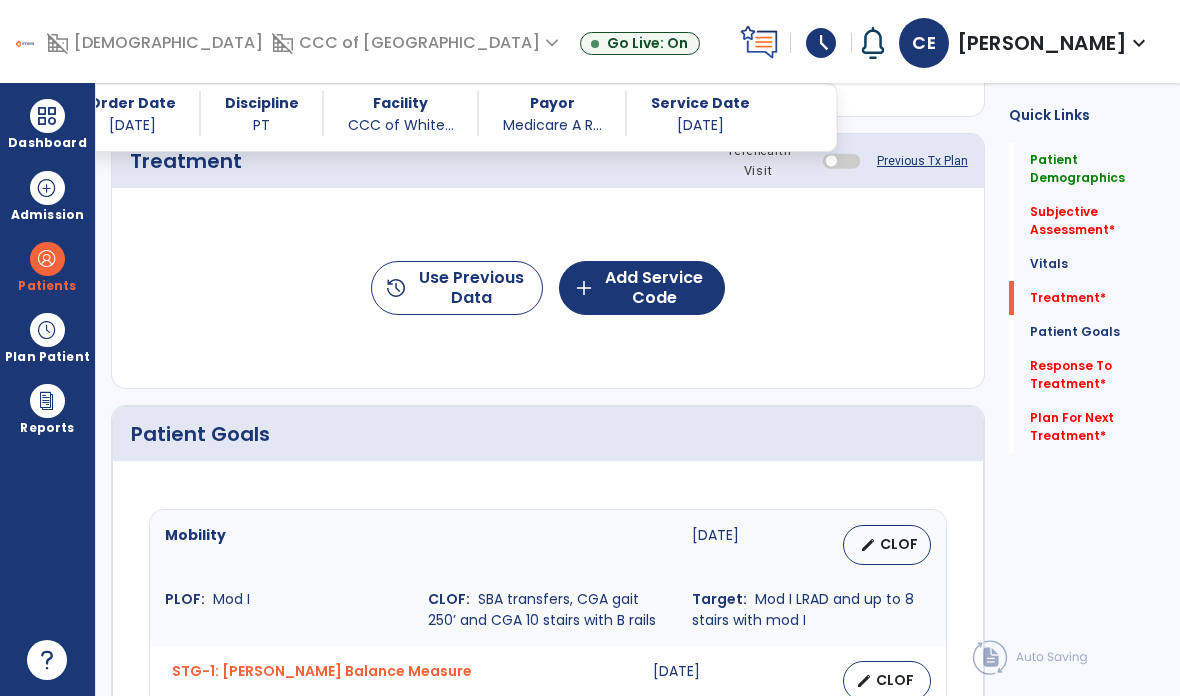 click on "add  Add Service Code" 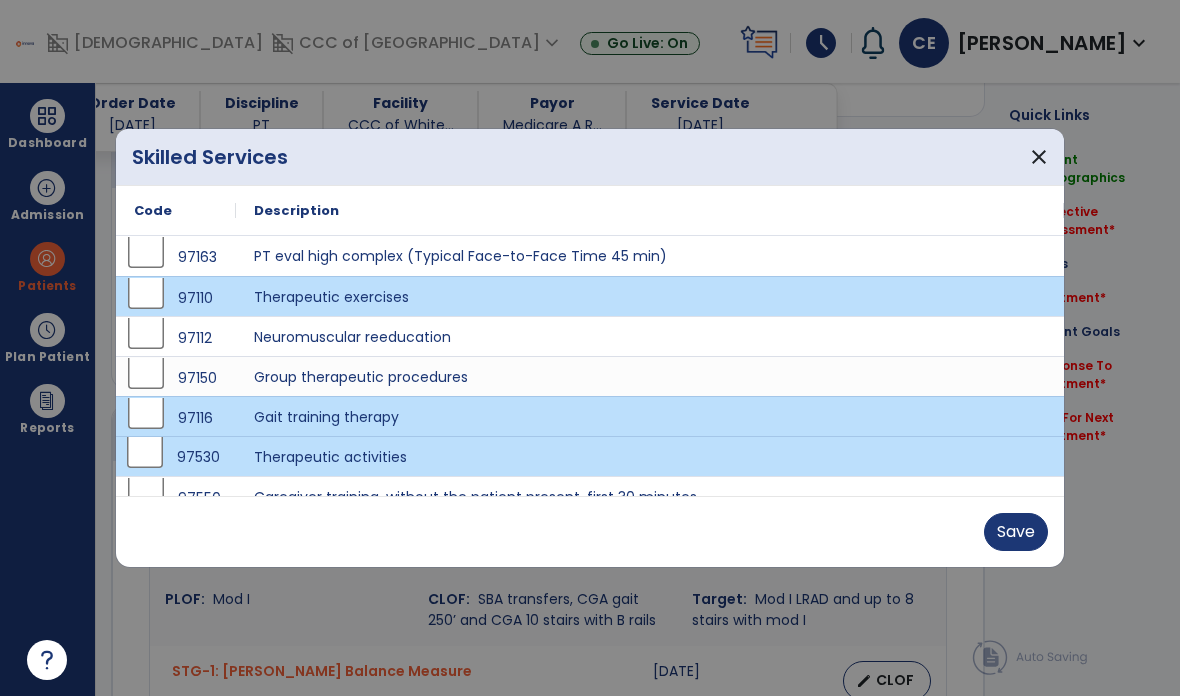 click on "Save" at bounding box center (1016, 532) 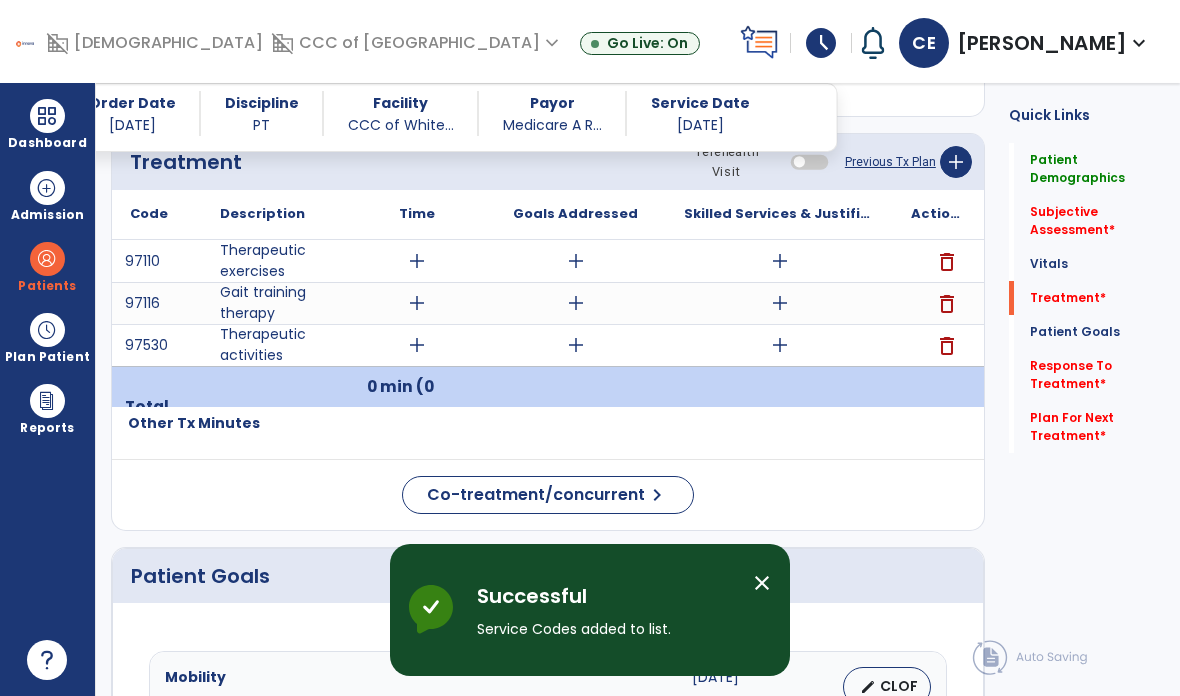 click on "add" at bounding box center (779, 345) 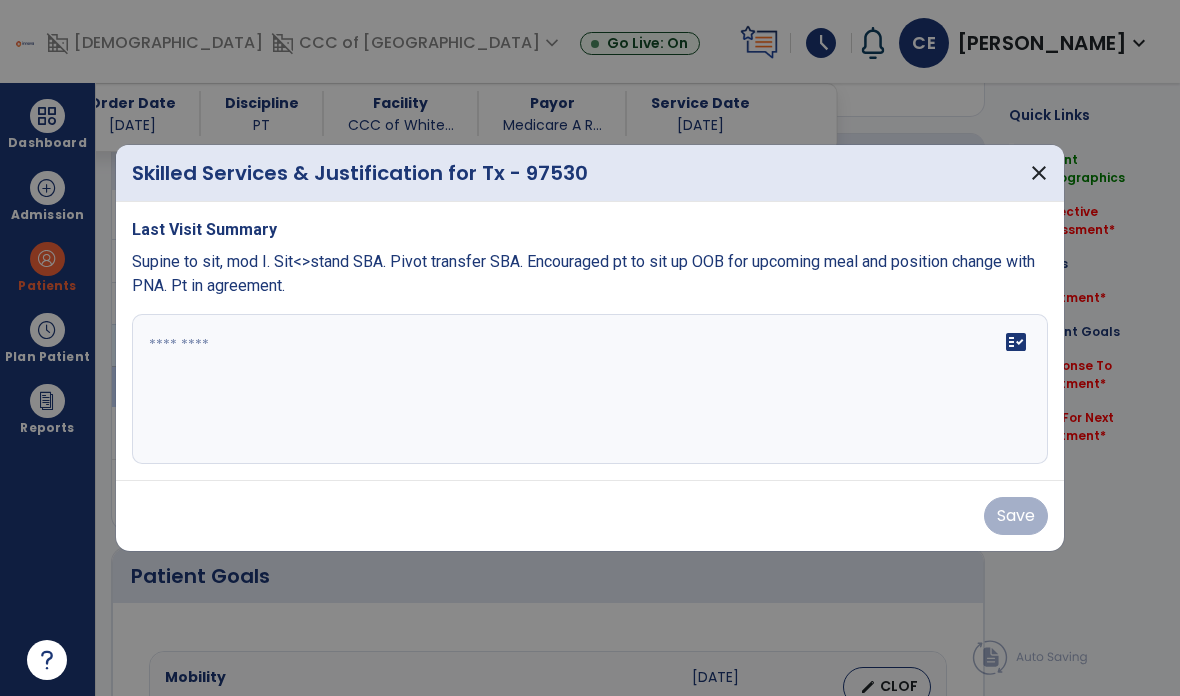 click on "fact_check" at bounding box center [590, 389] 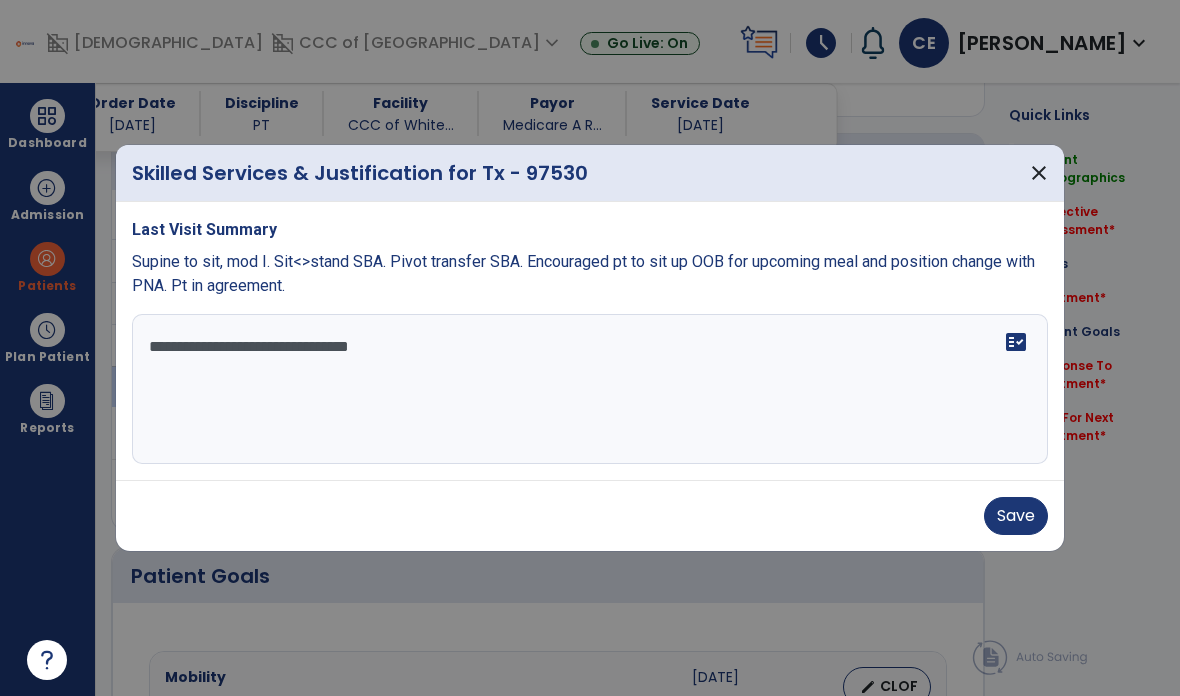 type on "**********" 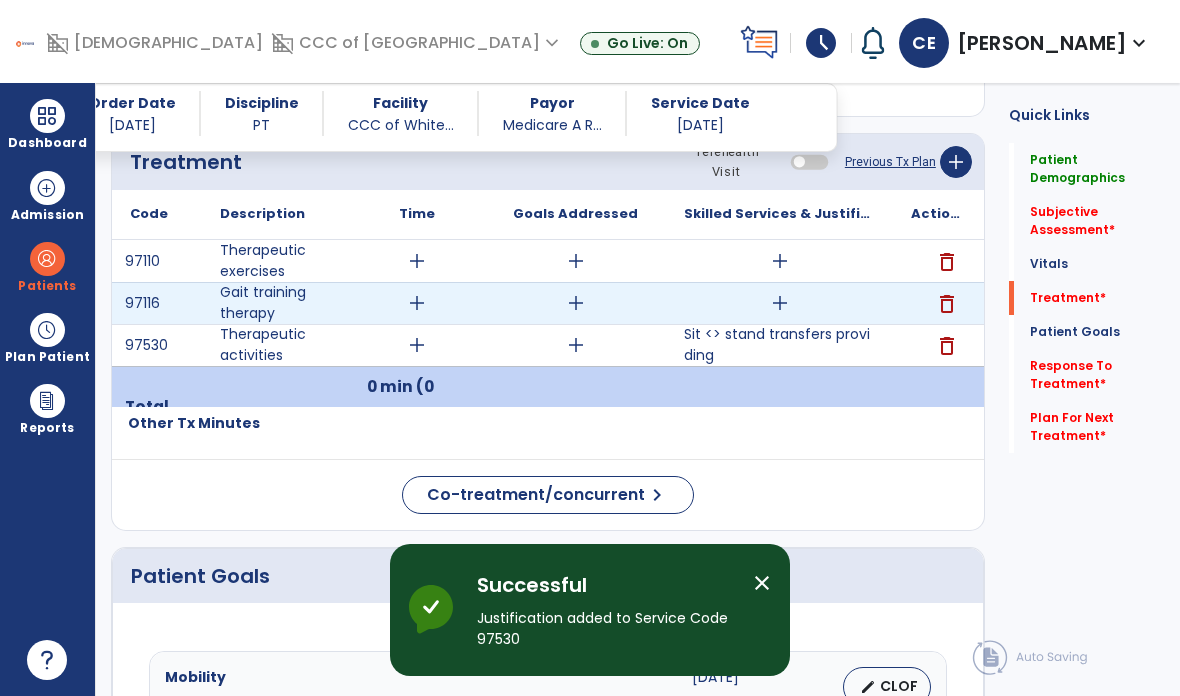 click on "add" at bounding box center [780, 303] 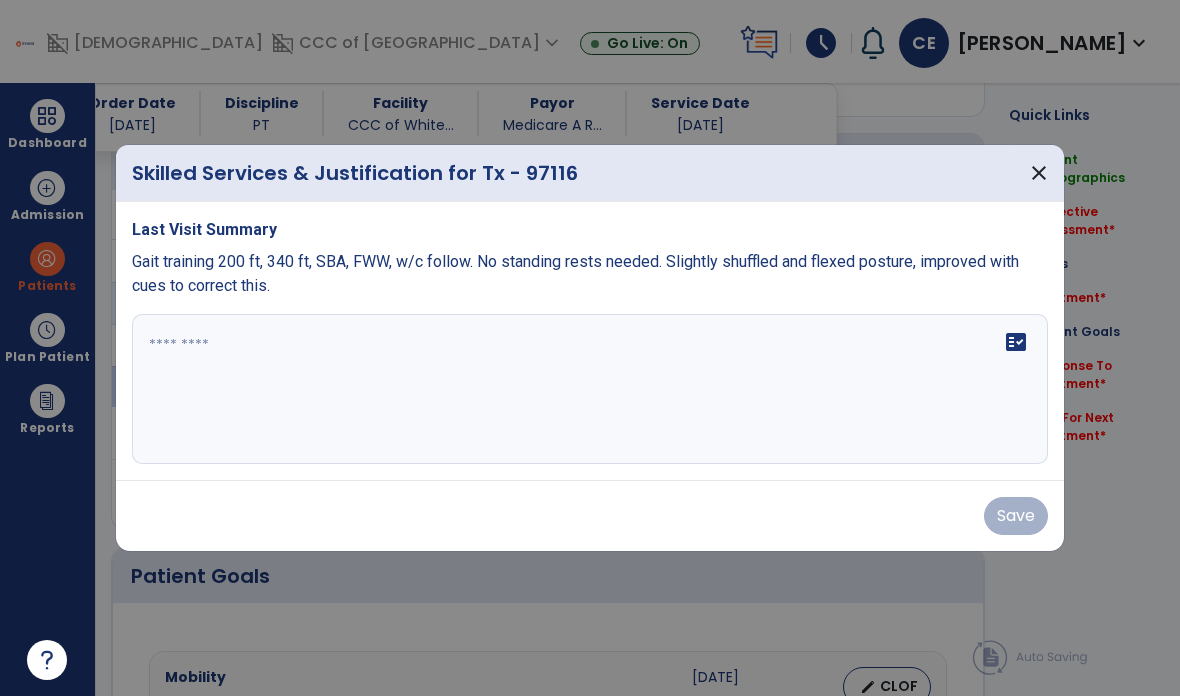 click on "fact_check" at bounding box center (590, 389) 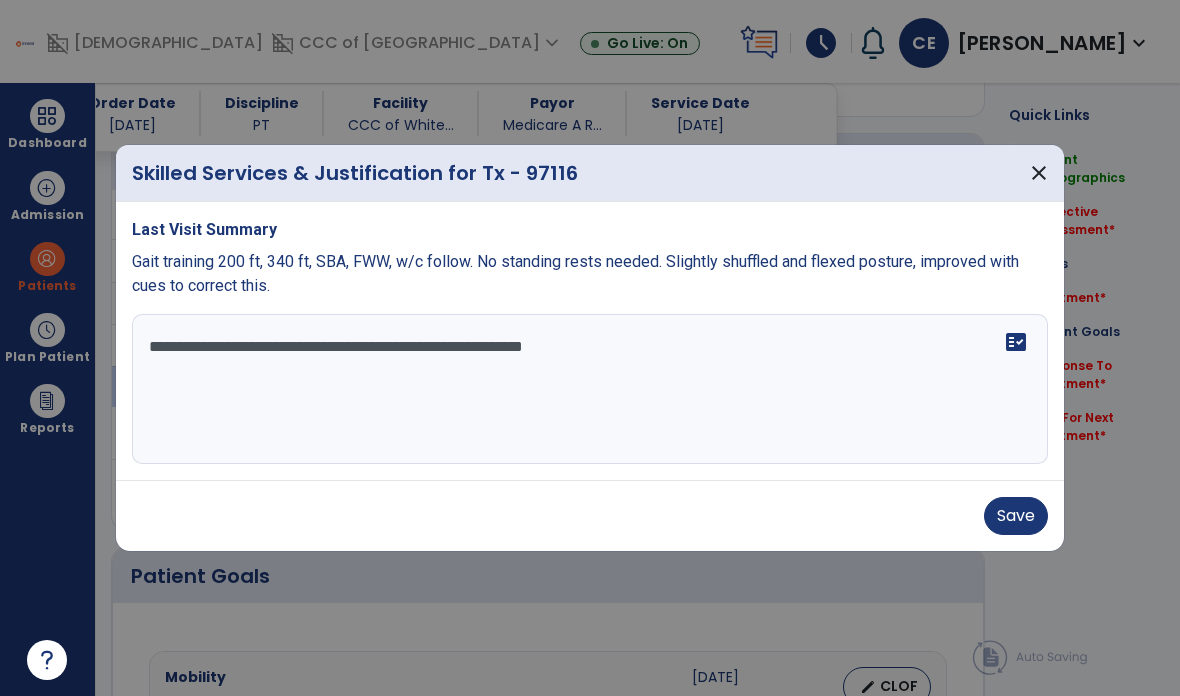 type on "**********" 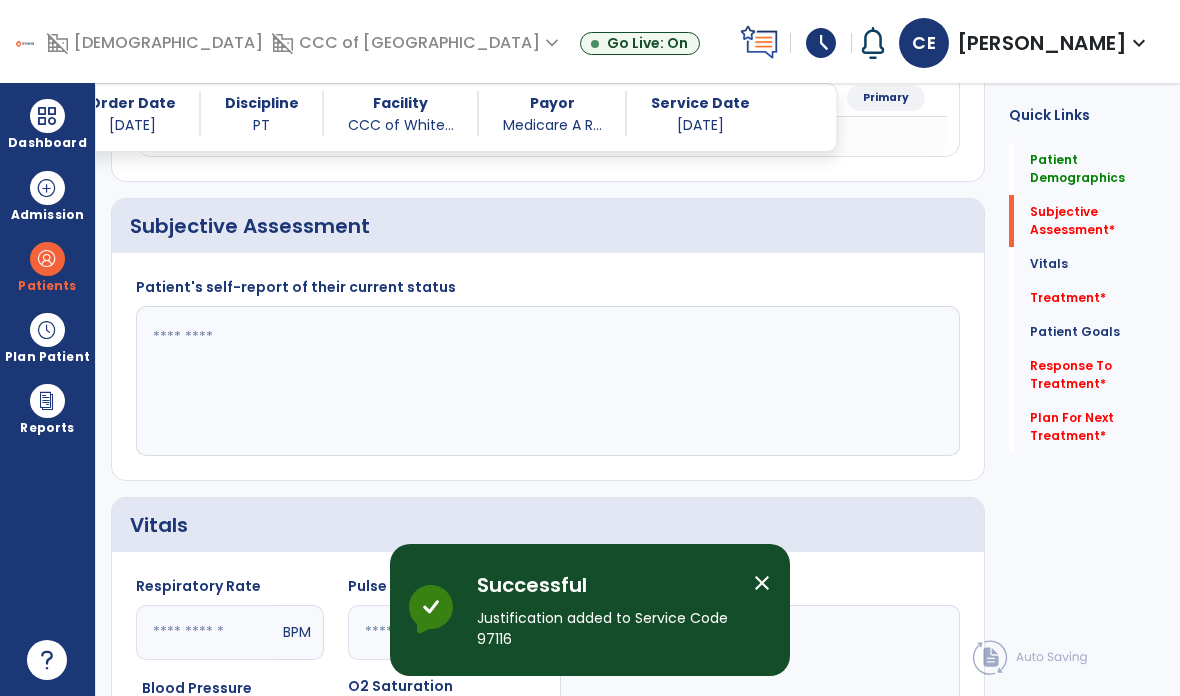 scroll, scrollTop: 249, scrollLeft: 0, axis: vertical 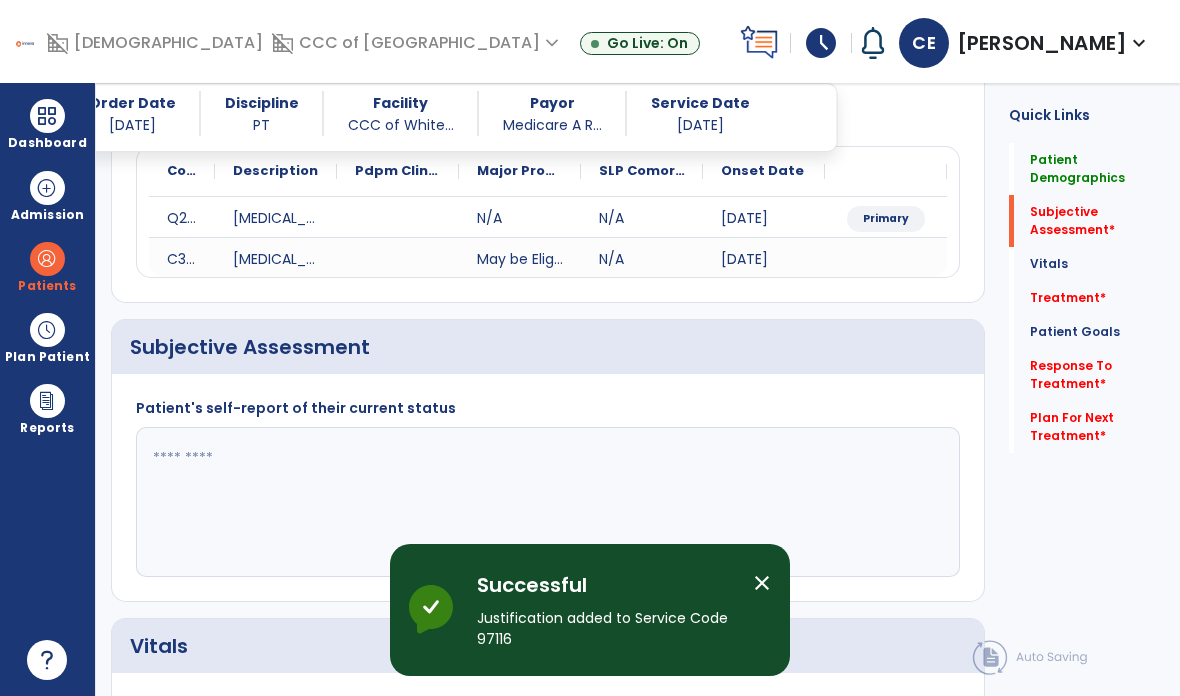 click 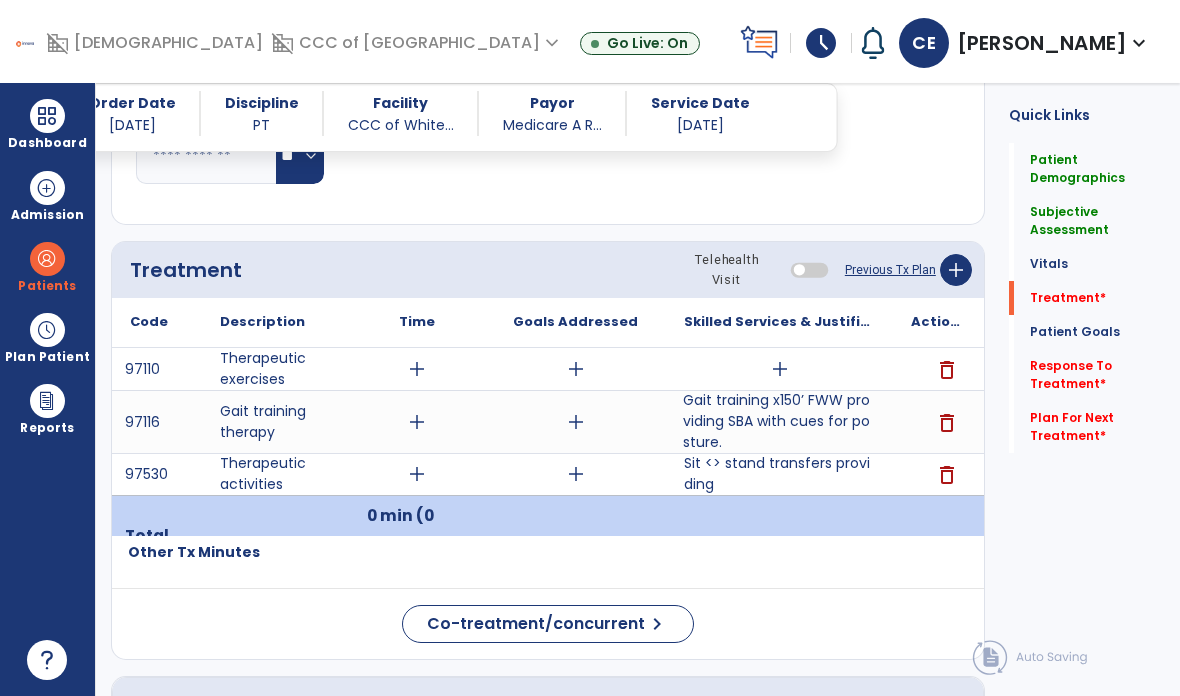 scroll, scrollTop: 1051, scrollLeft: 0, axis: vertical 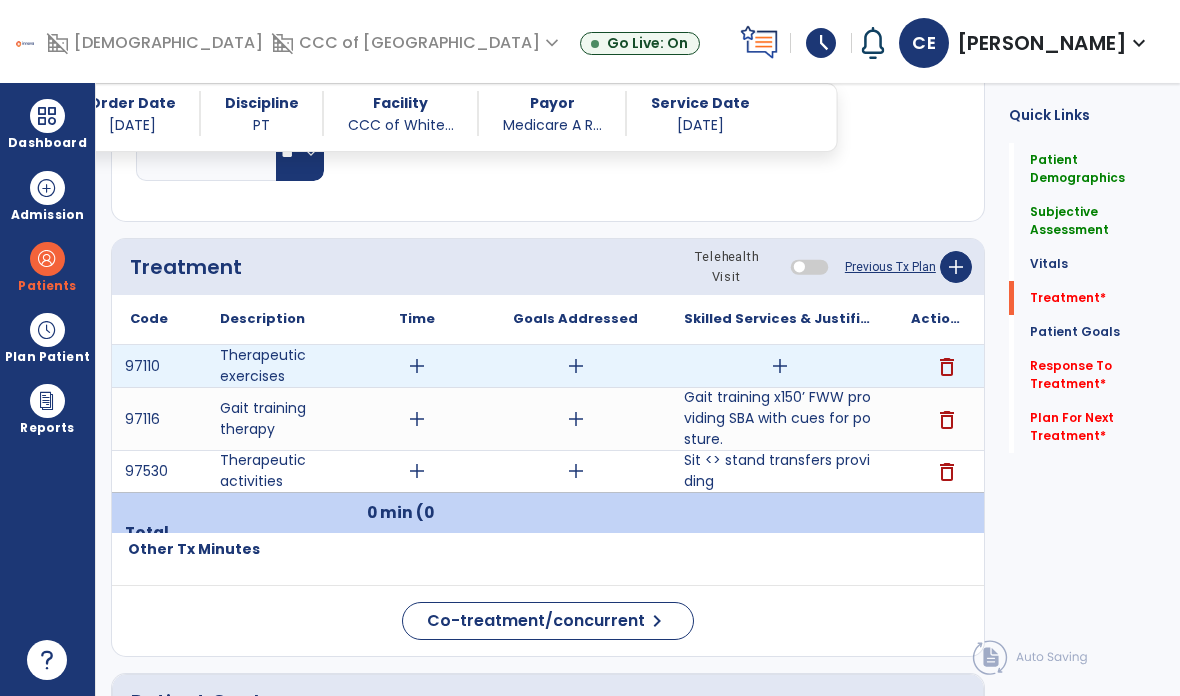 type on "**********" 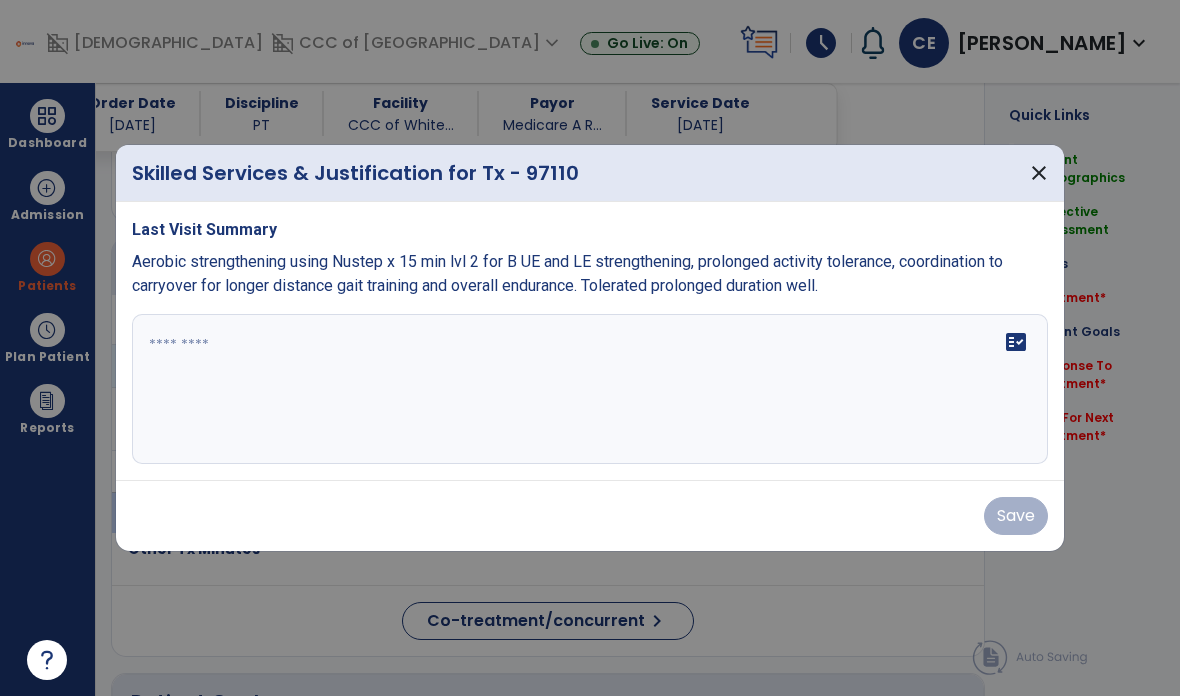 click on "fact_check" at bounding box center [590, 389] 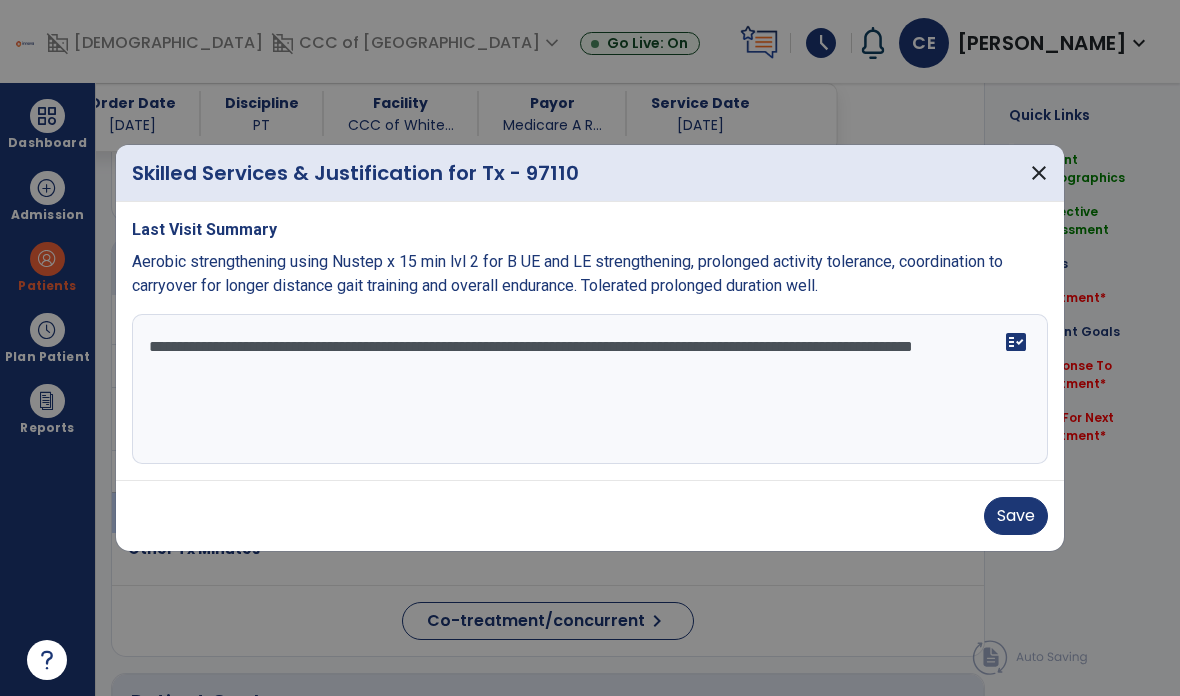 type on "**********" 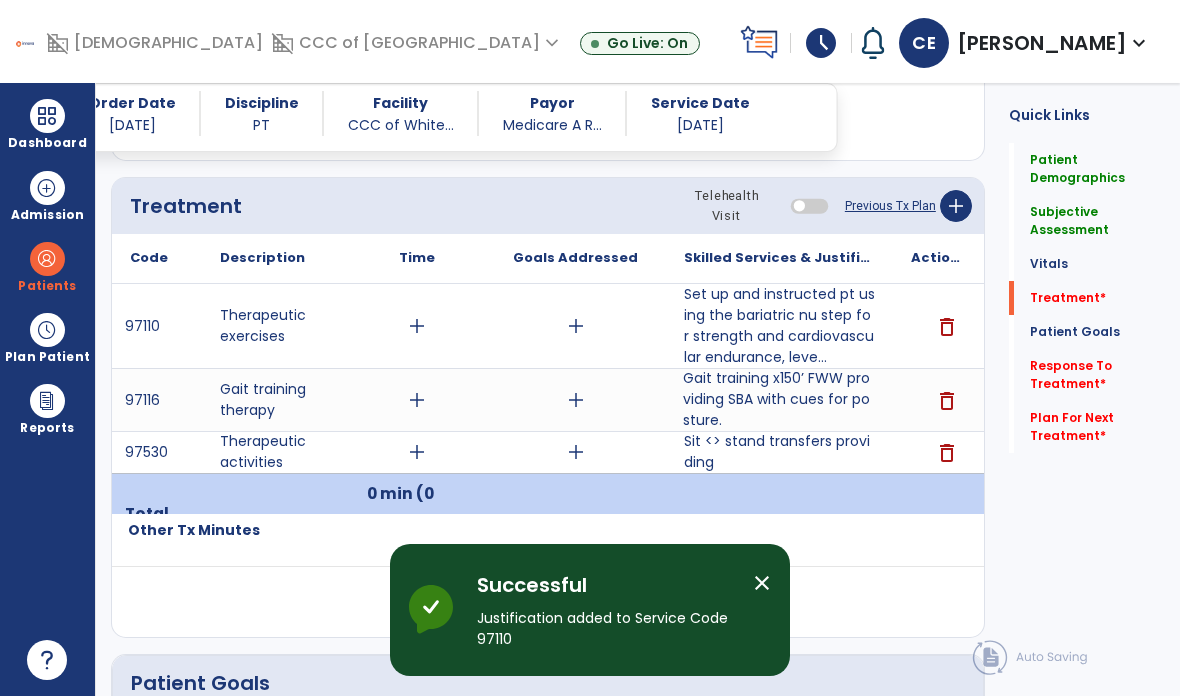 scroll, scrollTop: 1115, scrollLeft: 0, axis: vertical 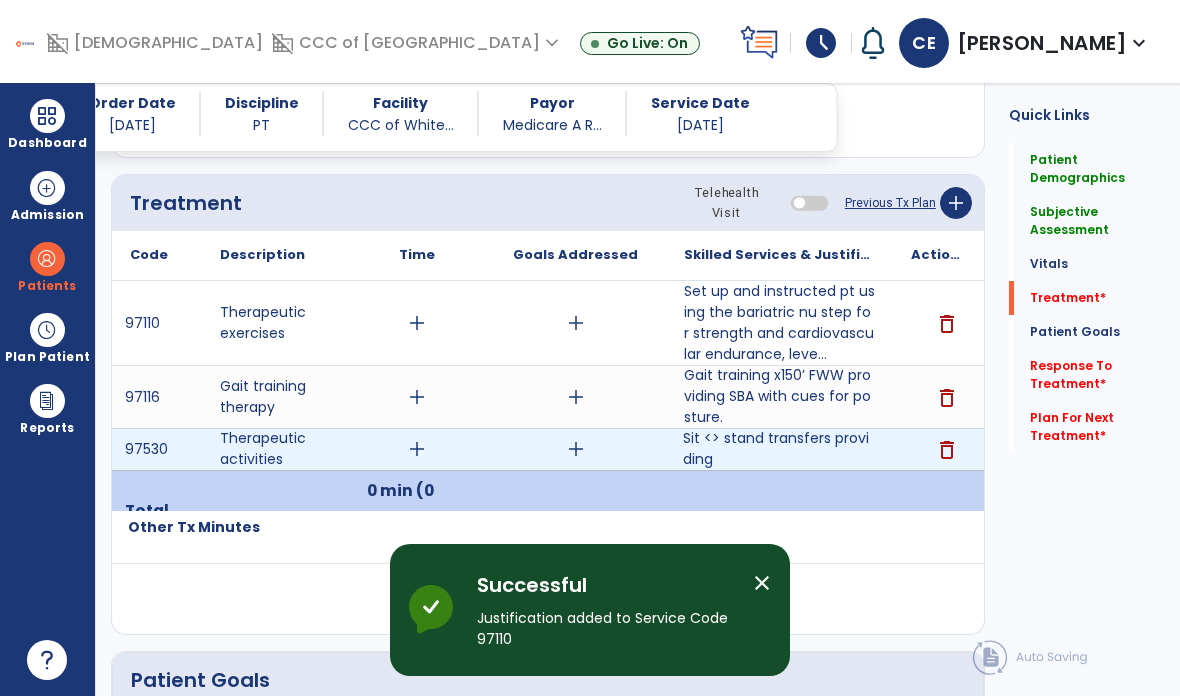 click on "Sit <> stand transfers providing" at bounding box center [779, 449] 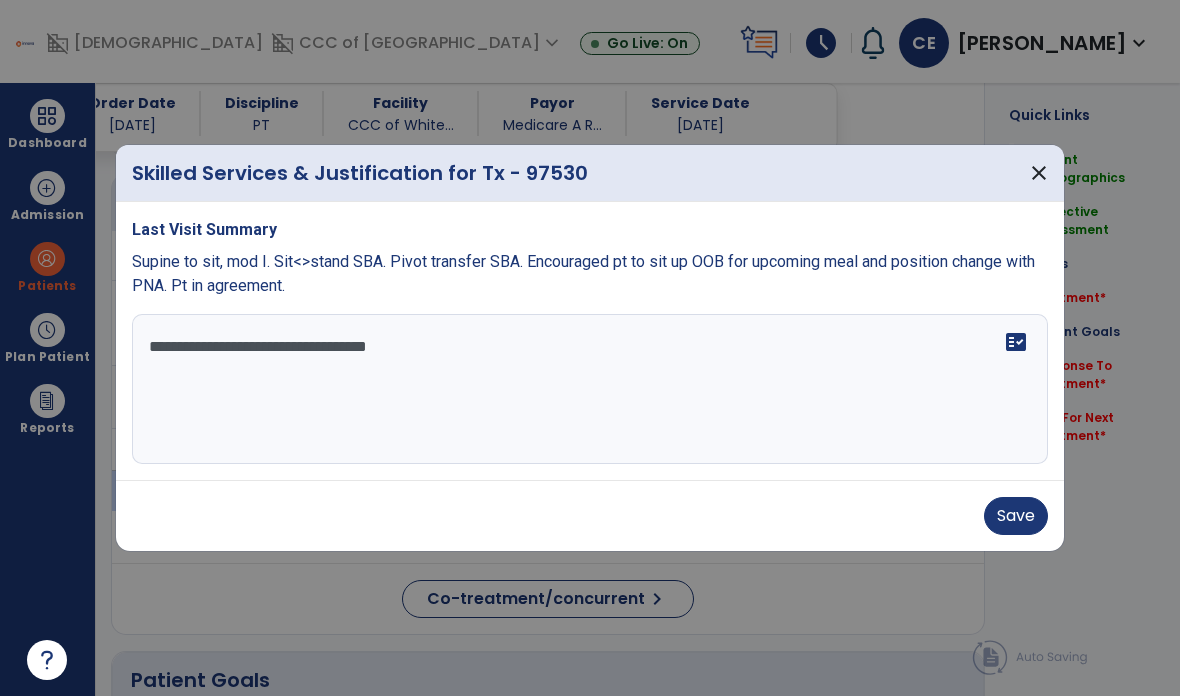 type on "**********" 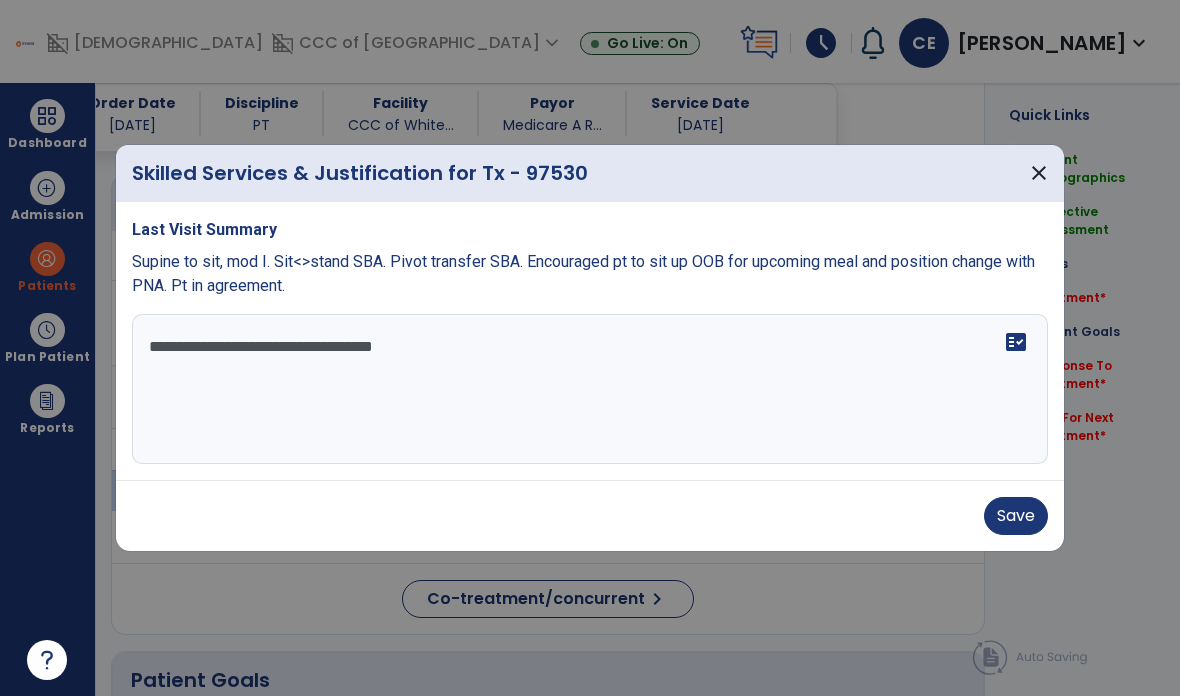 click on "Save" at bounding box center (1016, 516) 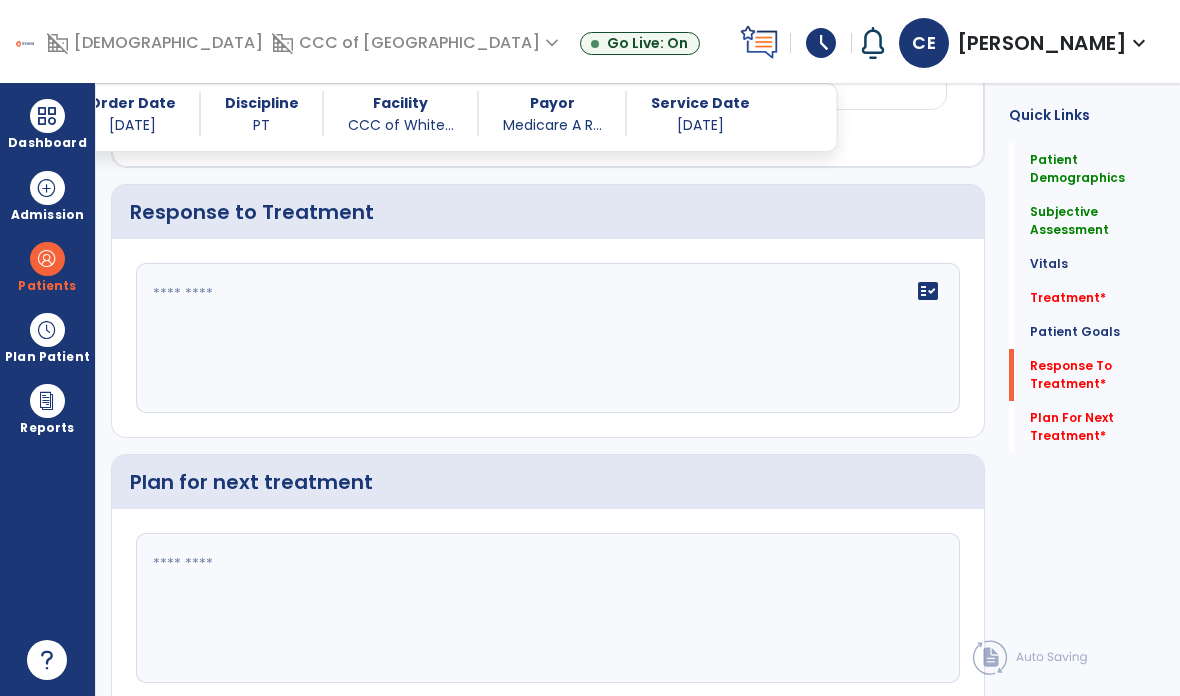 scroll, scrollTop: 2292, scrollLeft: 0, axis: vertical 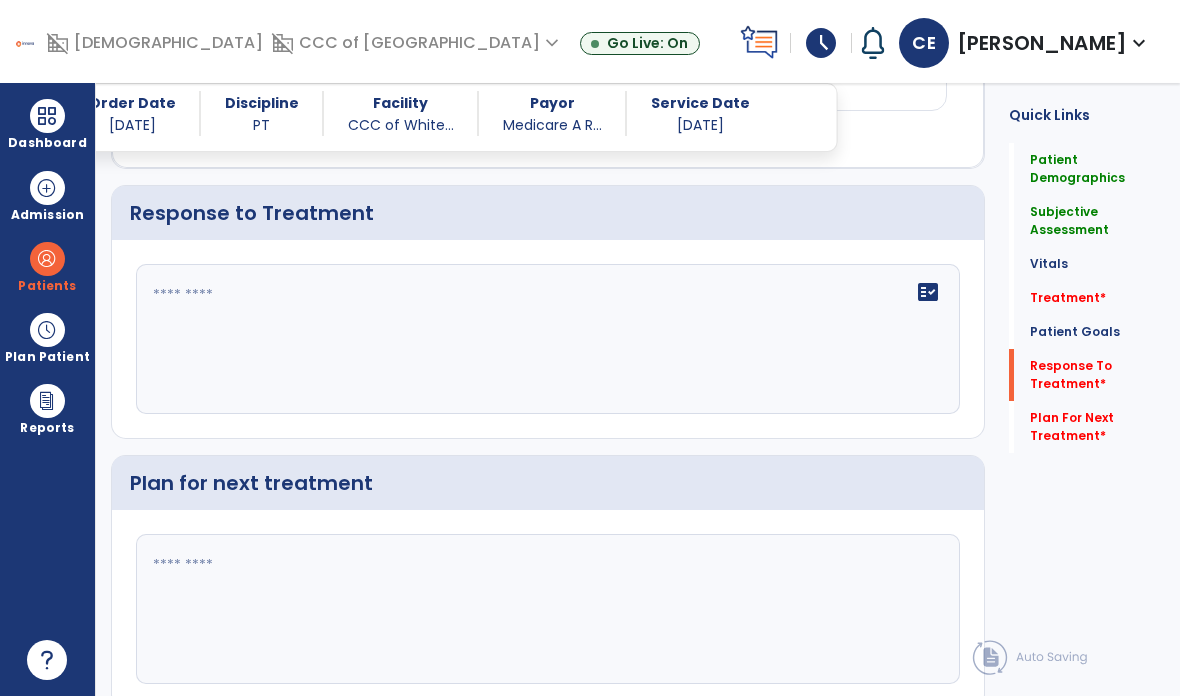 click 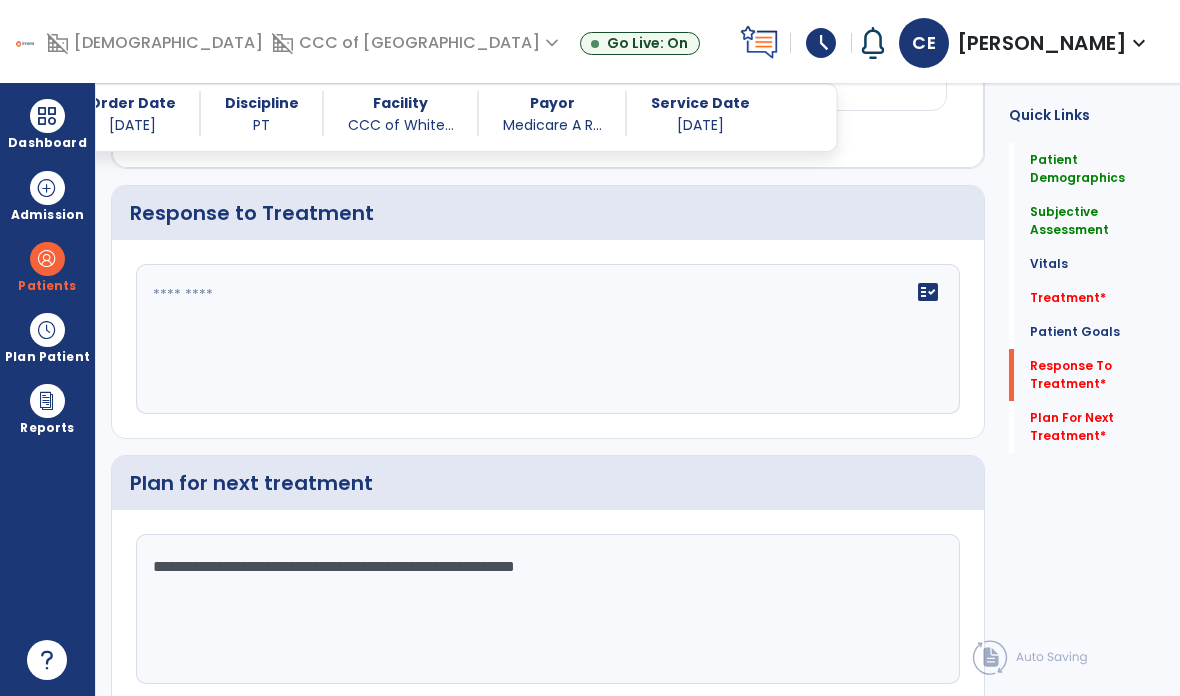 scroll, scrollTop: 2223, scrollLeft: 0, axis: vertical 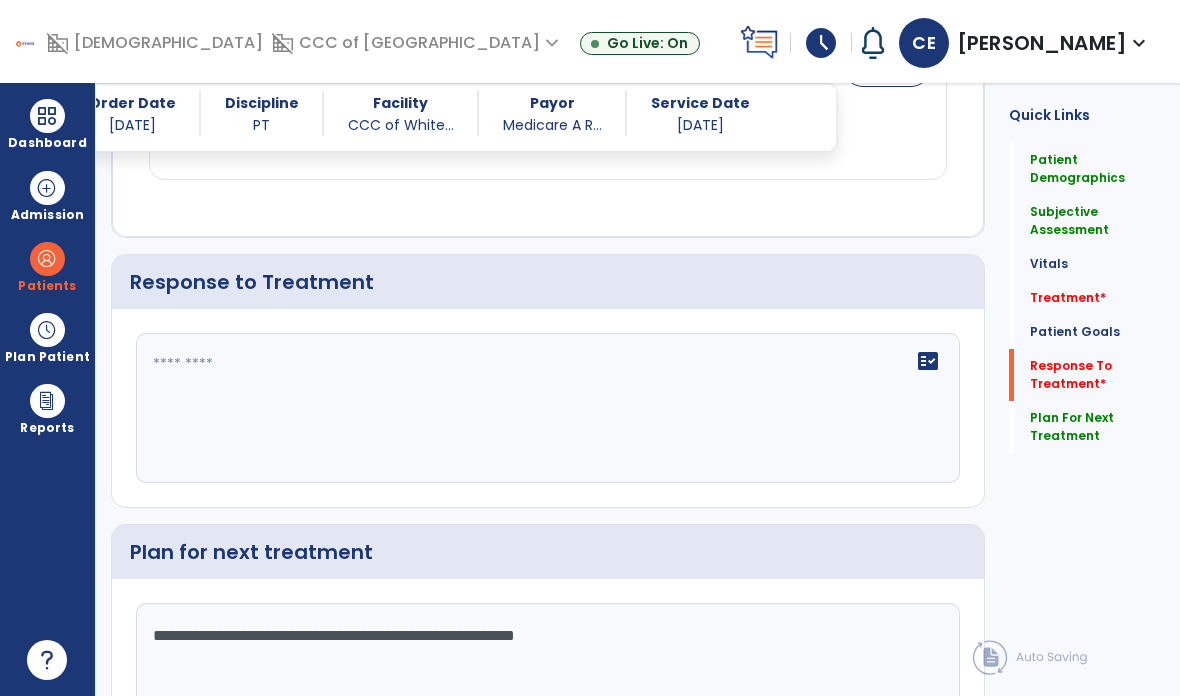 type on "**********" 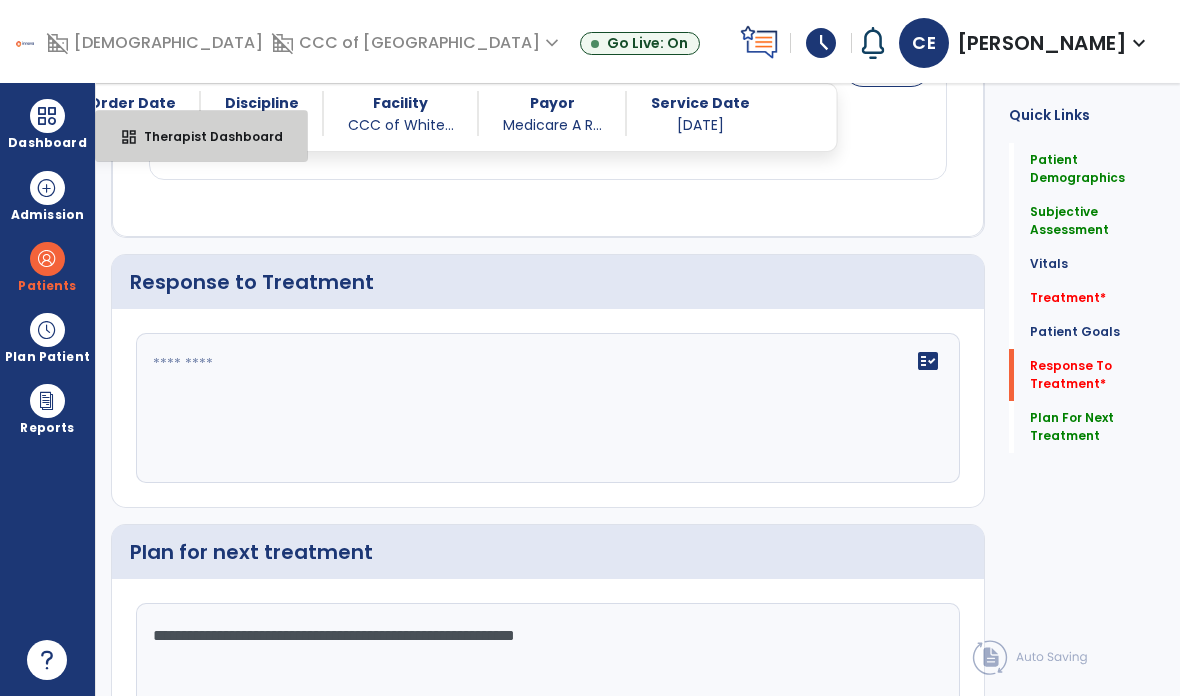 click on "Therapist Dashboard" at bounding box center (205, 136) 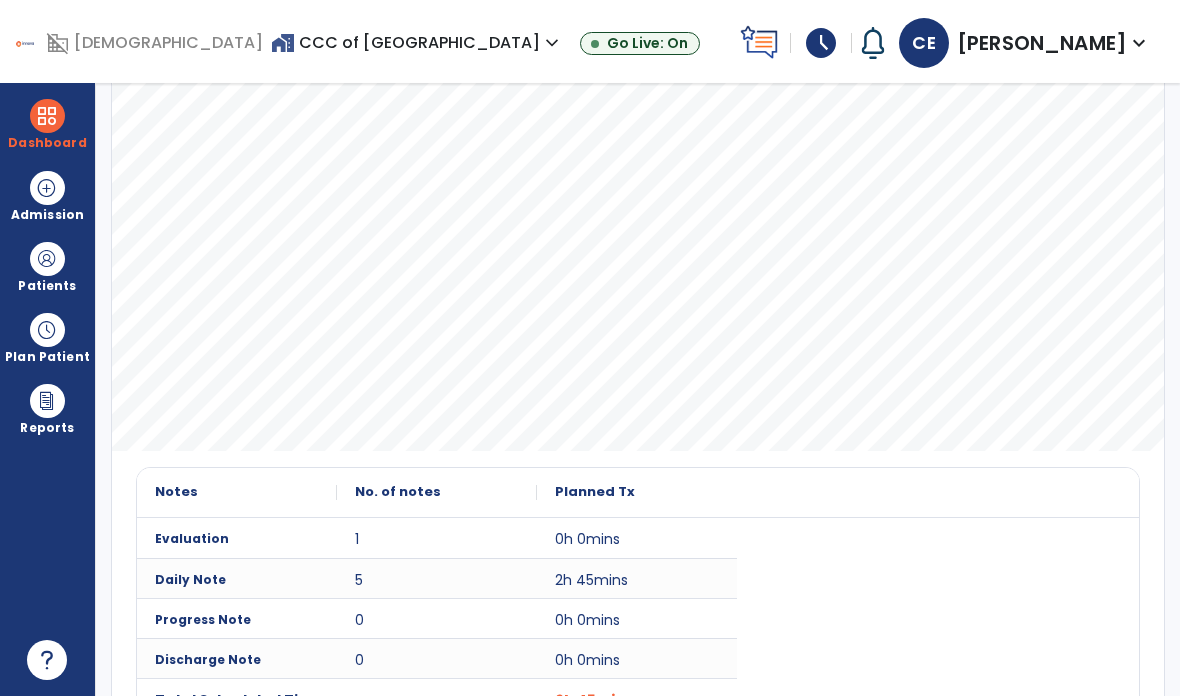 scroll, scrollTop: 383, scrollLeft: 0, axis: vertical 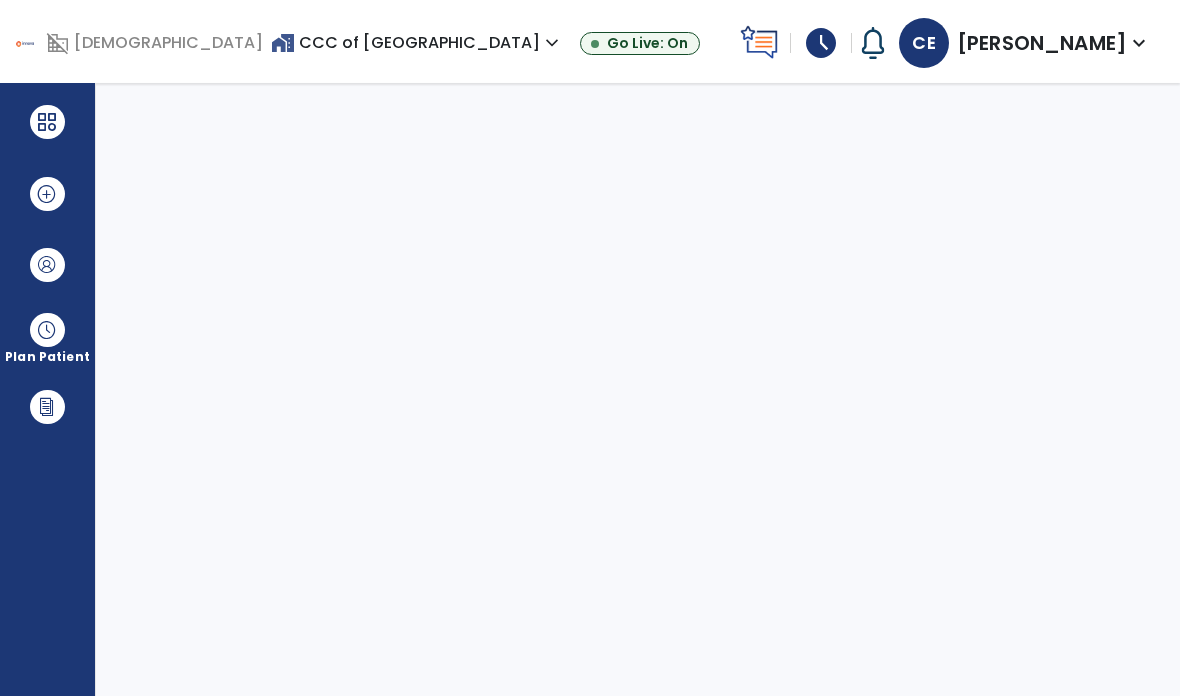 select on "****" 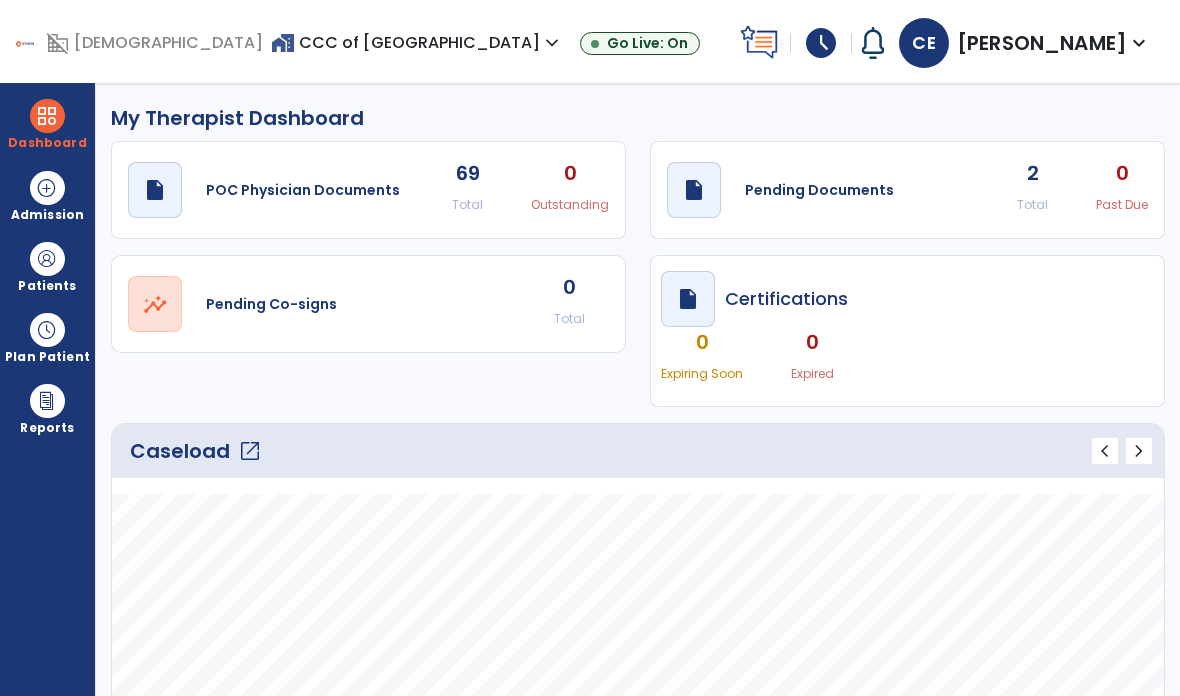 scroll, scrollTop: 0, scrollLeft: 0, axis: both 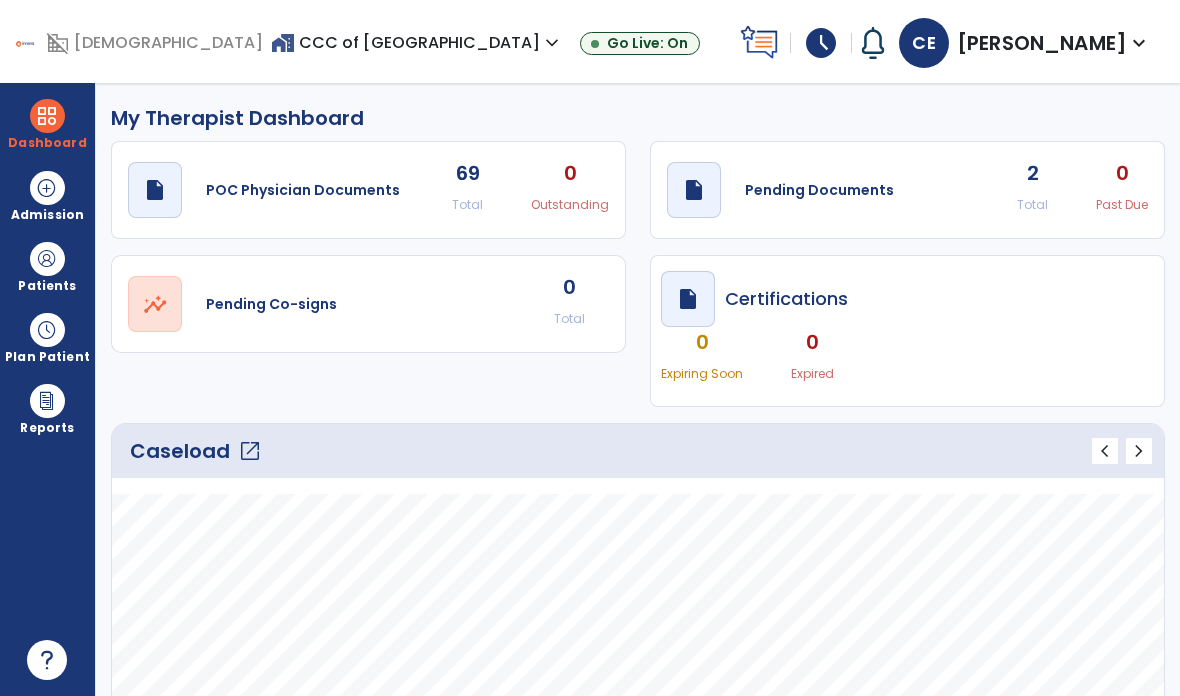click on "Pending Documents" 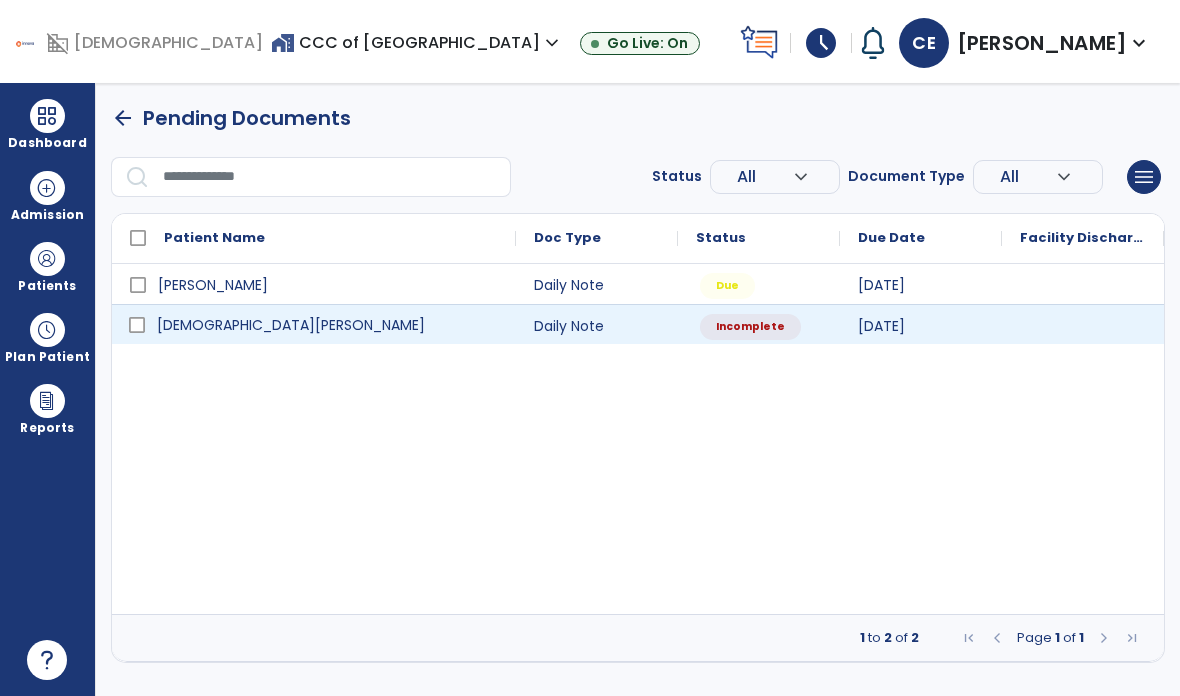click on "[DEMOGRAPHIC_DATA][PERSON_NAME]" at bounding box center [291, 325] 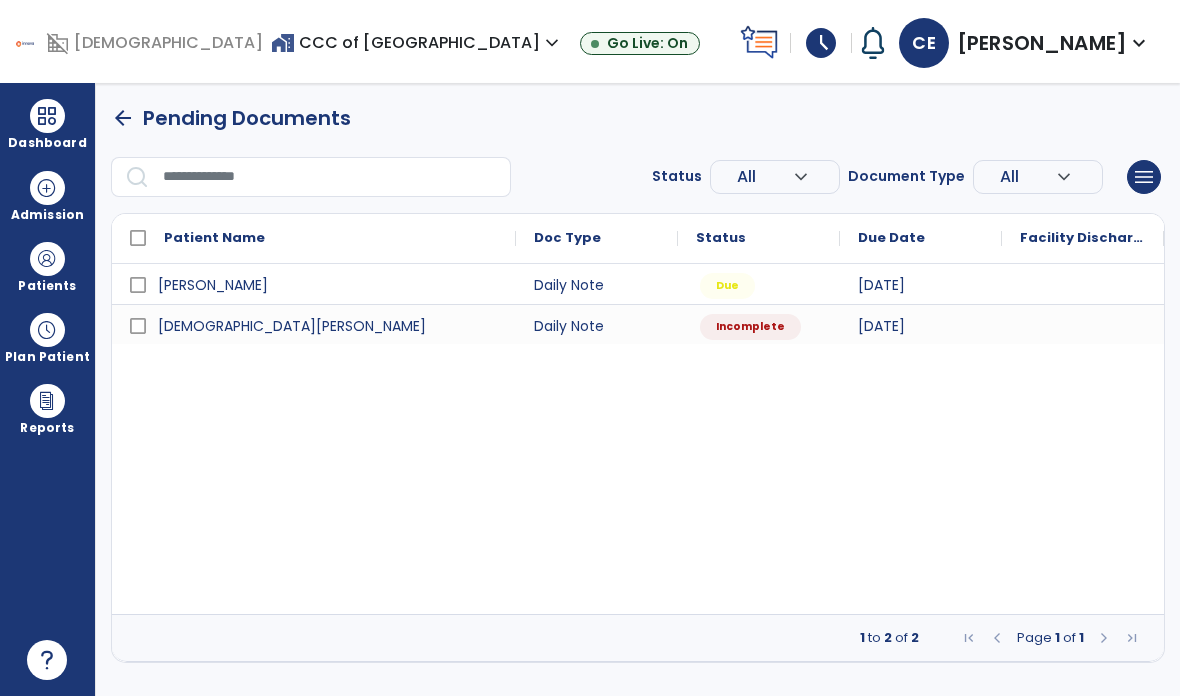 select on "*" 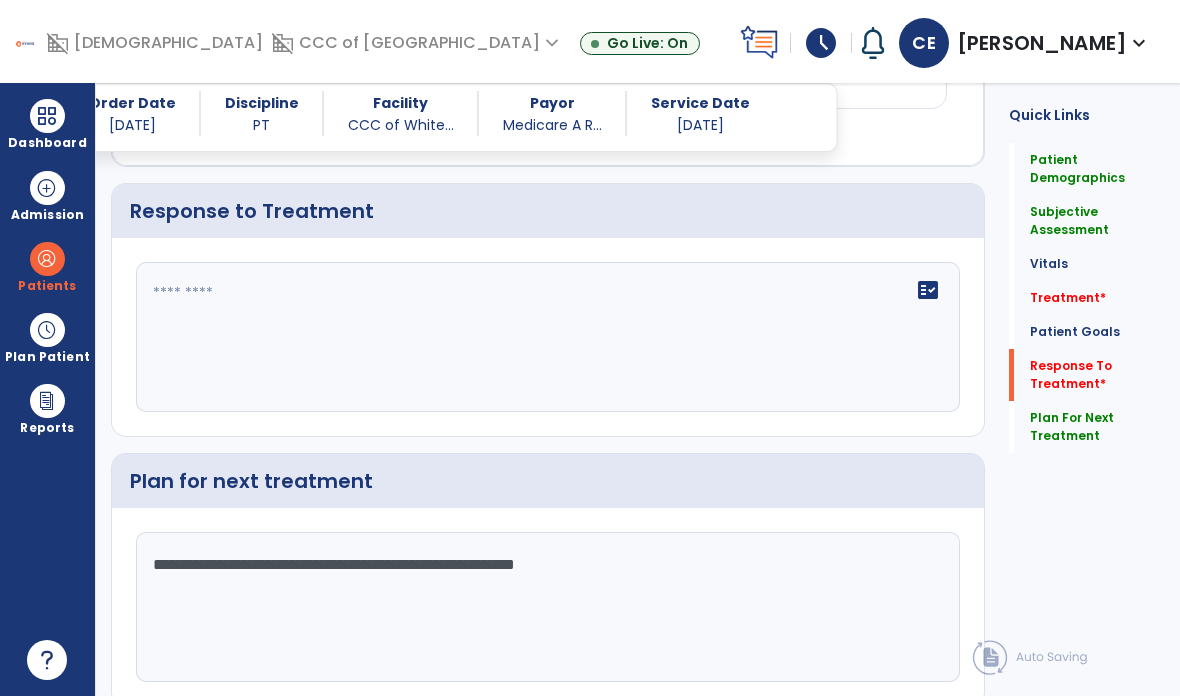 scroll, scrollTop: 2362, scrollLeft: 0, axis: vertical 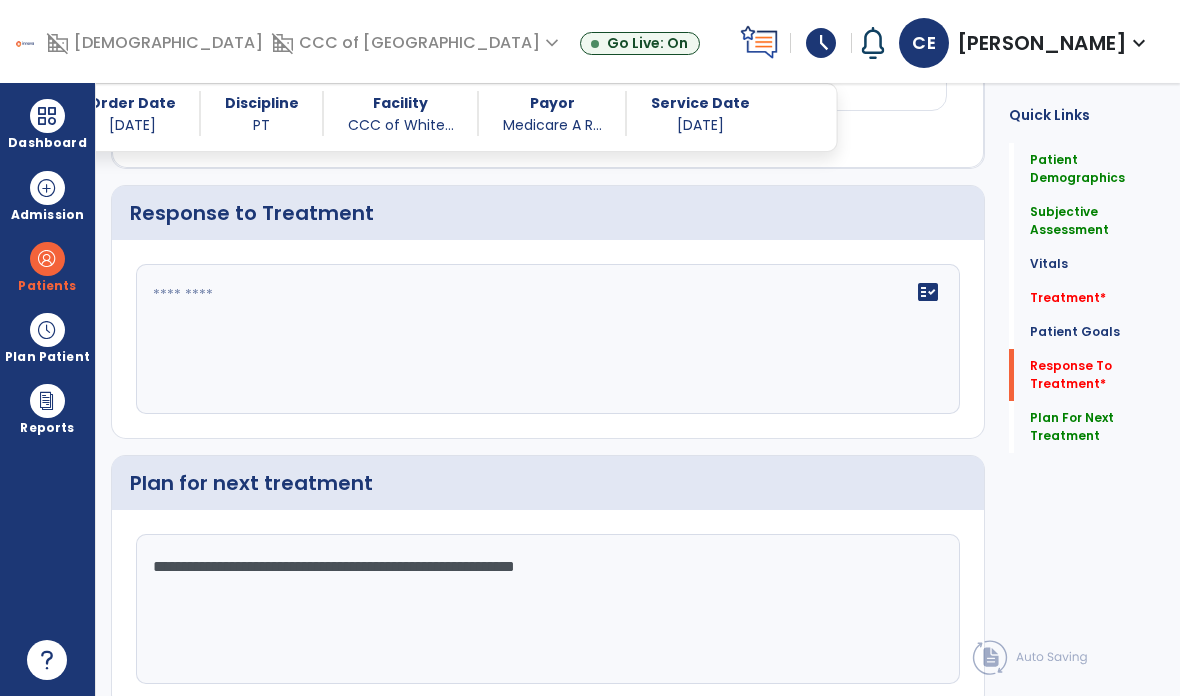 click on "fact_check" 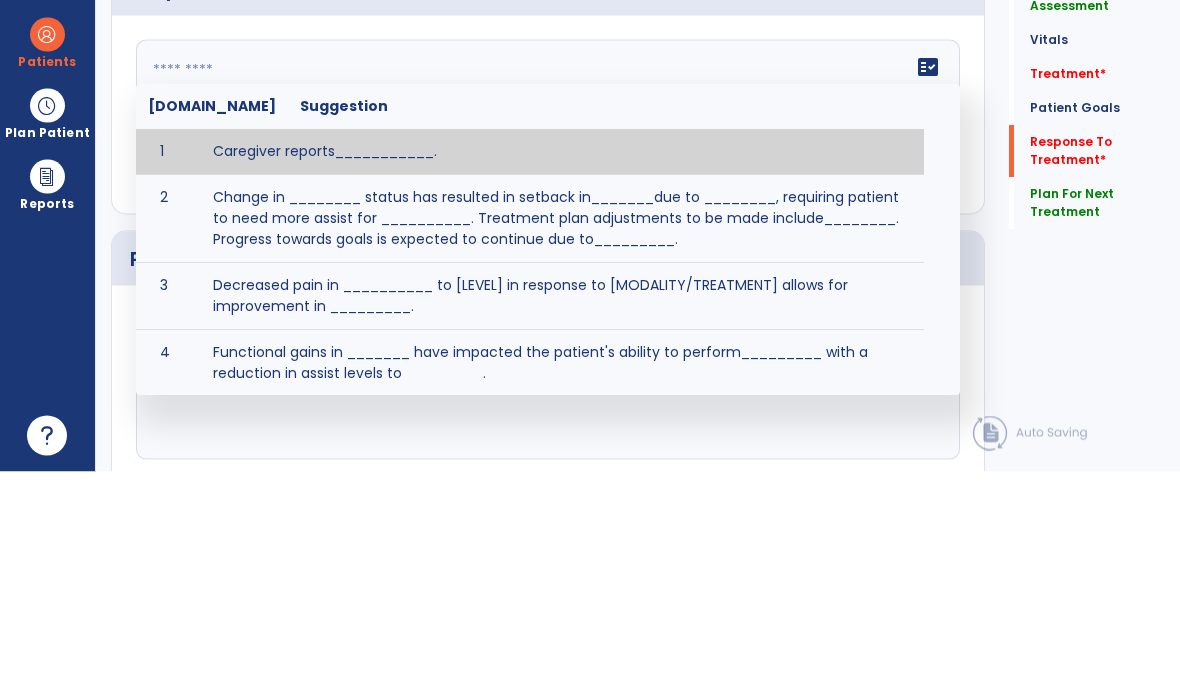 scroll, scrollTop: 2298, scrollLeft: 0, axis: vertical 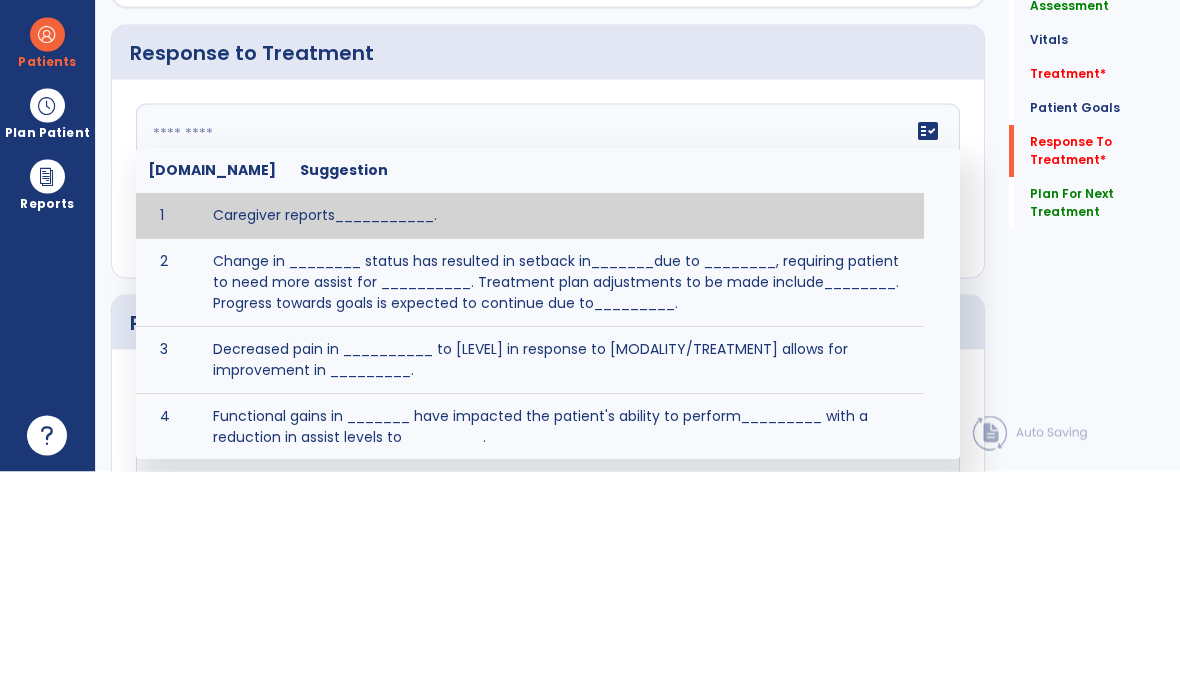 click 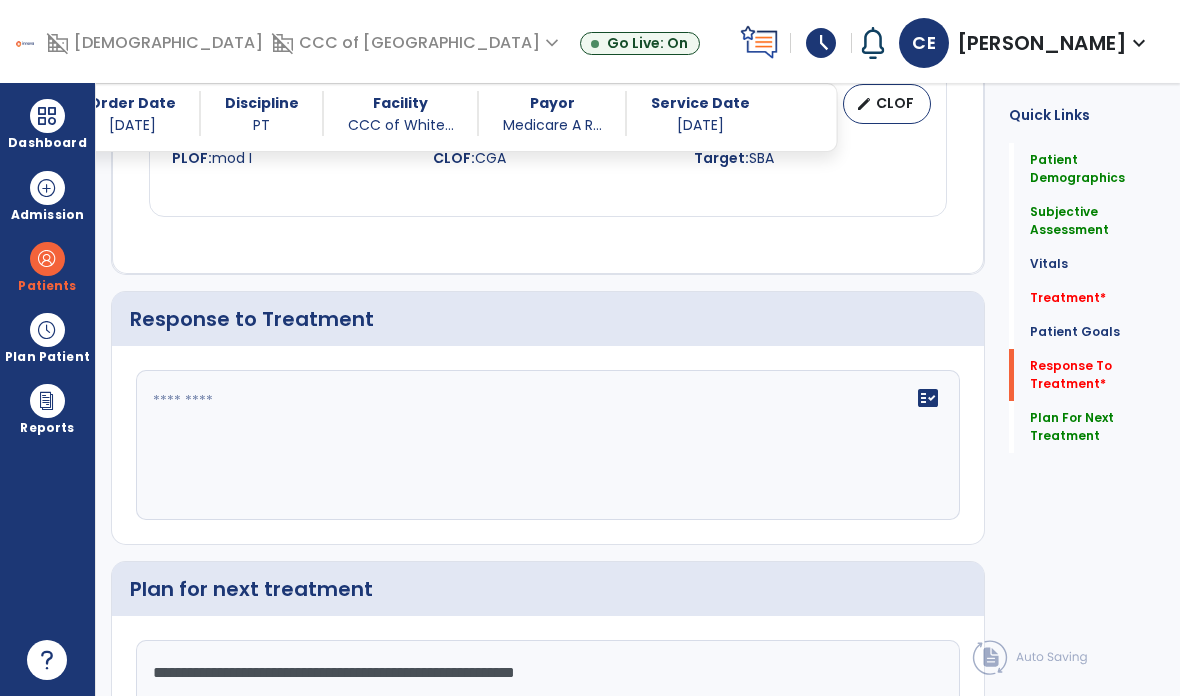 scroll, scrollTop: 2237, scrollLeft: 0, axis: vertical 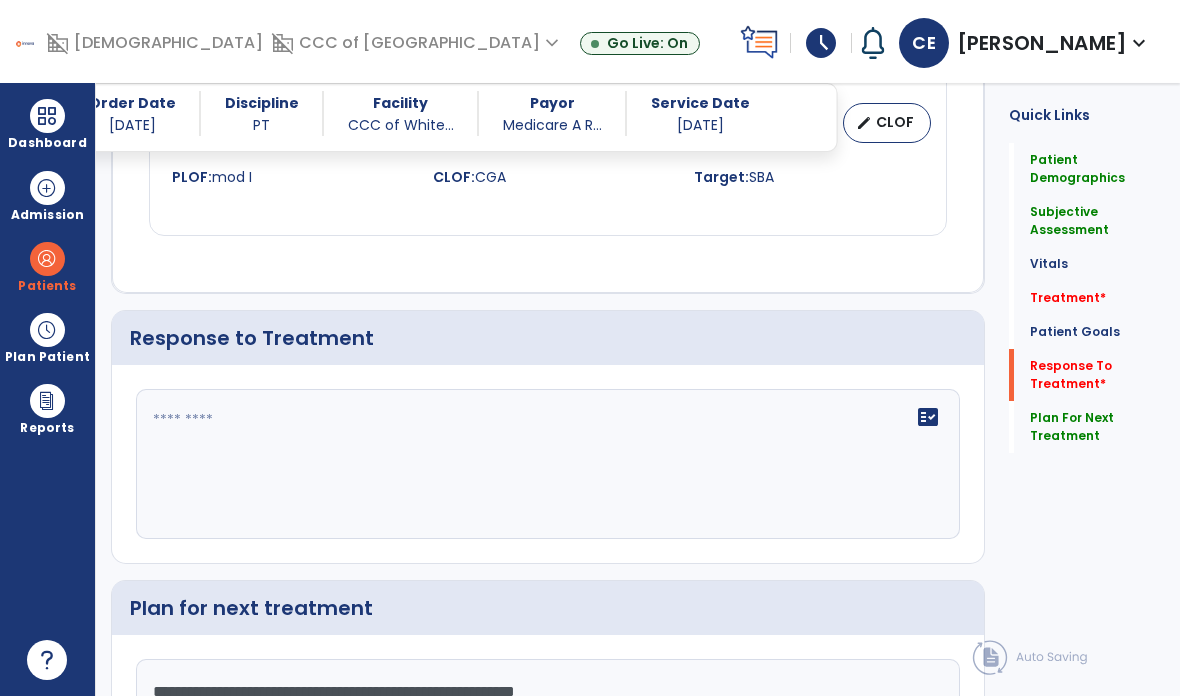 click 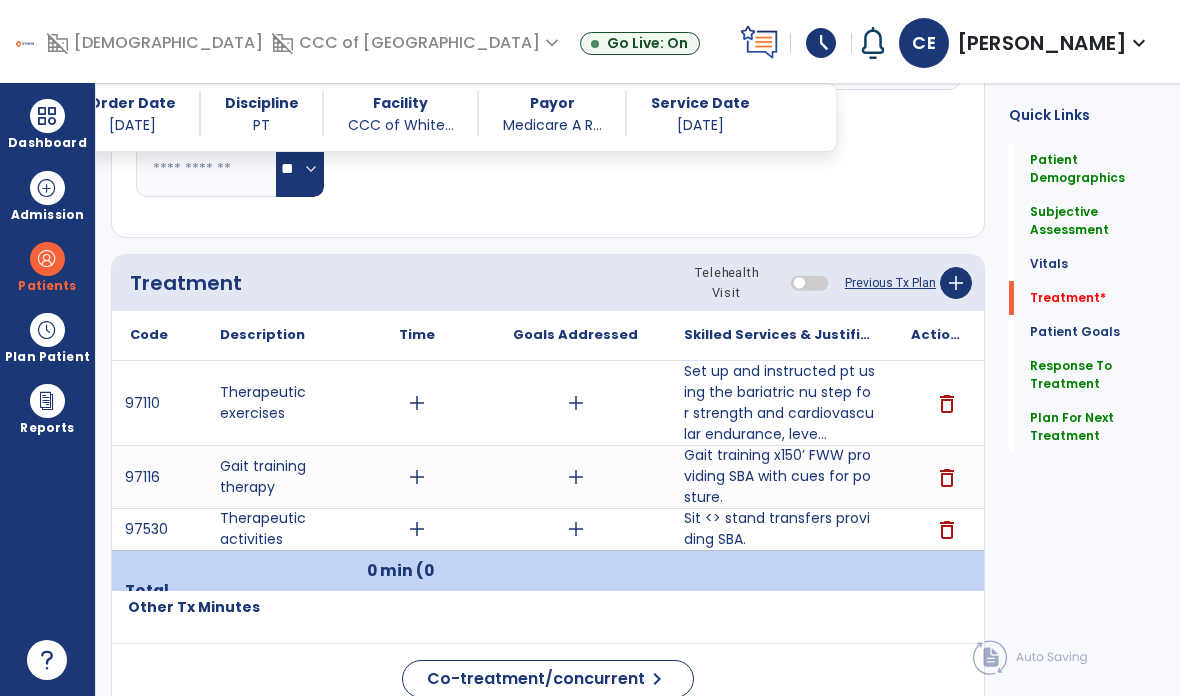 scroll, scrollTop: 1103, scrollLeft: 0, axis: vertical 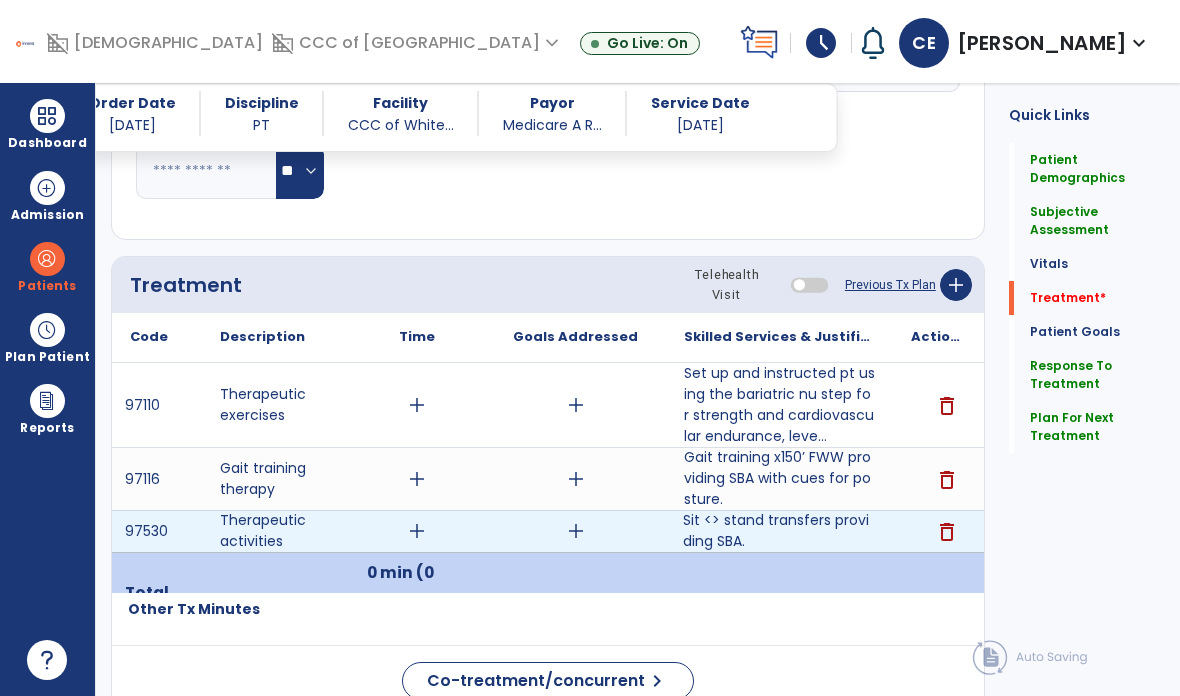 type on "**********" 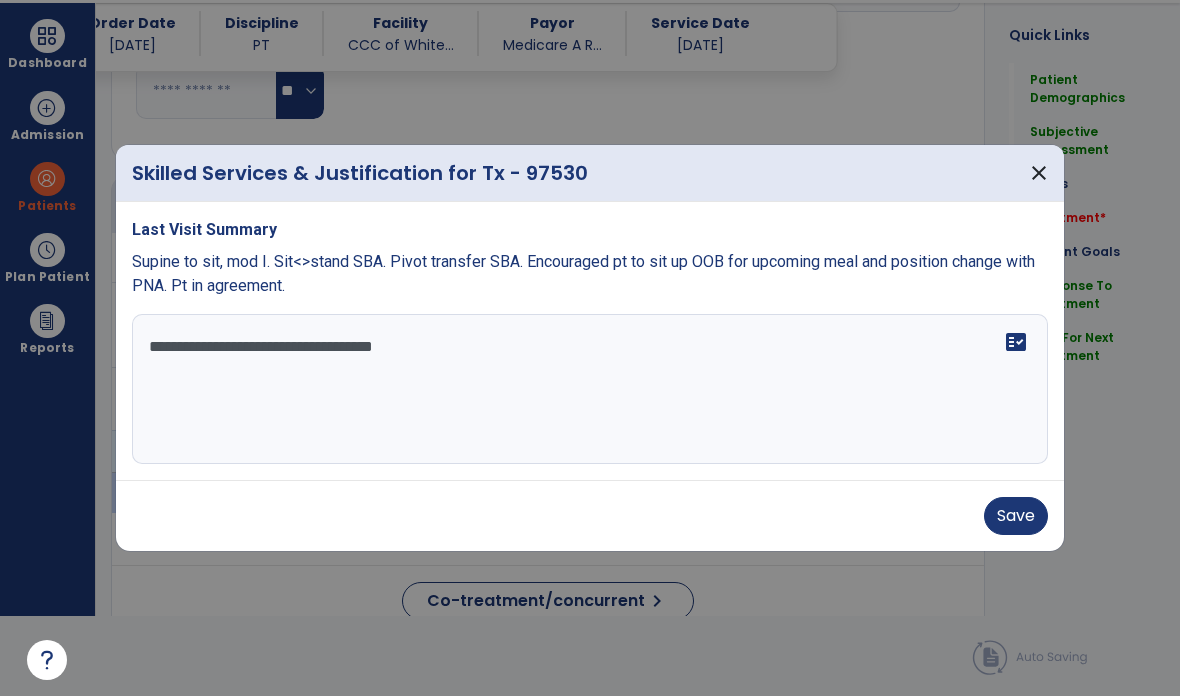 click on "**********" at bounding box center (590, 389) 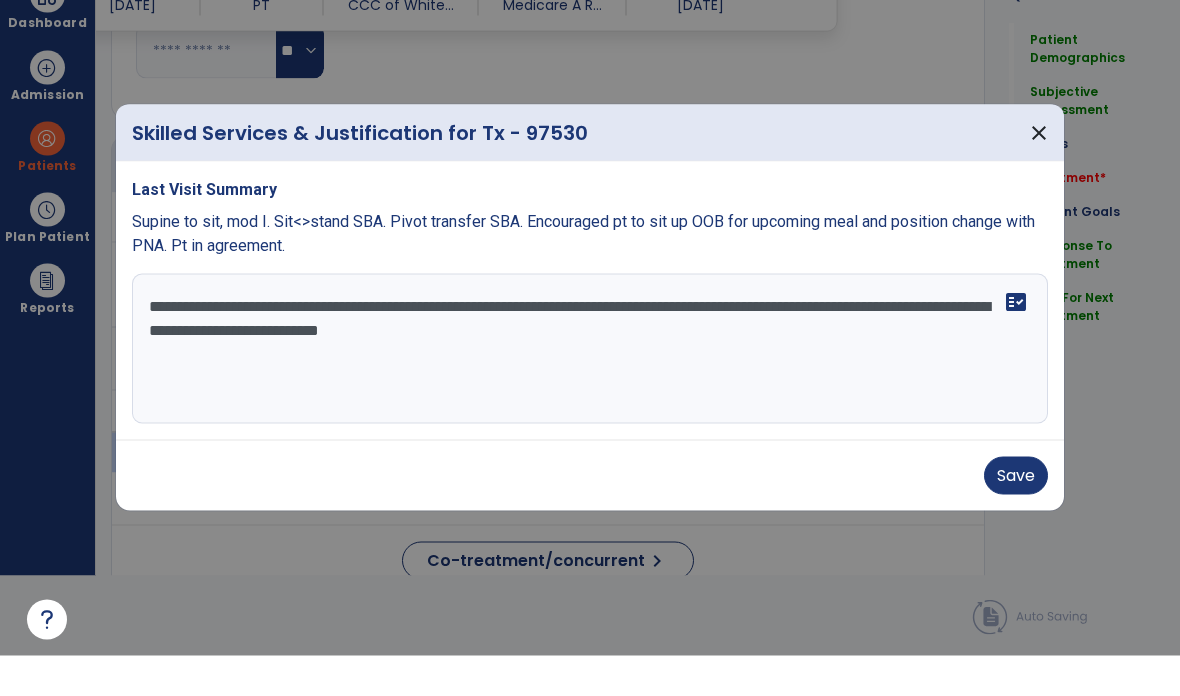 type on "**********" 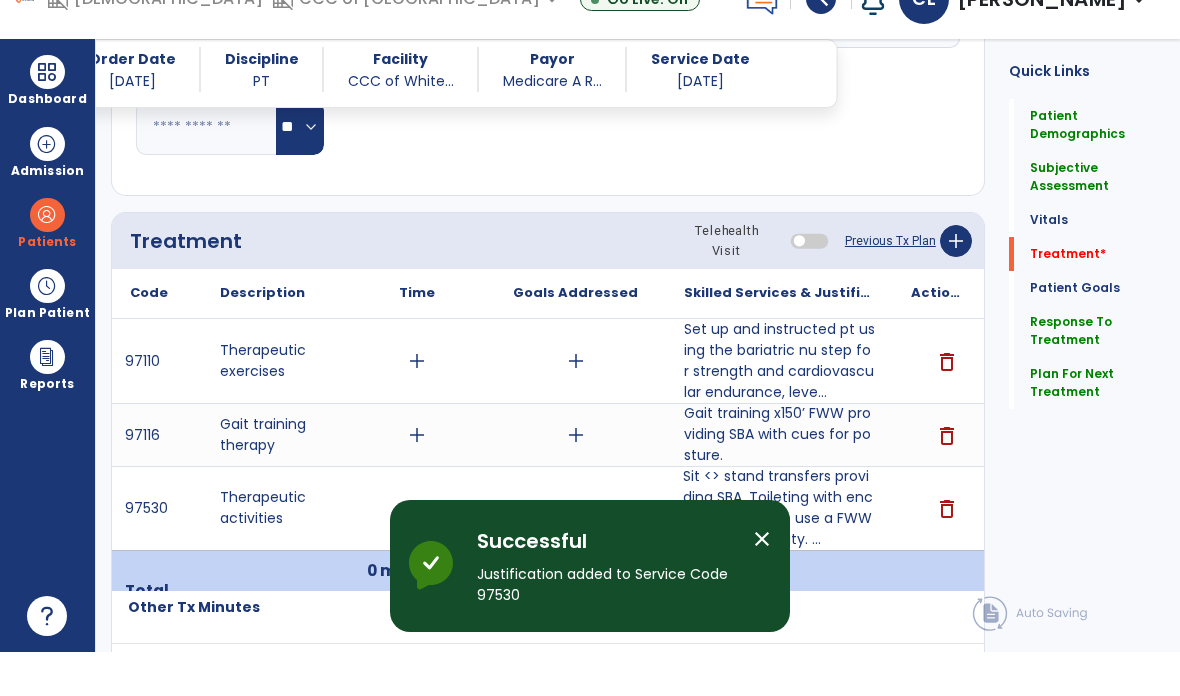 scroll, scrollTop: 80, scrollLeft: 0, axis: vertical 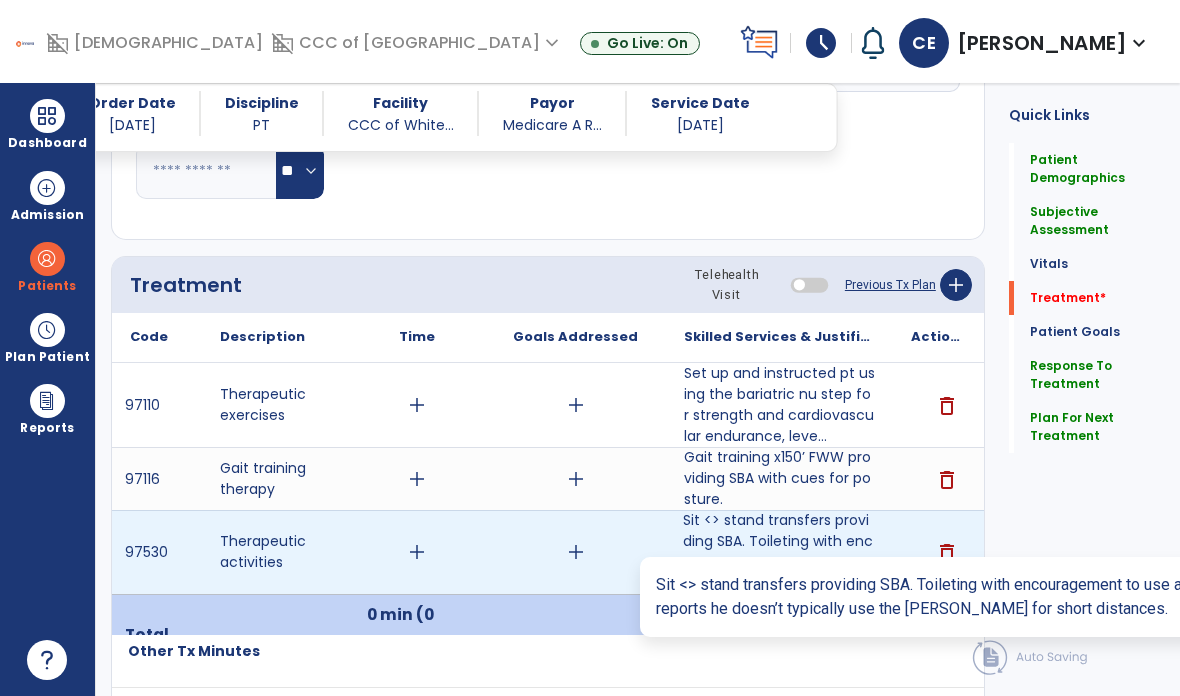 click on "Sit <> stand transfers providing SBA.  Toileting with encouragement to use a FWW for room mobility. ..." at bounding box center (779, 552) 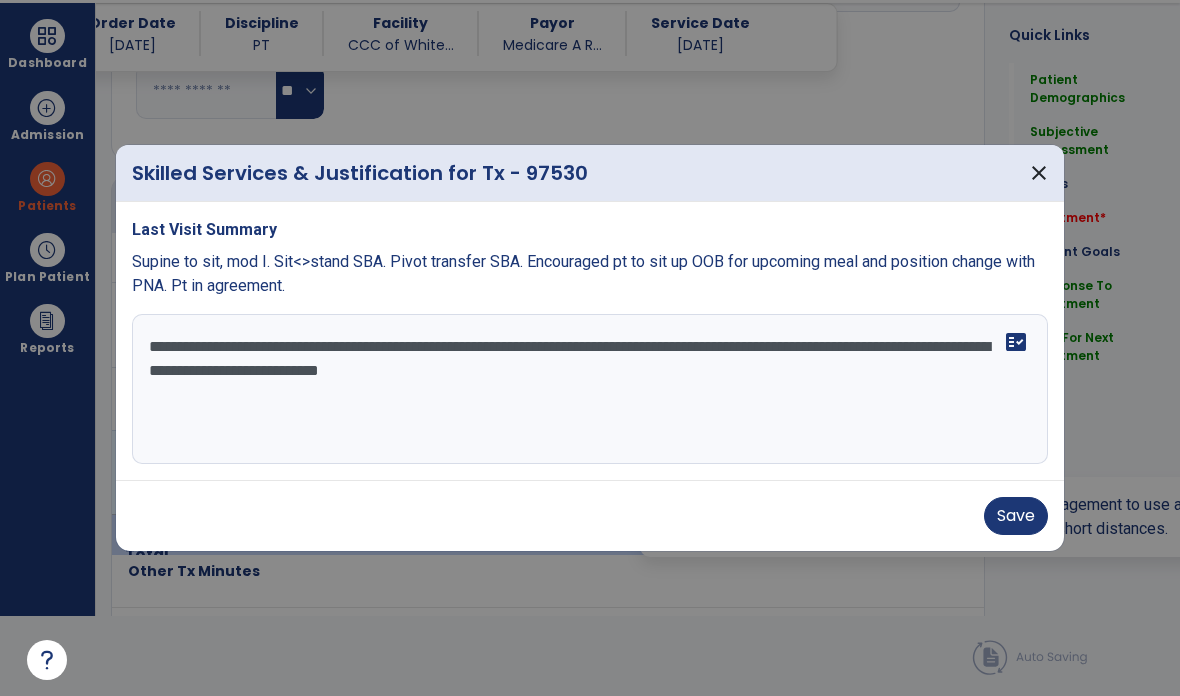 click on "**********" at bounding box center (590, 389) 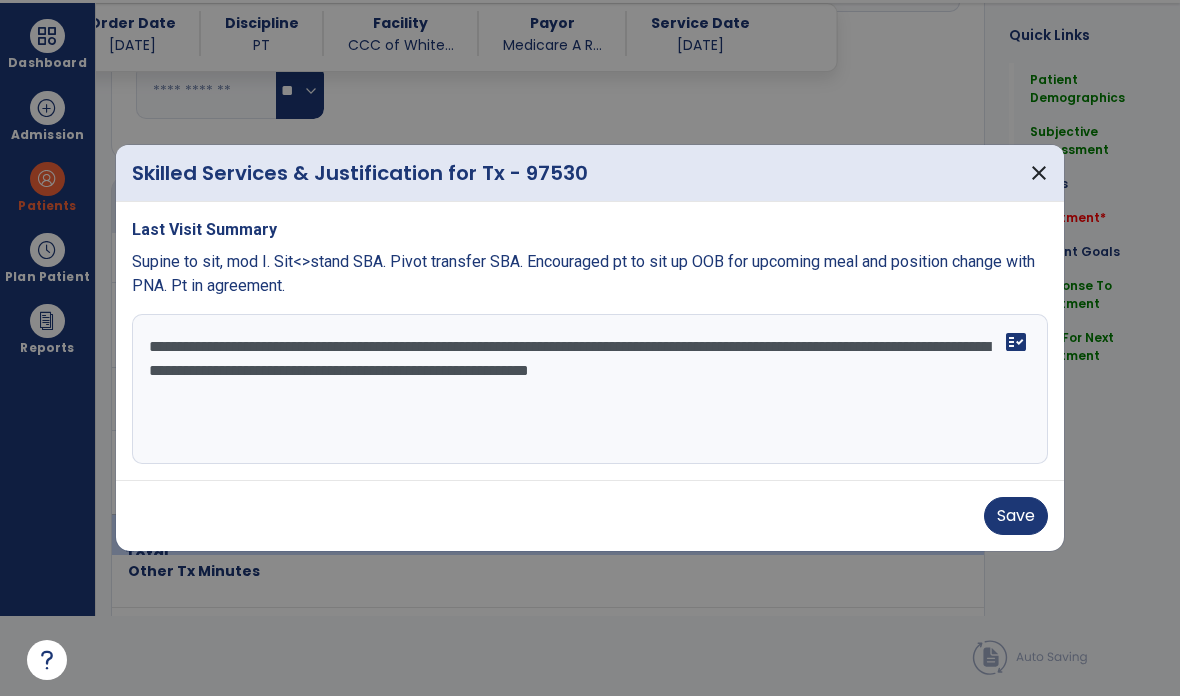 type on "**********" 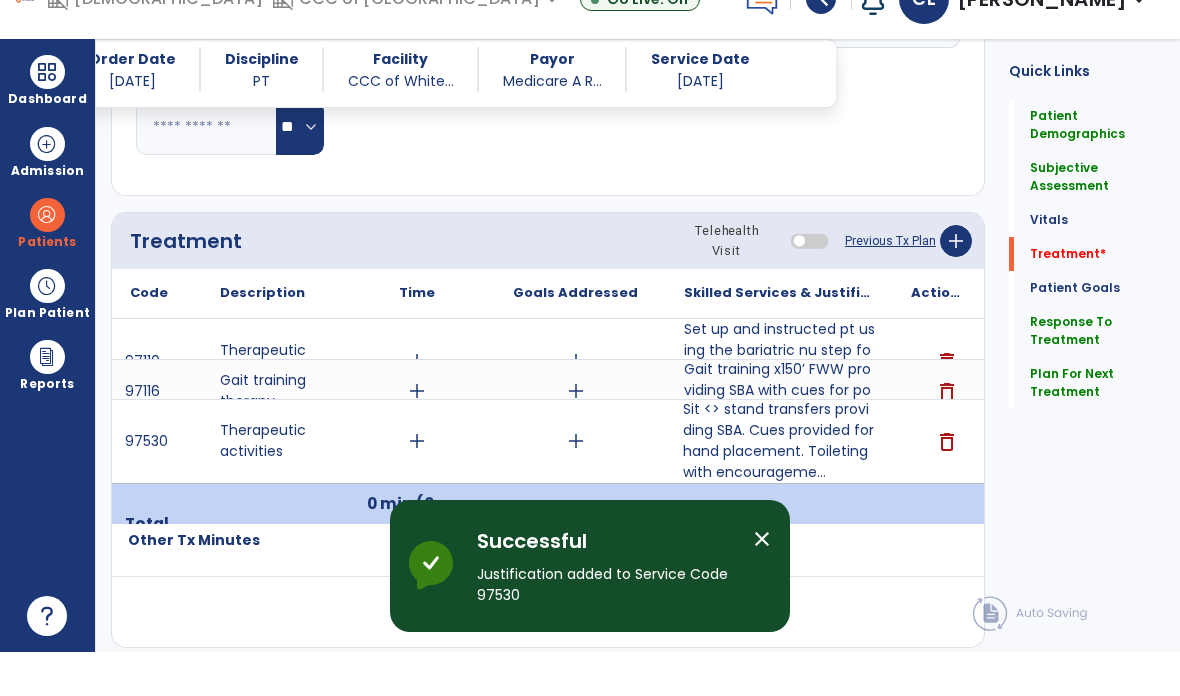 scroll, scrollTop: 80, scrollLeft: 0, axis: vertical 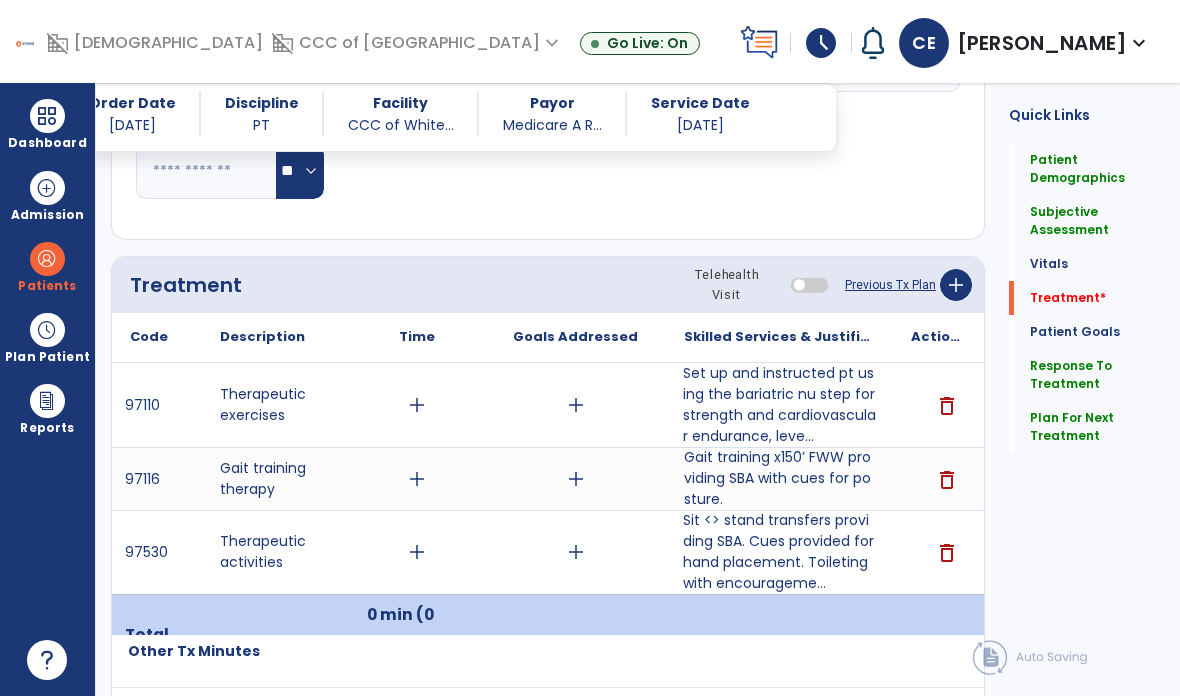 click on "Set up and instructed pt using the bariatric nu step for strength and cardiovascular endurance, leve..." at bounding box center [779, 405] 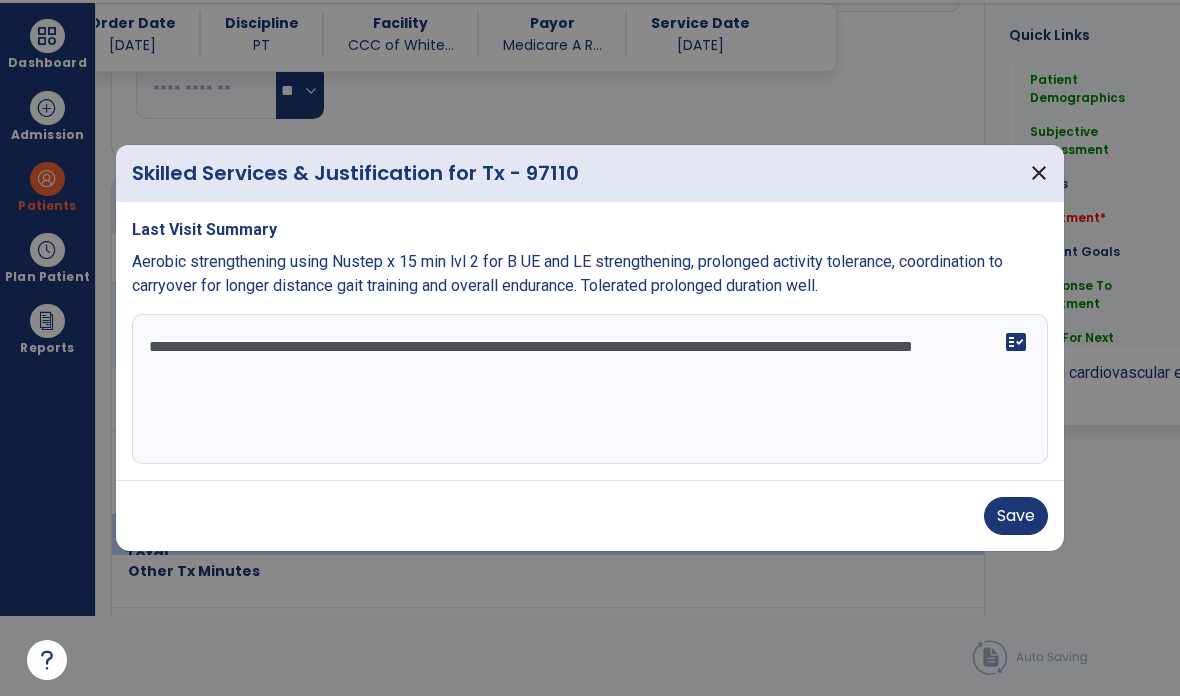 scroll, scrollTop: 0, scrollLeft: 0, axis: both 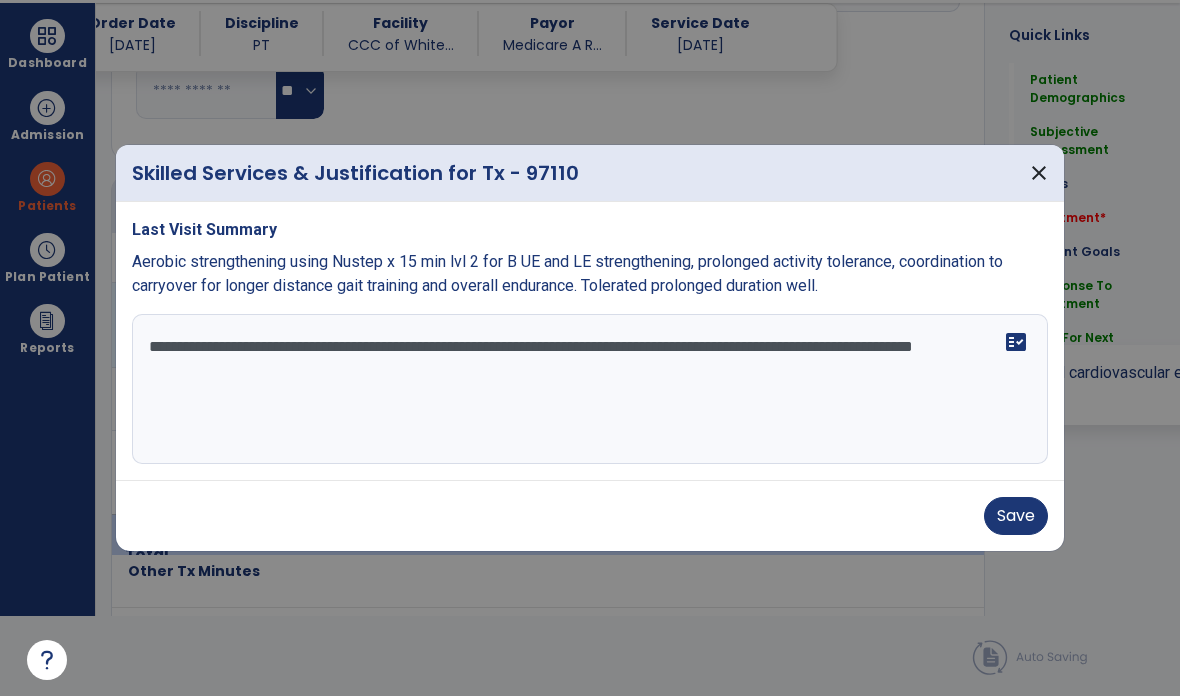 click on "**********" at bounding box center [590, 389] 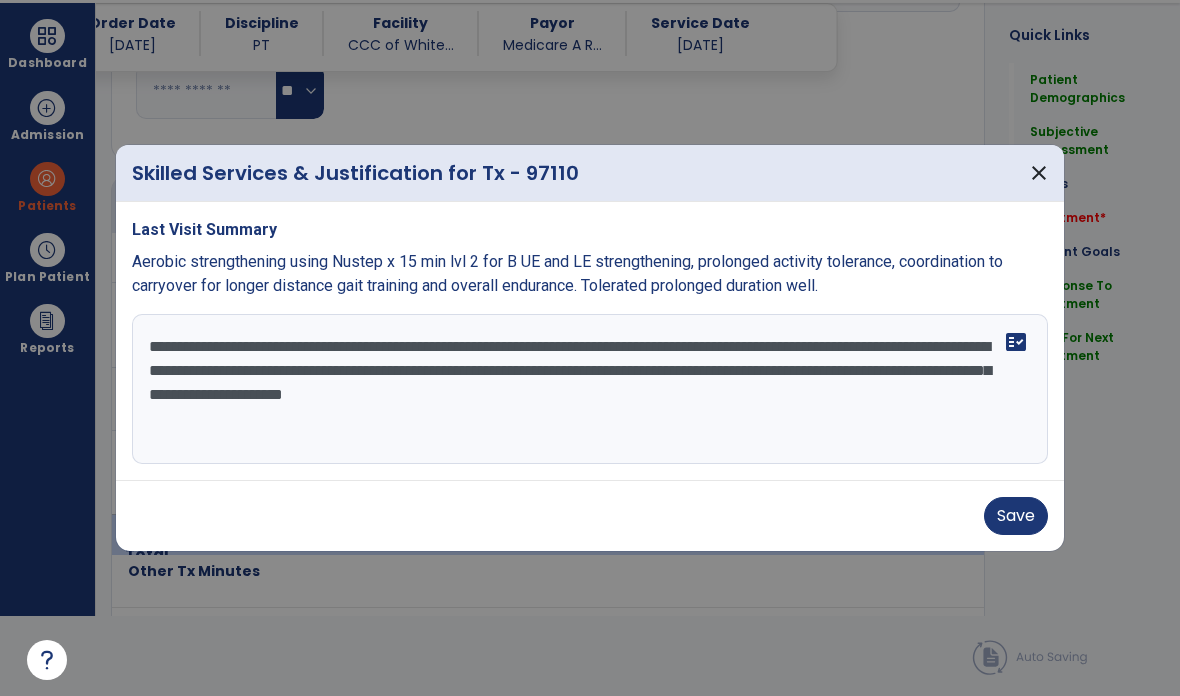 type on "**********" 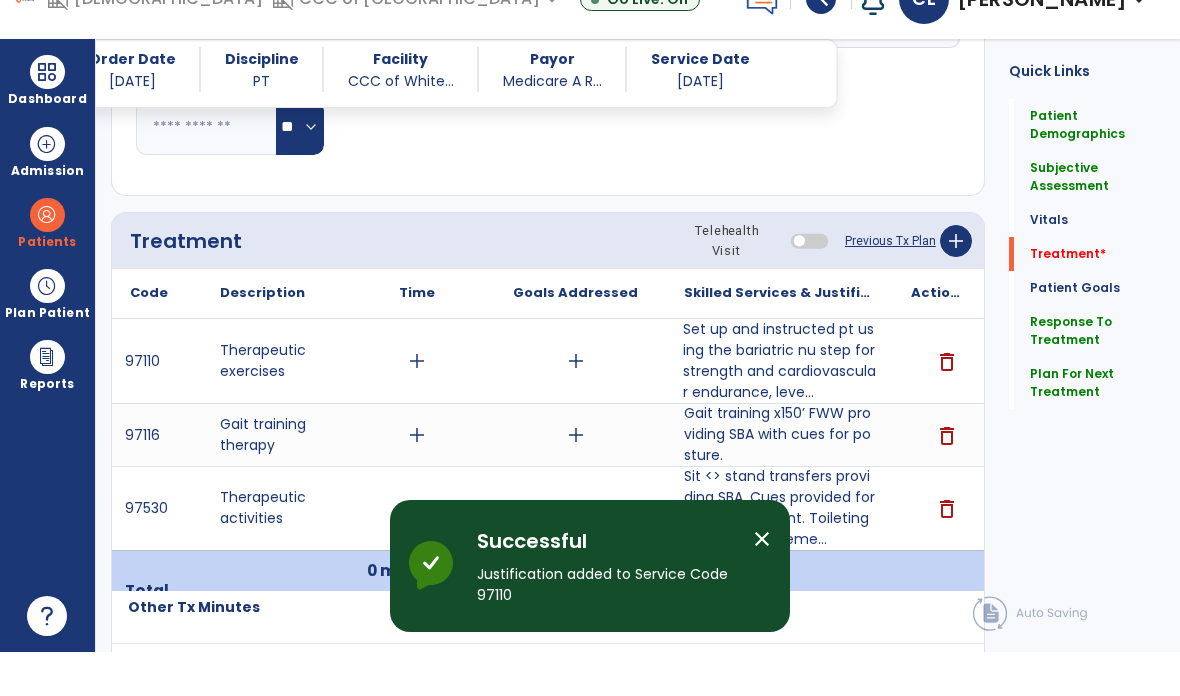 scroll, scrollTop: 80, scrollLeft: 0, axis: vertical 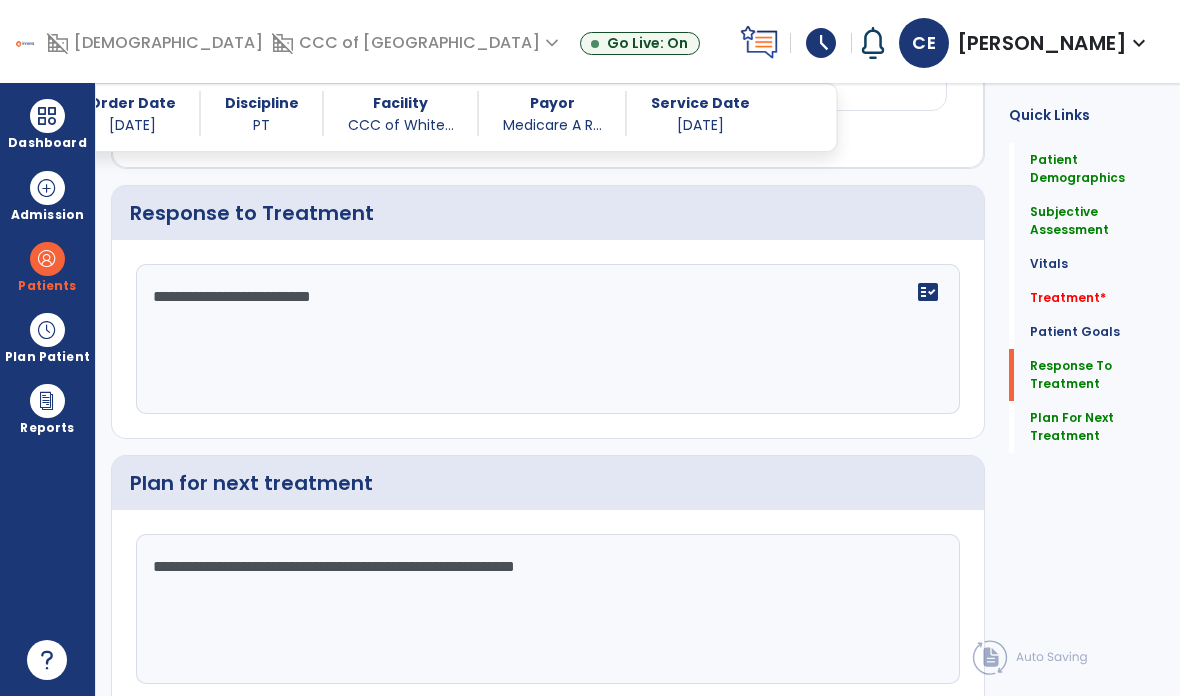 click on "**********" 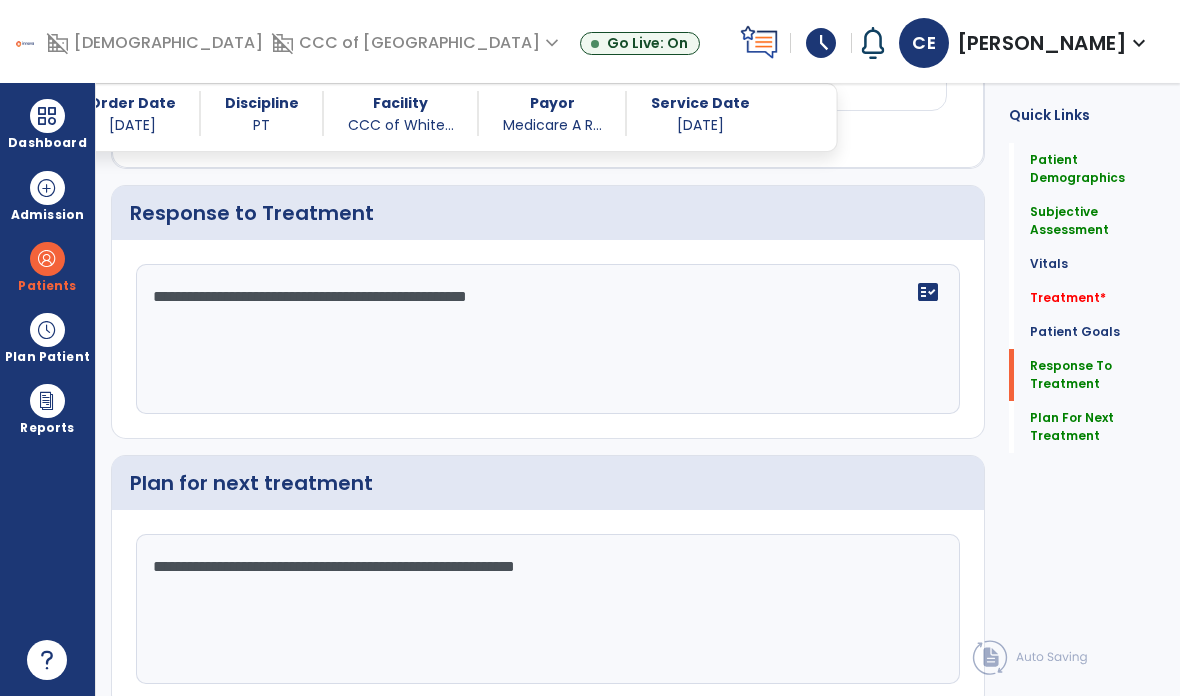 type on "**********" 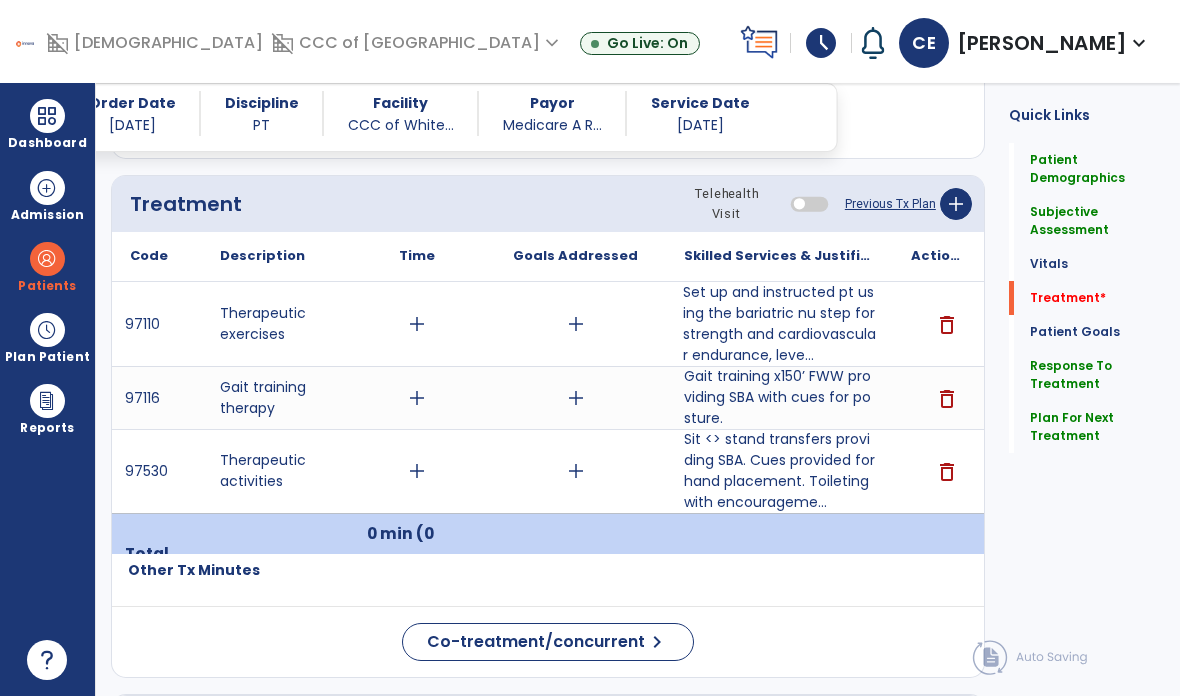 scroll, scrollTop: 1149, scrollLeft: 0, axis: vertical 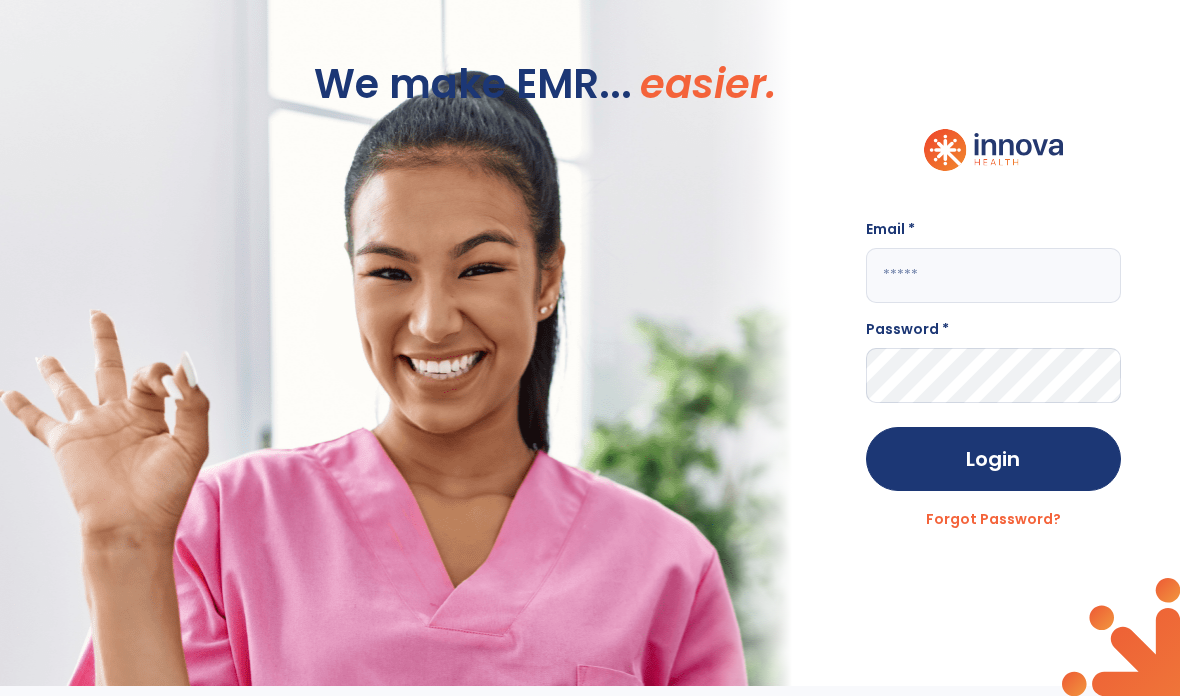 click 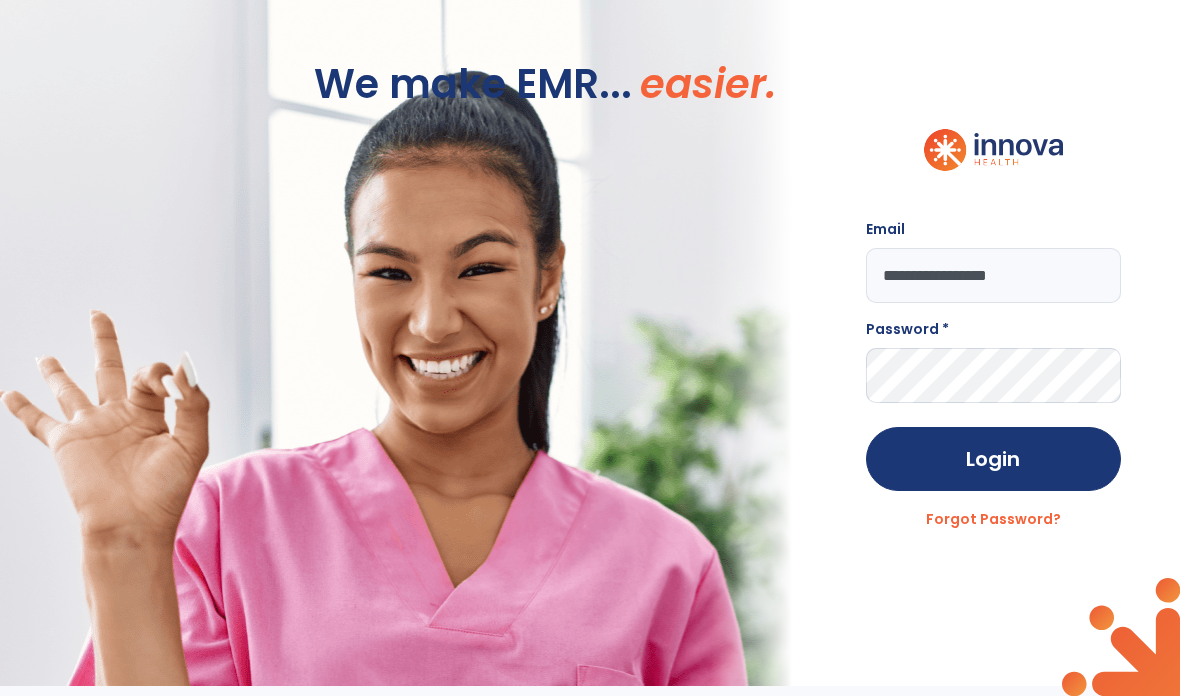 type on "**********" 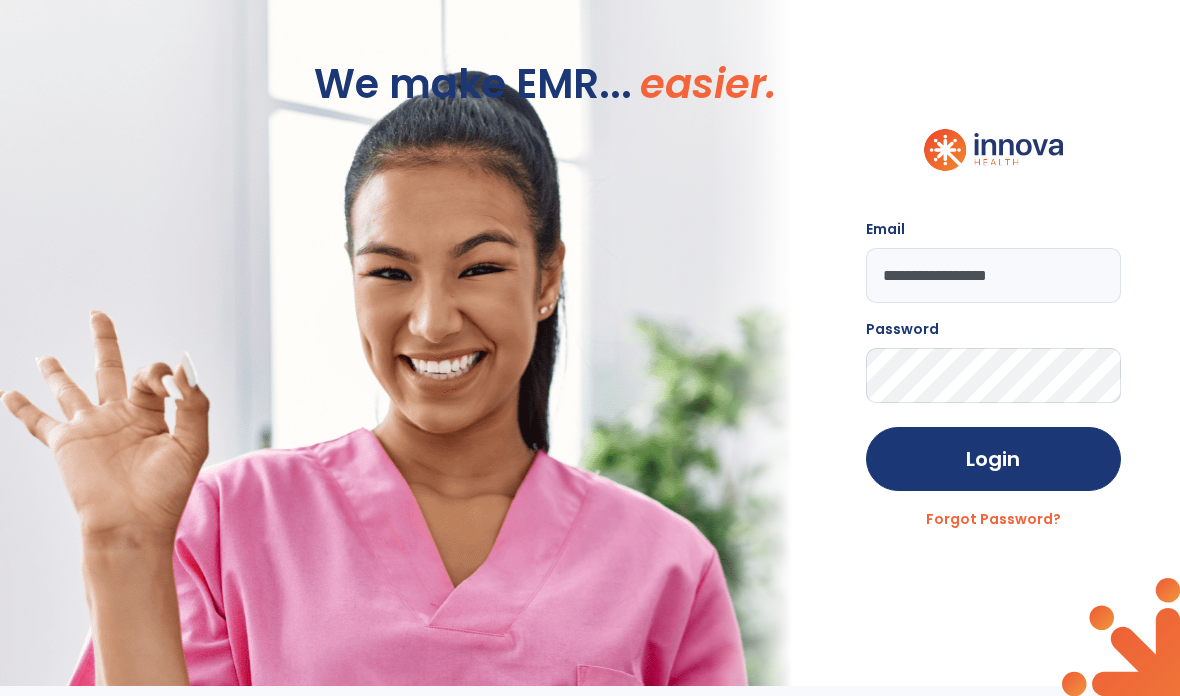 click on "Login" 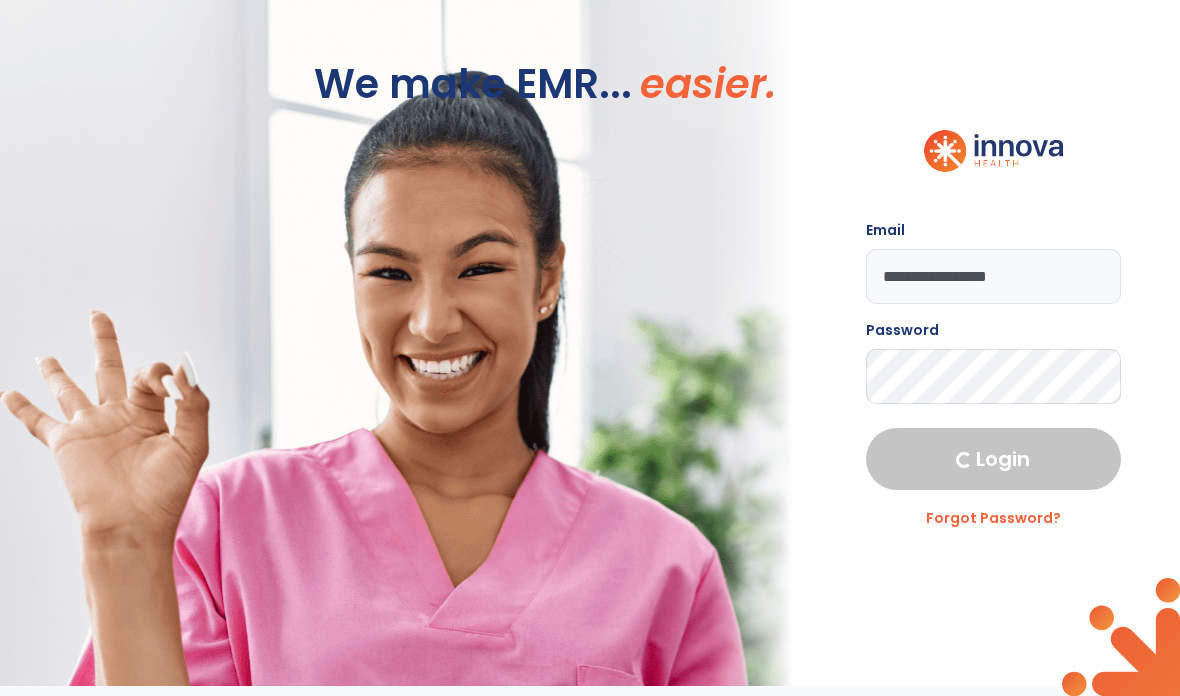 select on "****" 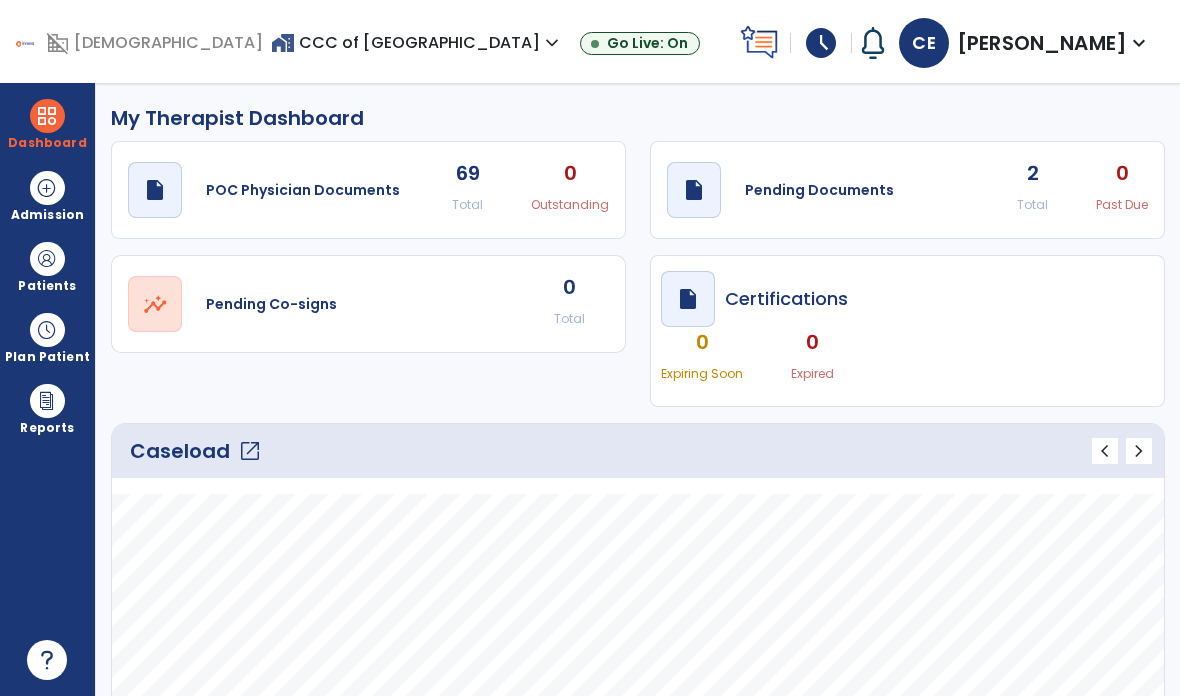 click at bounding box center [47, 259] 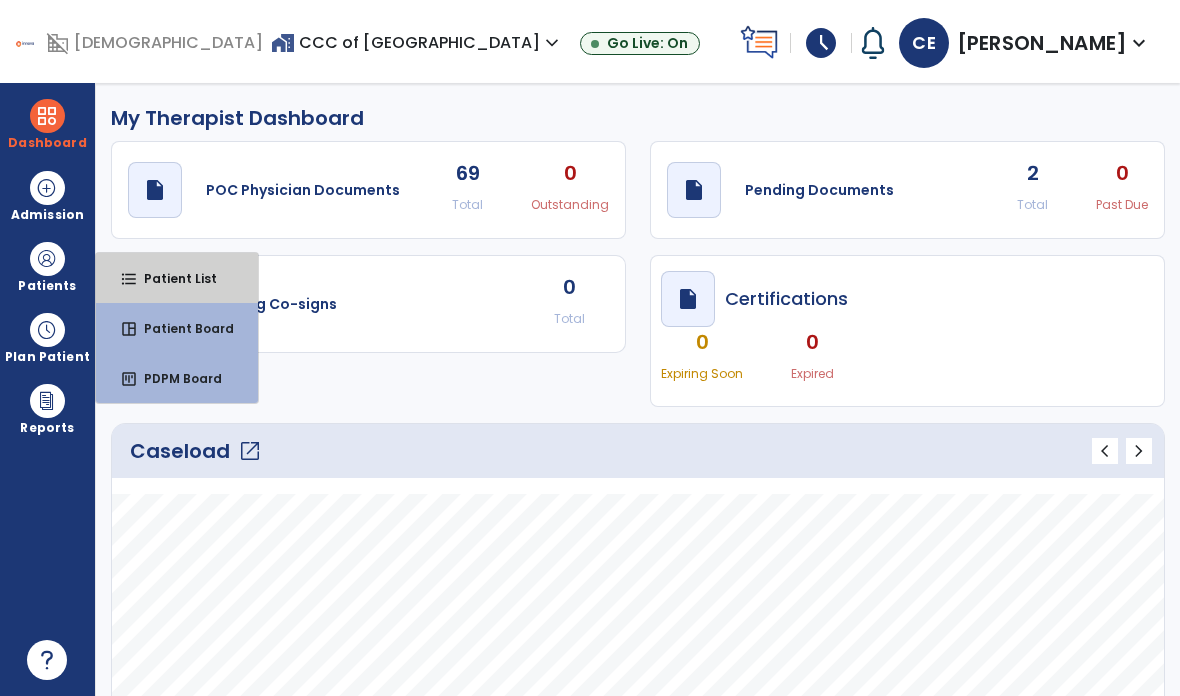 click on "Patient List" at bounding box center [172, 278] 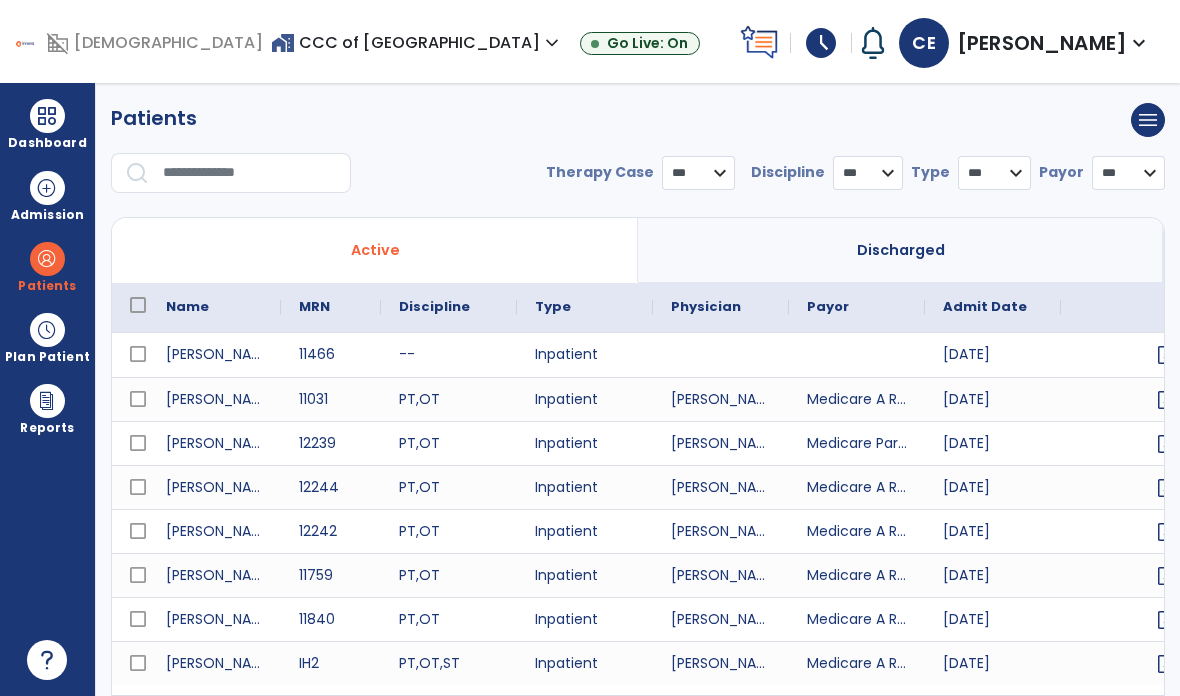 select on "***" 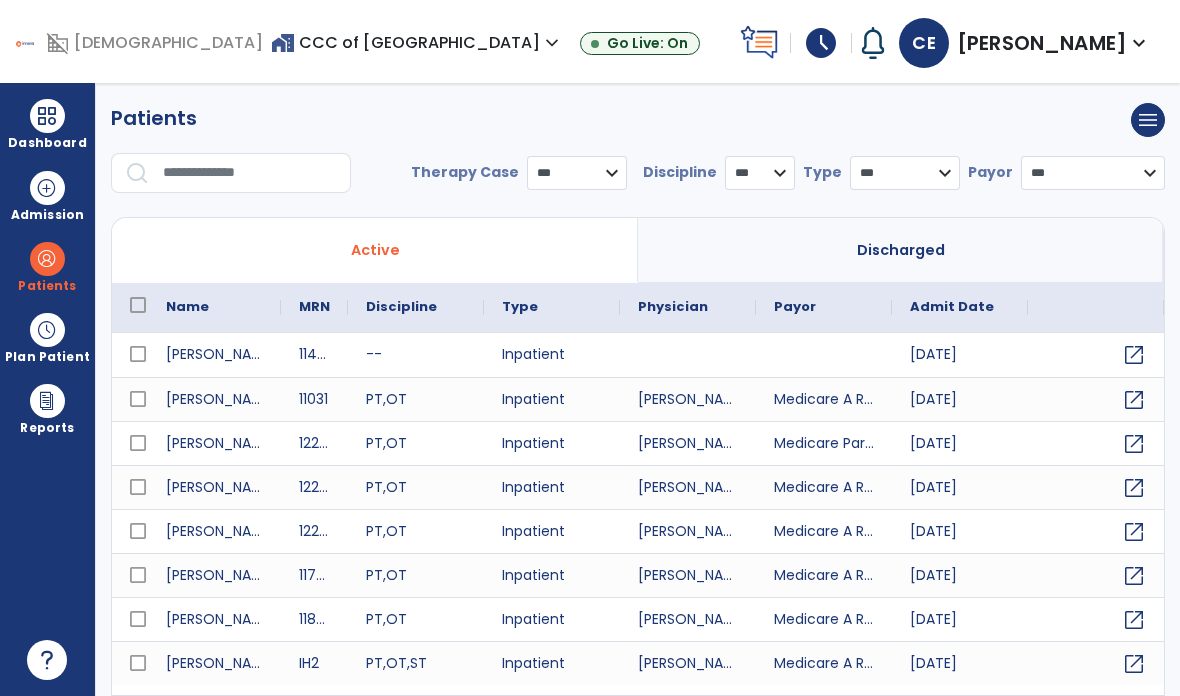 click at bounding box center [250, 173] 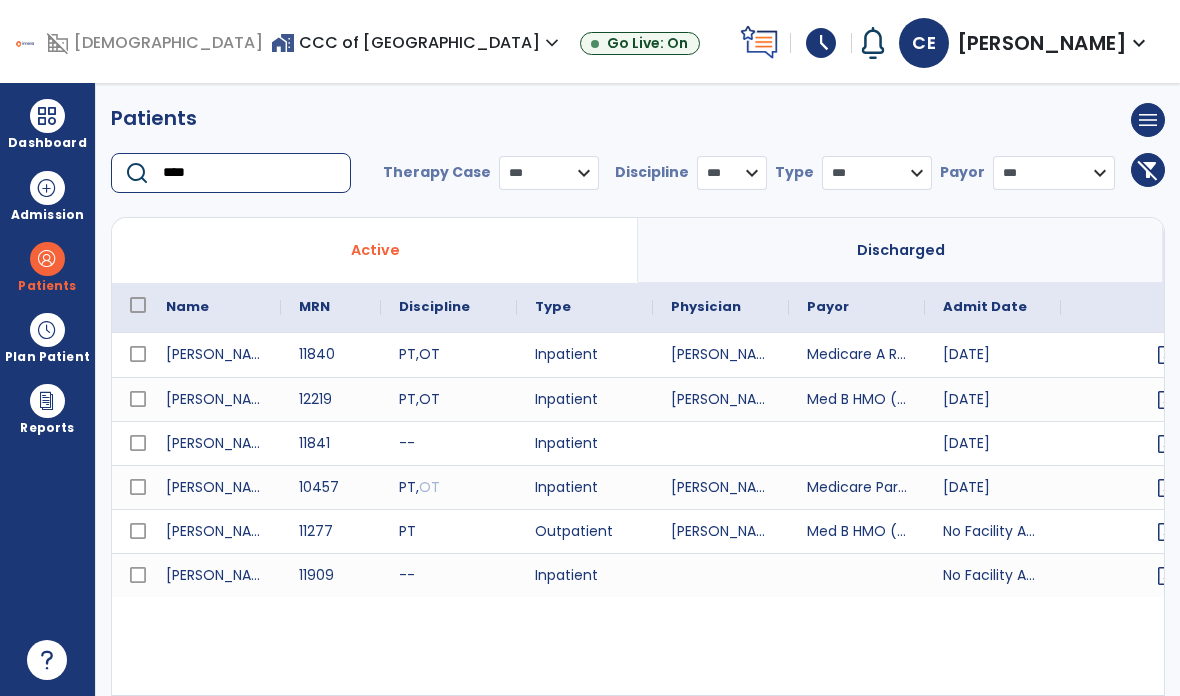type on "****" 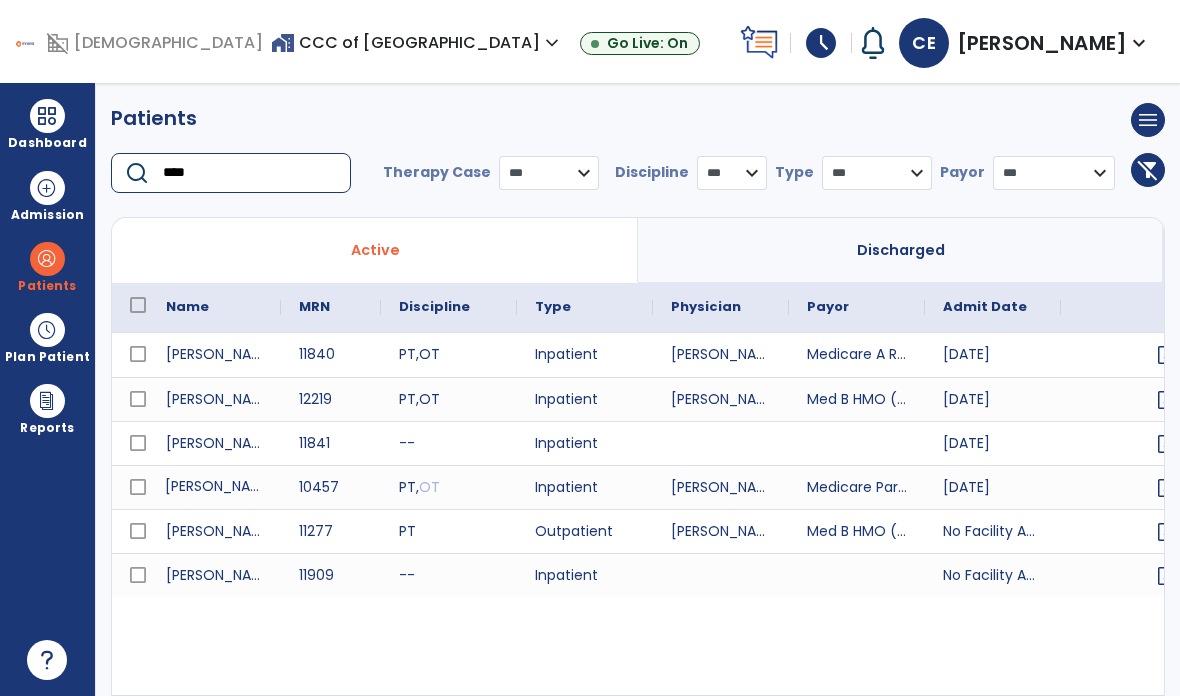 click on "[PERSON_NAME]" at bounding box center (214, 487) 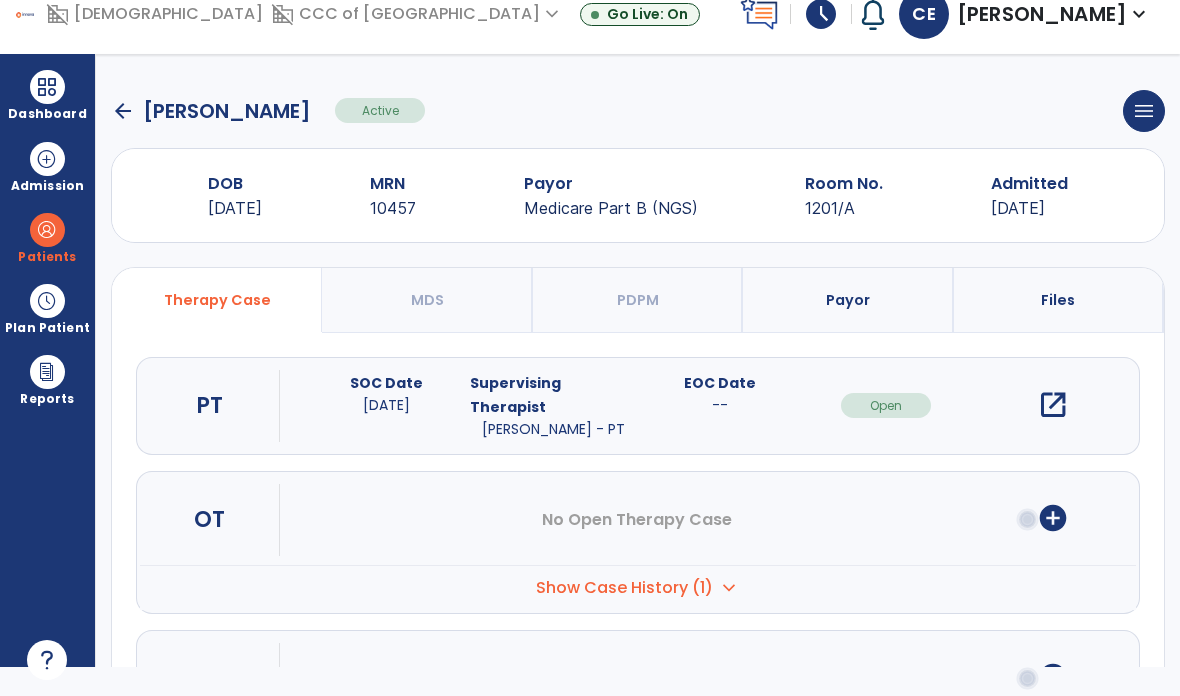 click on "open_in_new" at bounding box center [1053, 405] 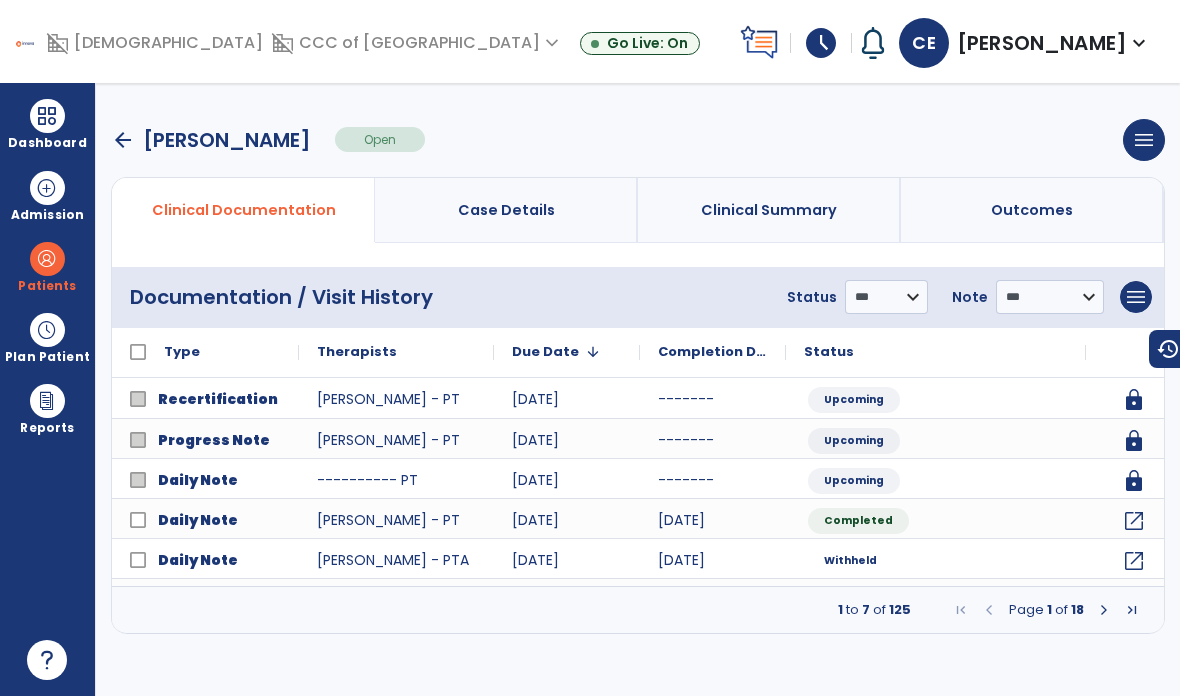 click on "menu" at bounding box center (1136, 297) 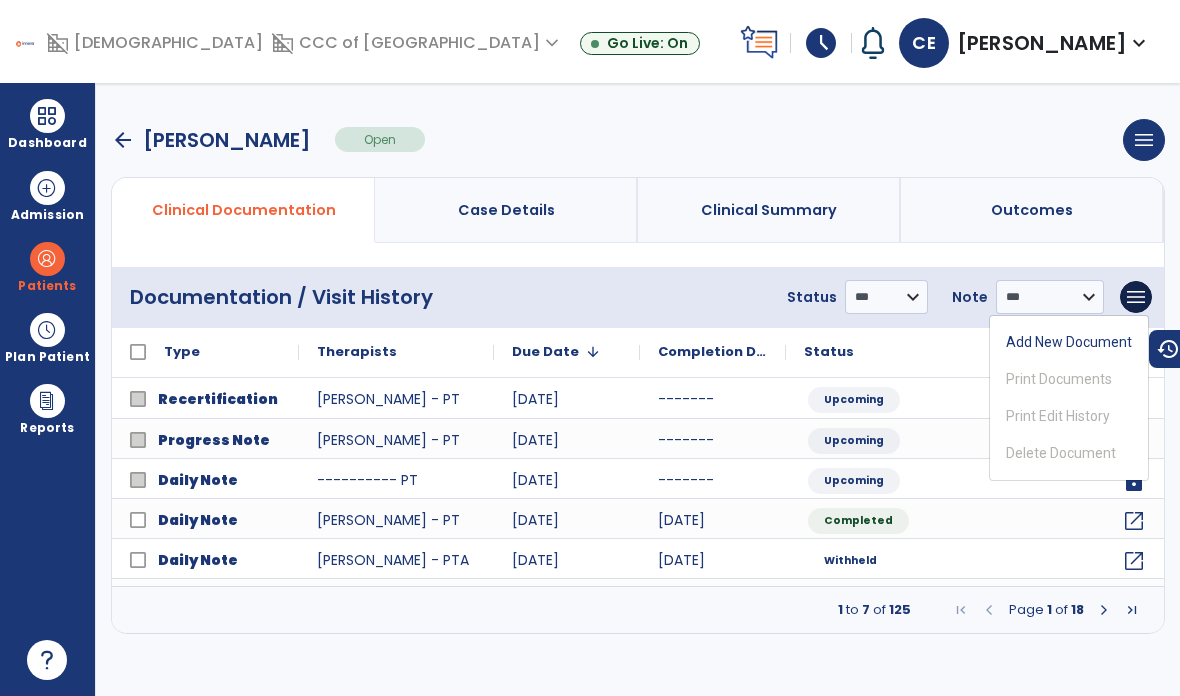 click on "Add New Document" at bounding box center [1069, 342] 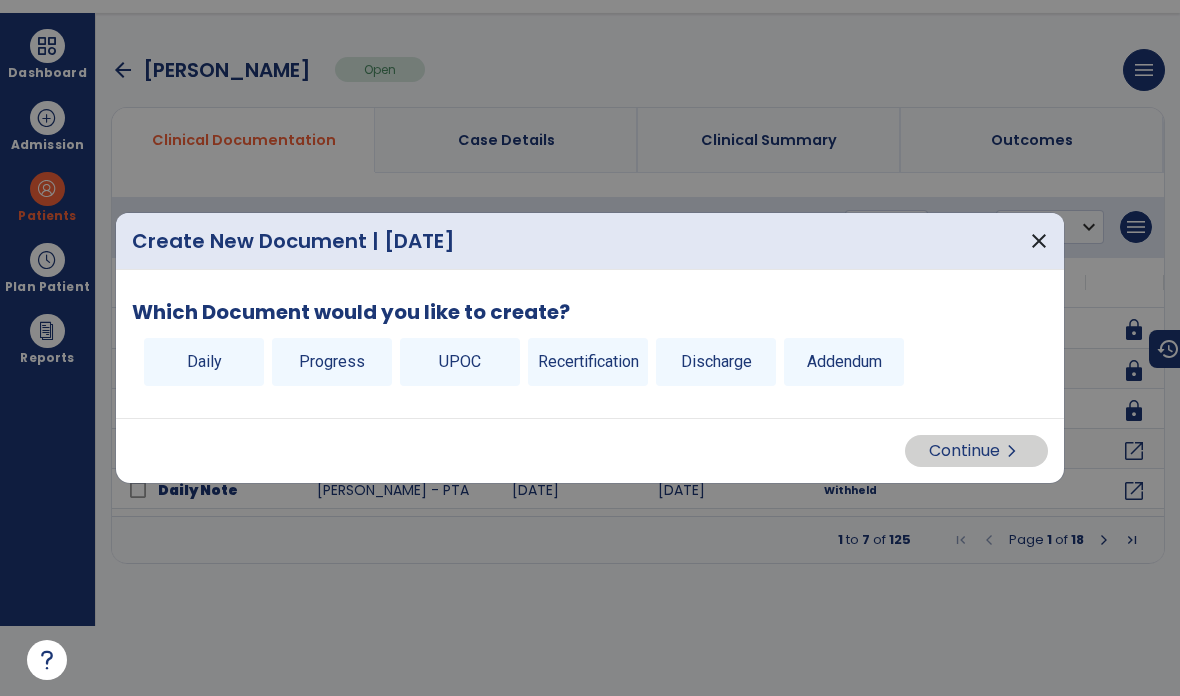 click on "Daily" at bounding box center (204, 362) 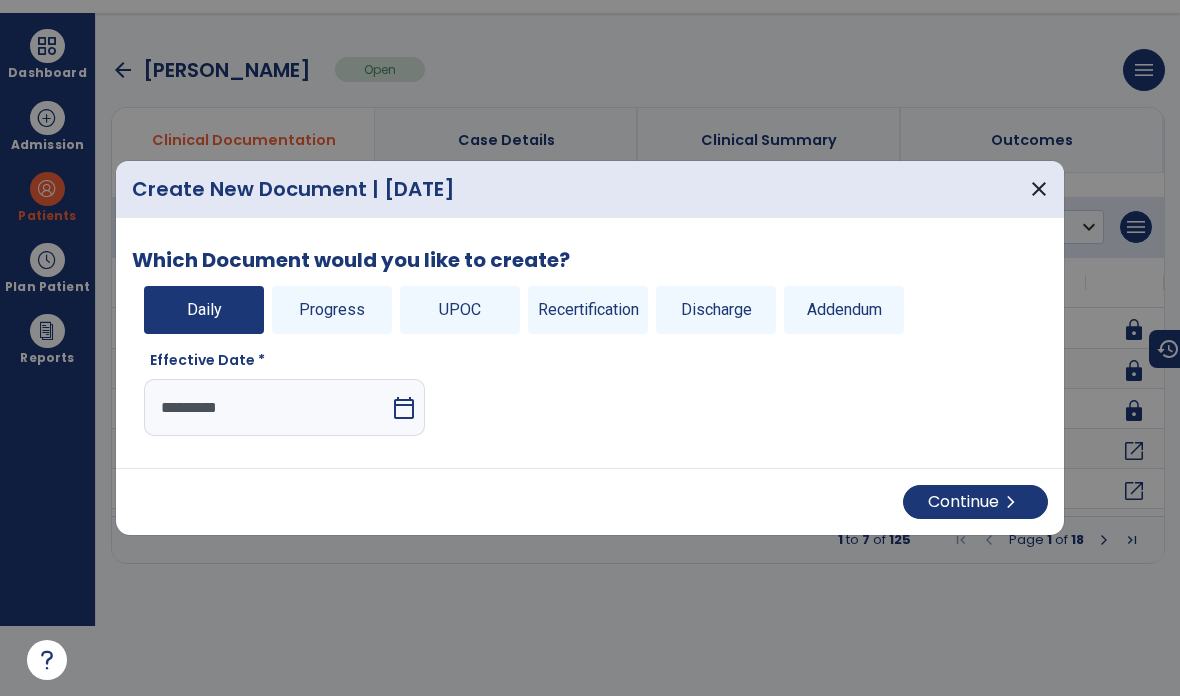 click on "Continue   chevron_right" at bounding box center (975, 502) 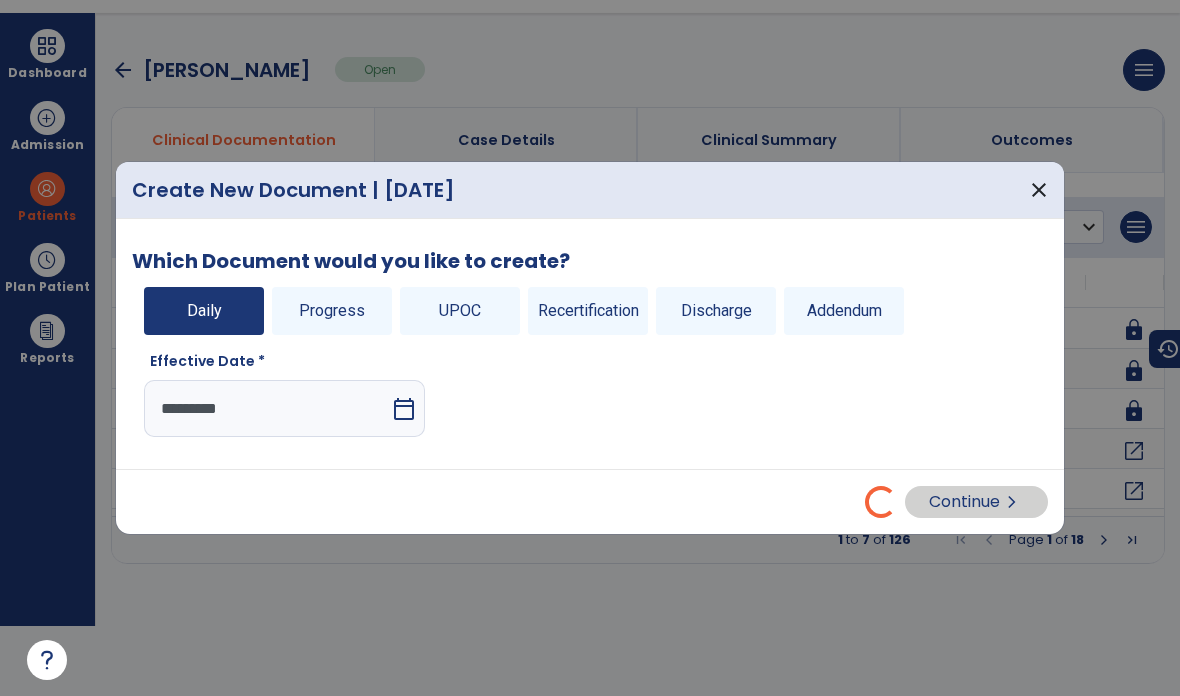 select on "*" 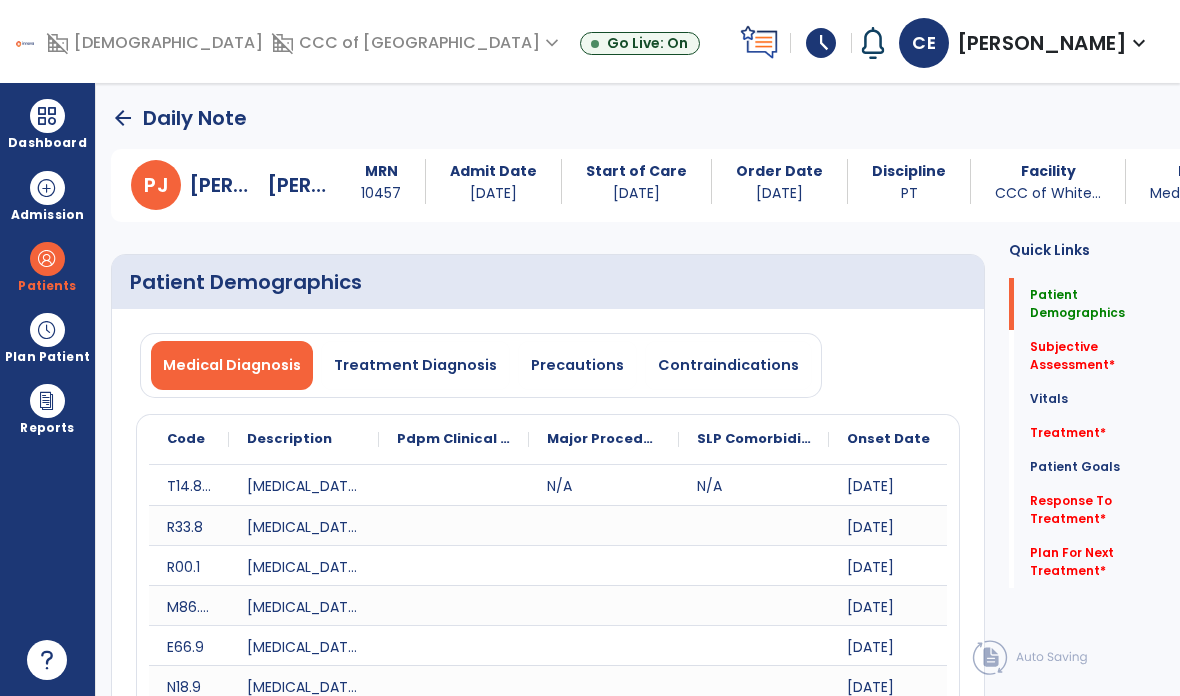 scroll, scrollTop: 70, scrollLeft: 0, axis: vertical 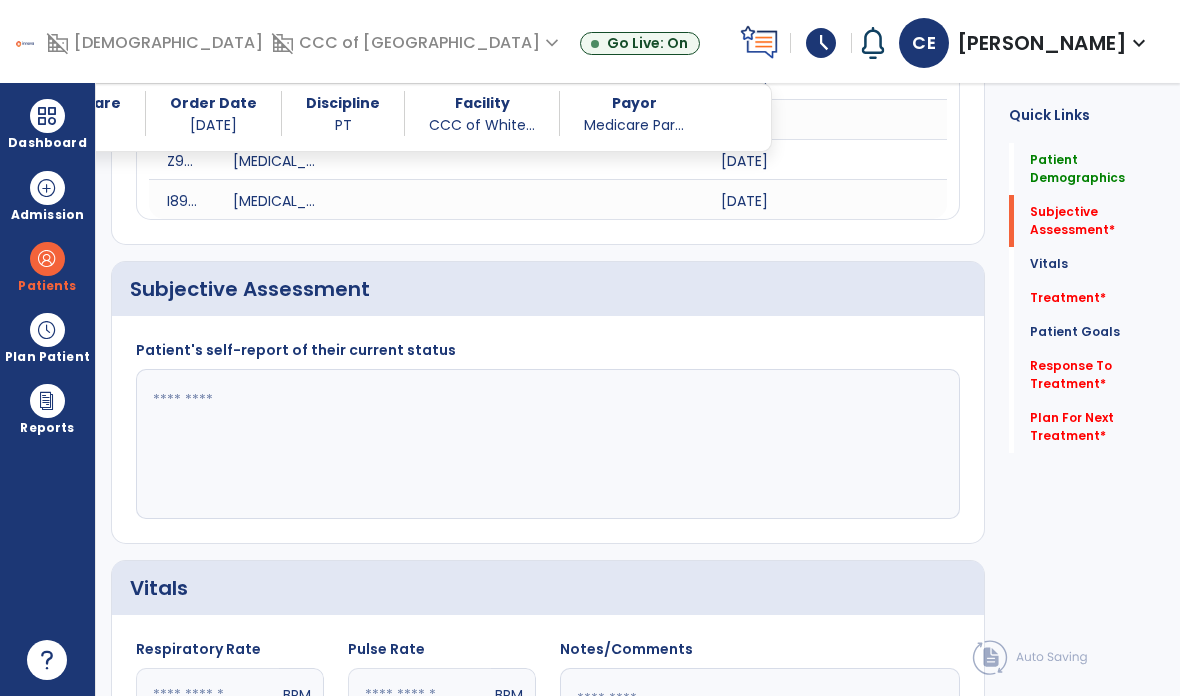 click 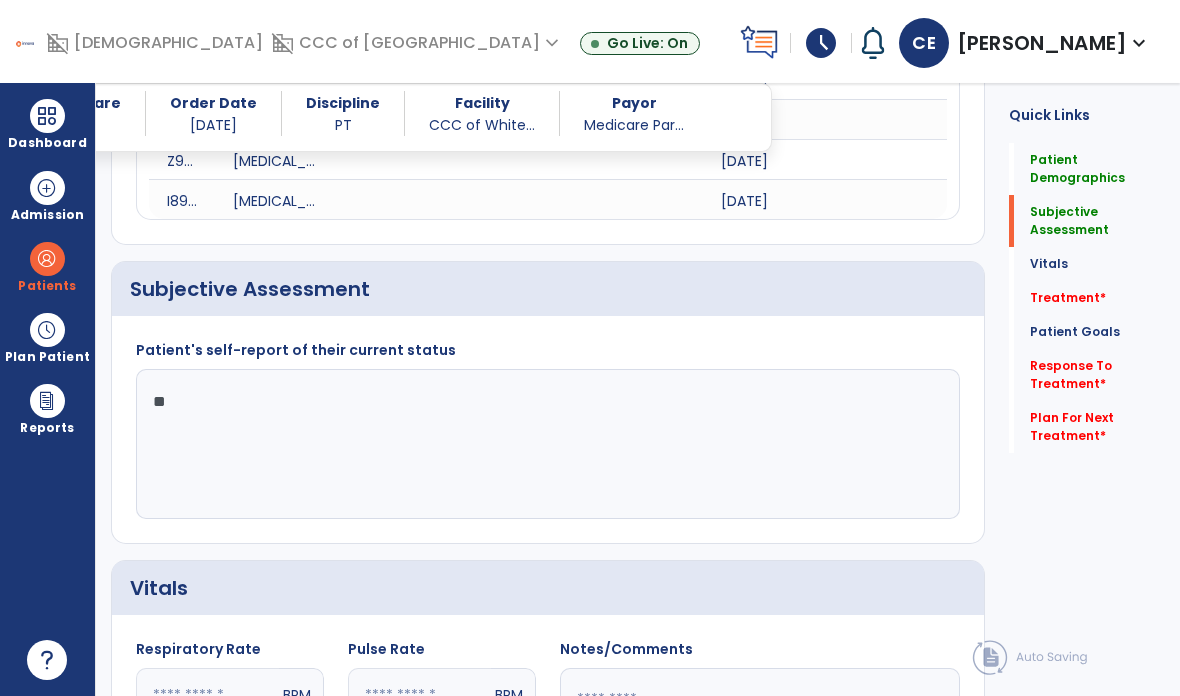 type on "*" 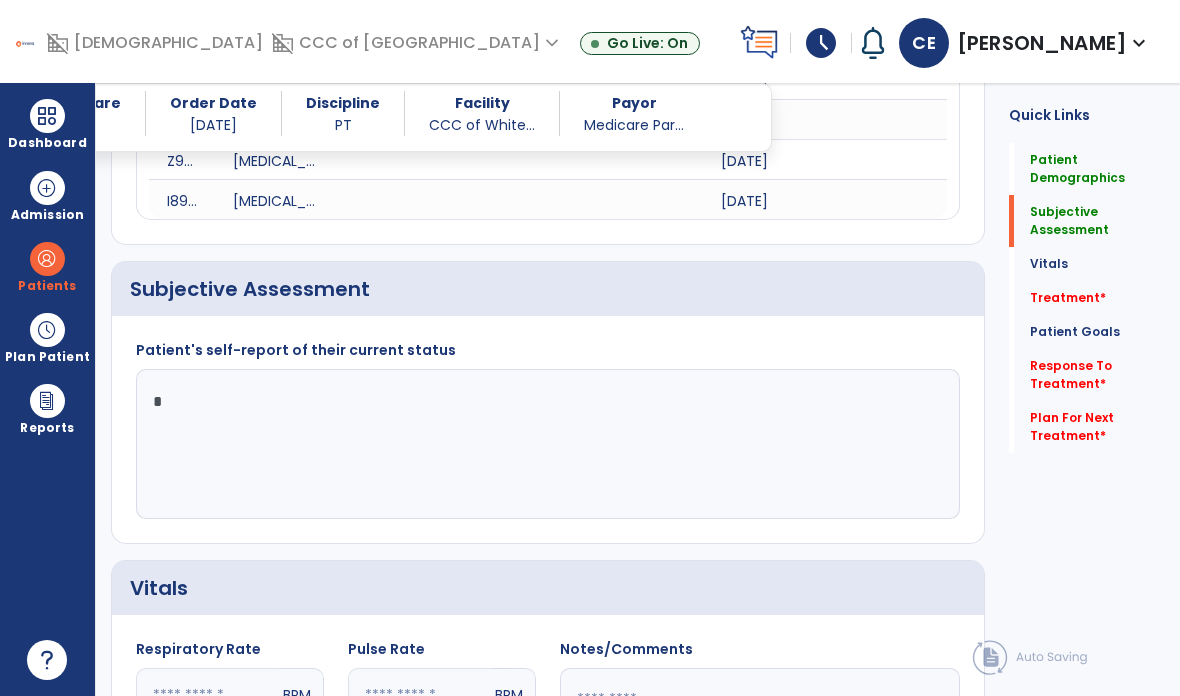type 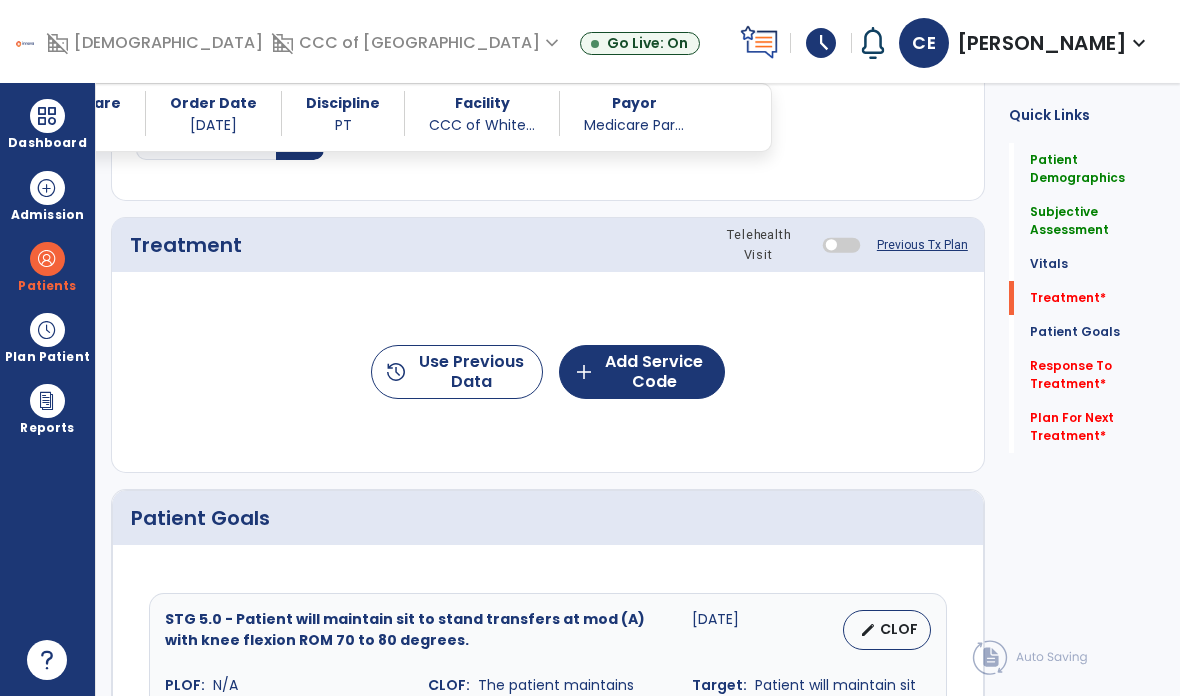 scroll, scrollTop: 2513, scrollLeft: 0, axis: vertical 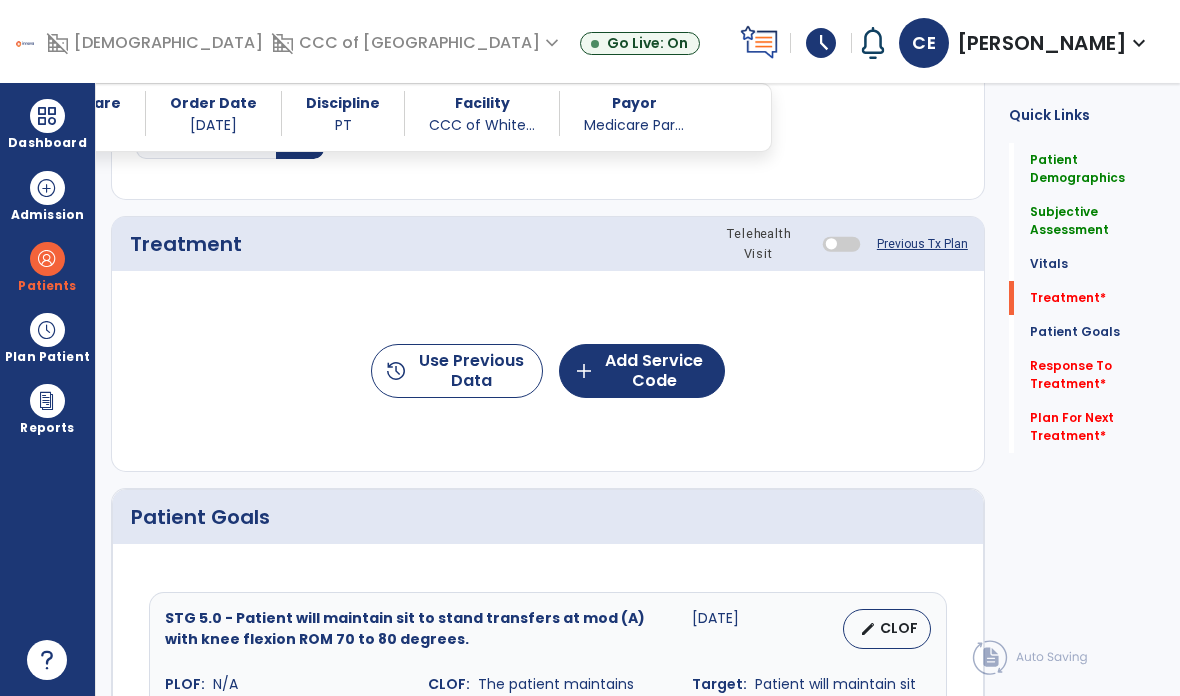 click on "add  Add Service Code" 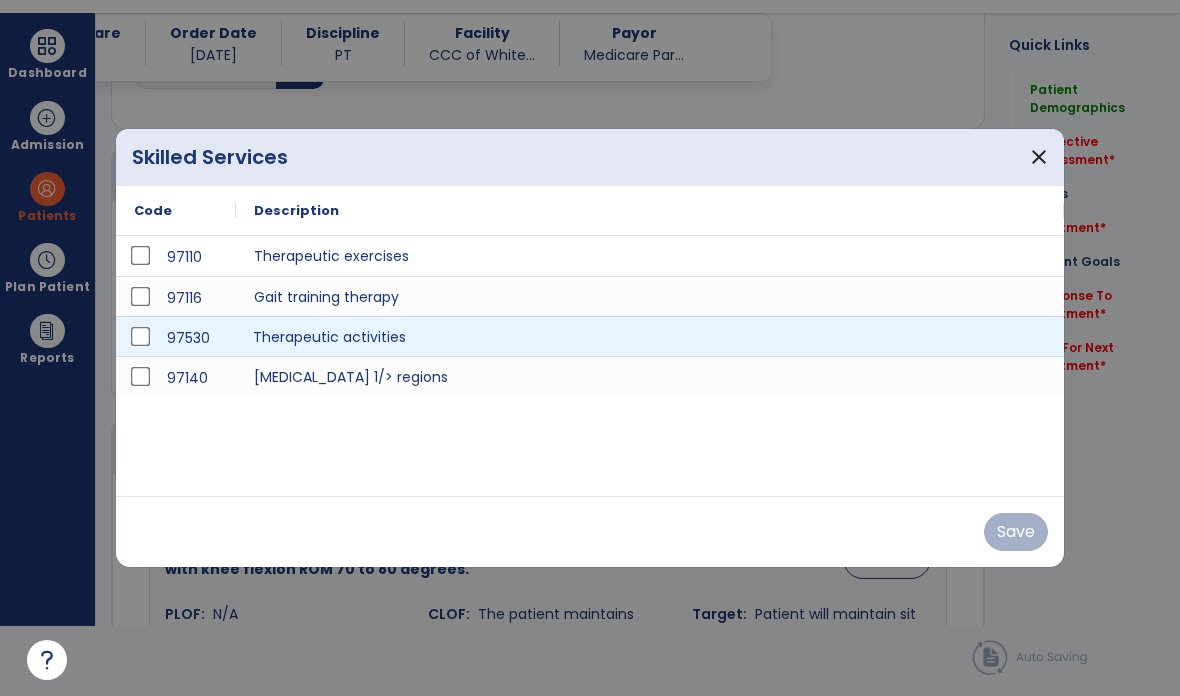 click on "Therapeutic activities" at bounding box center [650, 336] 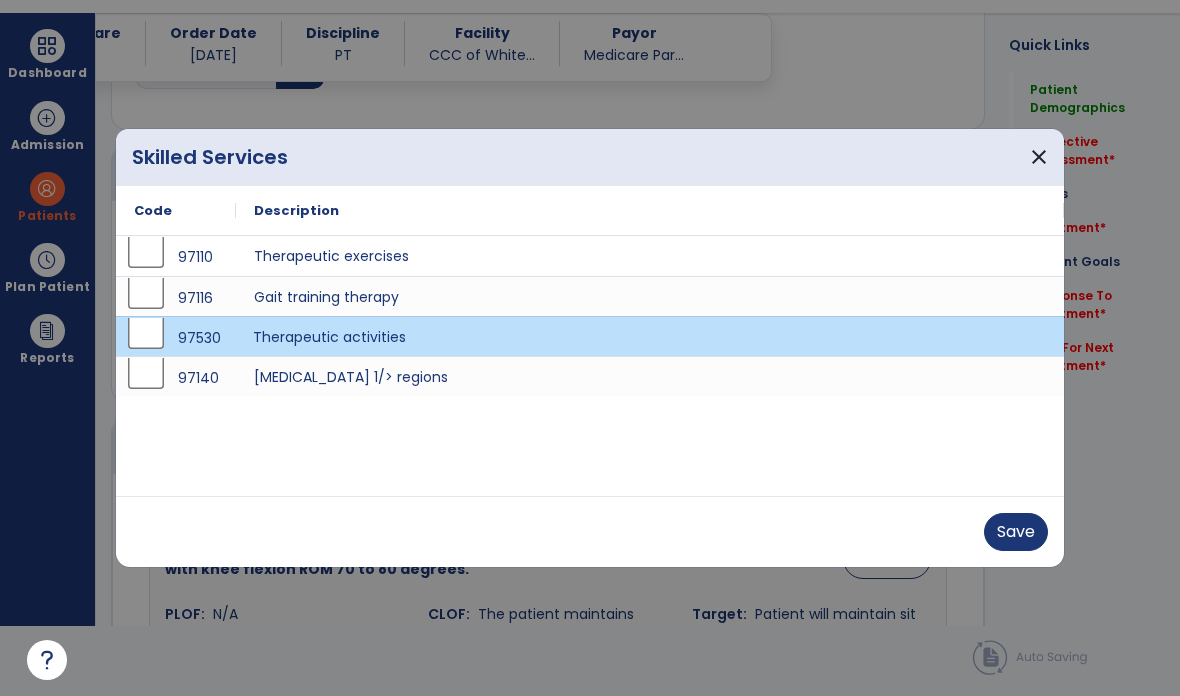 click on "Save" at bounding box center (1016, 532) 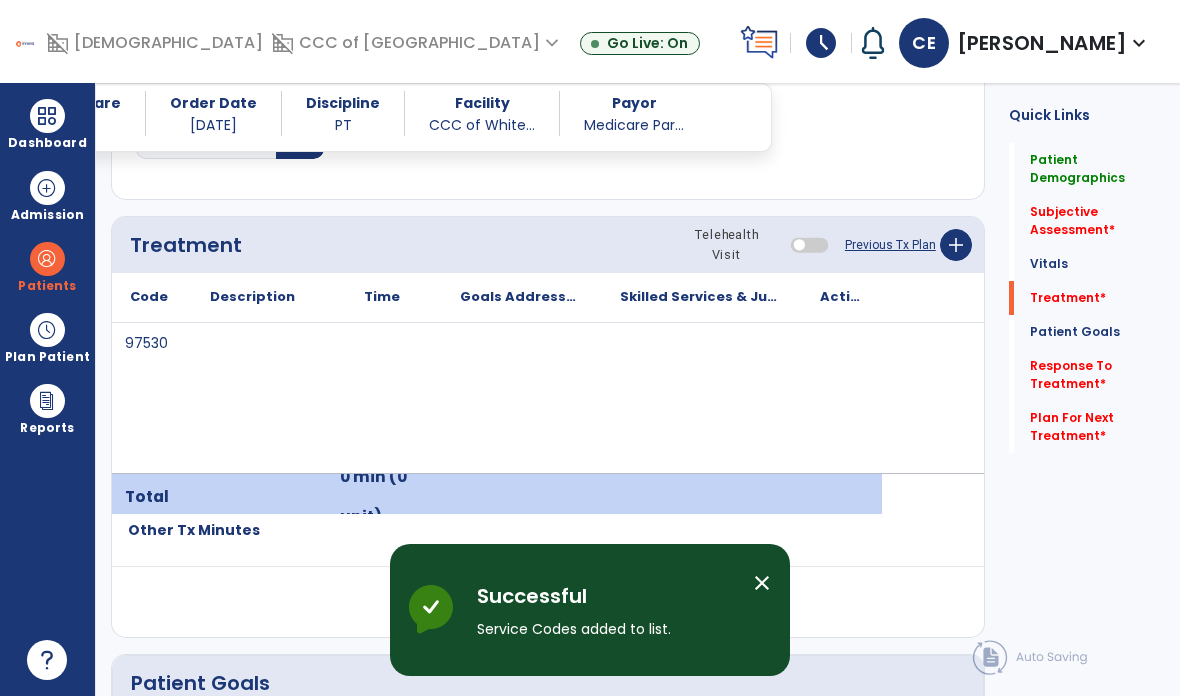 scroll, scrollTop: 70, scrollLeft: 0, axis: vertical 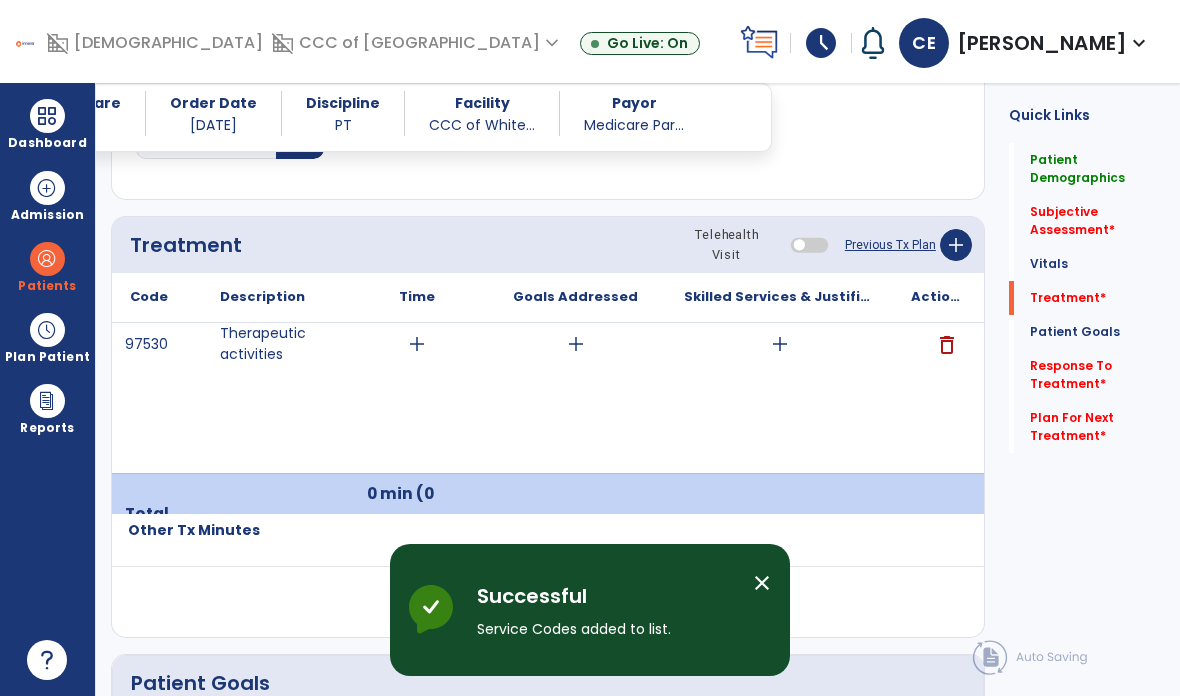 click on "add" at bounding box center (780, 344) 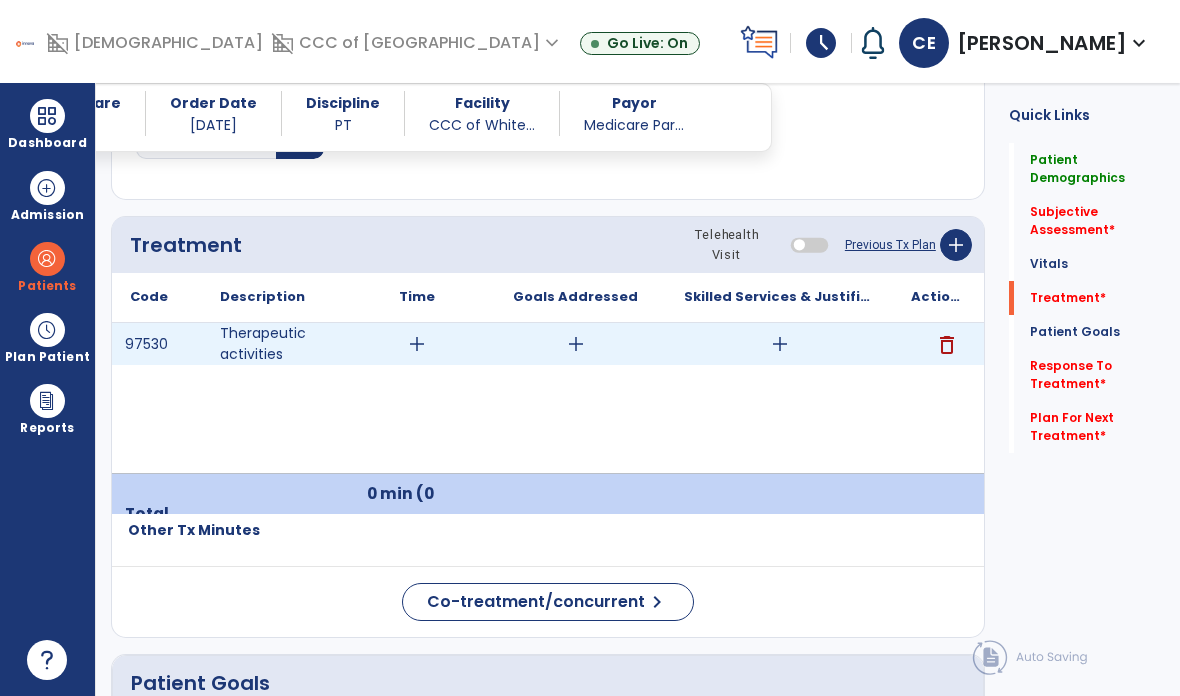 scroll, scrollTop: 0, scrollLeft: 0, axis: both 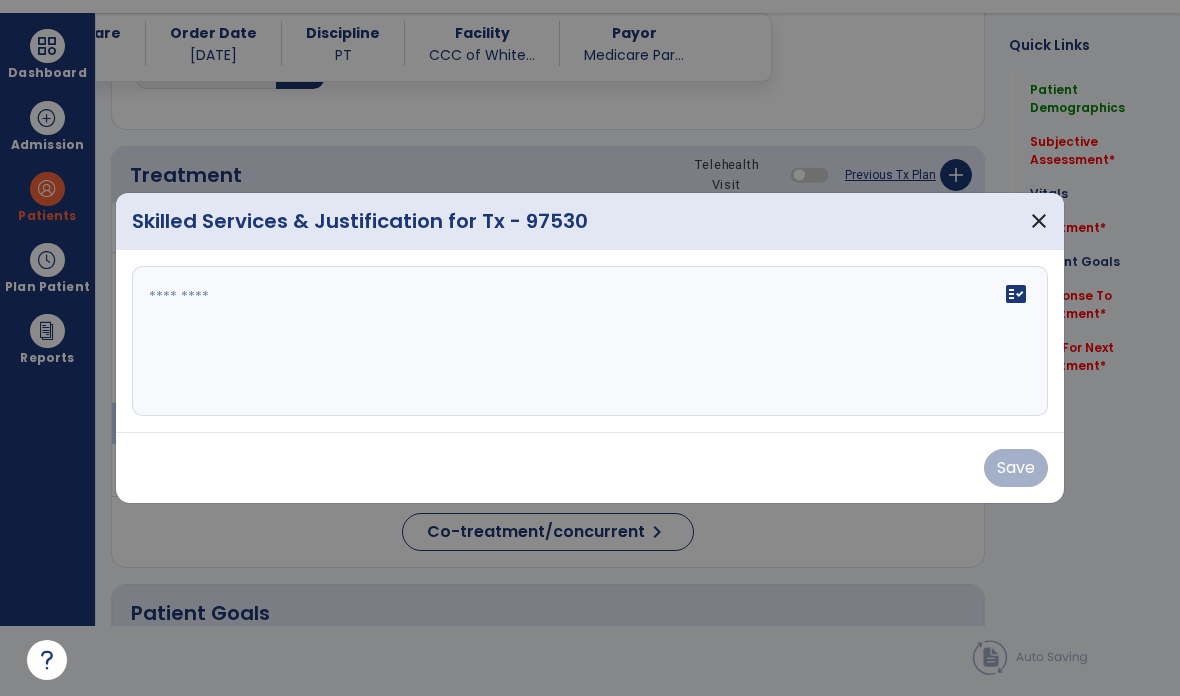 click on "fact_check" at bounding box center [590, 341] 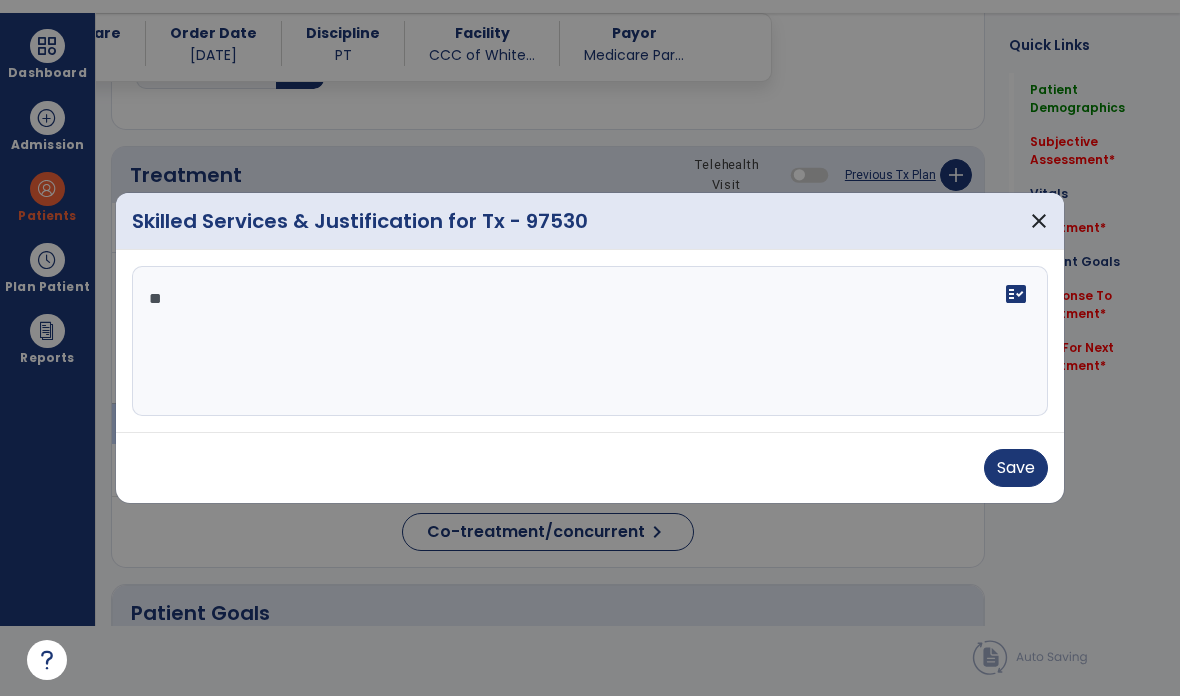 type on "*" 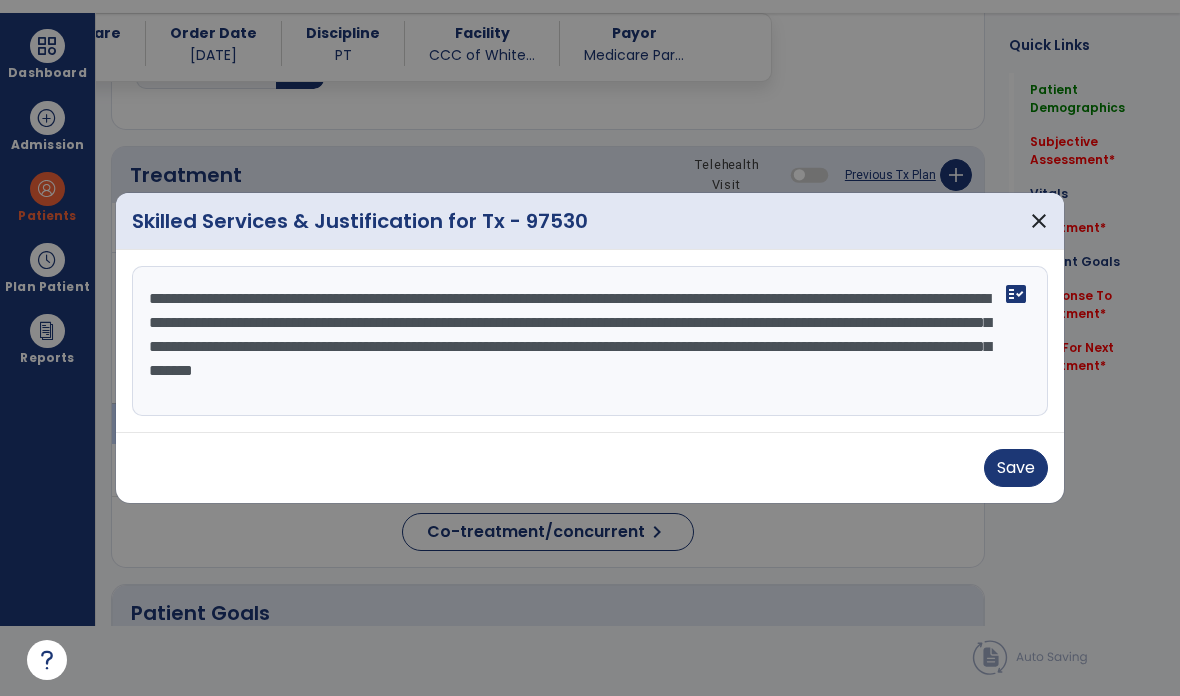 type on "**********" 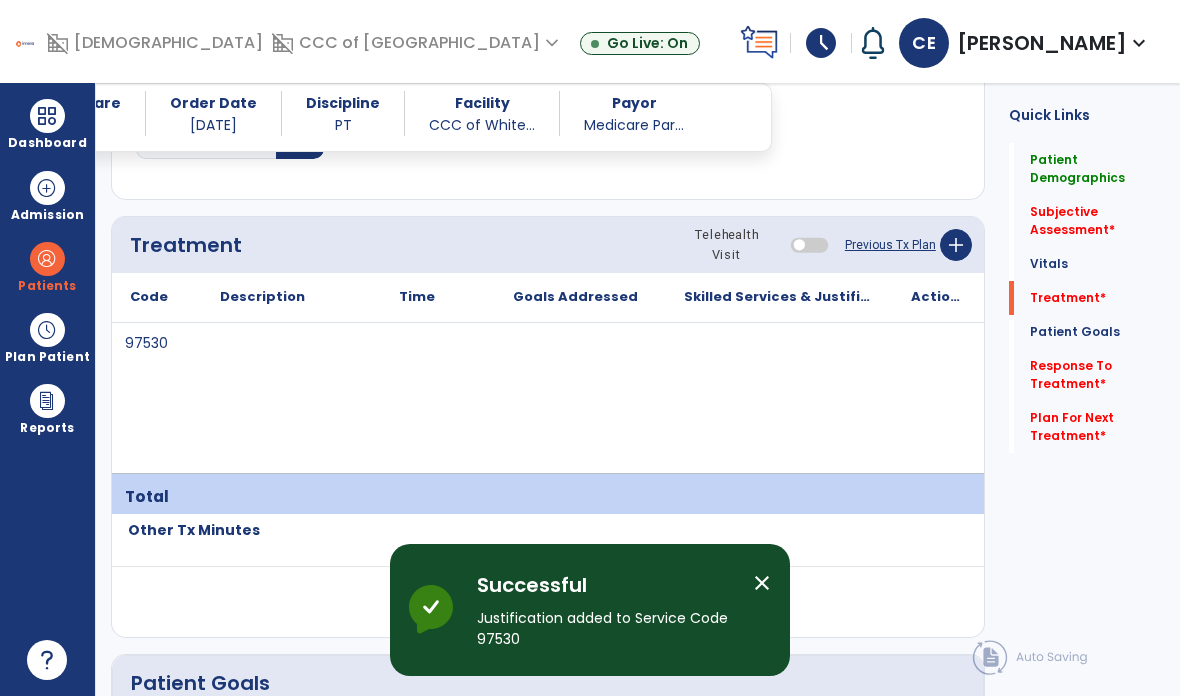scroll, scrollTop: 70, scrollLeft: 0, axis: vertical 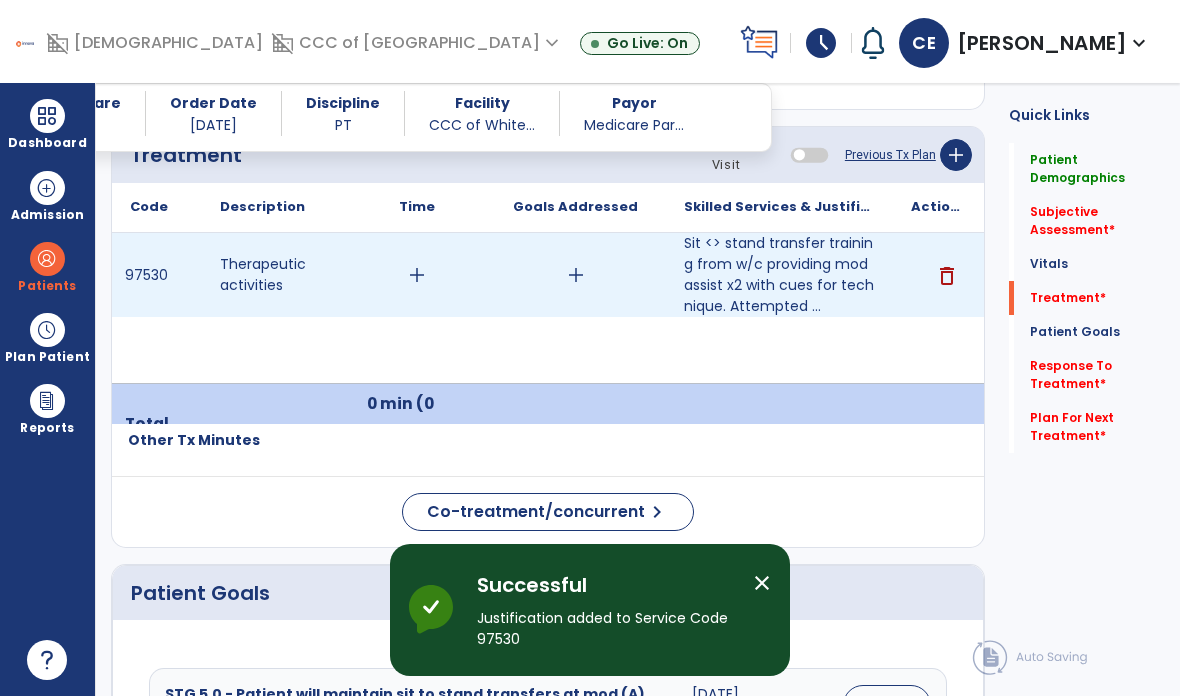 click on "add" at bounding box center [417, 275] 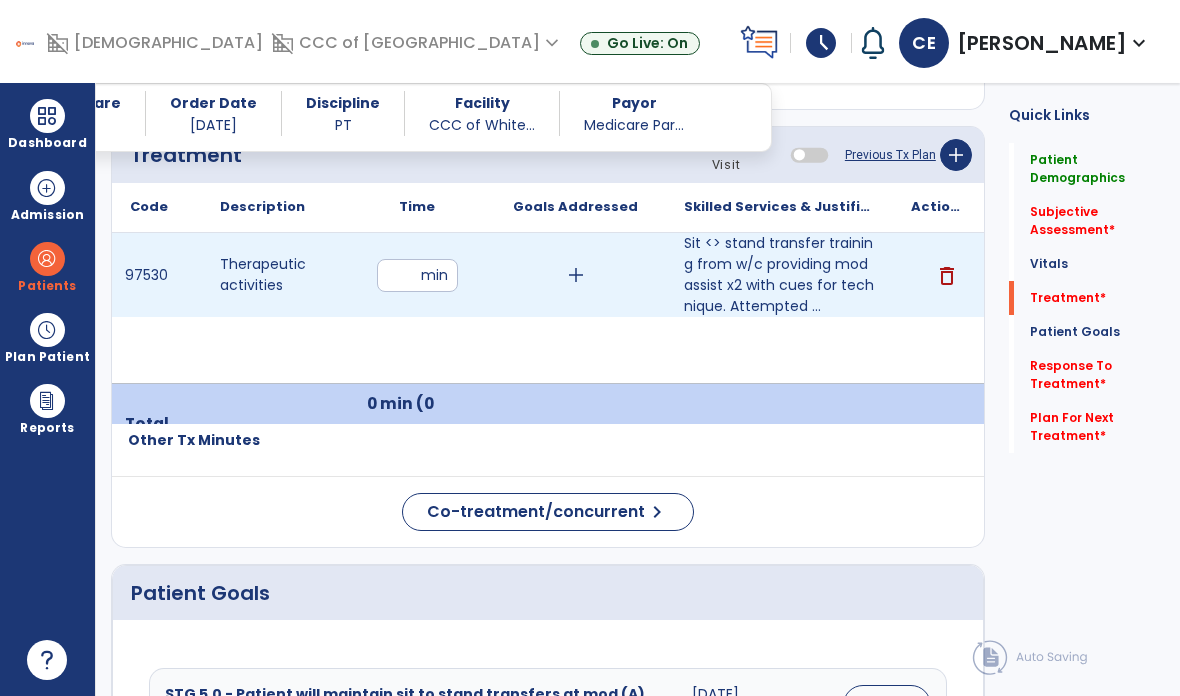 type on "**" 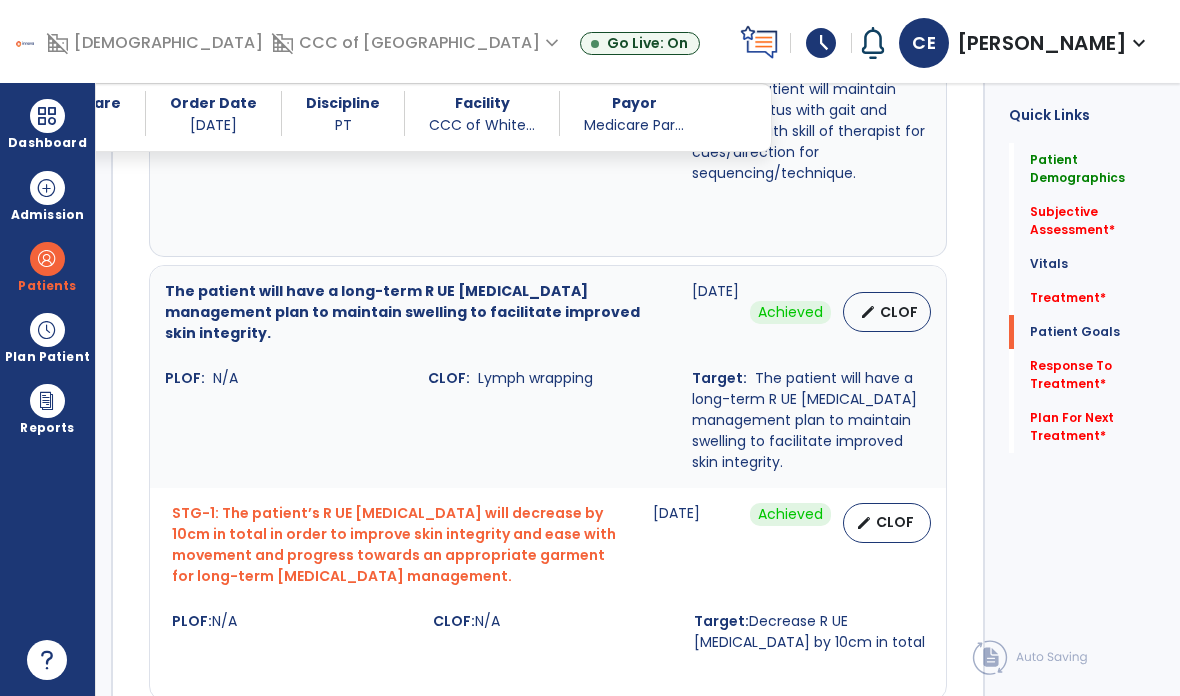 scroll, scrollTop: 4306, scrollLeft: 0, axis: vertical 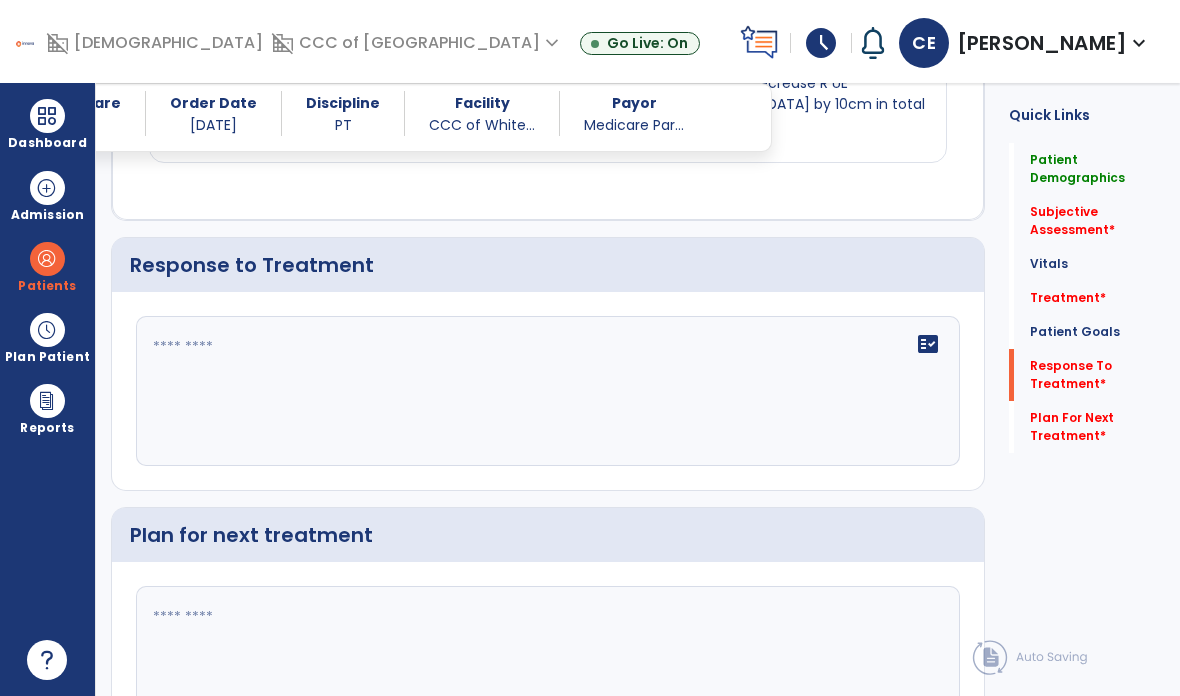 click 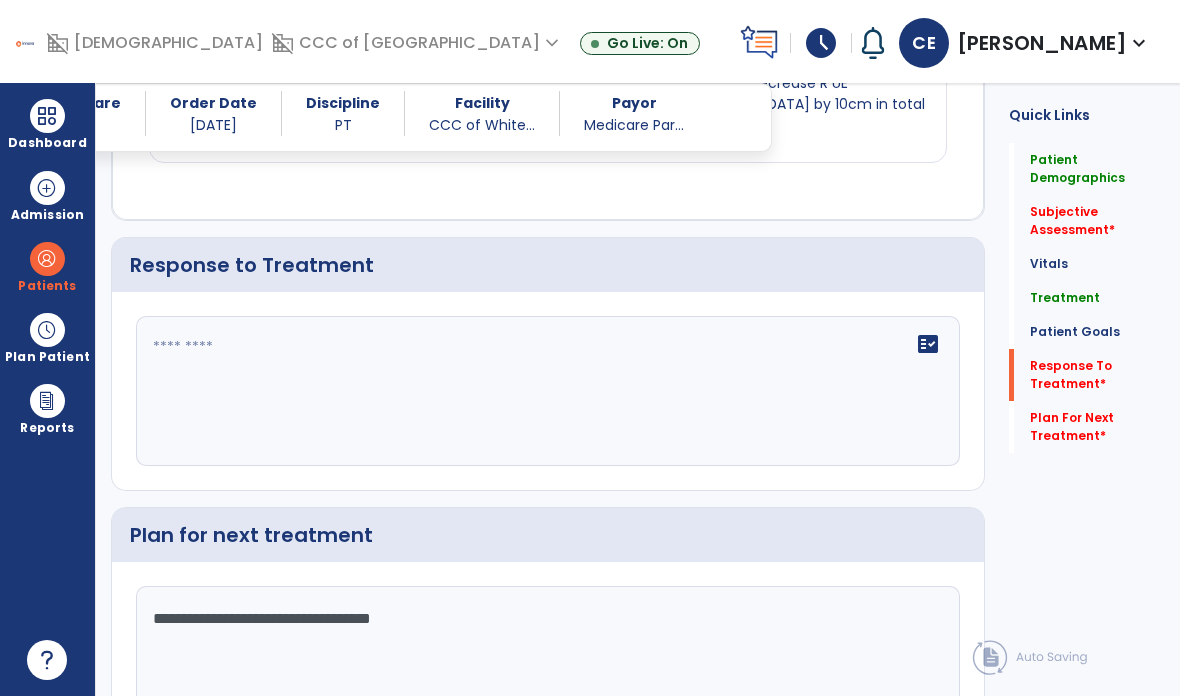 type on "**********" 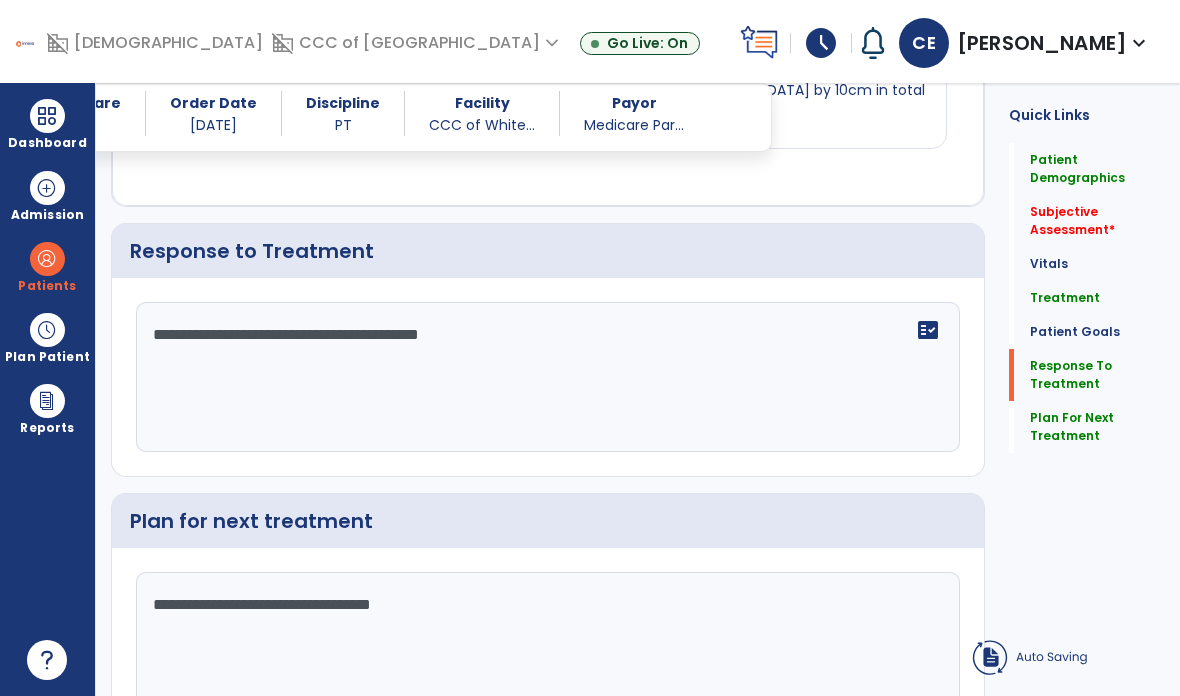 scroll, scrollTop: 4316, scrollLeft: 0, axis: vertical 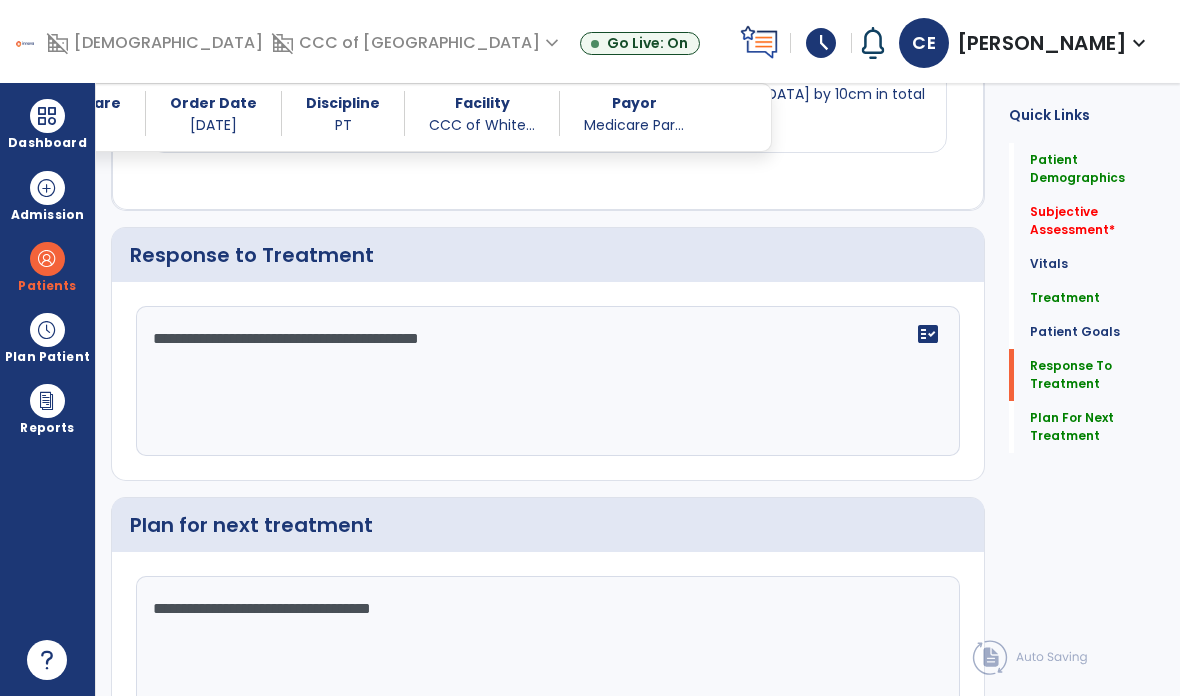 type on "**********" 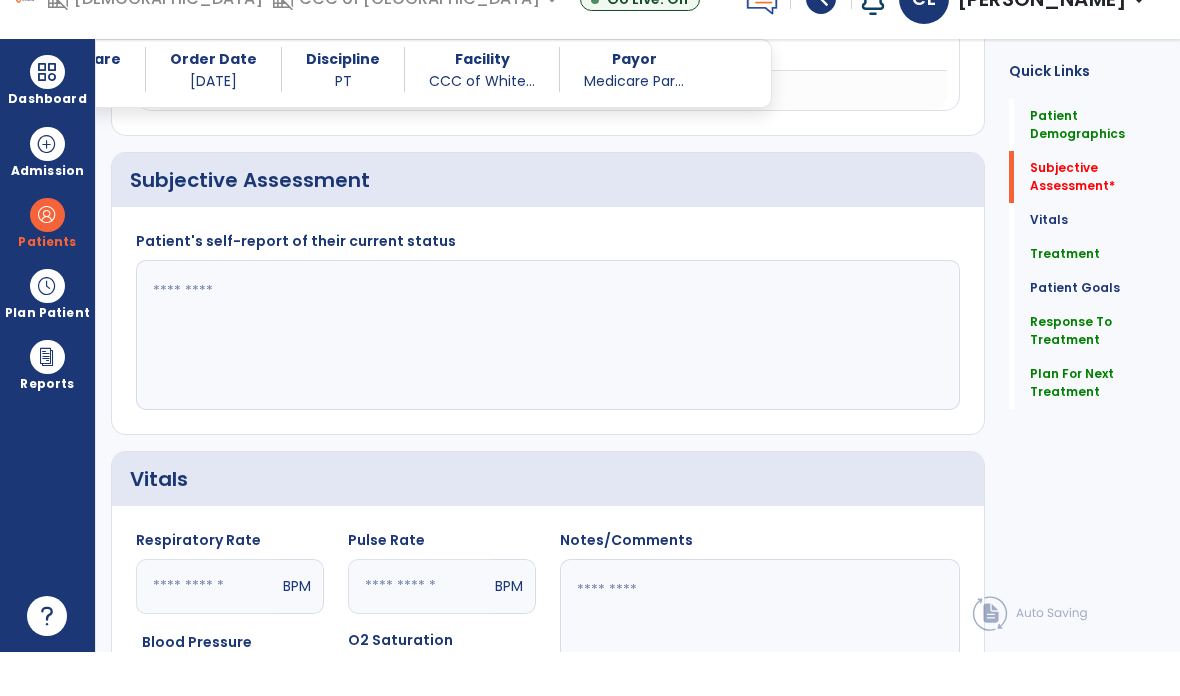scroll, scrollTop: 1789, scrollLeft: 0, axis: vertical 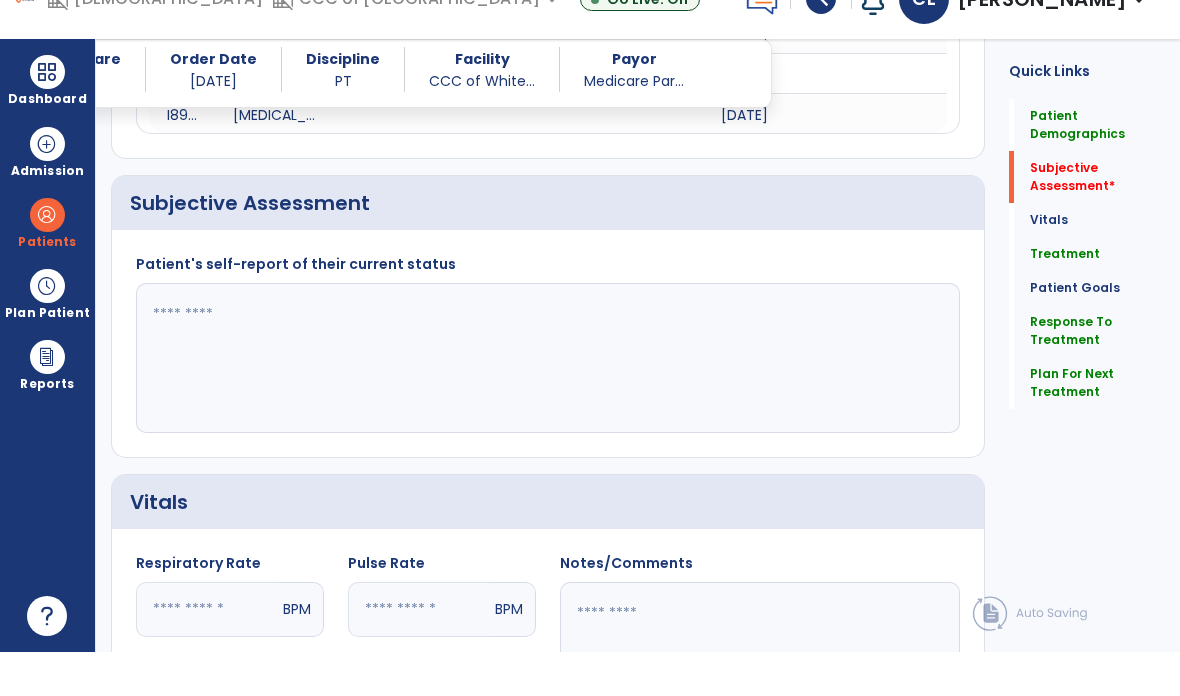 click 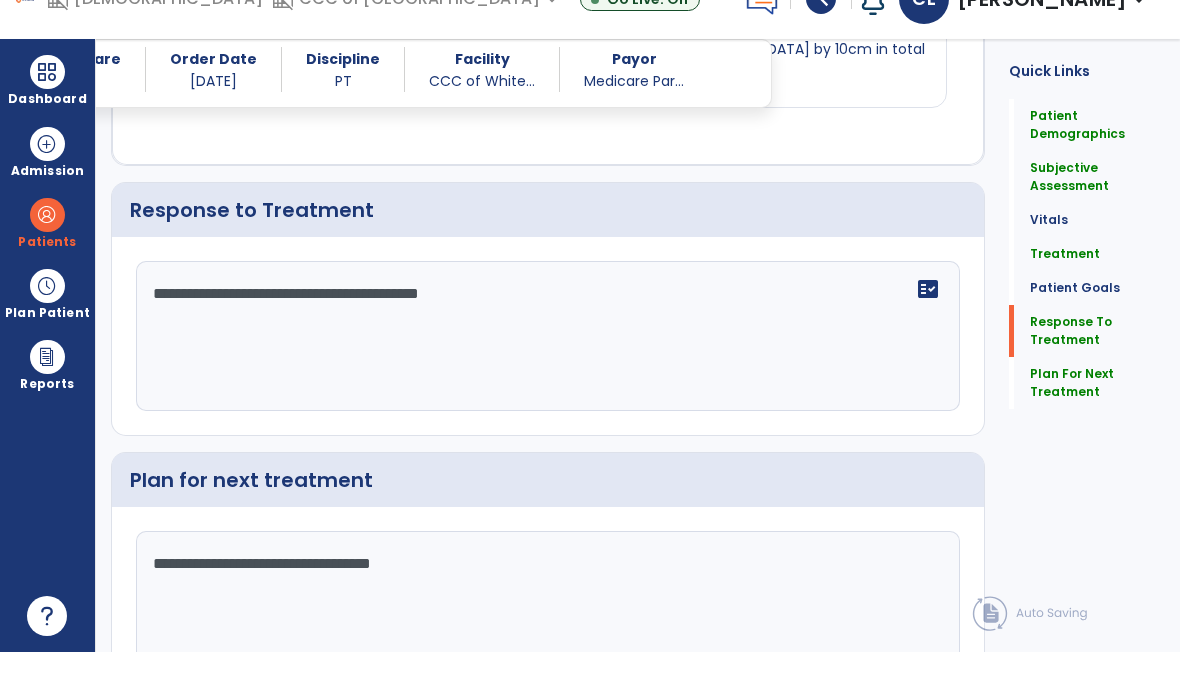 scroll, scrollTop: 4316, scrollLeft: 0, axis: vertical 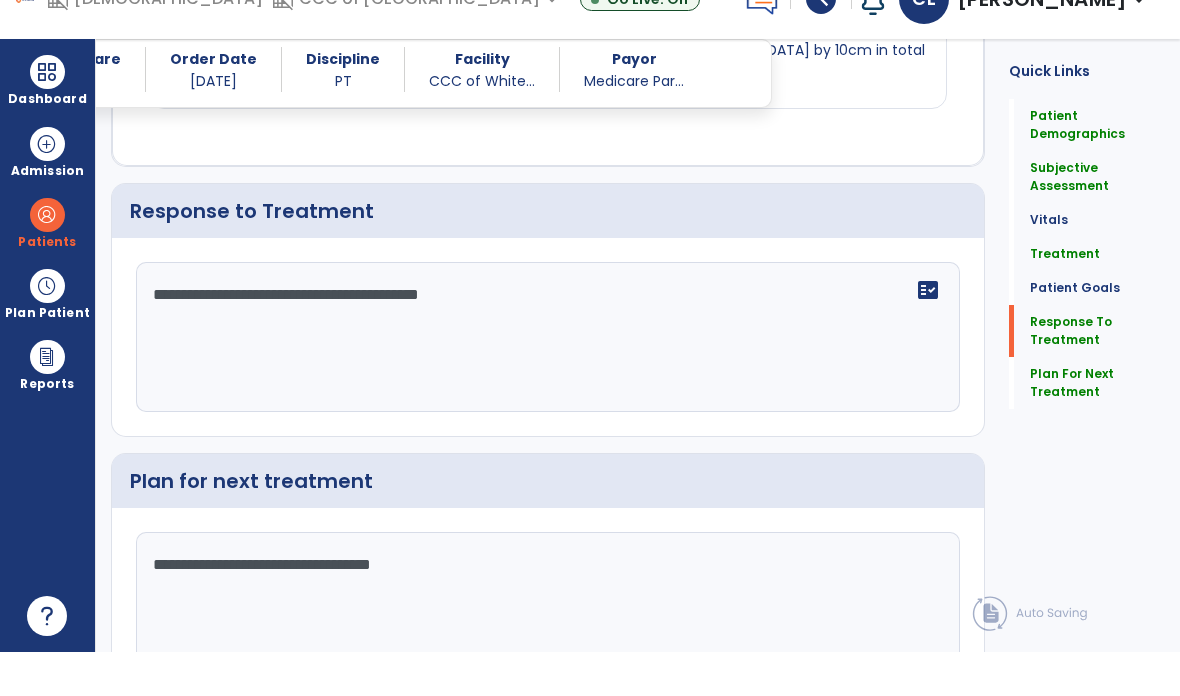 type on "**********" 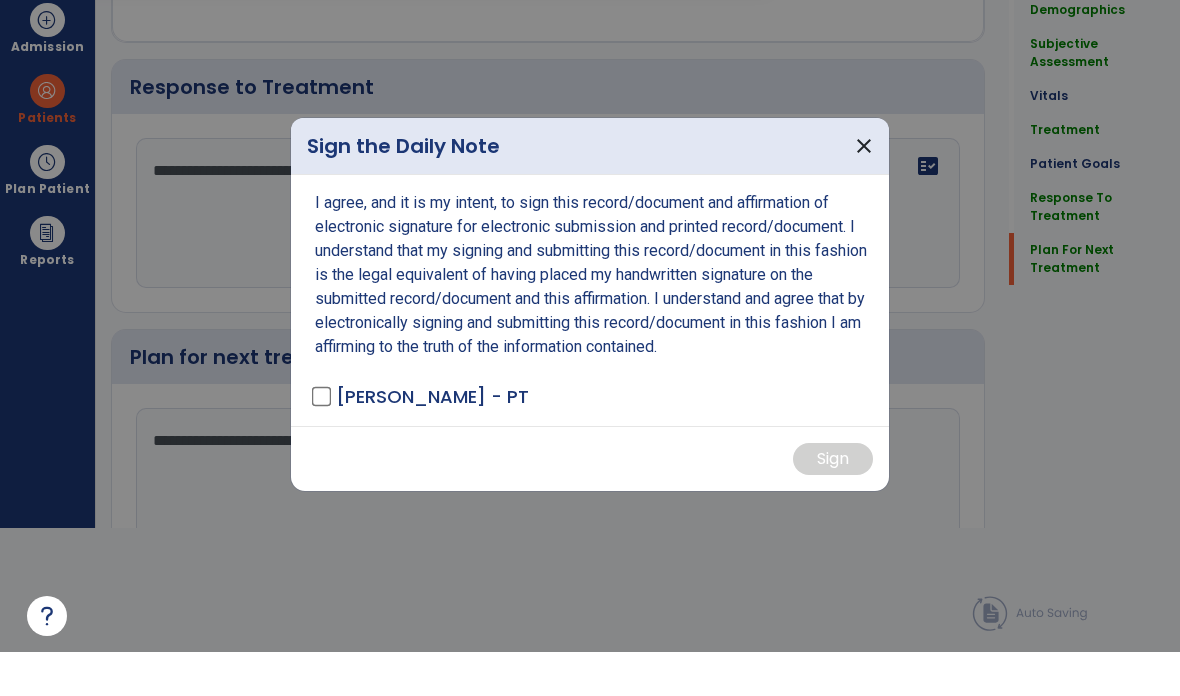 scroll, scrollTop: 0, scrollLeft: 0, axis: both 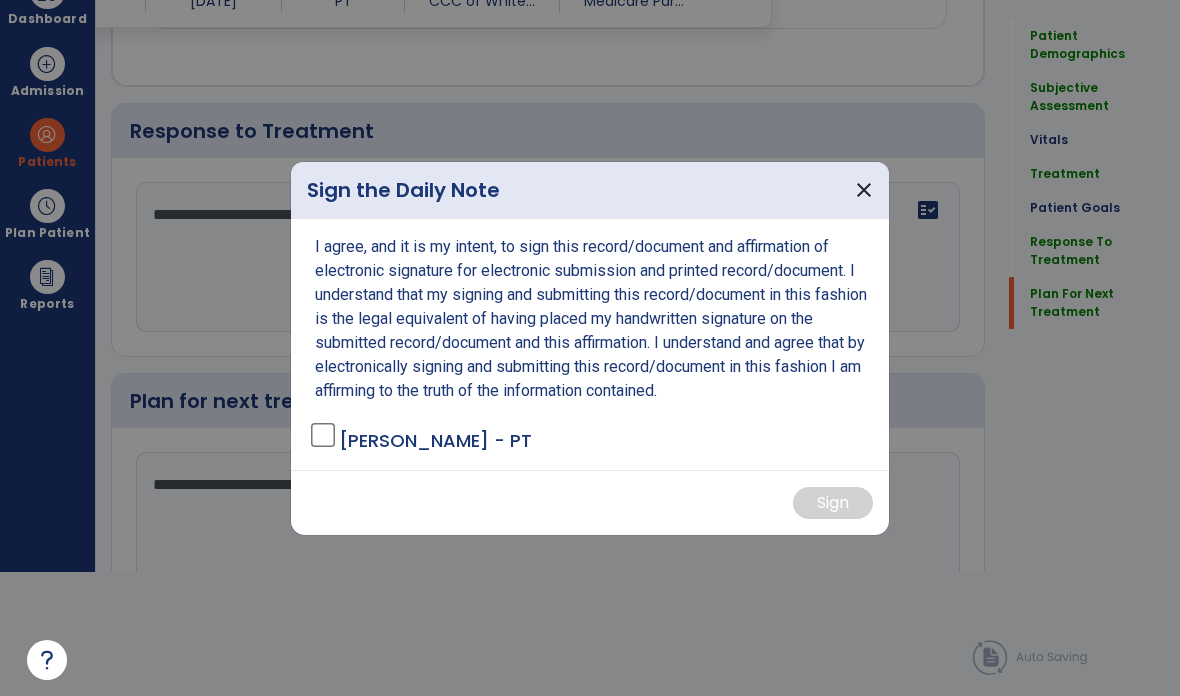 click on "I agree, and it is my intent, to sign this record/document and affirmation of electronic signature for electronic submission and printed record/document. I understand that my signing and submitting this record/document in this fashion is the legal equivalent of having placed my handwritten signature on the submitted record/document and this affirmation. I understand and agree that by electronically signing and submitting this record/document in this fashion I am affirming to the truth of the information contained.  [PERSON_NAME]  - PT" at bounding box center [590, 344] 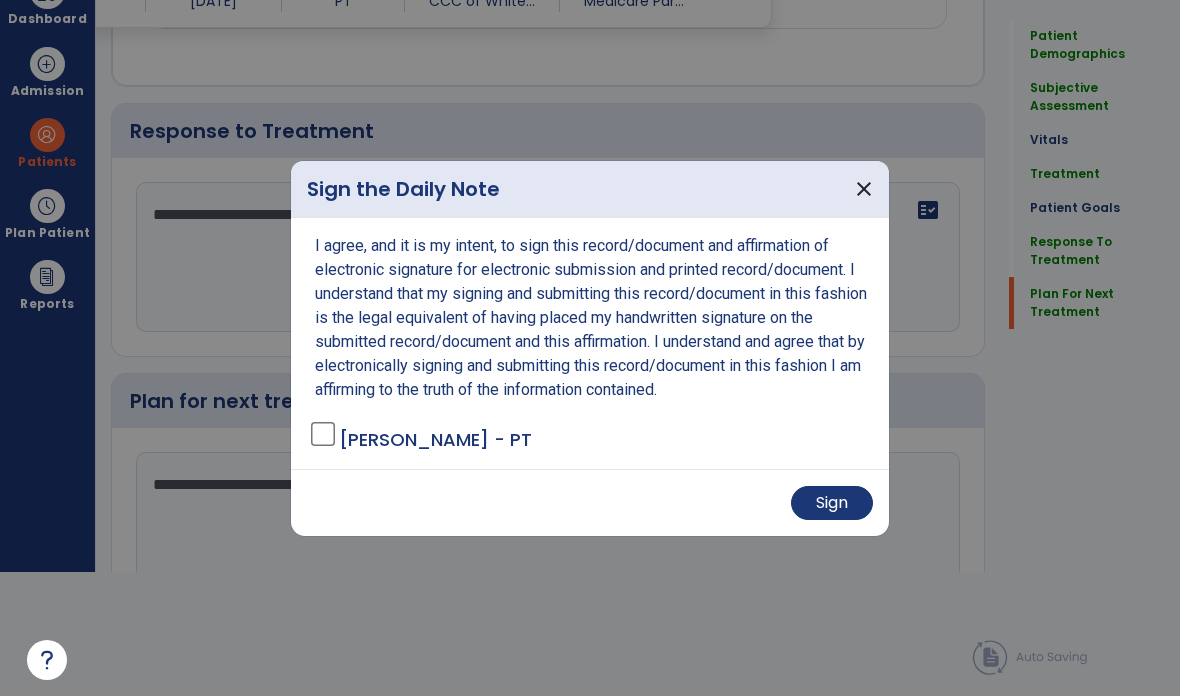 click on "Sign" at bounding box center (832, 503) 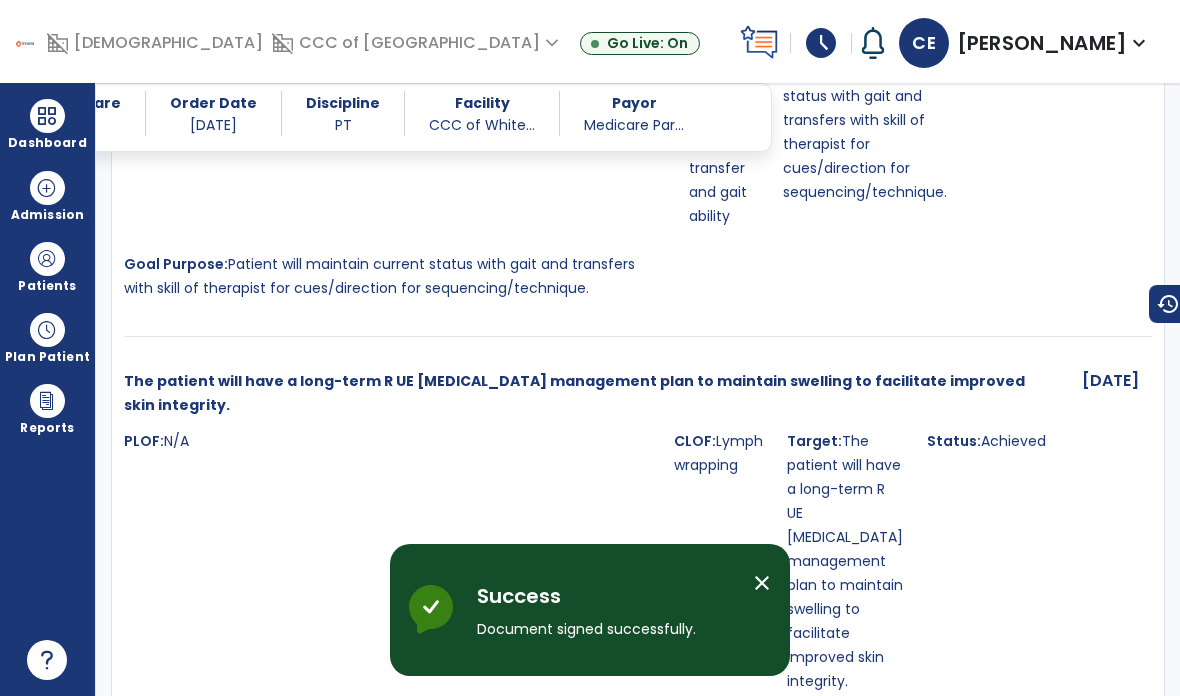 scroll, scrollTop: 80, scrollLeft: 0, axis: vertical 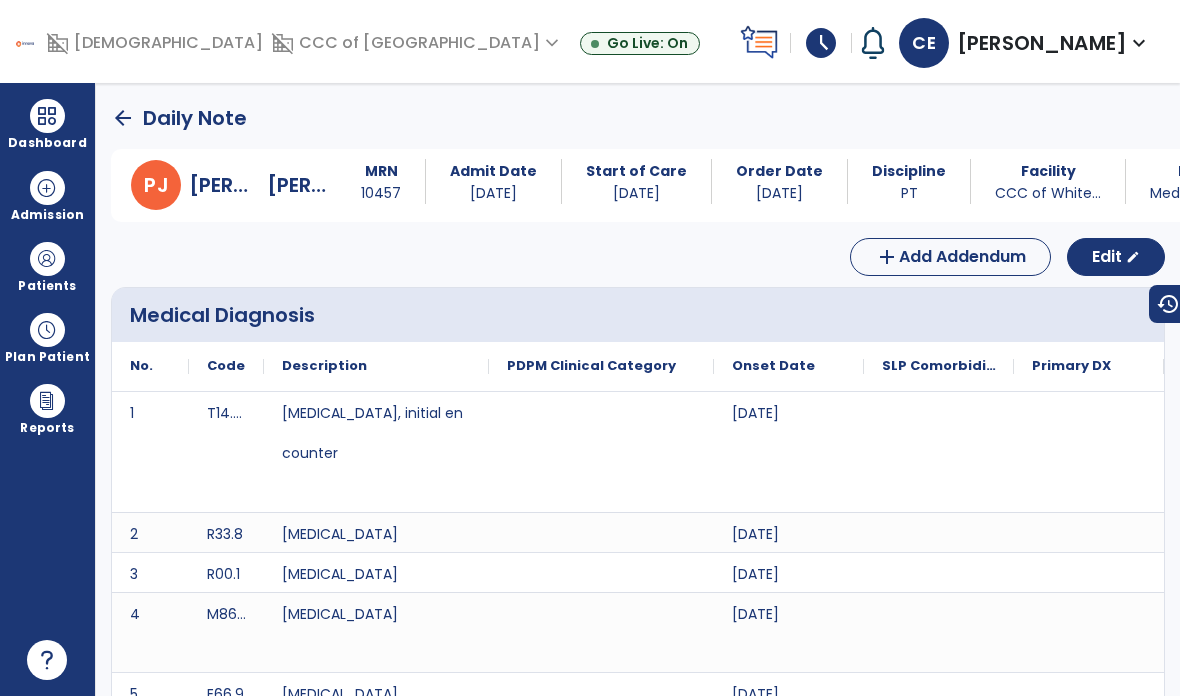 click at bounding box center [47, 259] 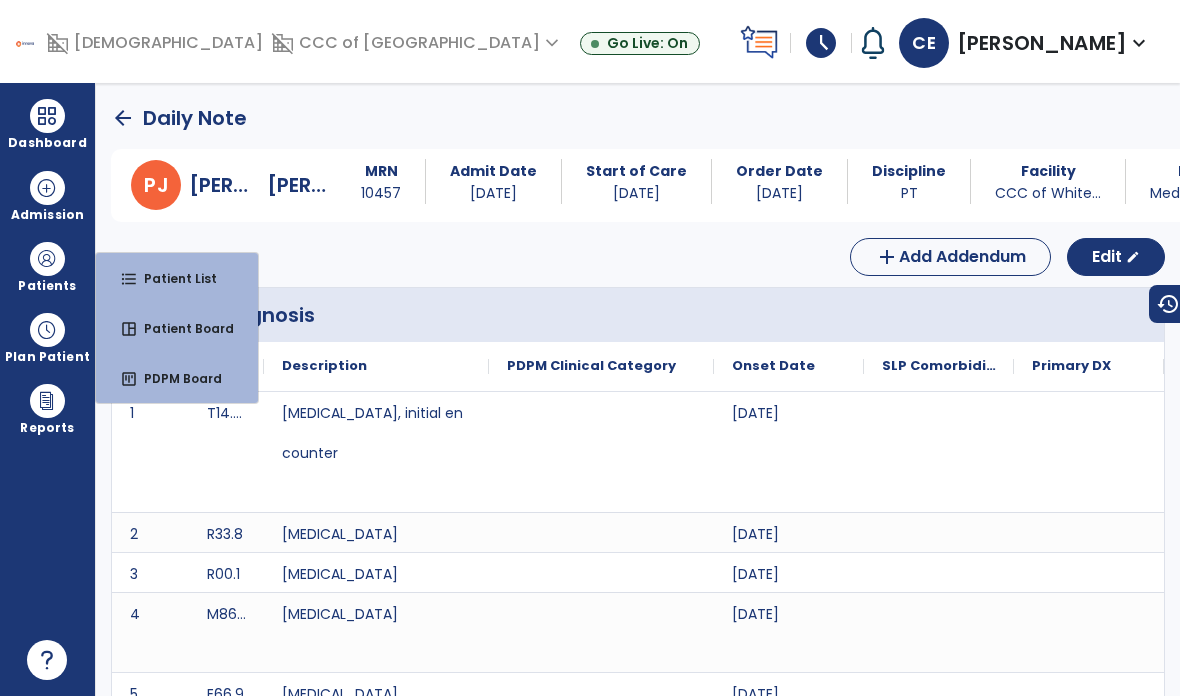 click on "Patient List" at bounding box center (172, 278) 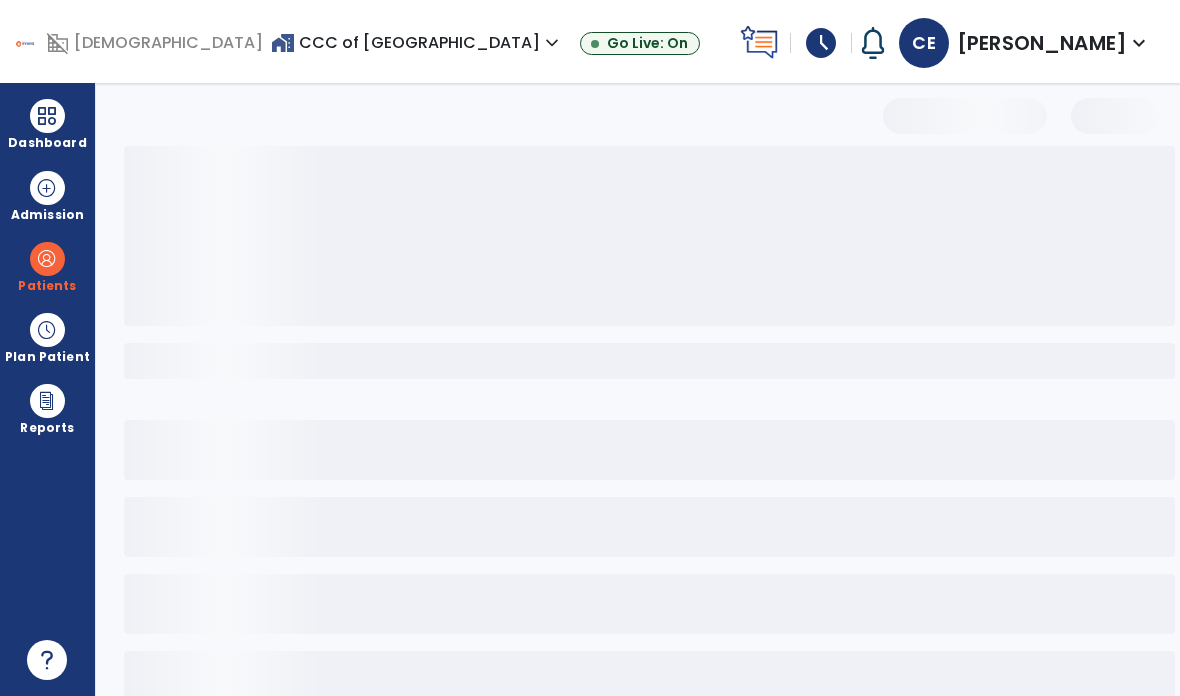 select on "***" 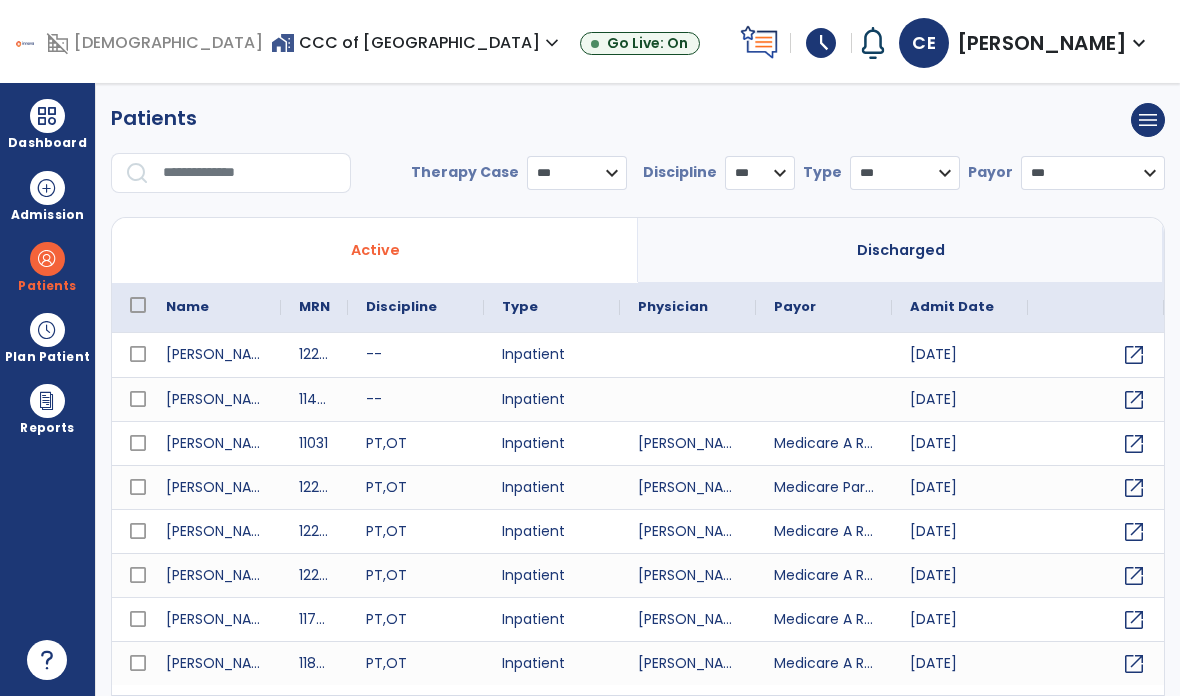 click at bounding box center (250, 173) 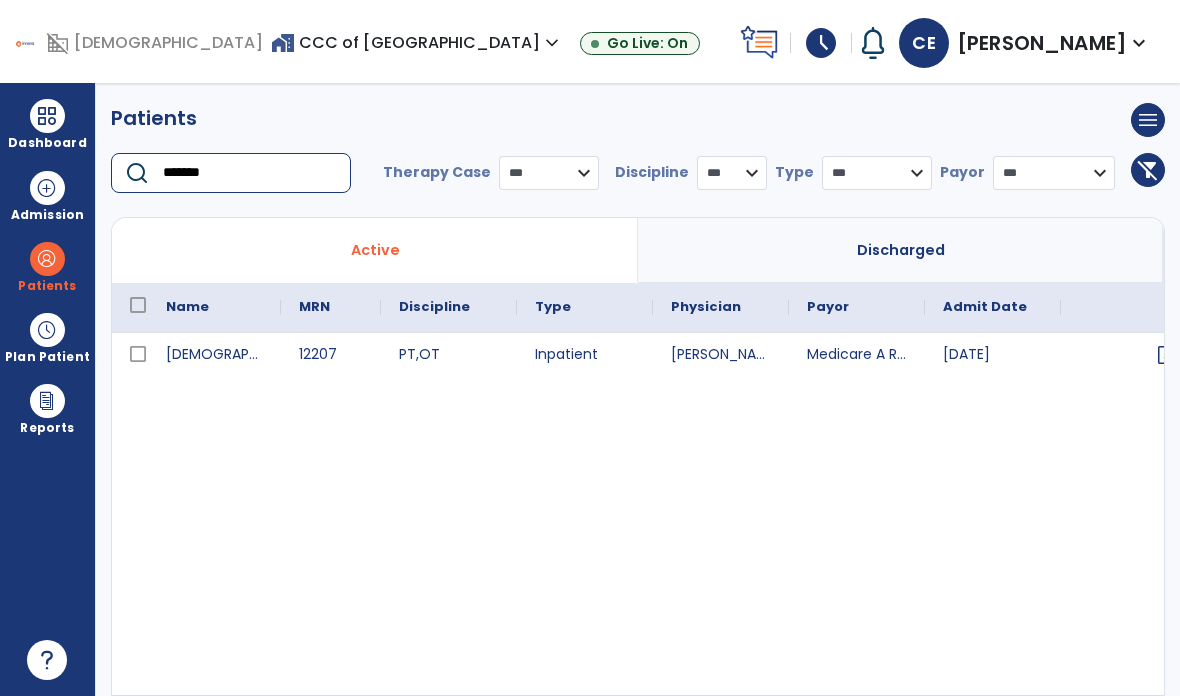 type on "*******" 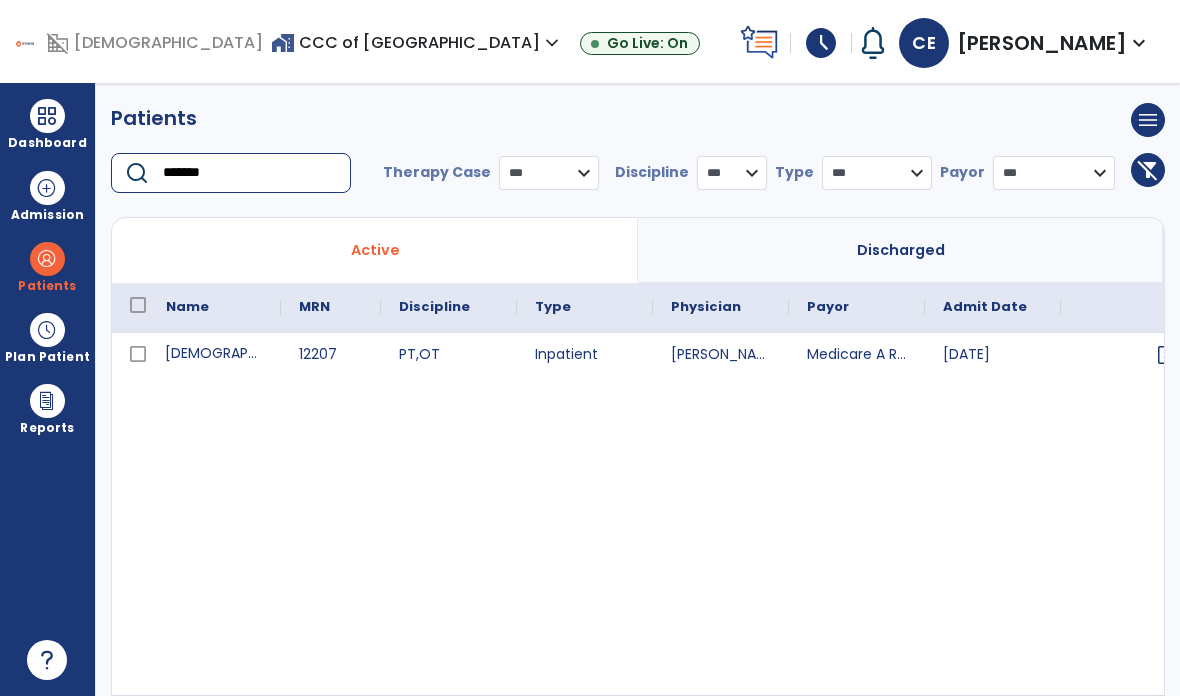 click on "[DEMOGRAPHIC_DATA][PERSON_NAME]" at bounding box center (214, 355) 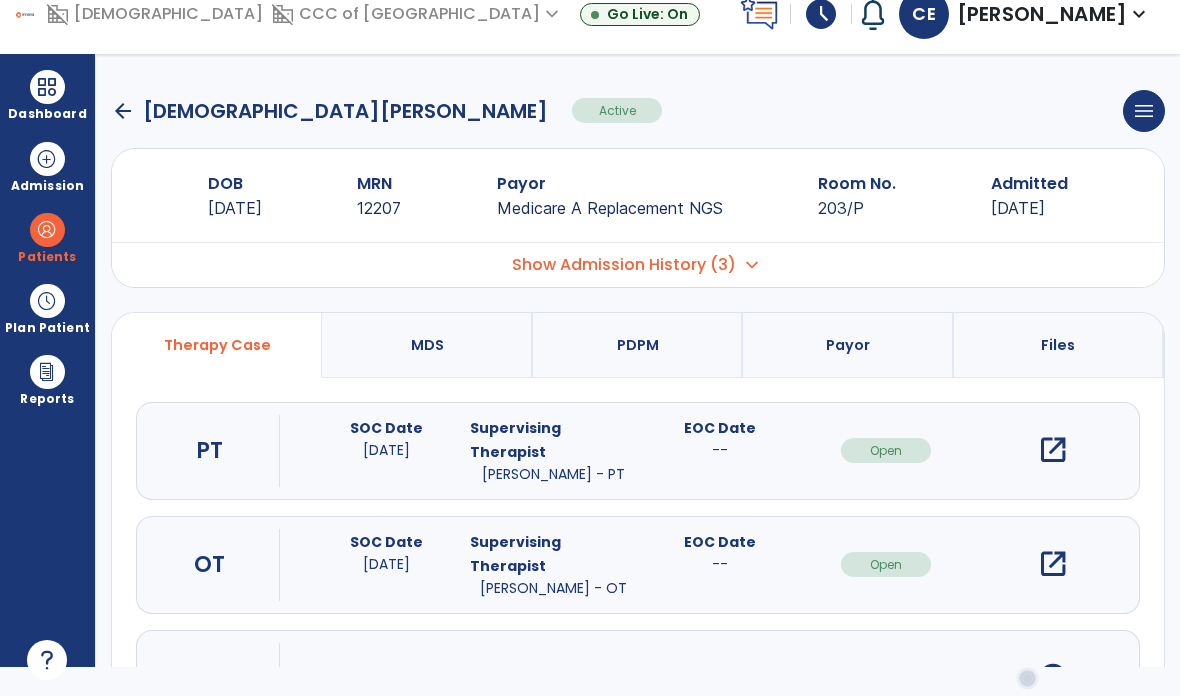 click on "open_in_new" at bounding box center [1053, 450] 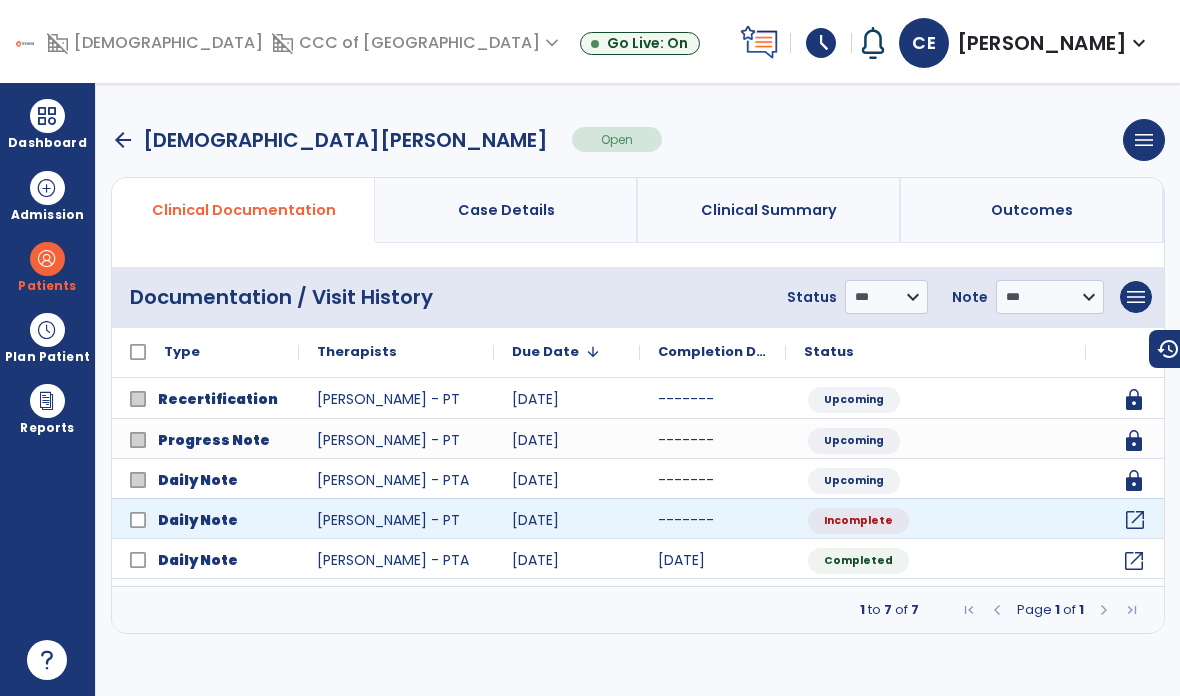 click on "open_in_new" 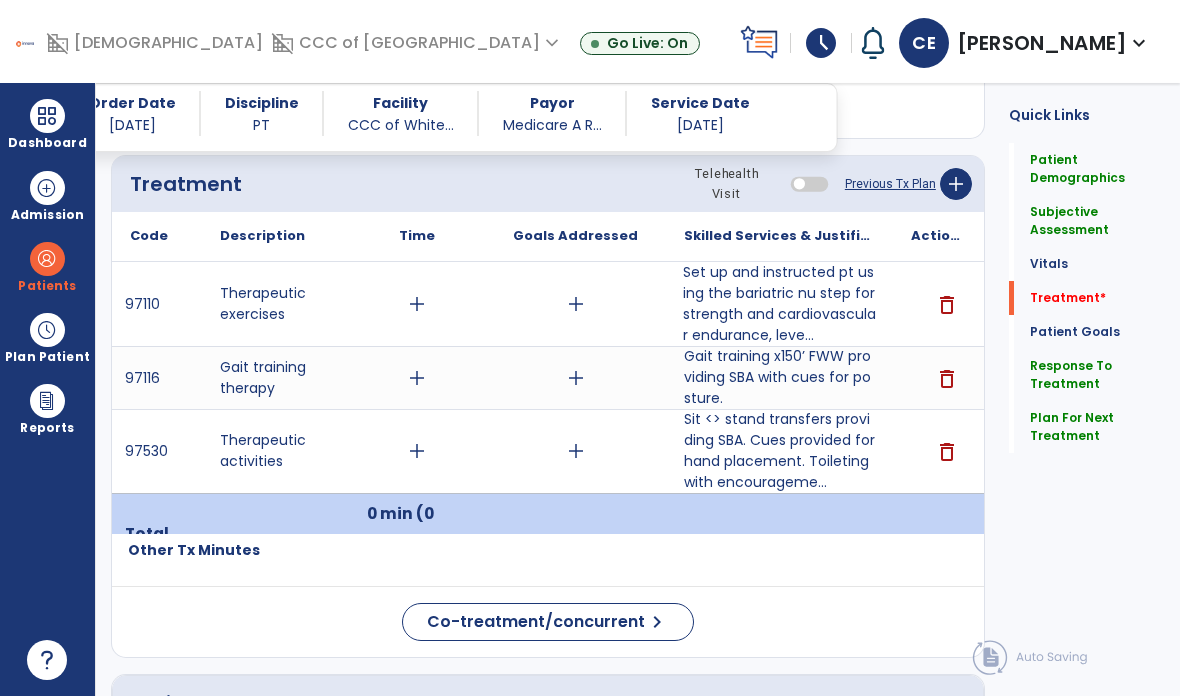 scroll, scrollTop: 1124, scrollLeft: 0, axis: vertical 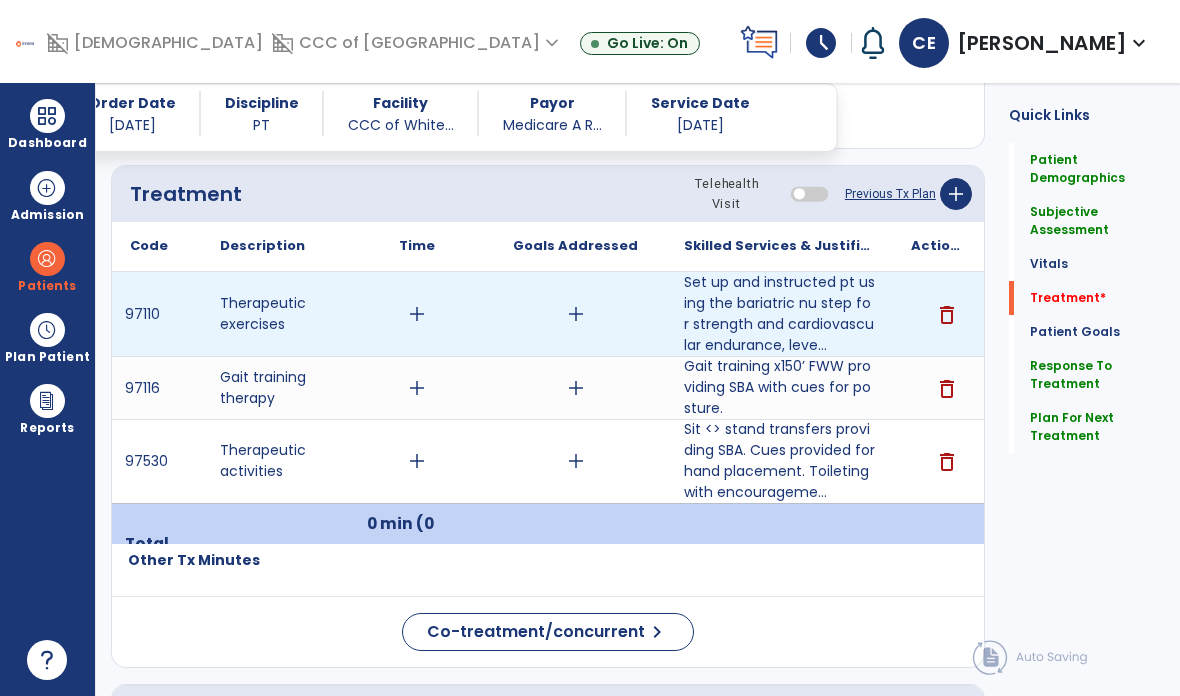 click on "add" at bounding box center (417, 314) 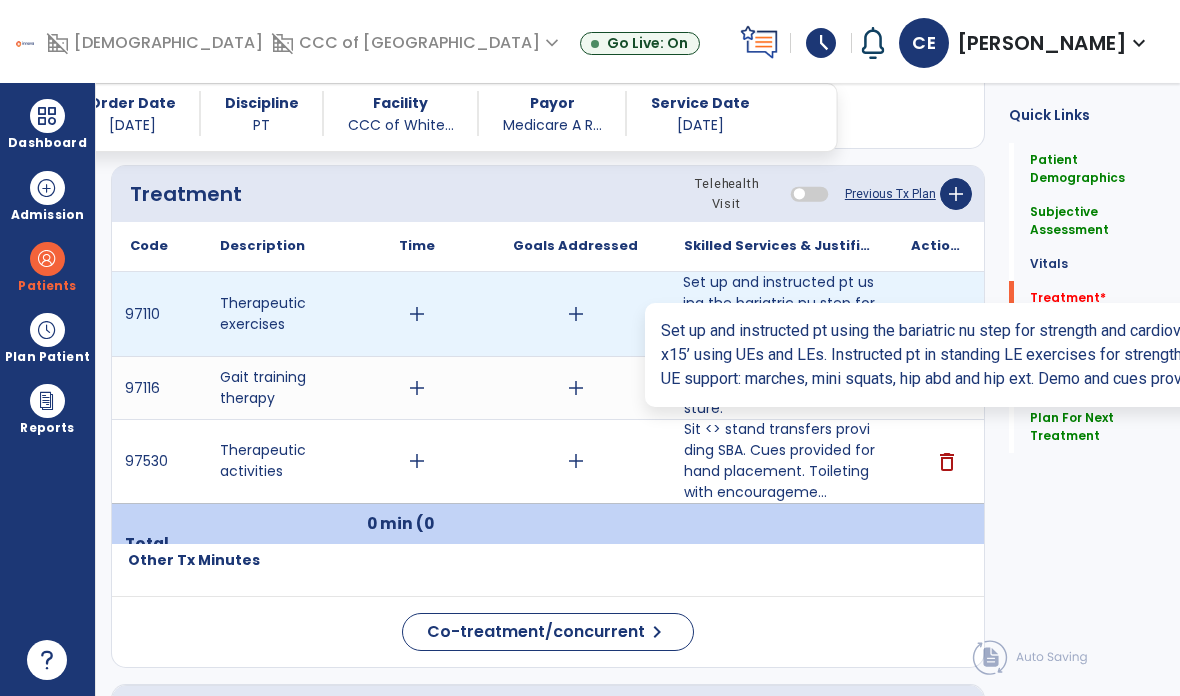 click on "Set up and instructed pt using the bariatric nu step for strength and cardiovascular endurance, leve..." at bounding box center [779, 314] 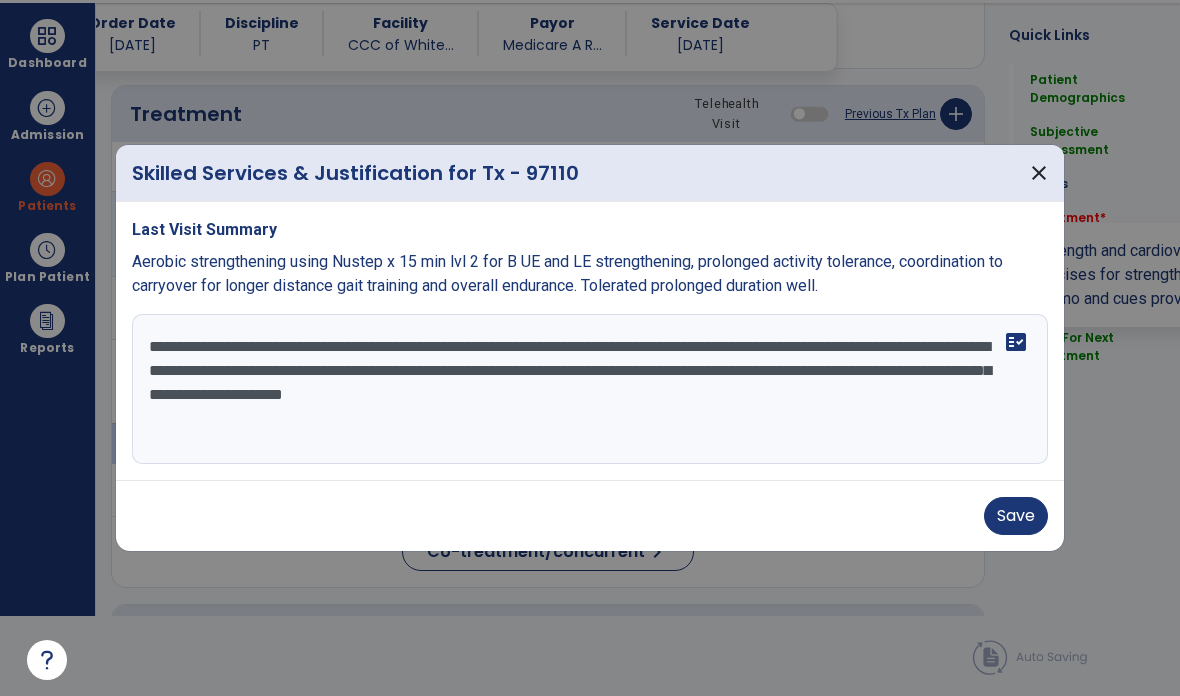 click on "Save" at bounding box center [1016, 516] 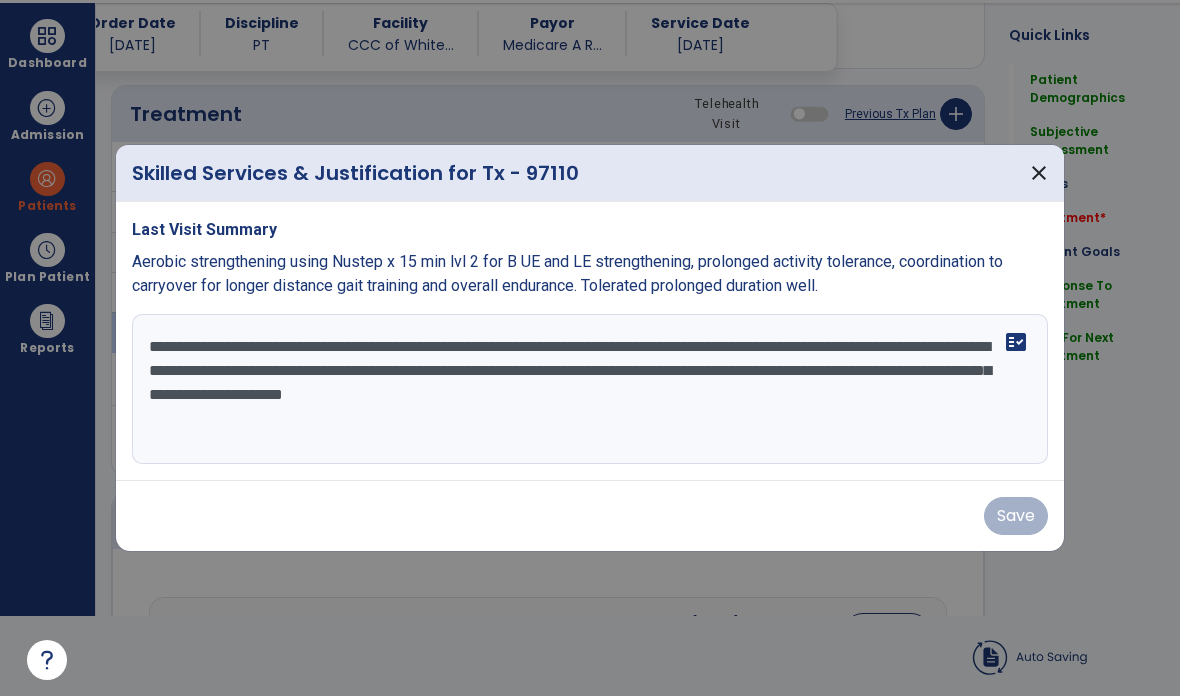 scroll, scrollTop: 80, scrollLeft: 0, axis: vertical 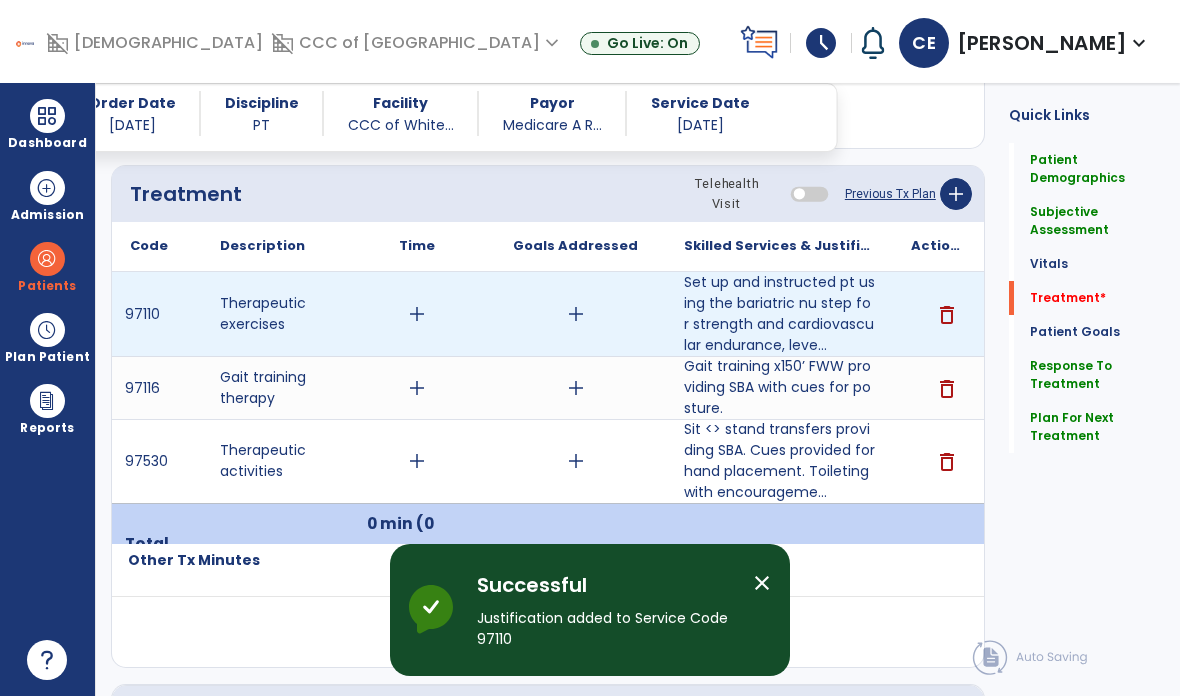 click on "add" at bounding box center [417, 314] 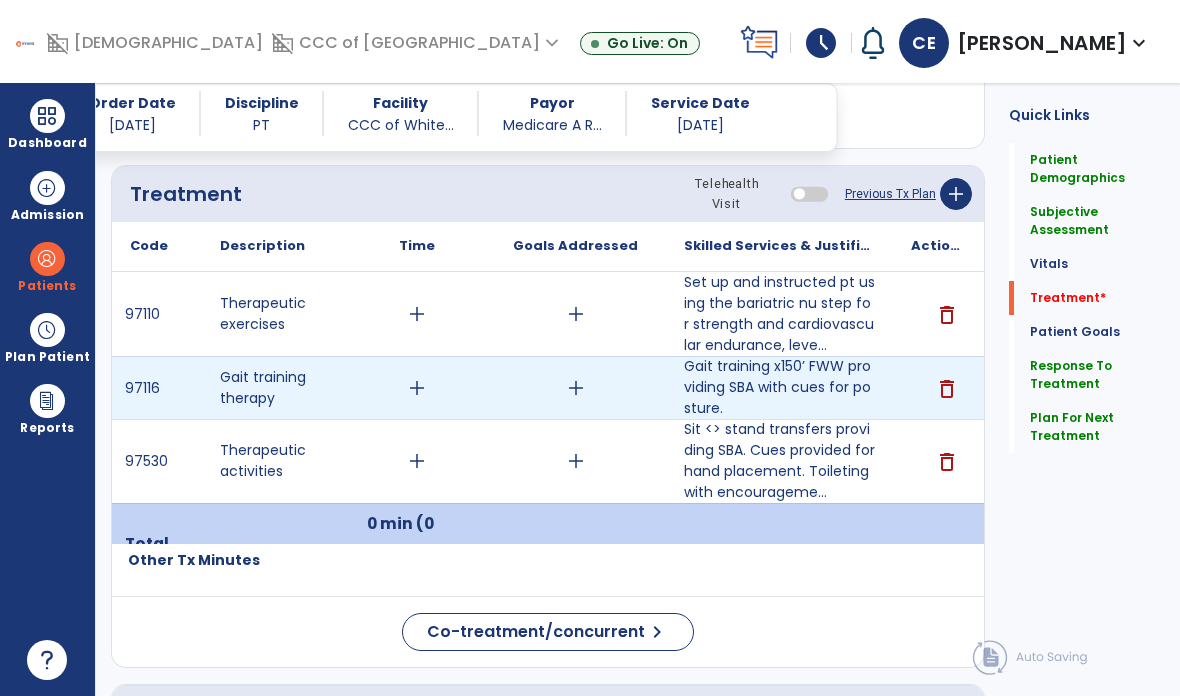 click on "add" at bounding box center (417, 388) 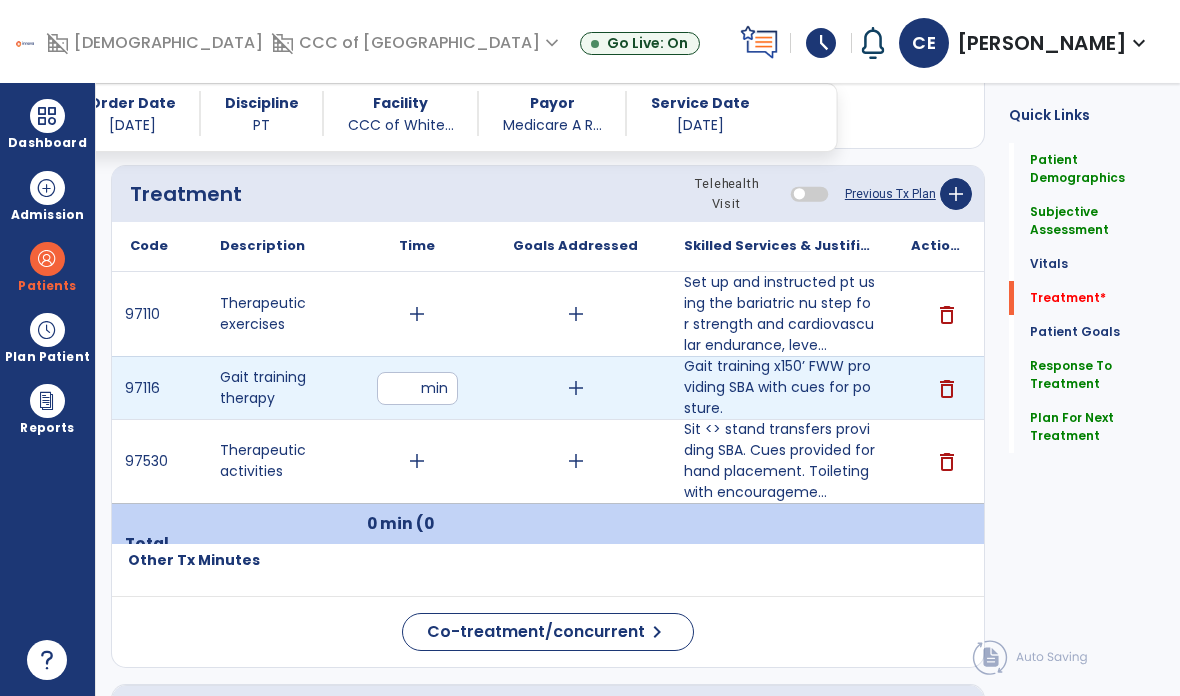 type on "*" 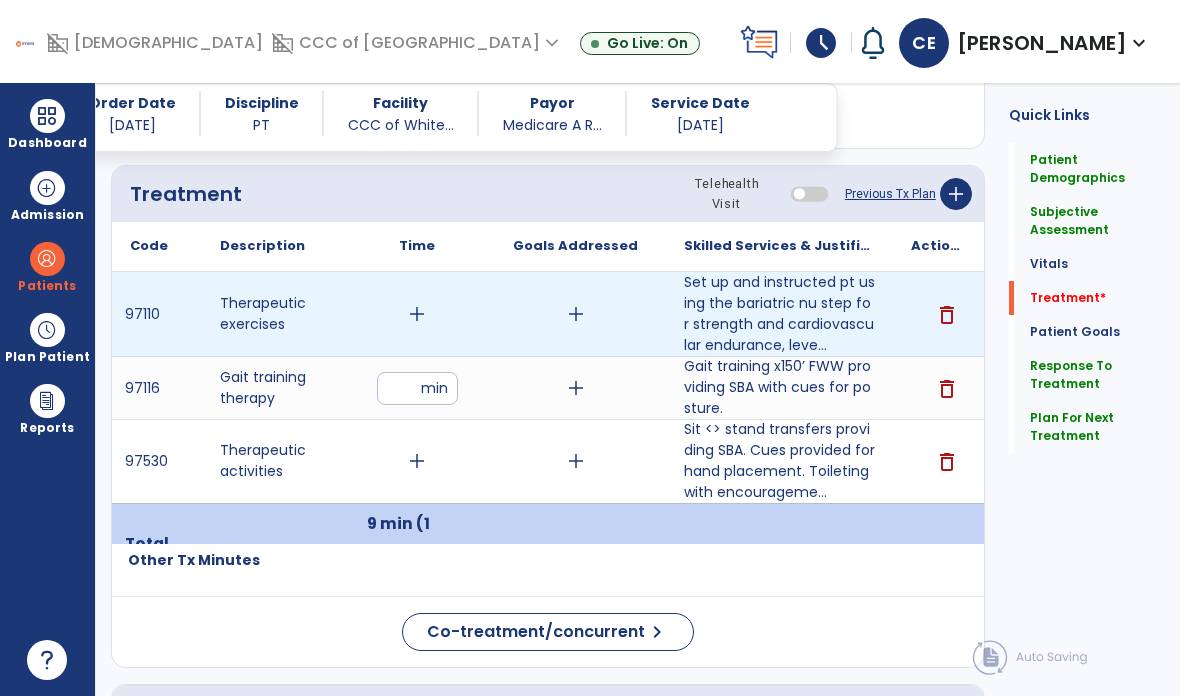 click on "add" at bounding box center (417, 314) 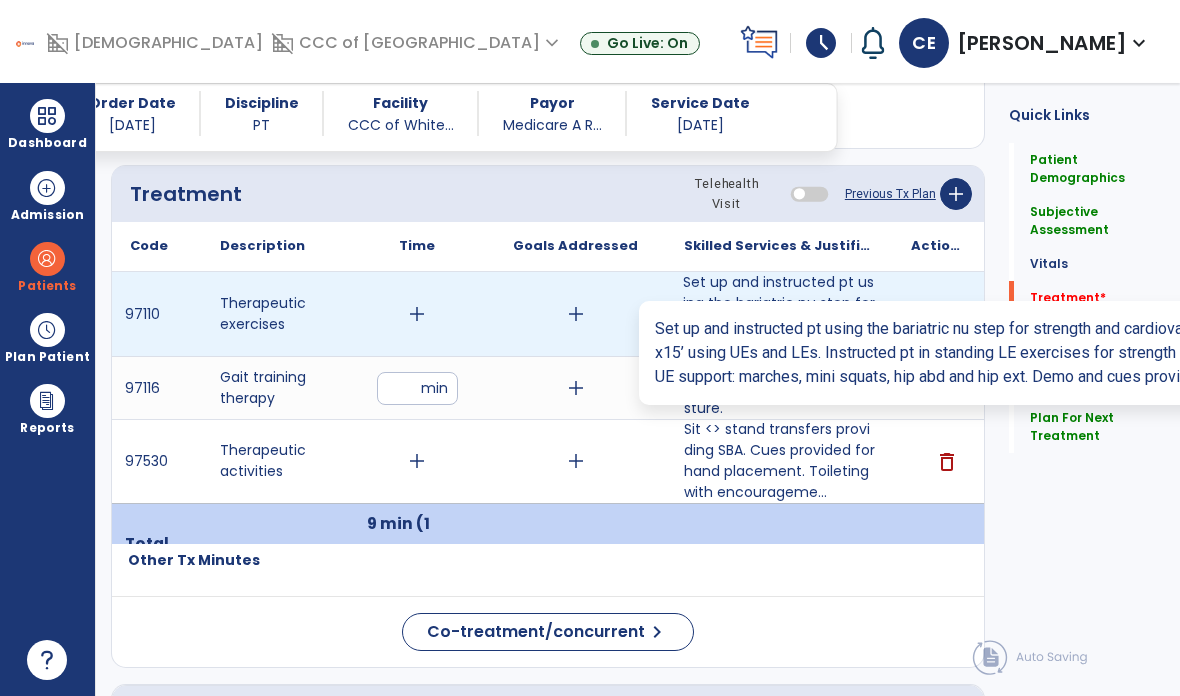 click on "Set up and instructed pt using the bariatric nu step for strength and cardiovascular endurance, leve..." at bounding box center (779, 314) 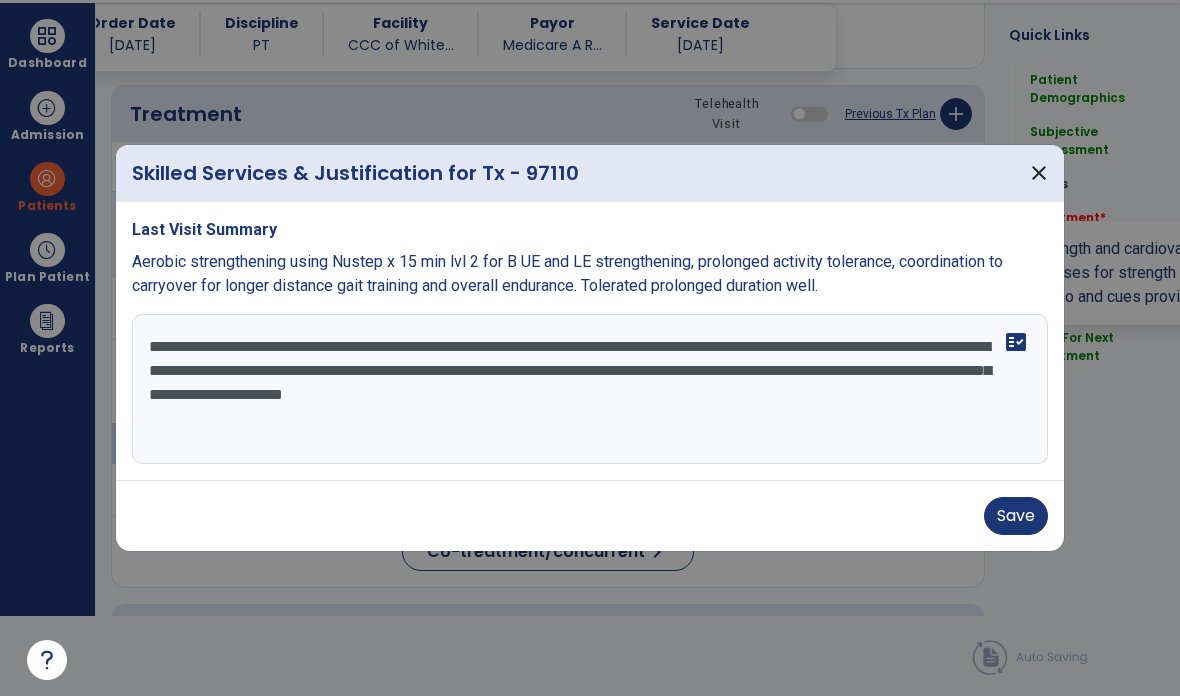 click on "Save" at bounding box center [1016, 516] 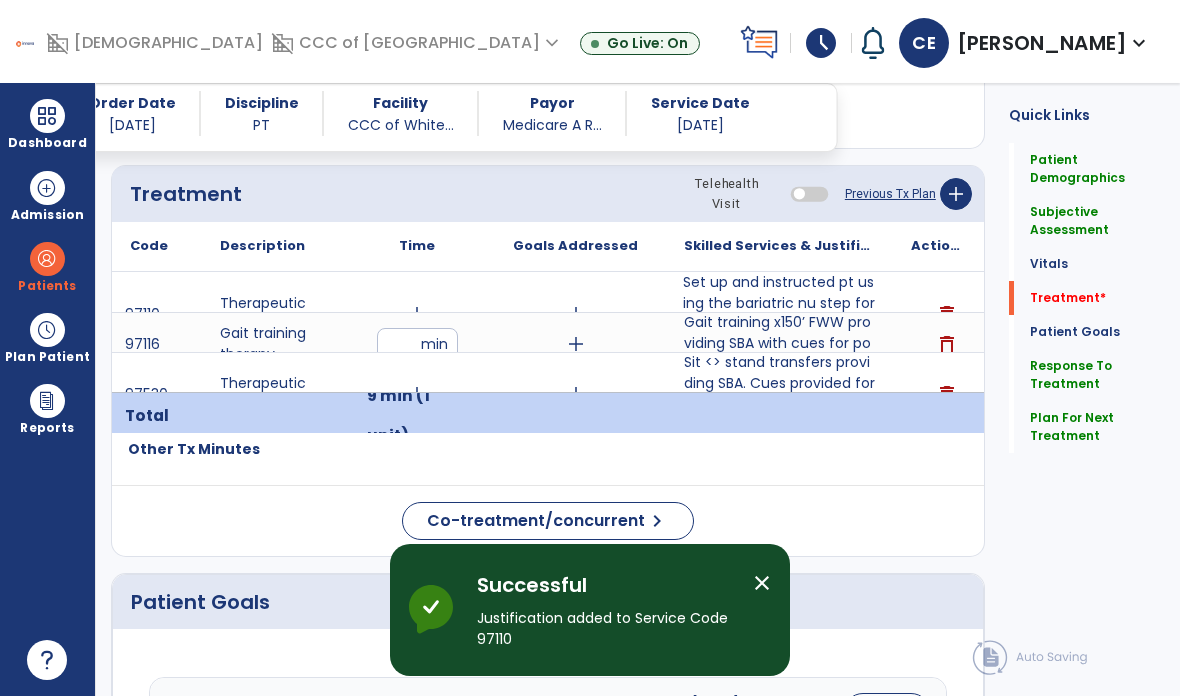 scroll, scrollTop: 80, scrollLeft: 0, axis: vertical 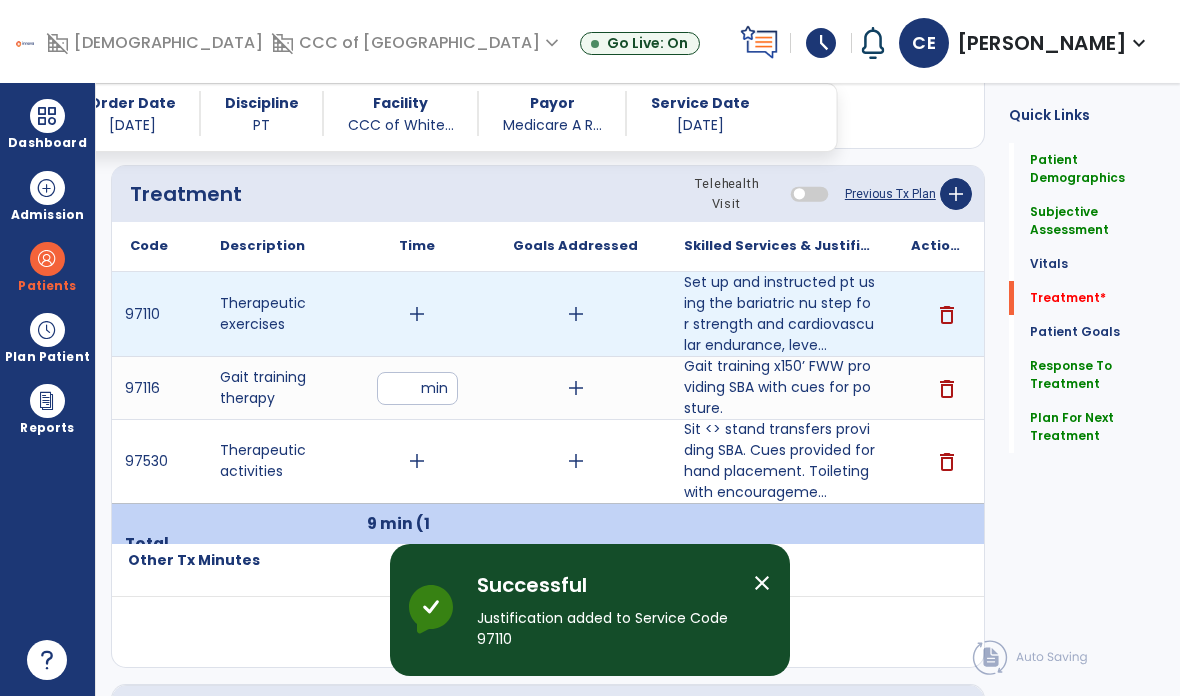 click on "add" at bounding box center (417, 314) 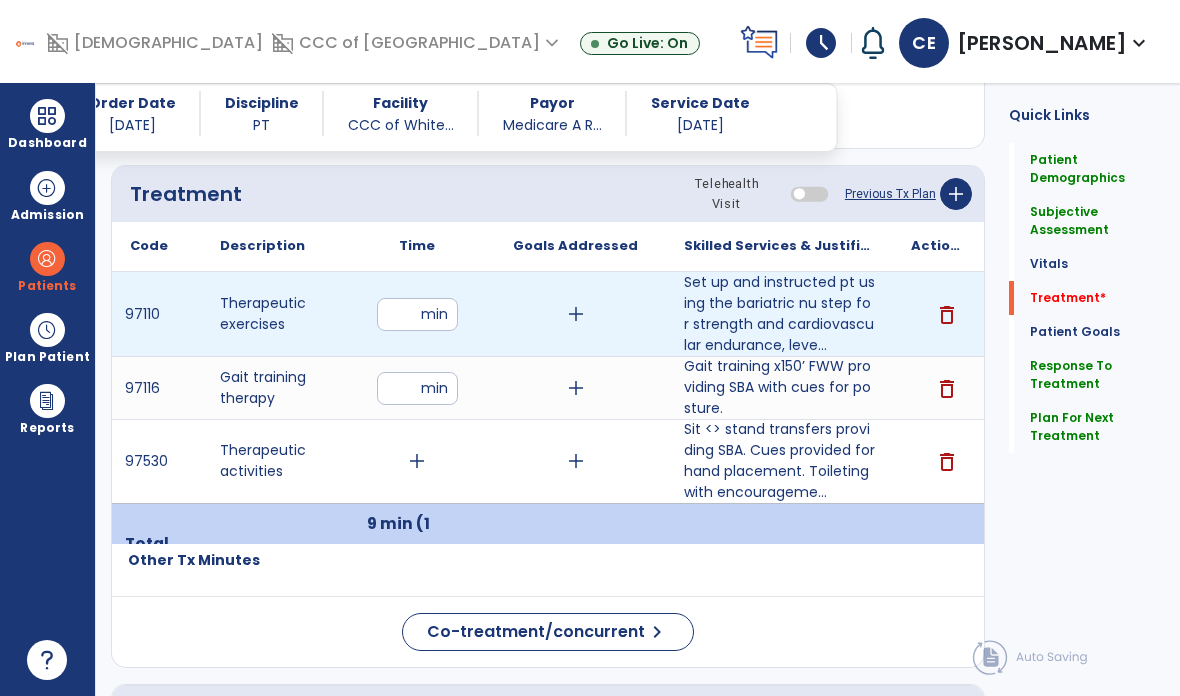 type on "**" 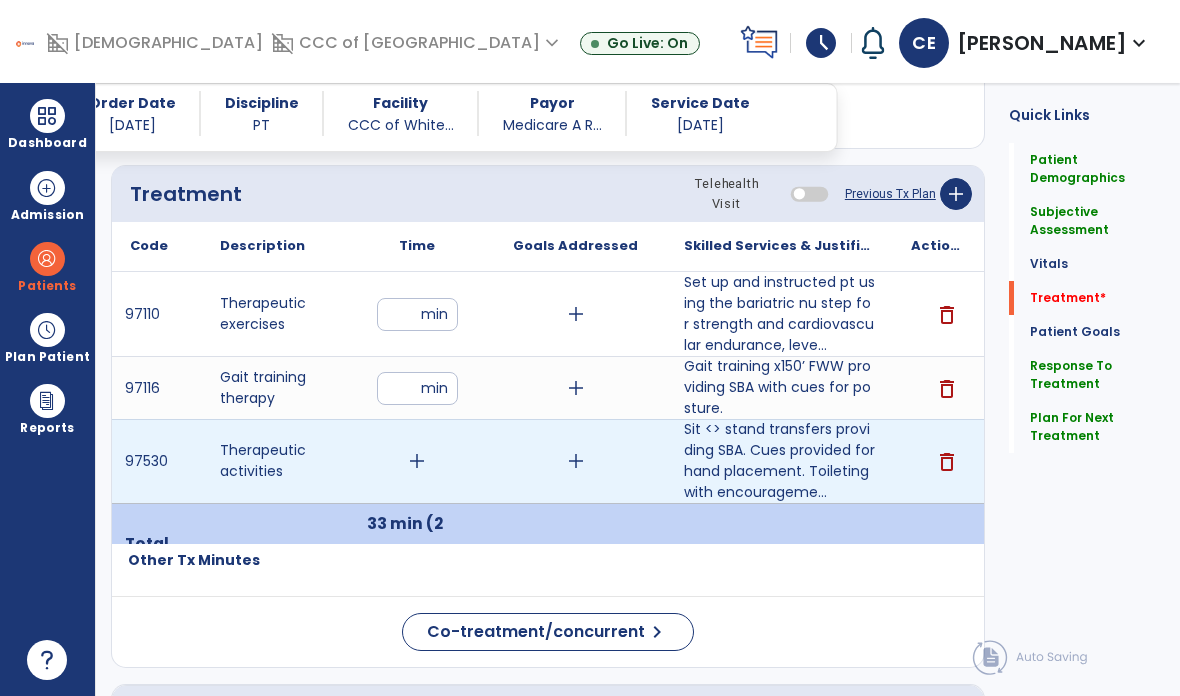 click on "add" at bounding box center (417, 461) 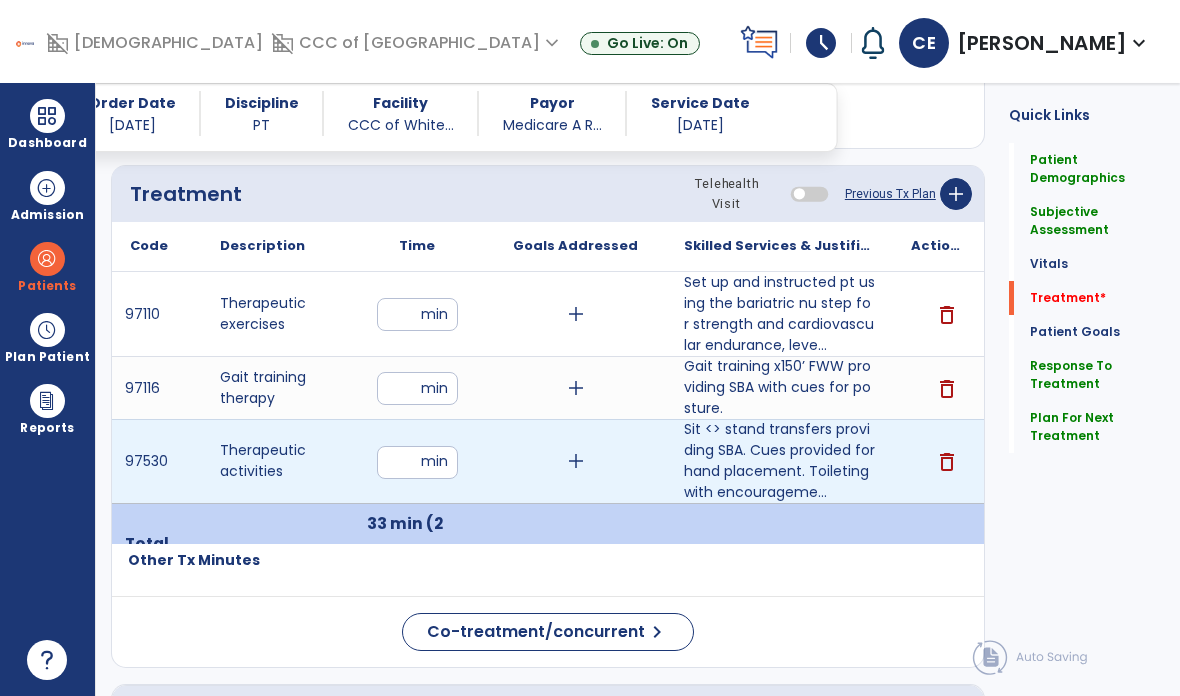 type on "*" 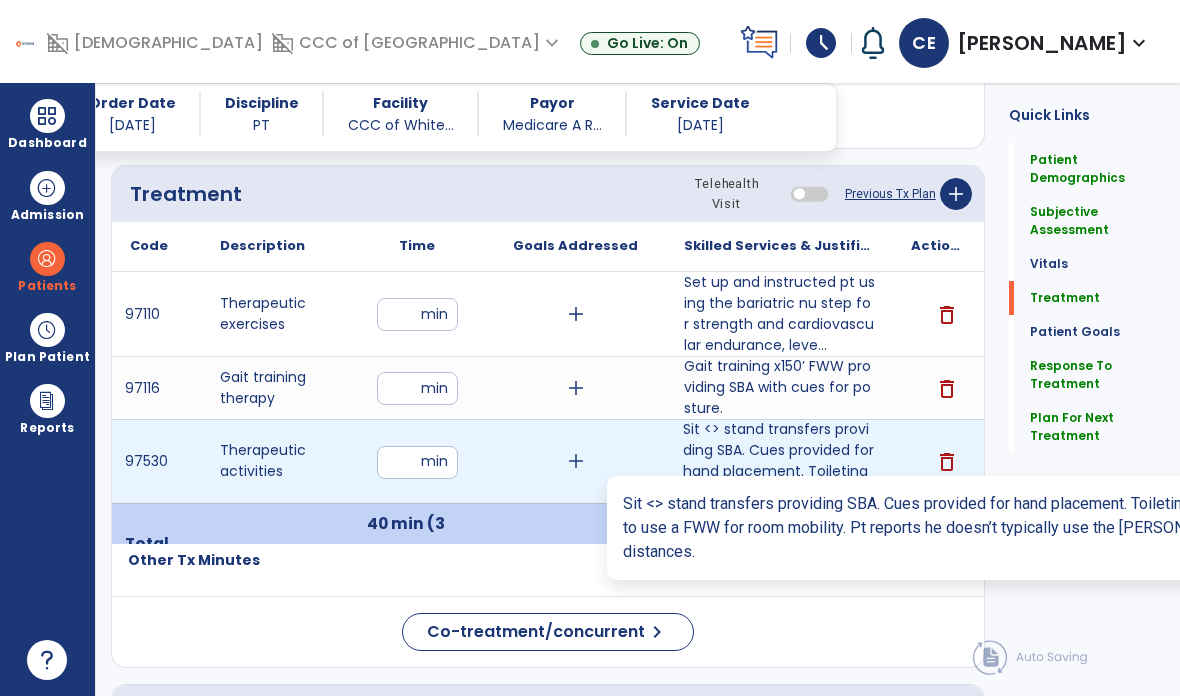 click on "Sit <> stand transfers providing SBA.  Cues provided for hand placement.  Toileting with encourageme..." at bounding box center (779, 461) 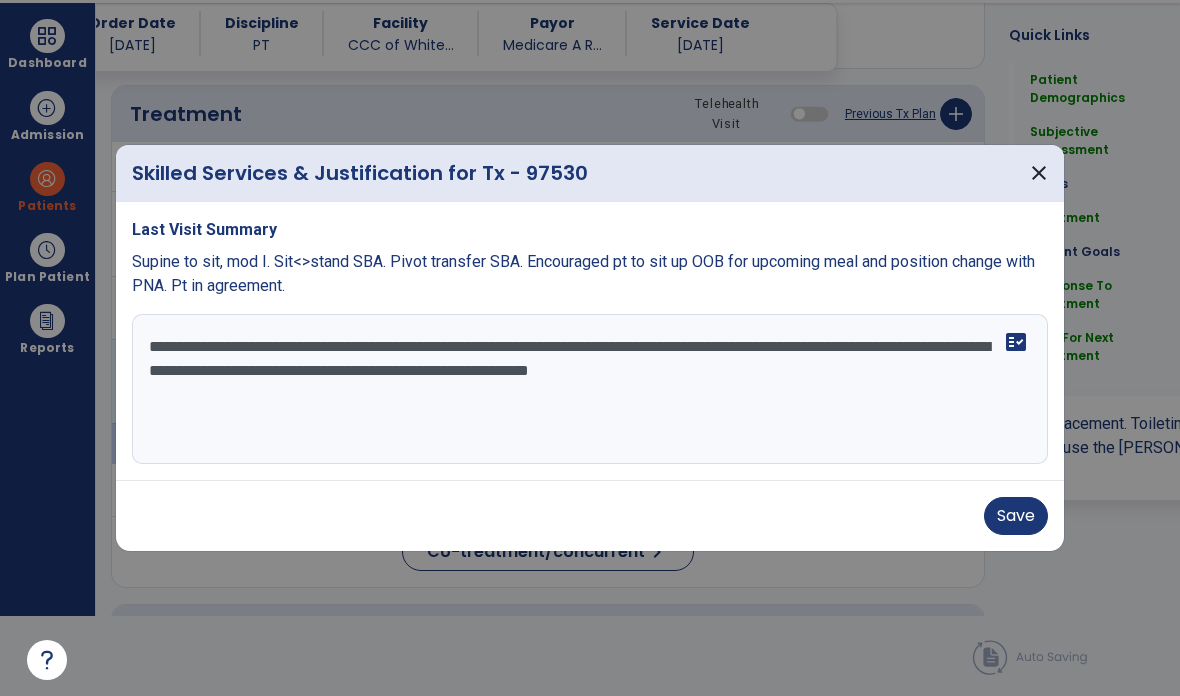 click on "Save" at bounding box center (1016, 516) 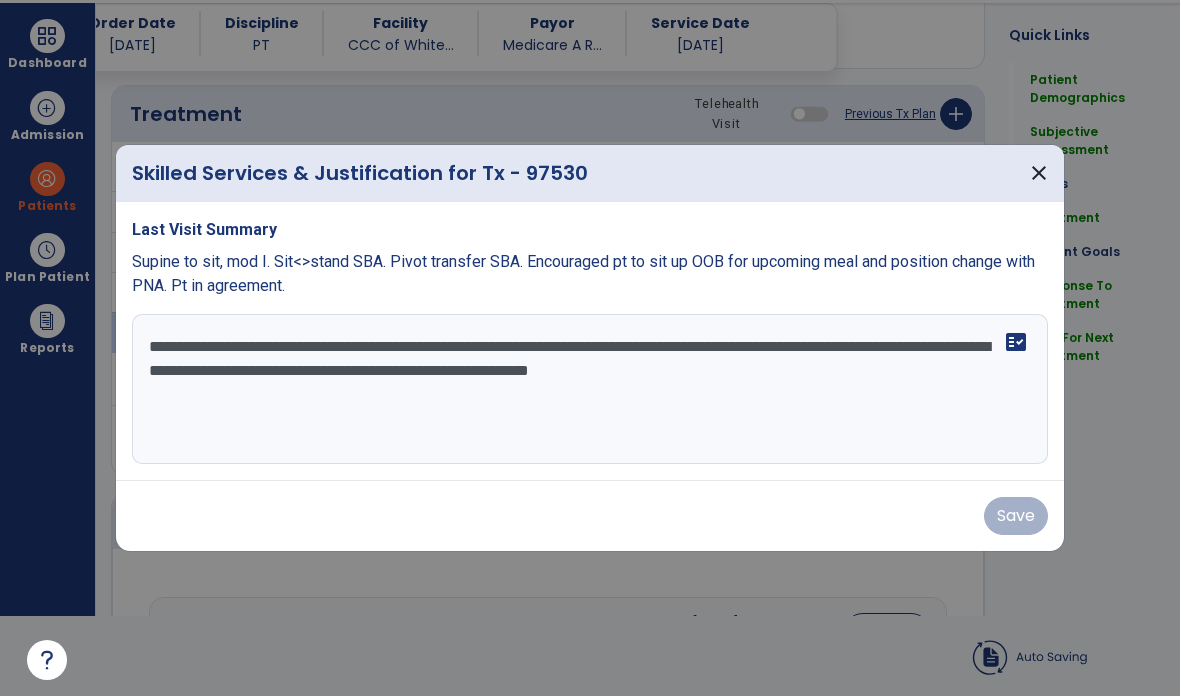scroll, scrollTop: 80, scrollLeft: 0, axis: vertical 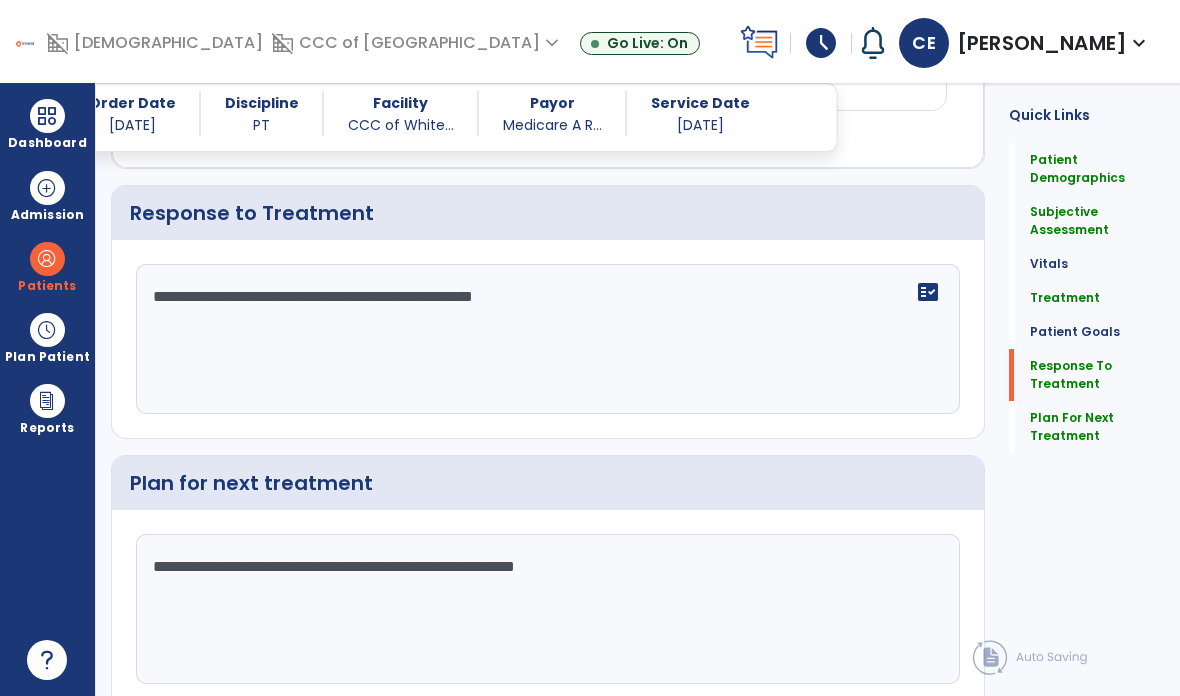 click on "Sign Doc" 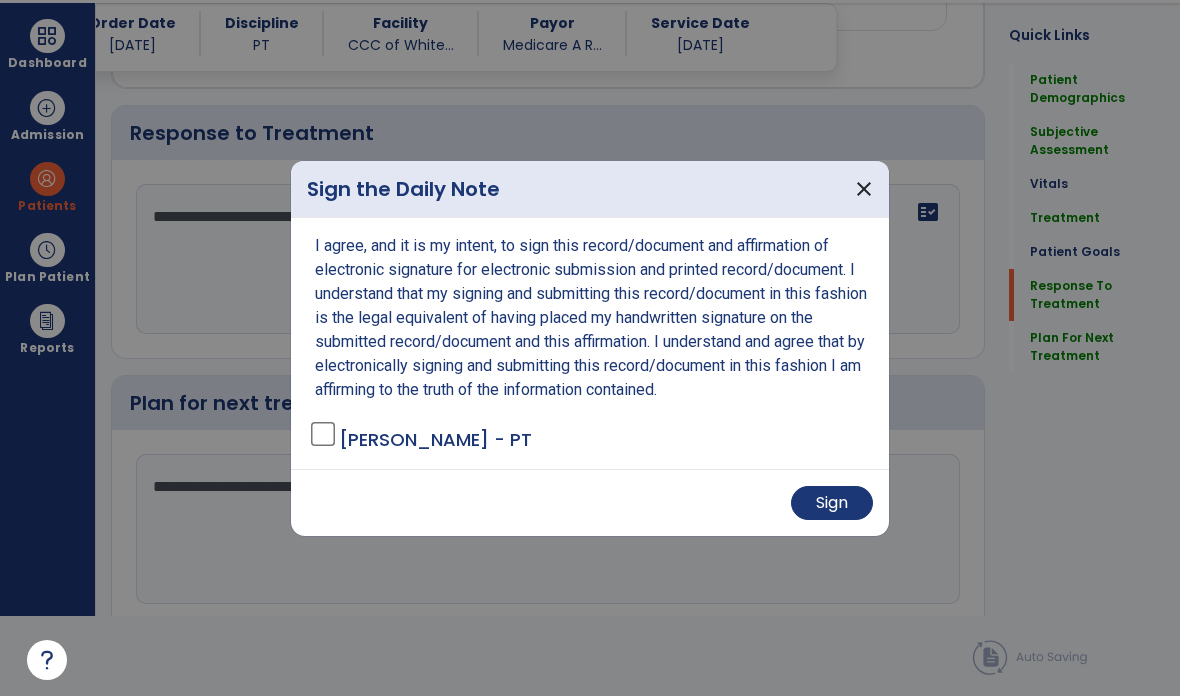 click on "Sign" at bounding box center [832, 503] 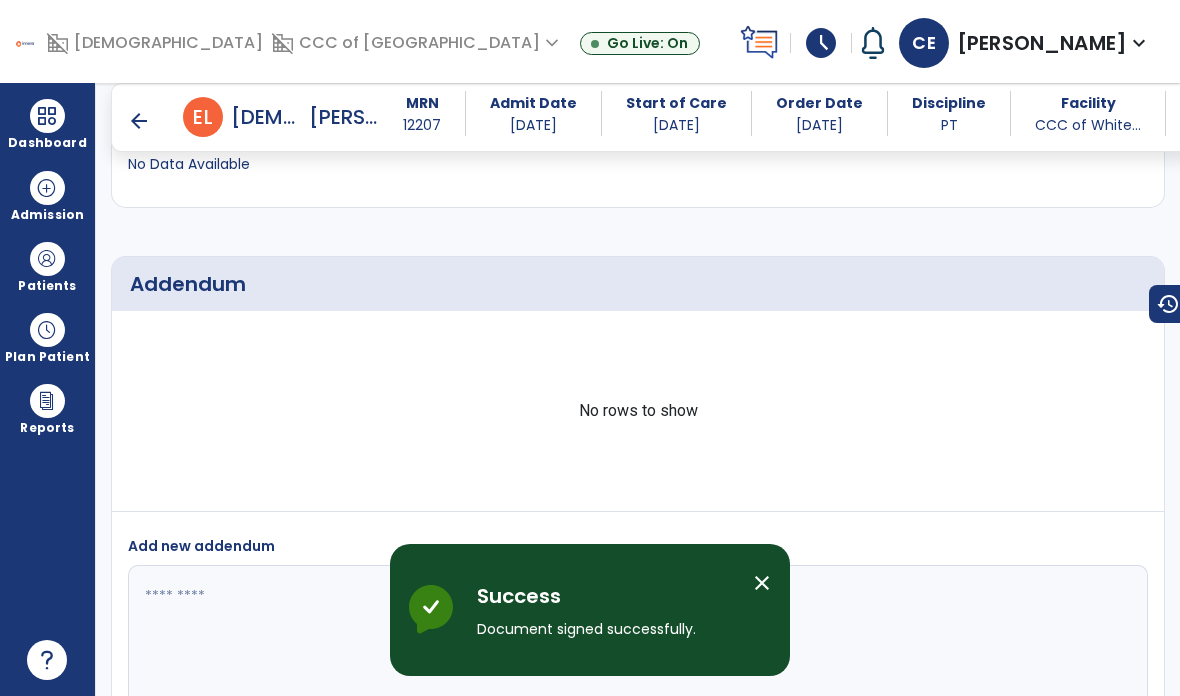 scroll, scrollTop: 80, scrollLeft: 0, axis: vertical 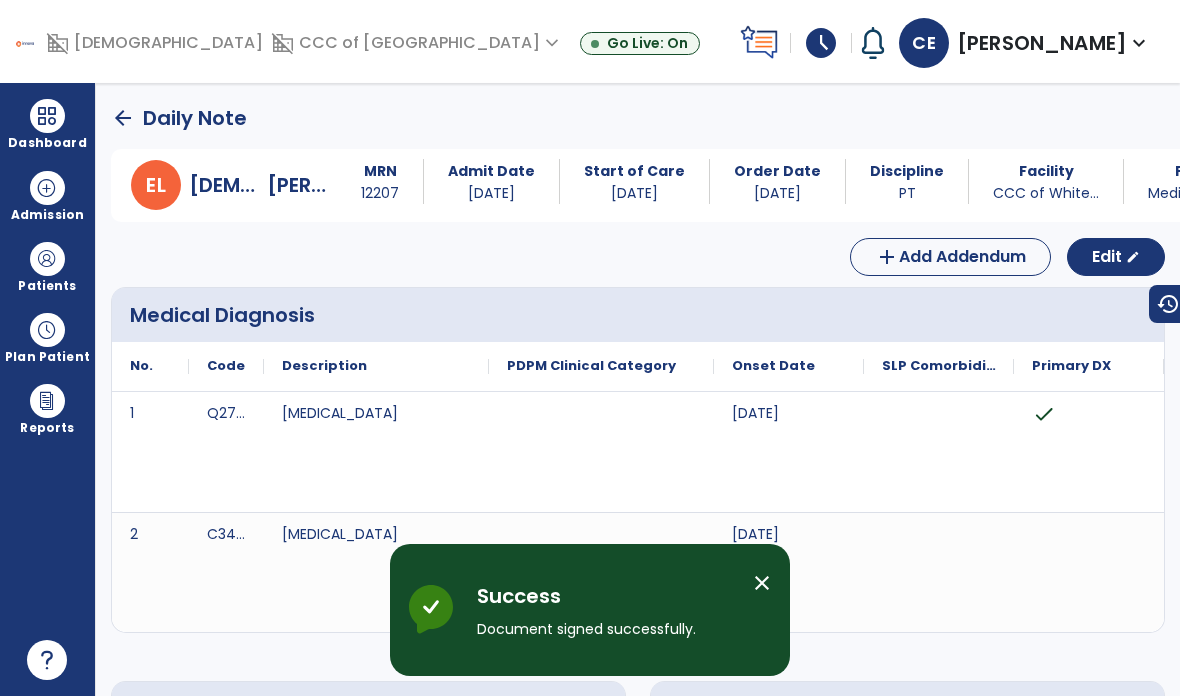 click at bounding box center (47, 116) 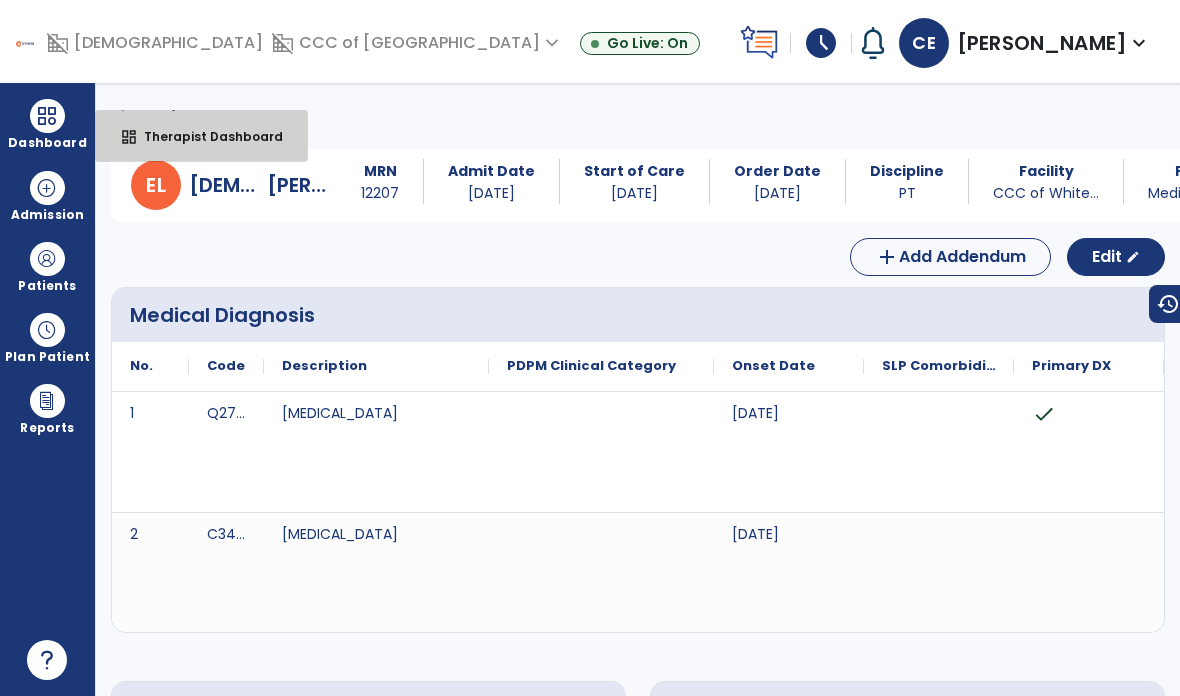 click on "dashboard  Therapist Dashboard" at bounding box center [201, 136] 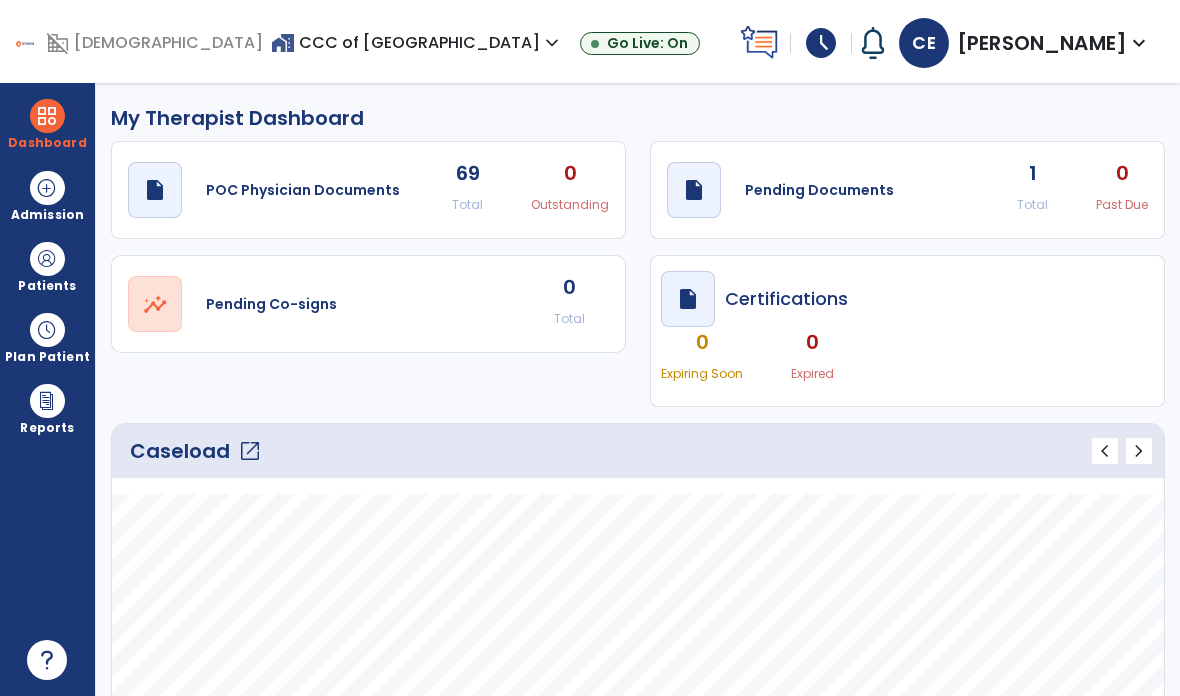click on "Pending Documents" 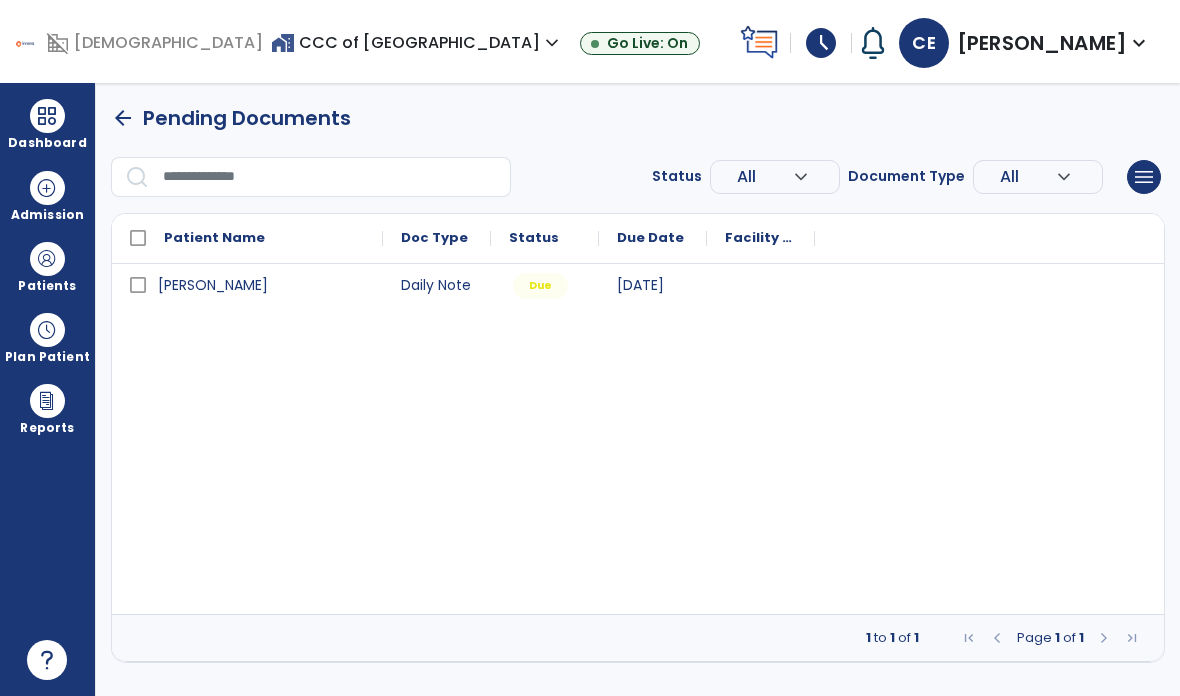scroll, scrollTop: 0, scrollLeft: 0, axis: both 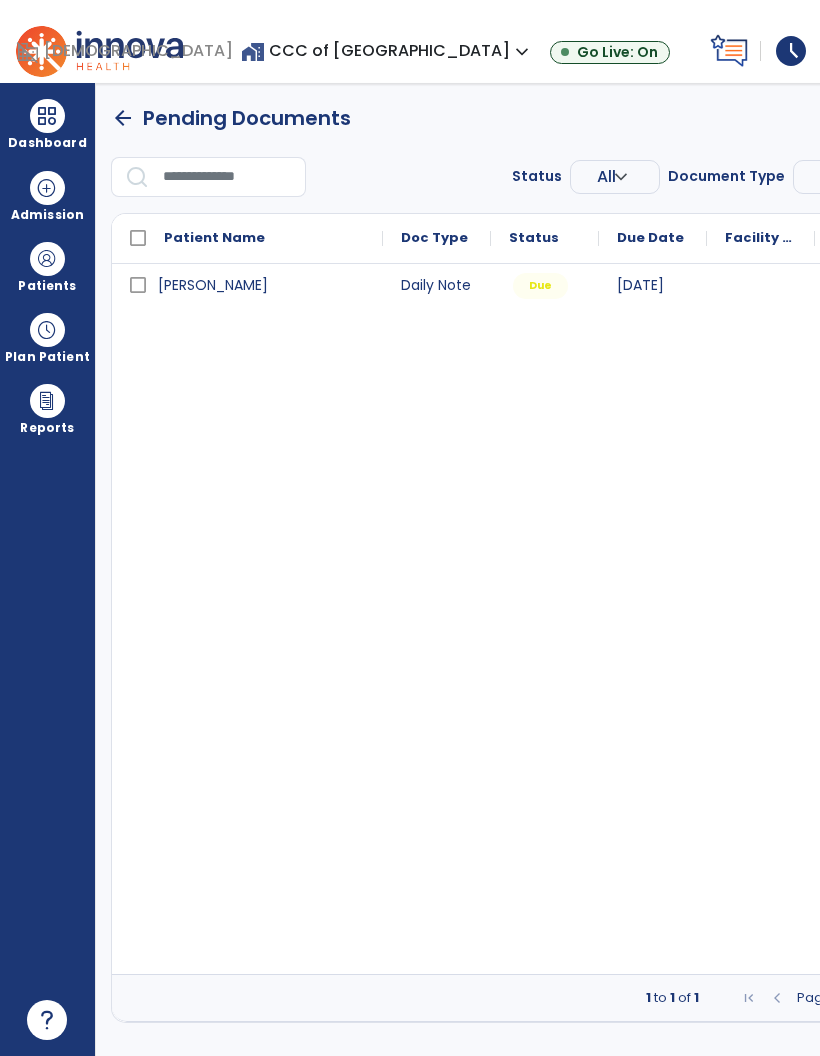 click on "[PERSON_NAME] Daily Note Due [DATE]" at bounding box center [528, 619] 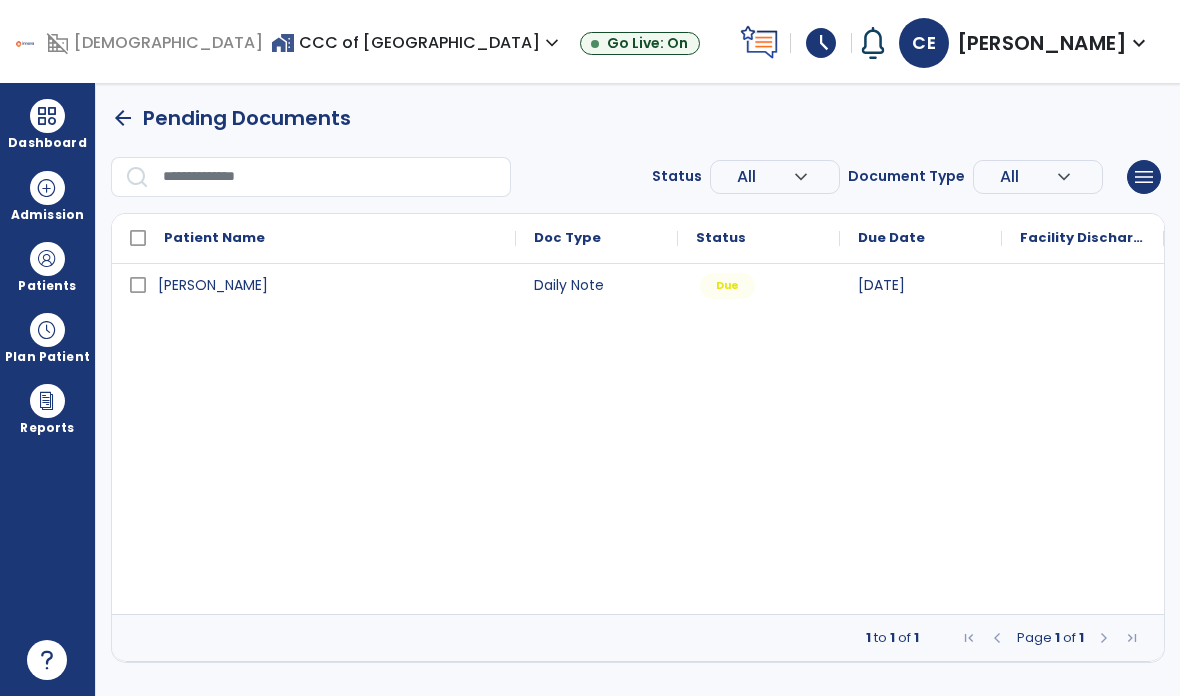 click at bounding box center [47, 259] 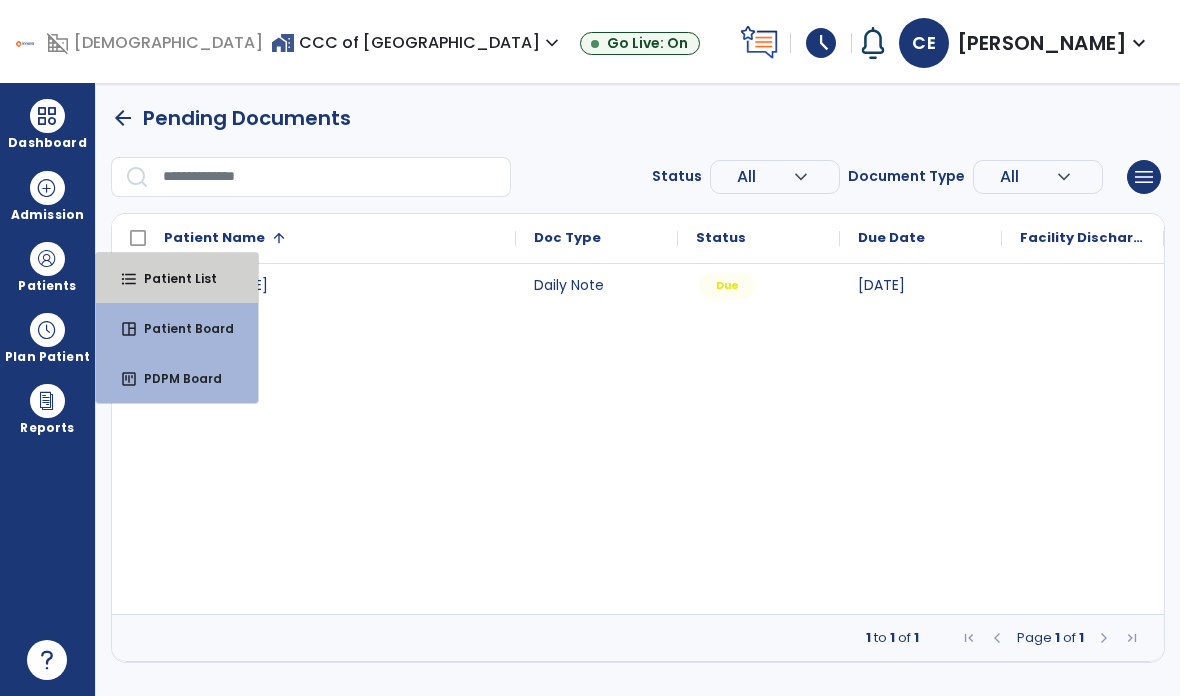 click on "Patient List" at bounding box center (172, 278) 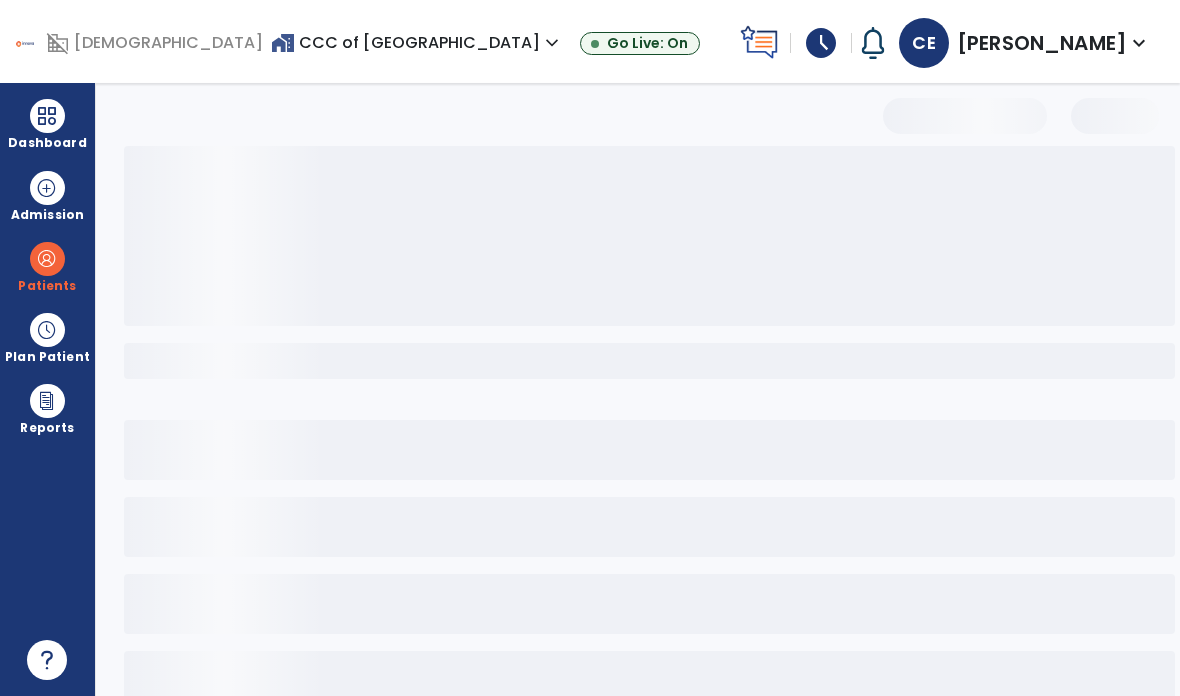 select on "***" 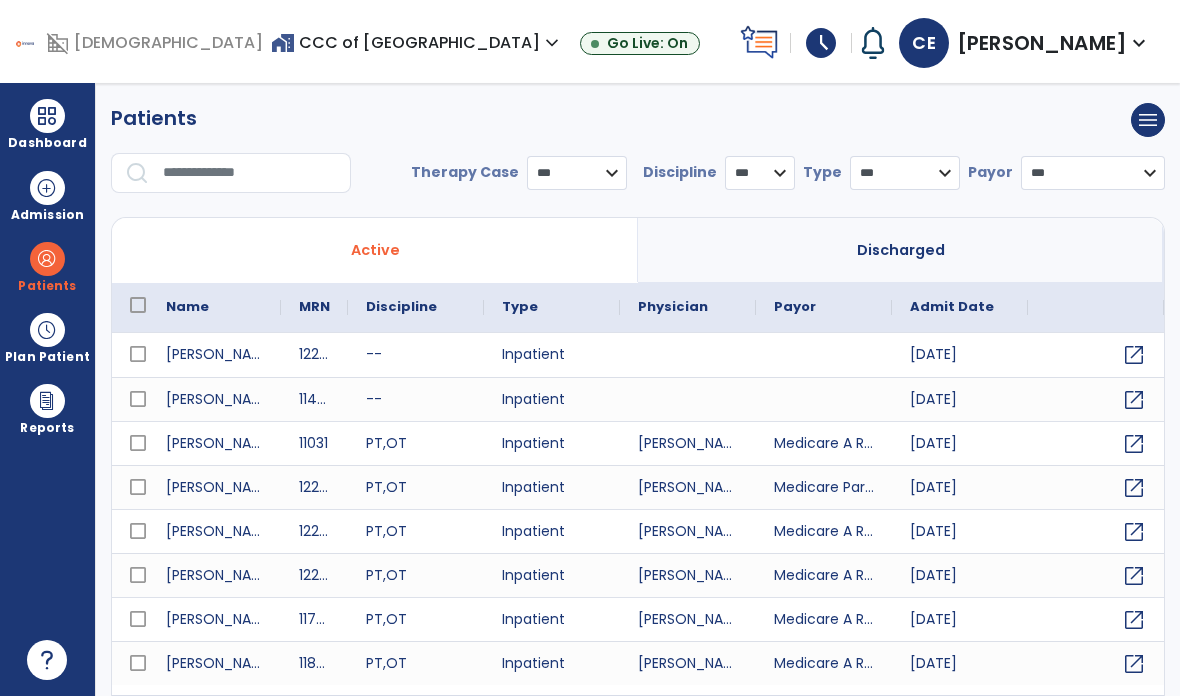 click at bounding box center (250, 173) 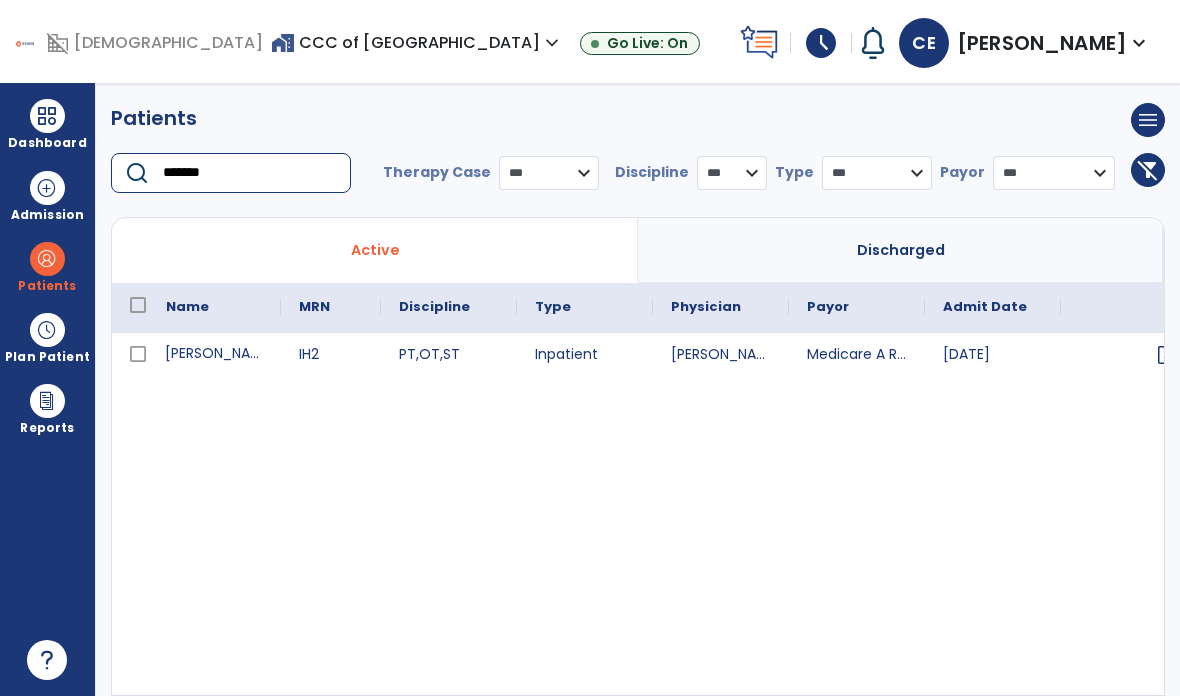 type on "*******" 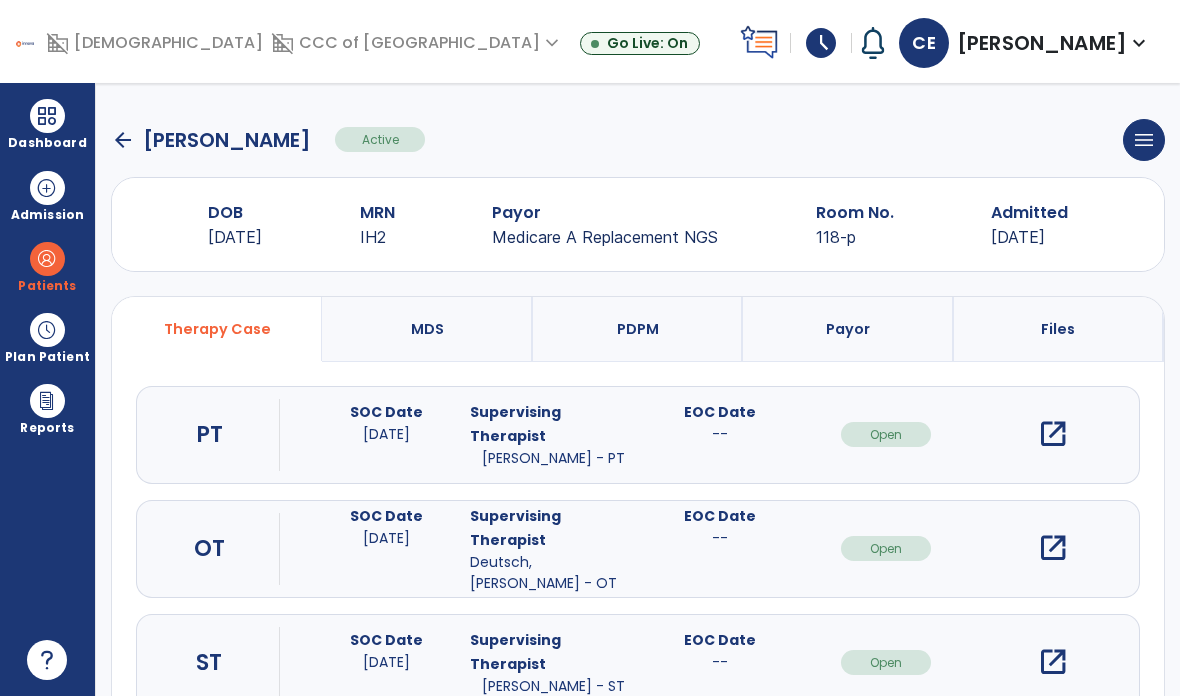 click on "open_in_new" at bounding box center (1053, 434) 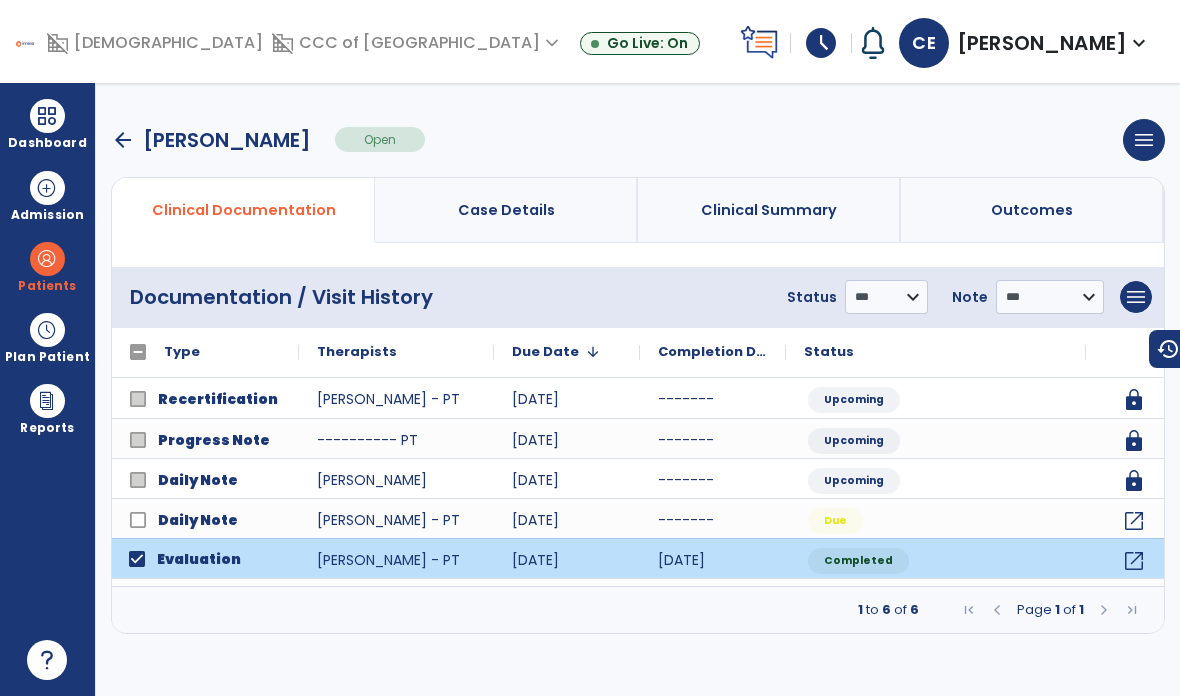click on "menu" at bounding box center [1136, 297] 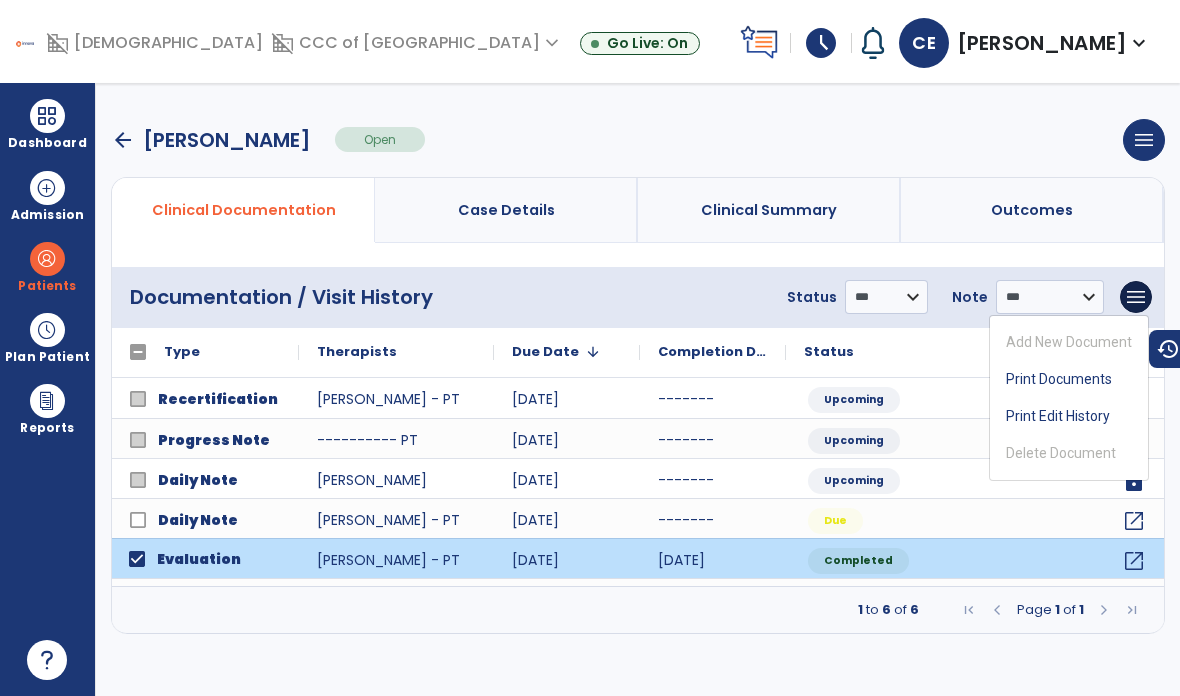 click on "Print Documents" at bounding box center [1069, 379] 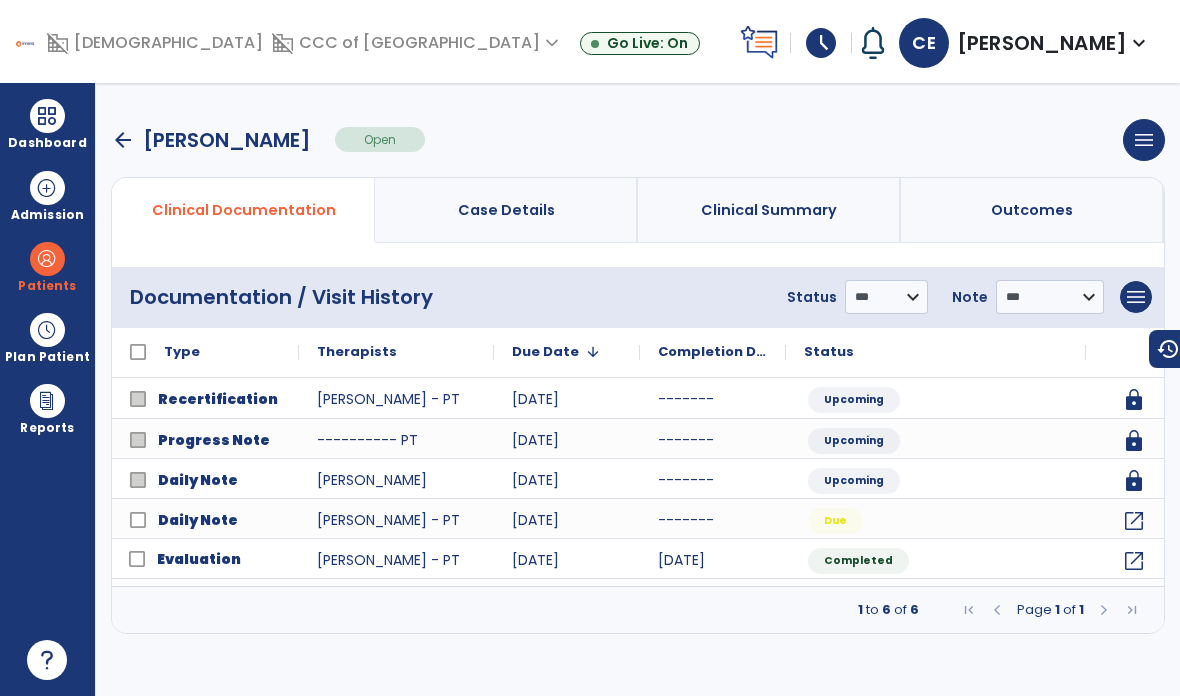 click at bounding box center (47, 116) 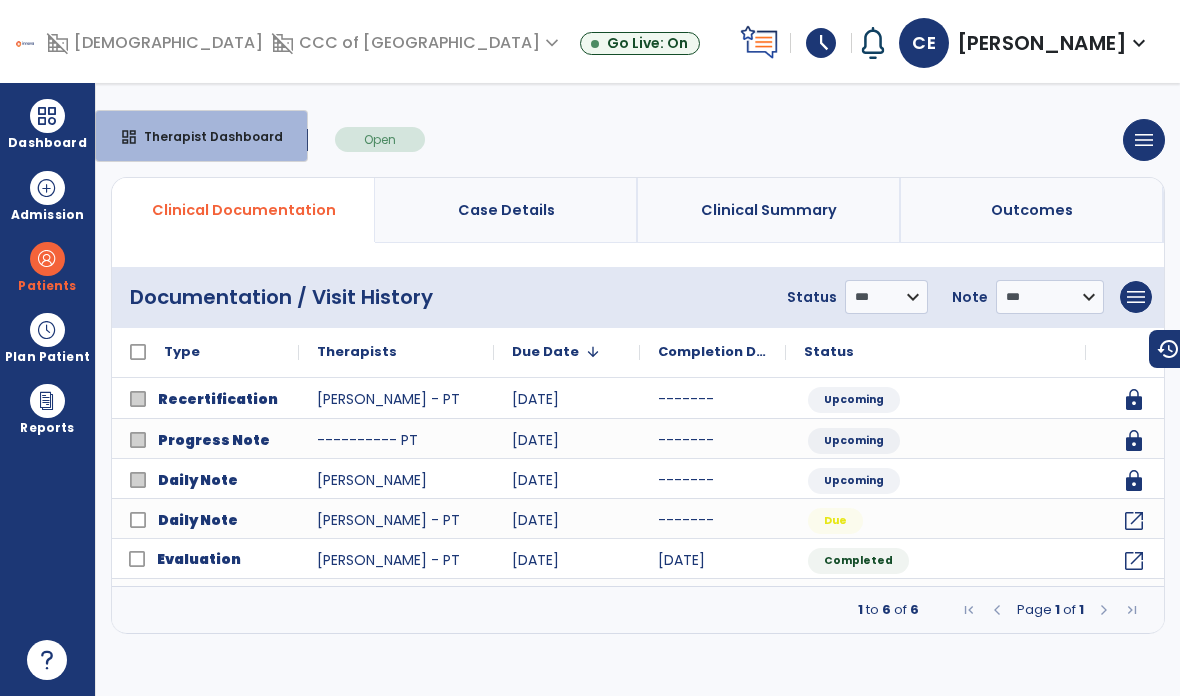 click on "dashboard  Therapist Dashboard" at bounding box center [201, 136] 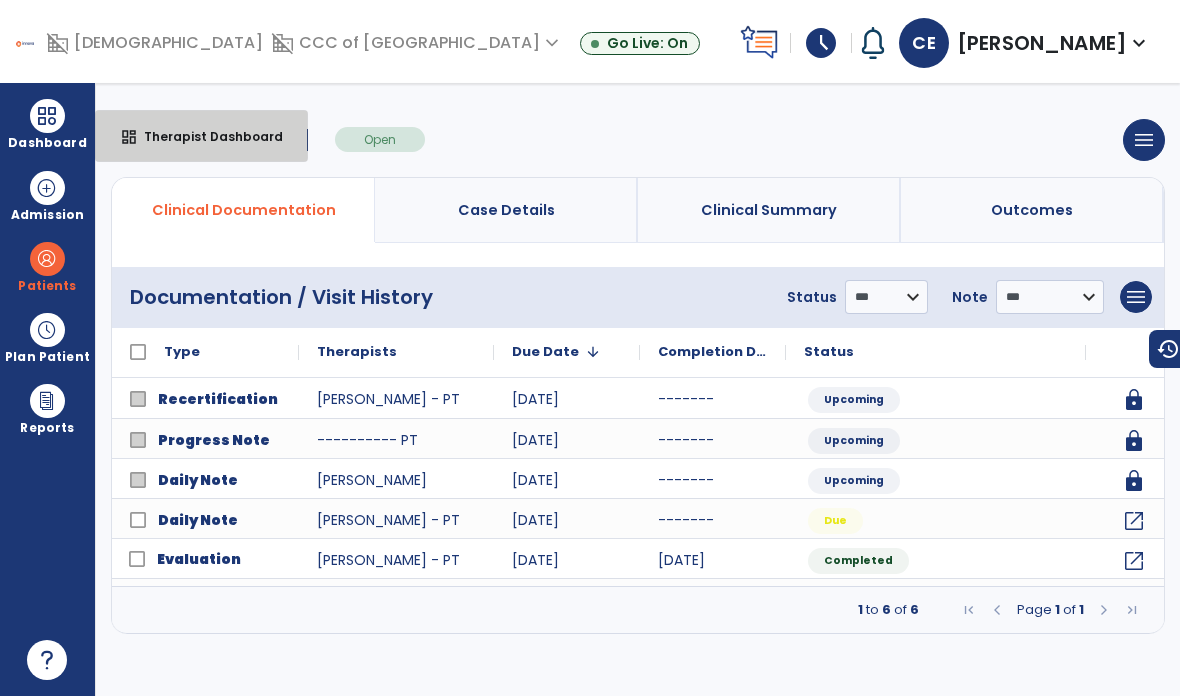 select on "****" 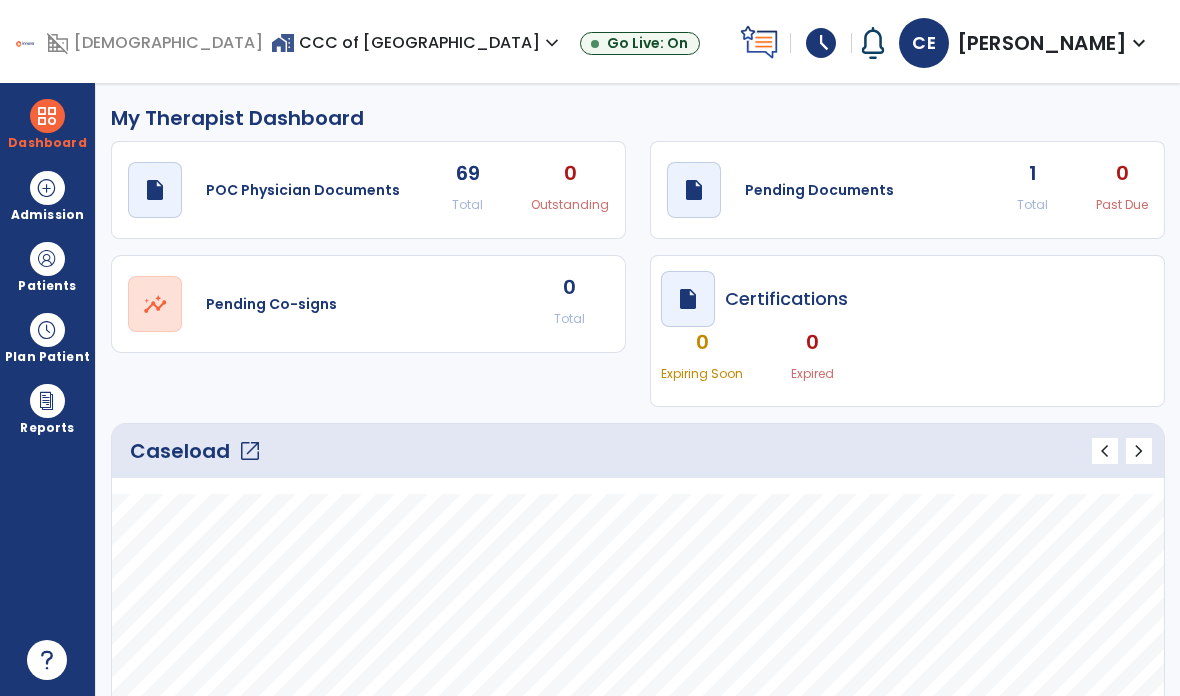 click on "Pending Documents" 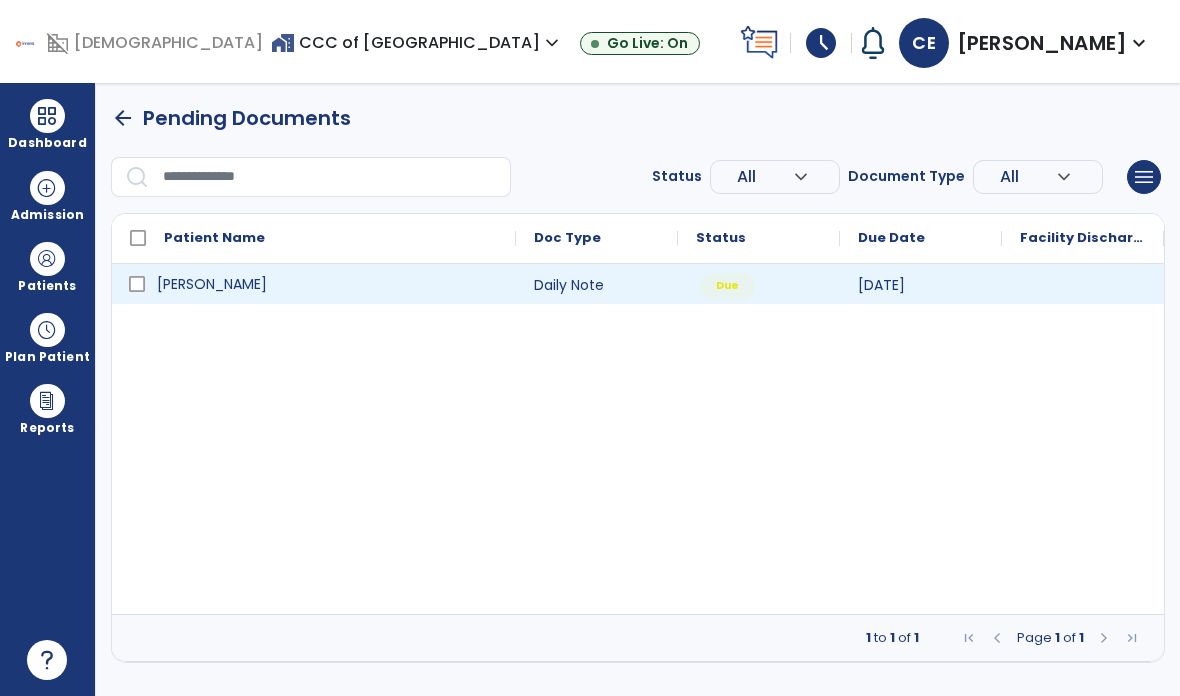 click on "[PERSON_NAME]" at bounding box center [212, 284] 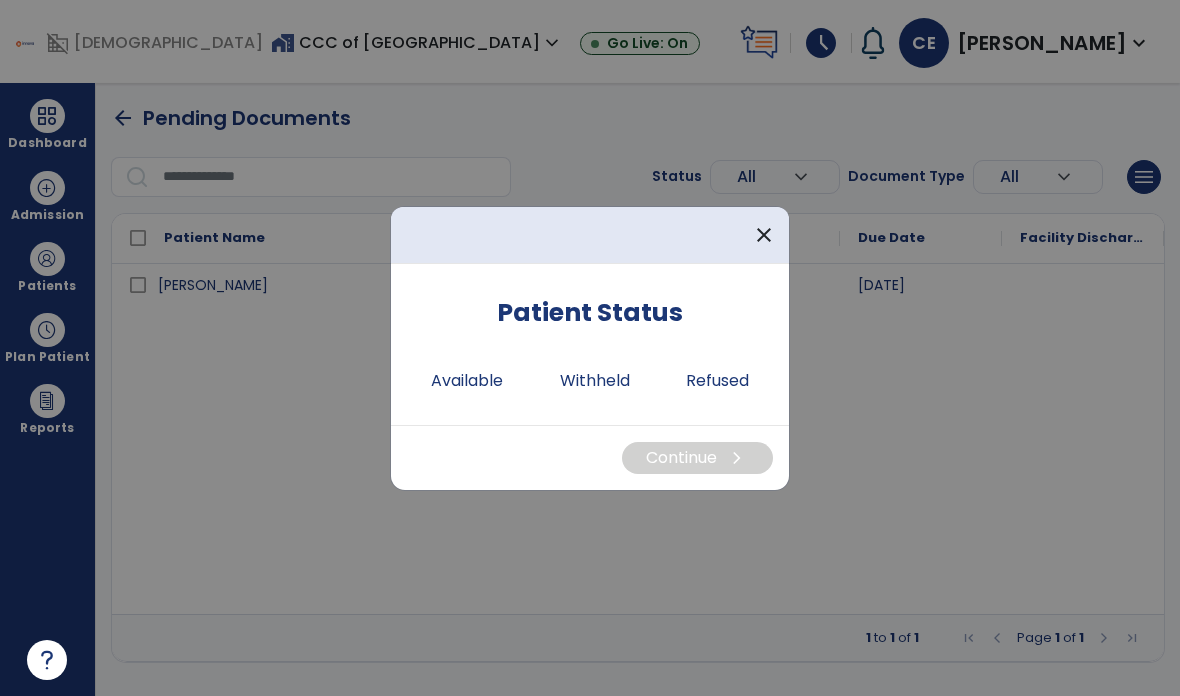 click on "Available" at bounding box center [467, 381] 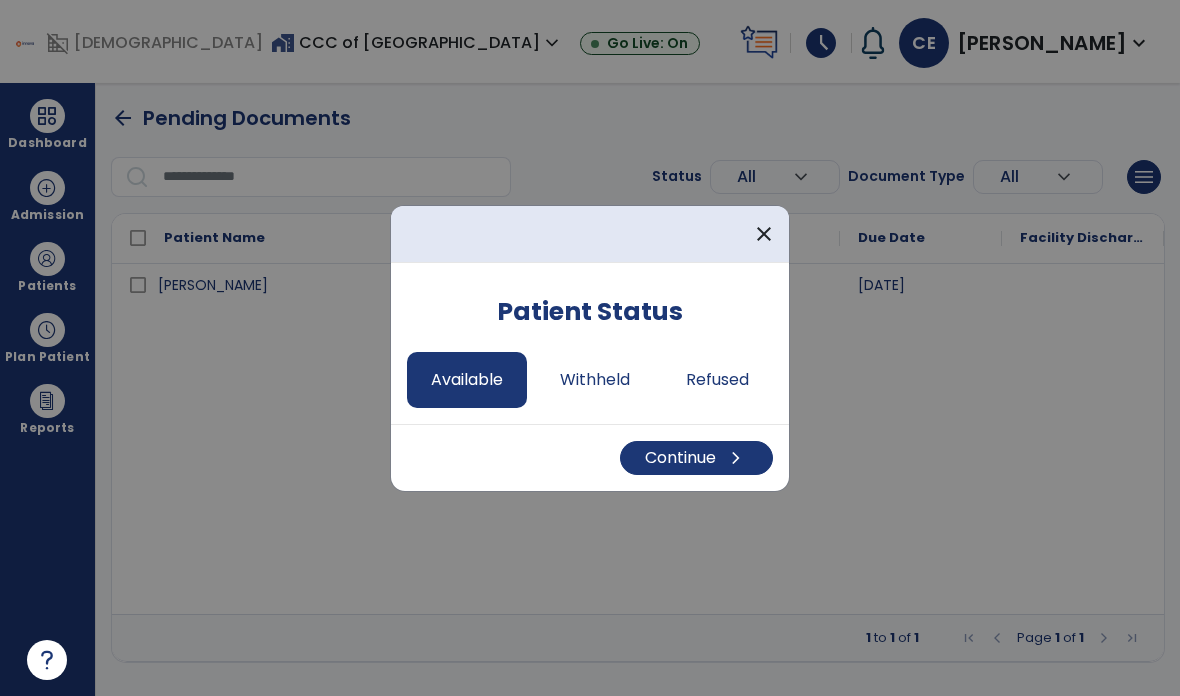 click on "Continue   chevron_right" at bounding box center [696, 458] 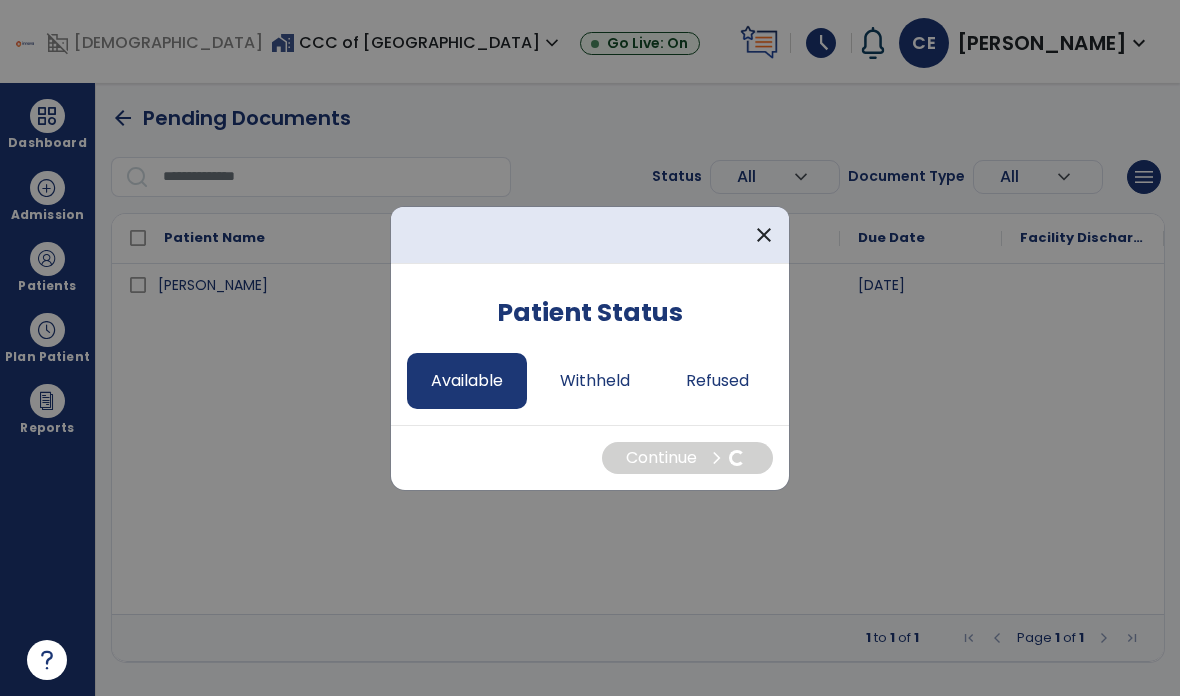 select on "*" 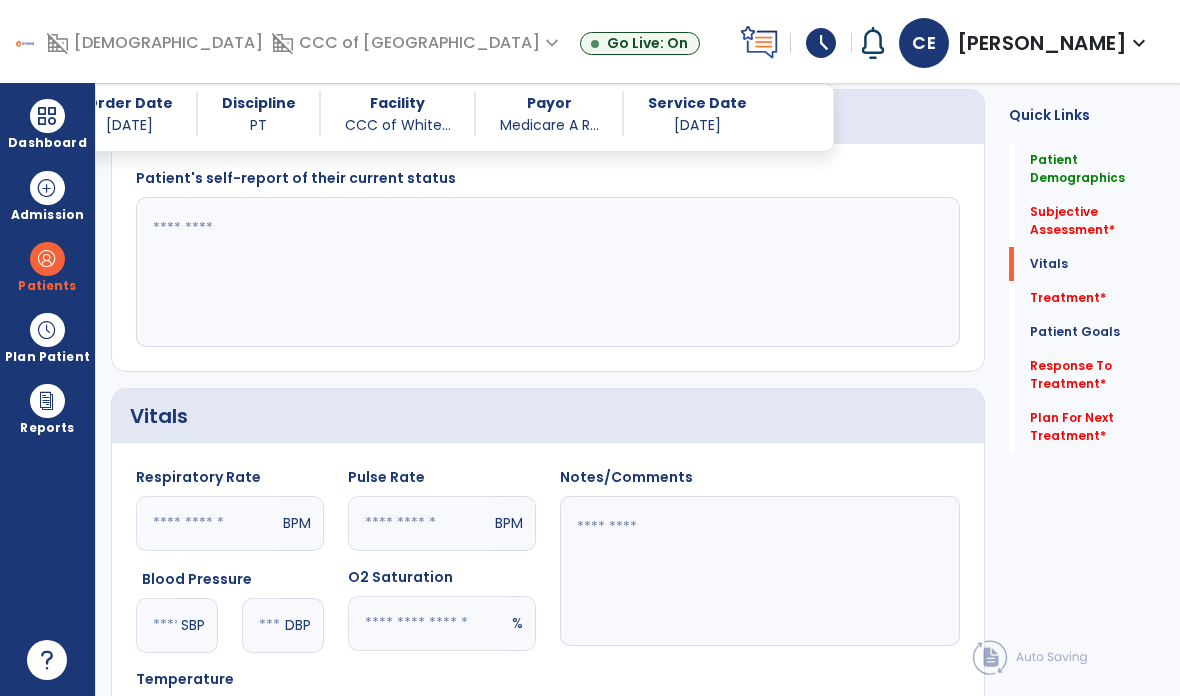 scroll, scrollTop: 416, scrollLeft: 0, axis: vertical 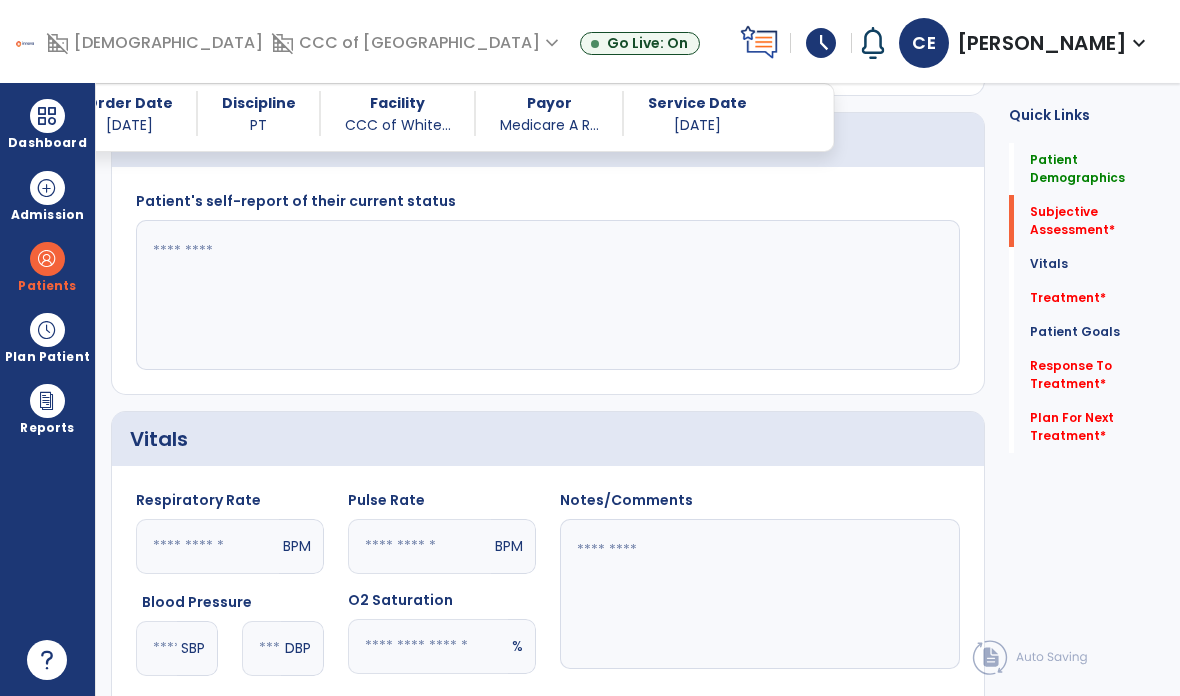 click 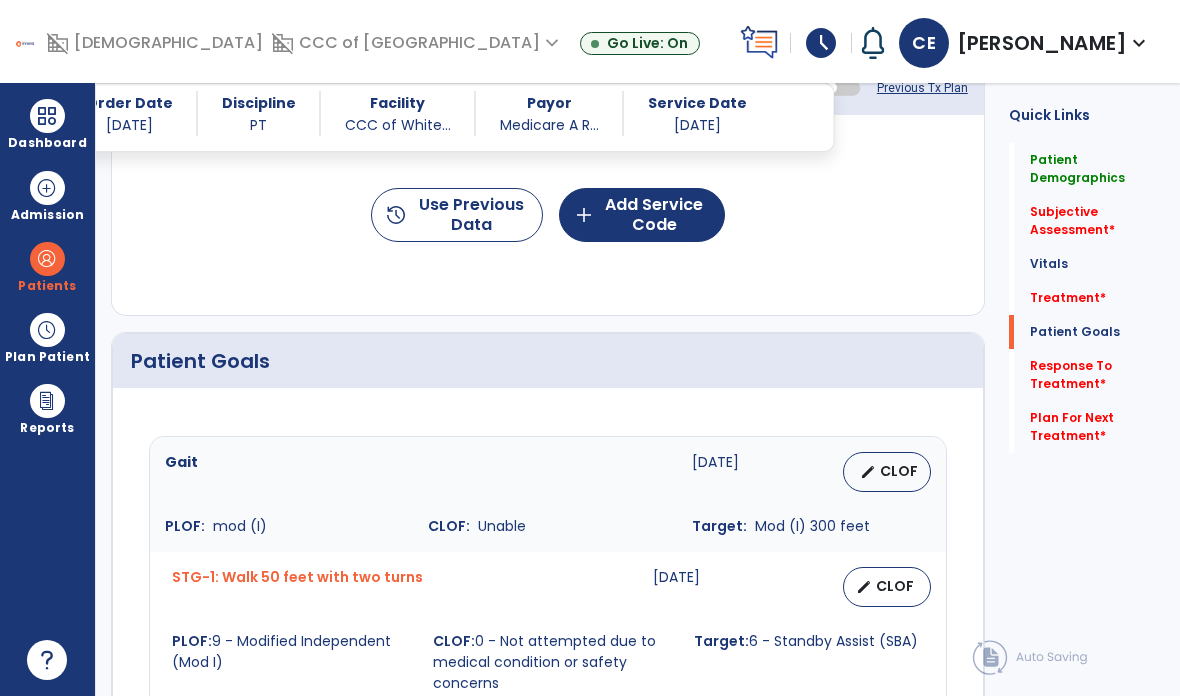 scroll, scrollTop: 1190, scrollLeft: 0, axis: vertical 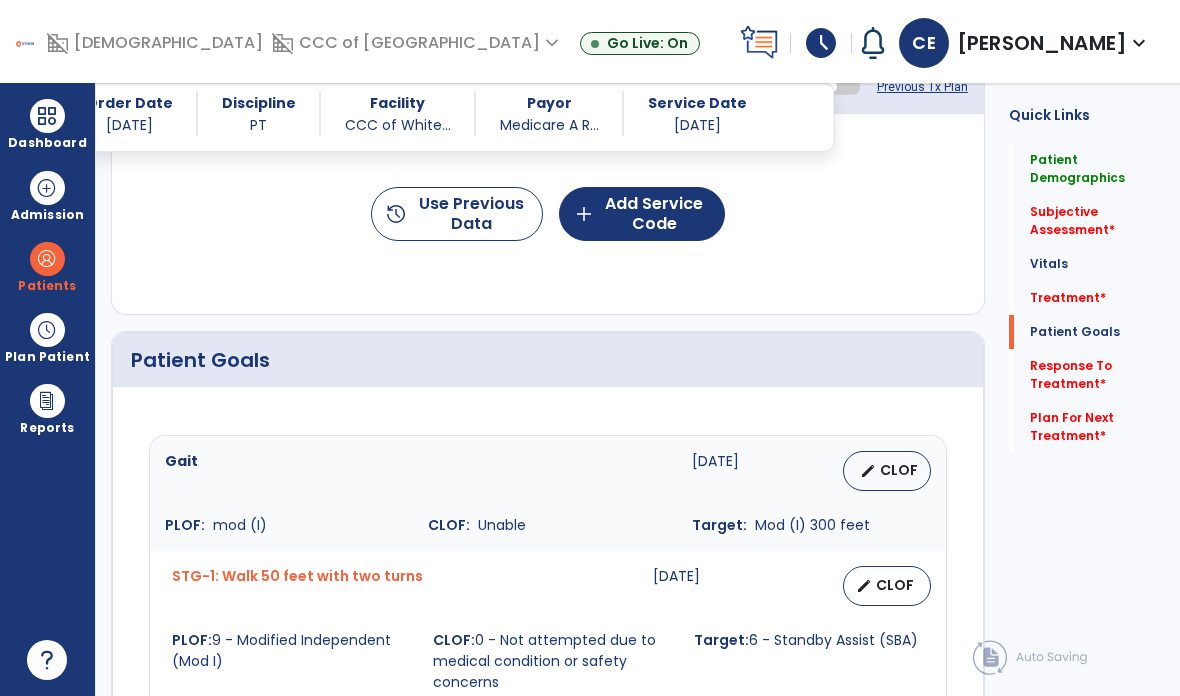 type on "**********" 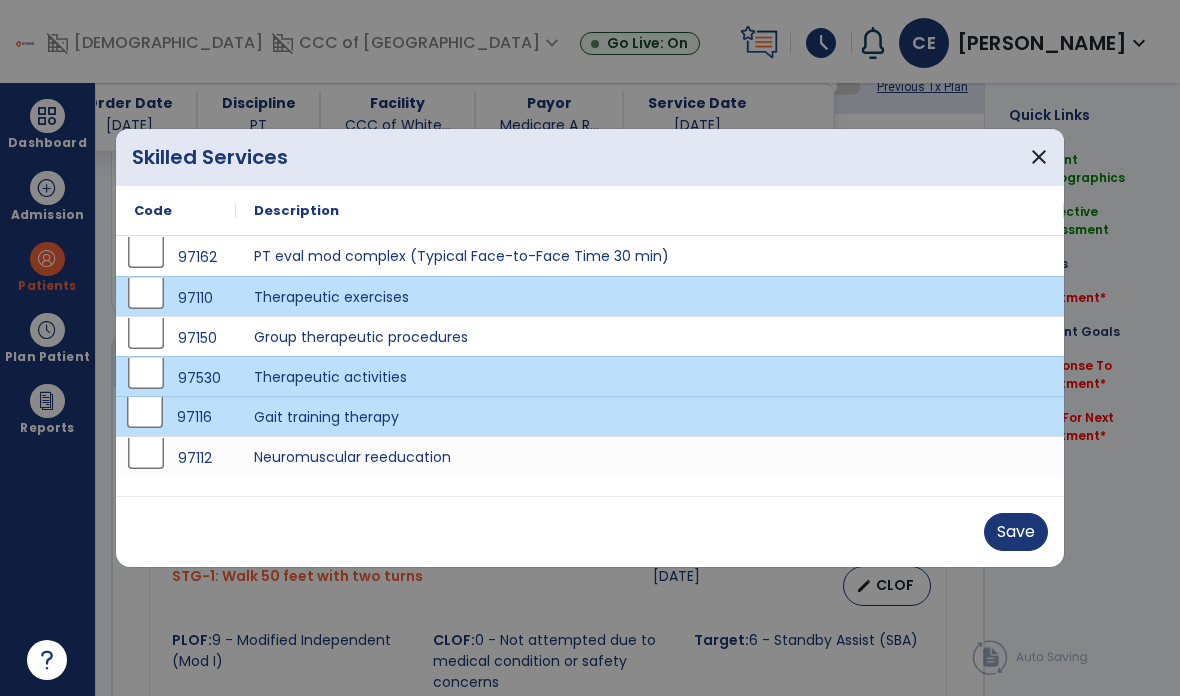 click on "Save" at bounding box center [1016, 532] 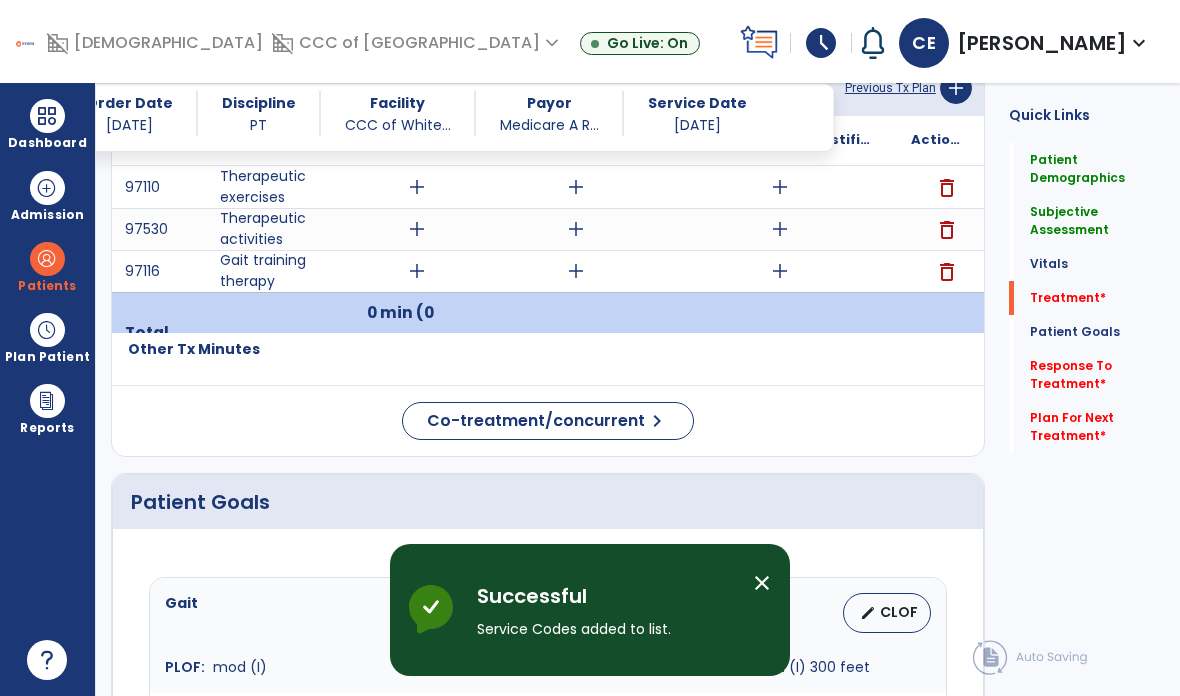 click on "add" at bounding box center (780, 229) 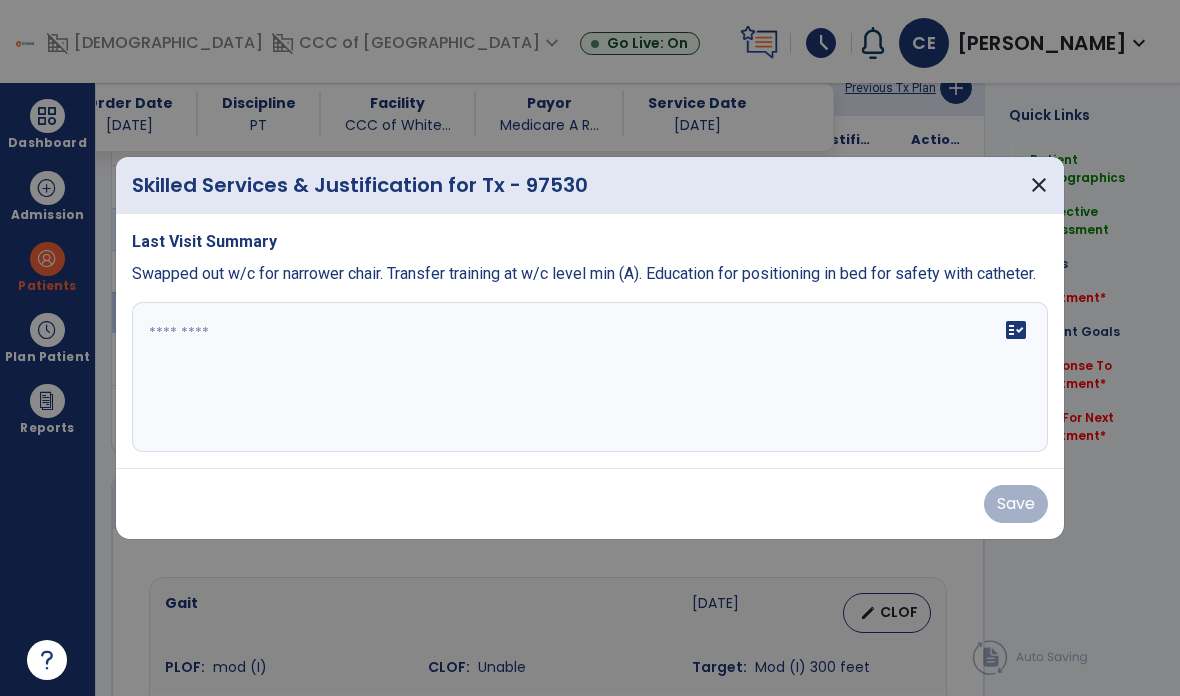 click on "fact_check" at bounding box center [590, 377] 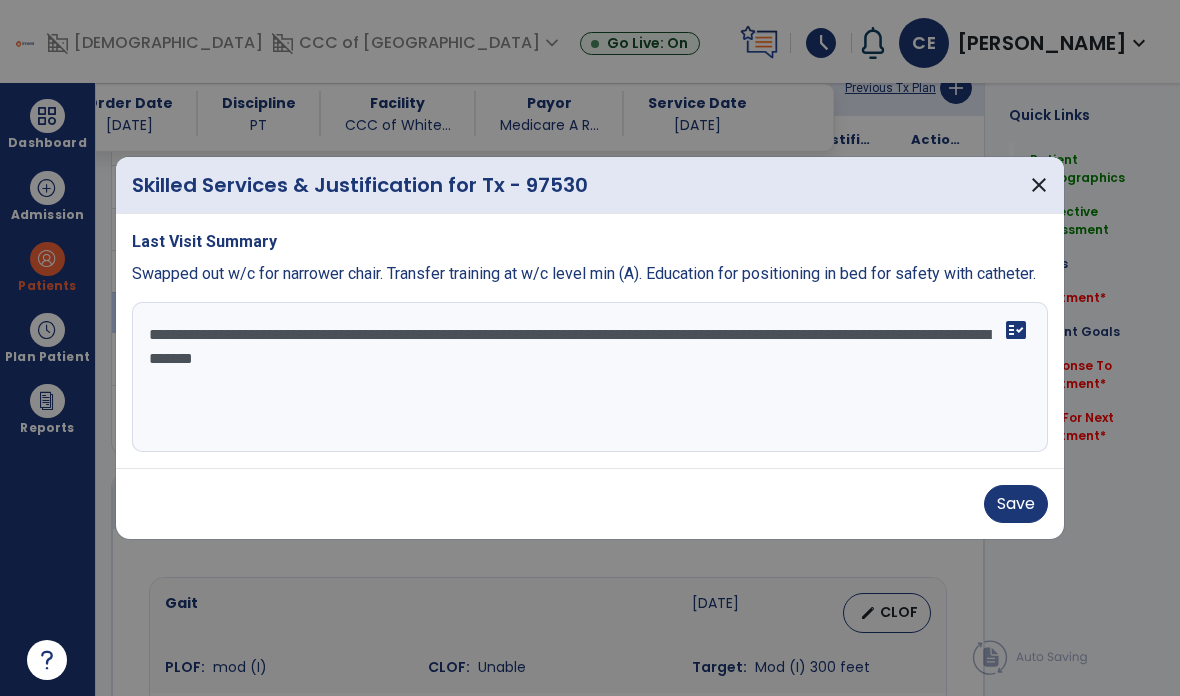 click on "**********" at bounding box center [590, 377] 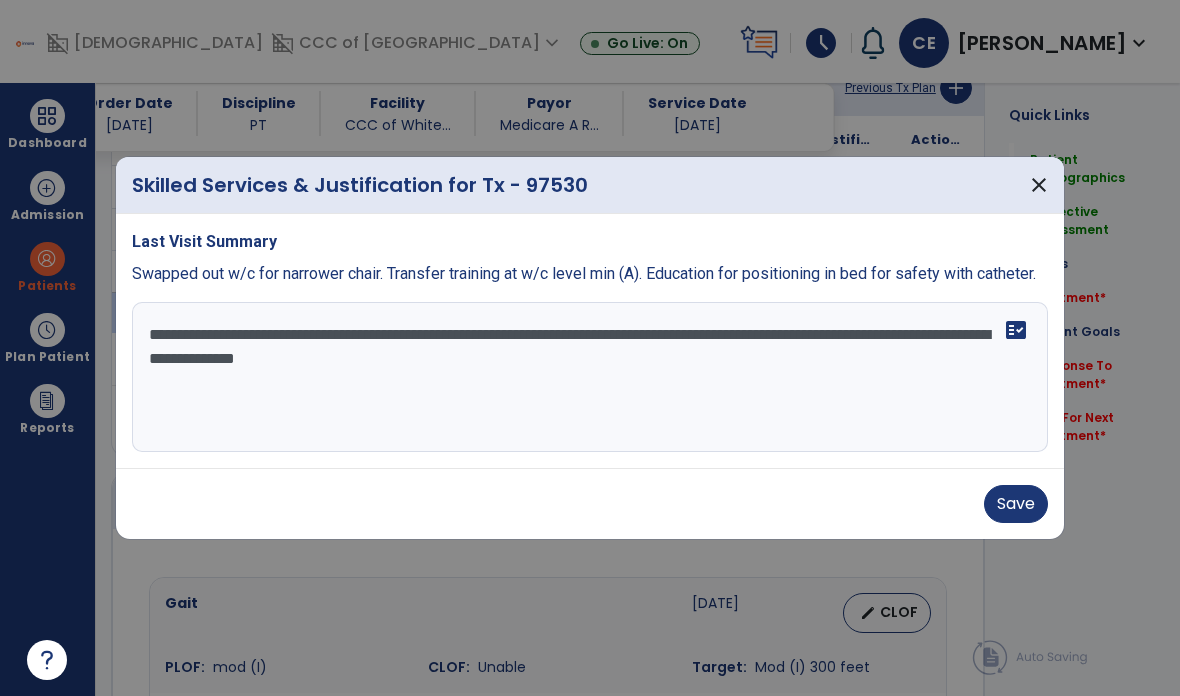 click on "**********" at bounding box center [590, 377] 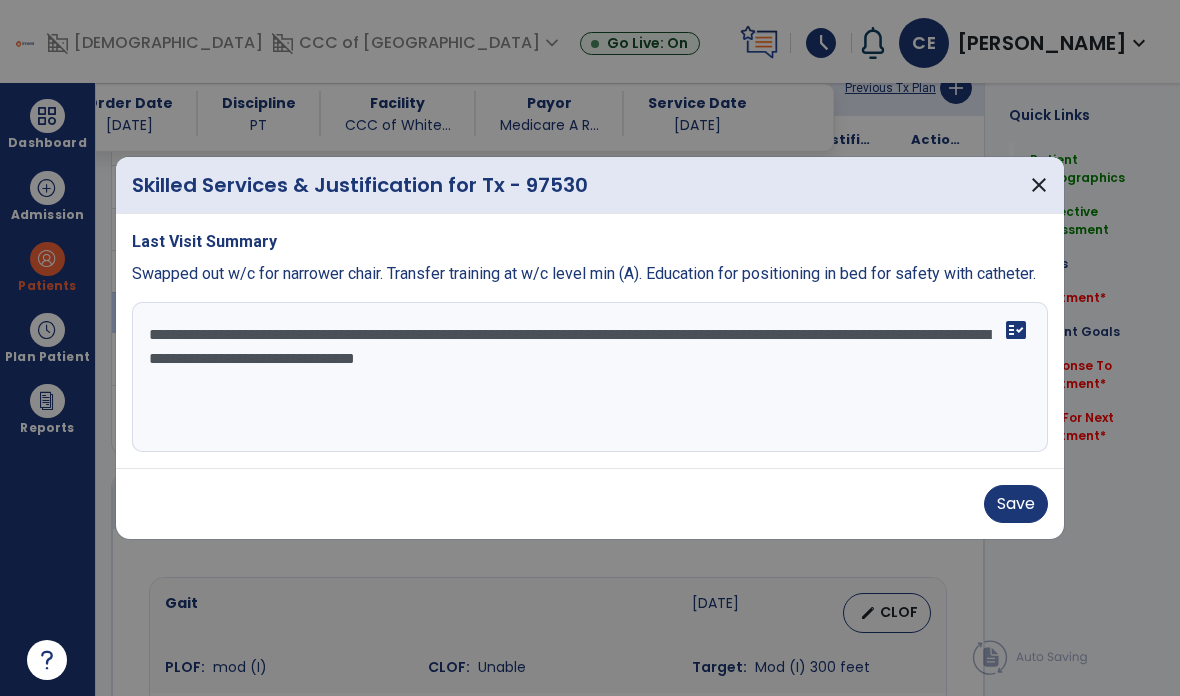 click on "**********" at bounding box center [590, 377] 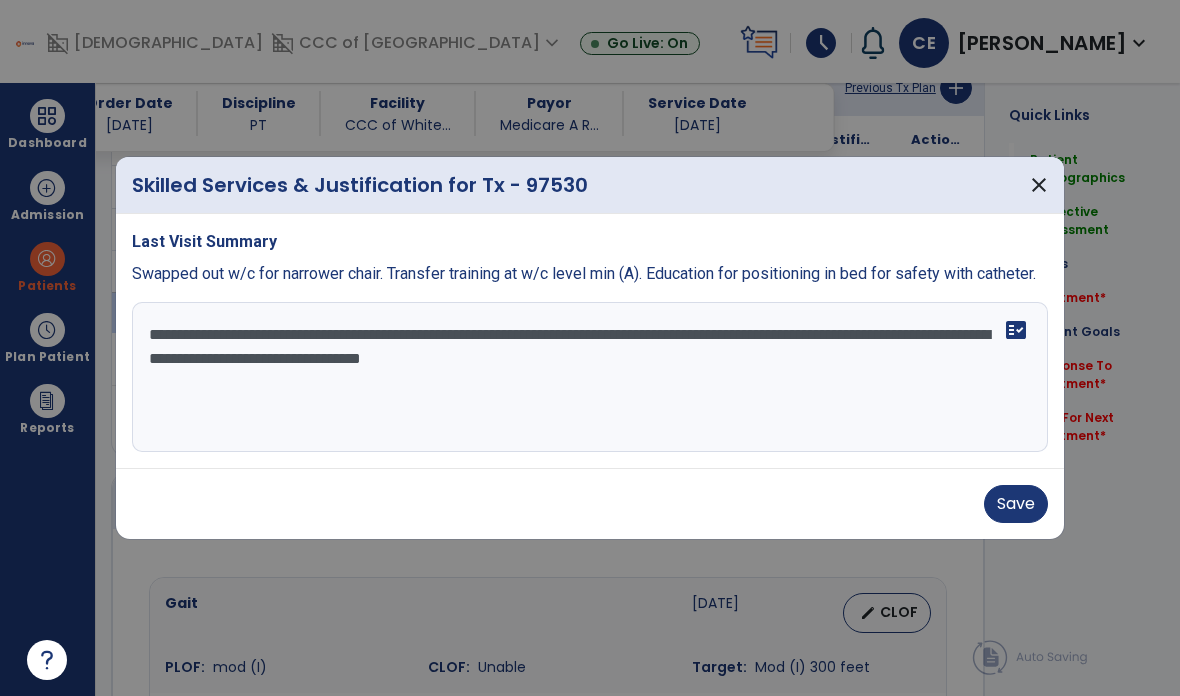 click on "**********" at bounding box center (590, 377) 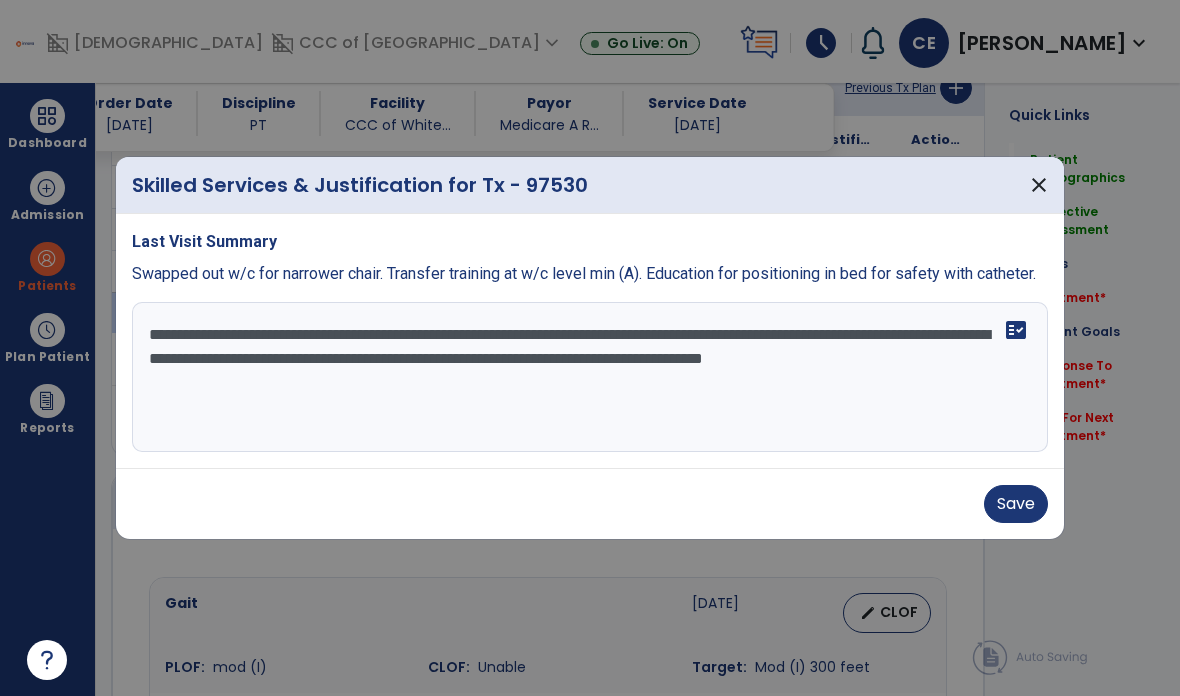 type on "**********" 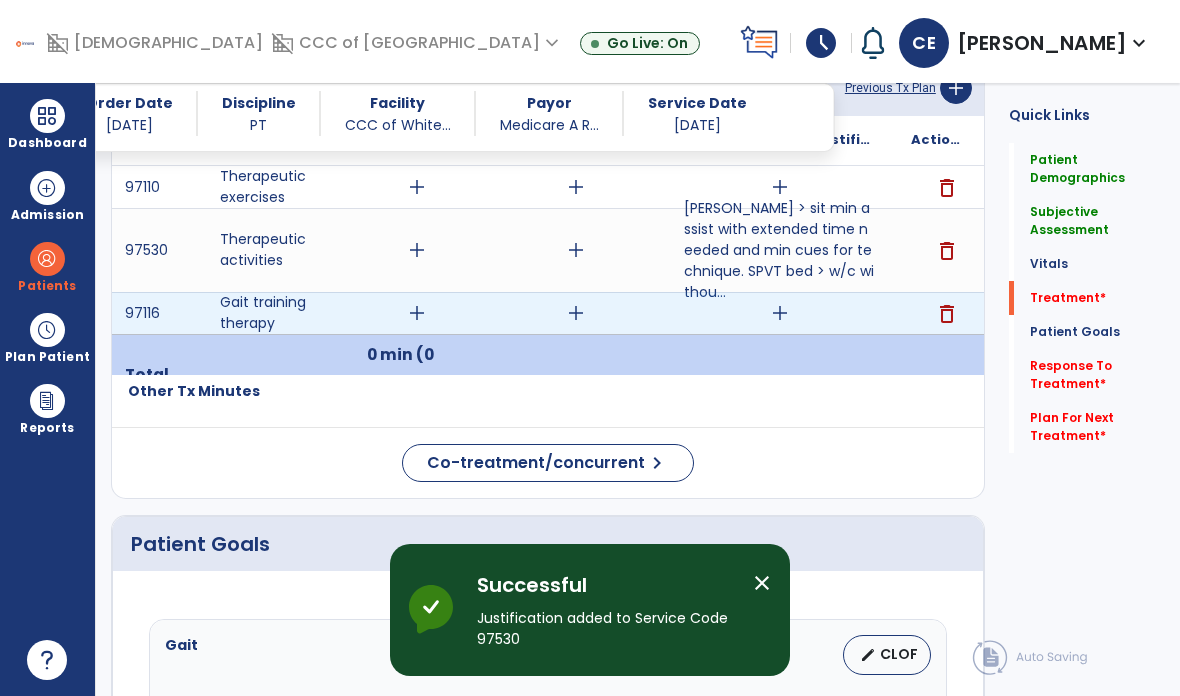 click on "add" at bounding box center (780, 313) 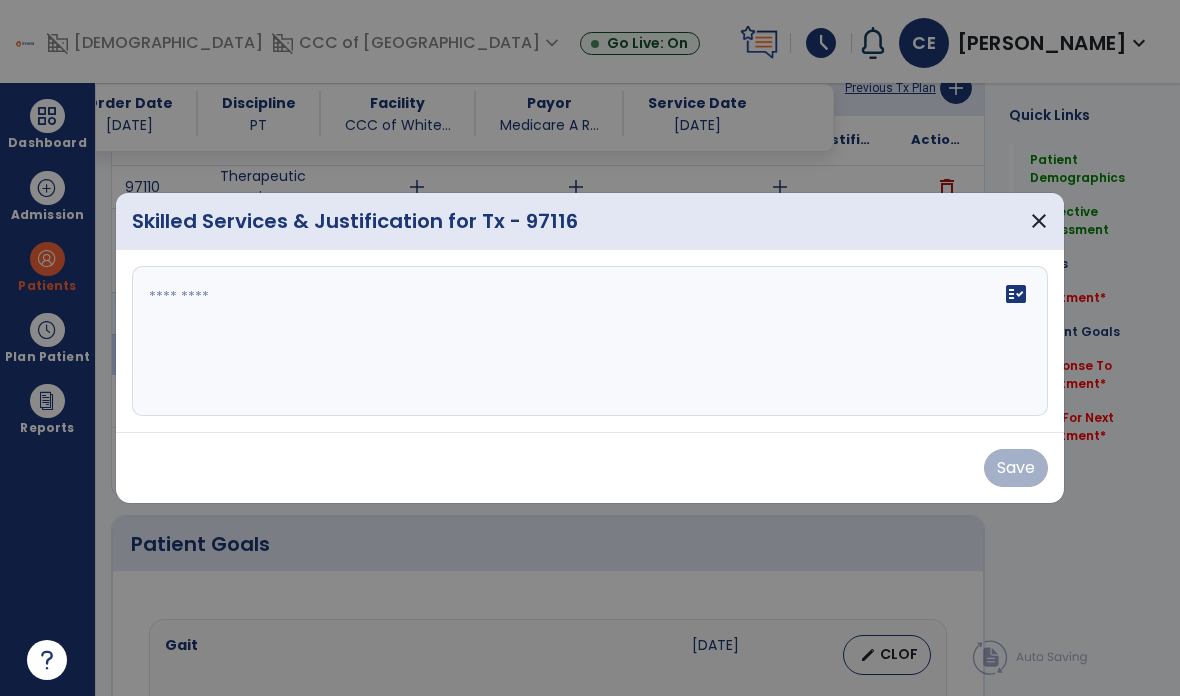 click on "fact_check" at bounding box center [590, 341] 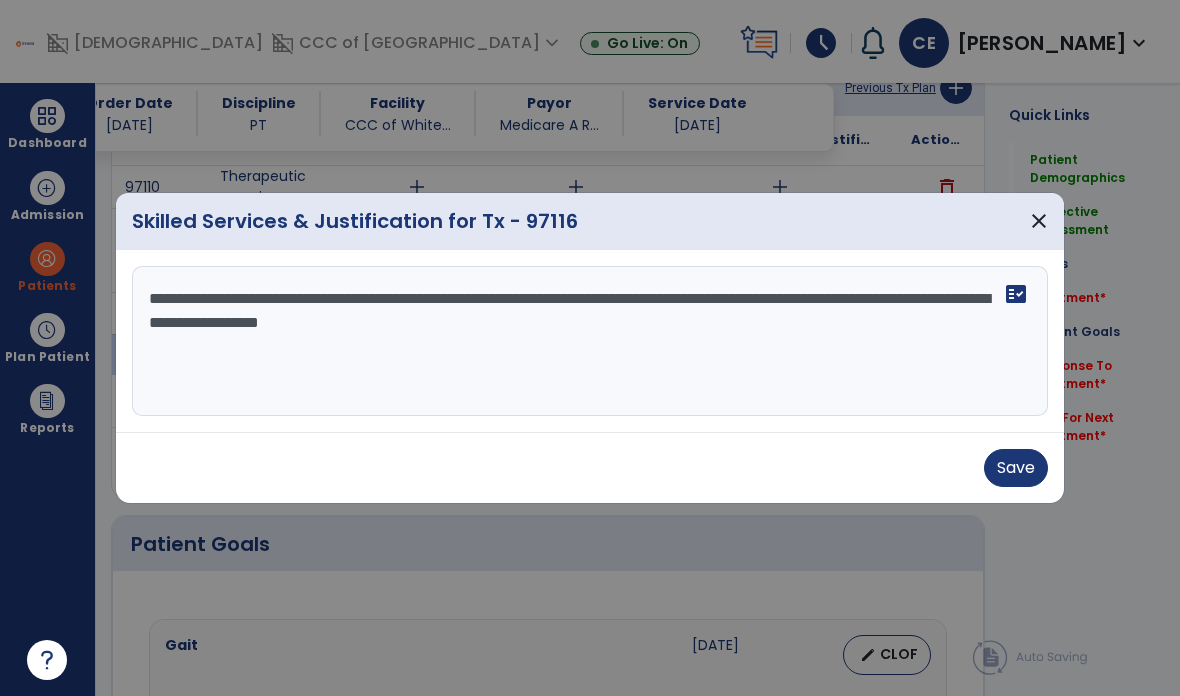 type on "**********" 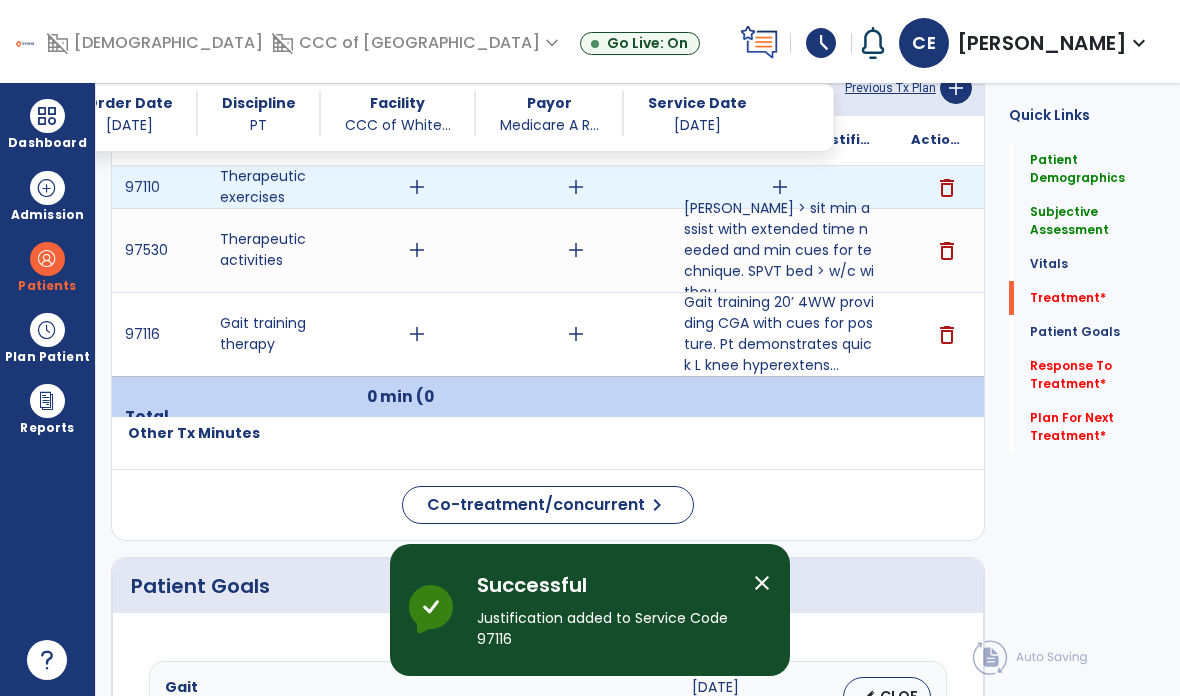 click on "add" at bounding box center (780, 187) 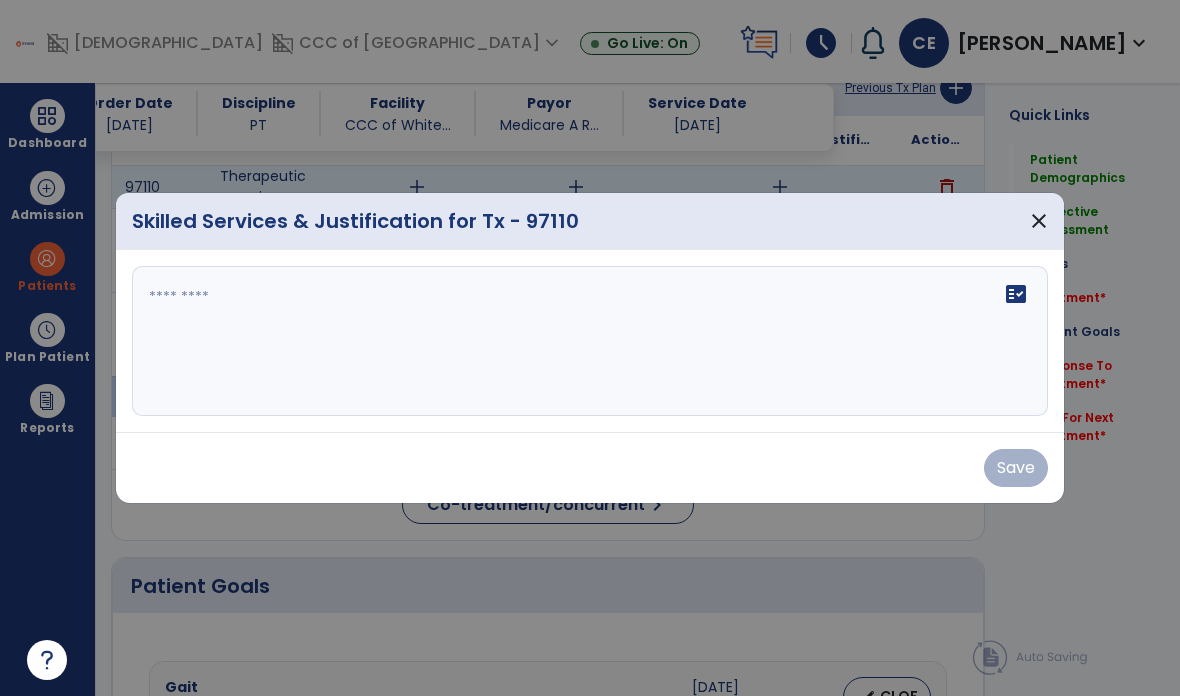 click on "fact_check" at bounding box center [590, 341] 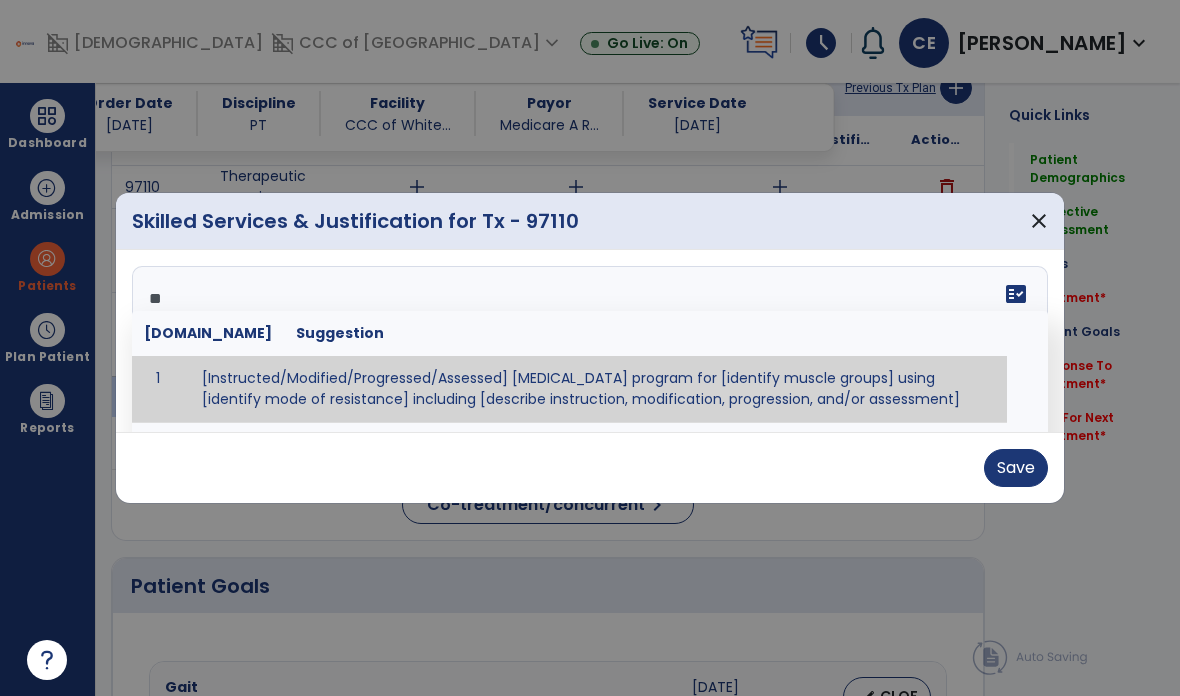 type on "*" 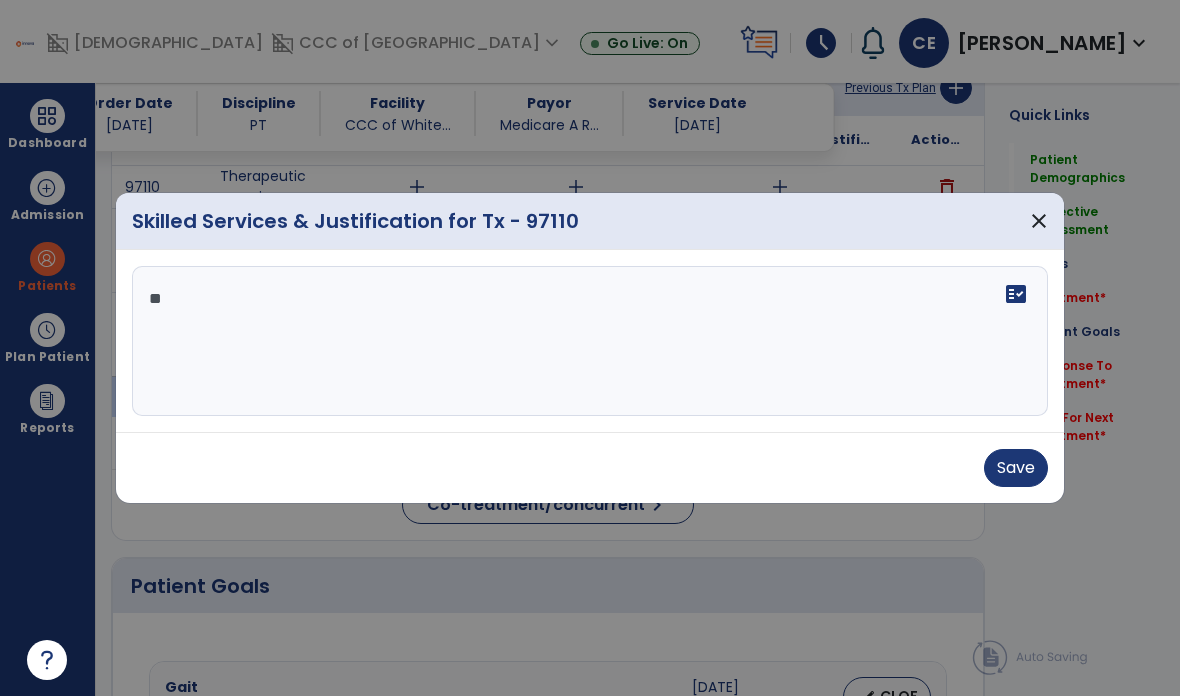 type on "*" 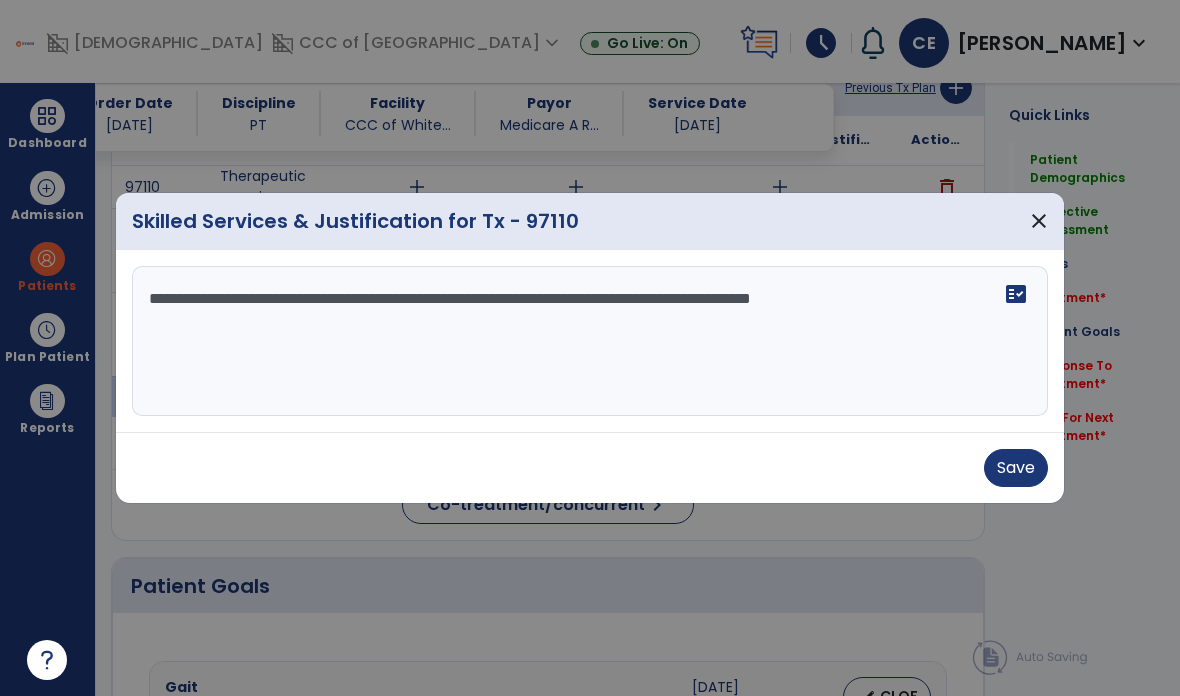 click on "**********" at bounding box center [590, 341] 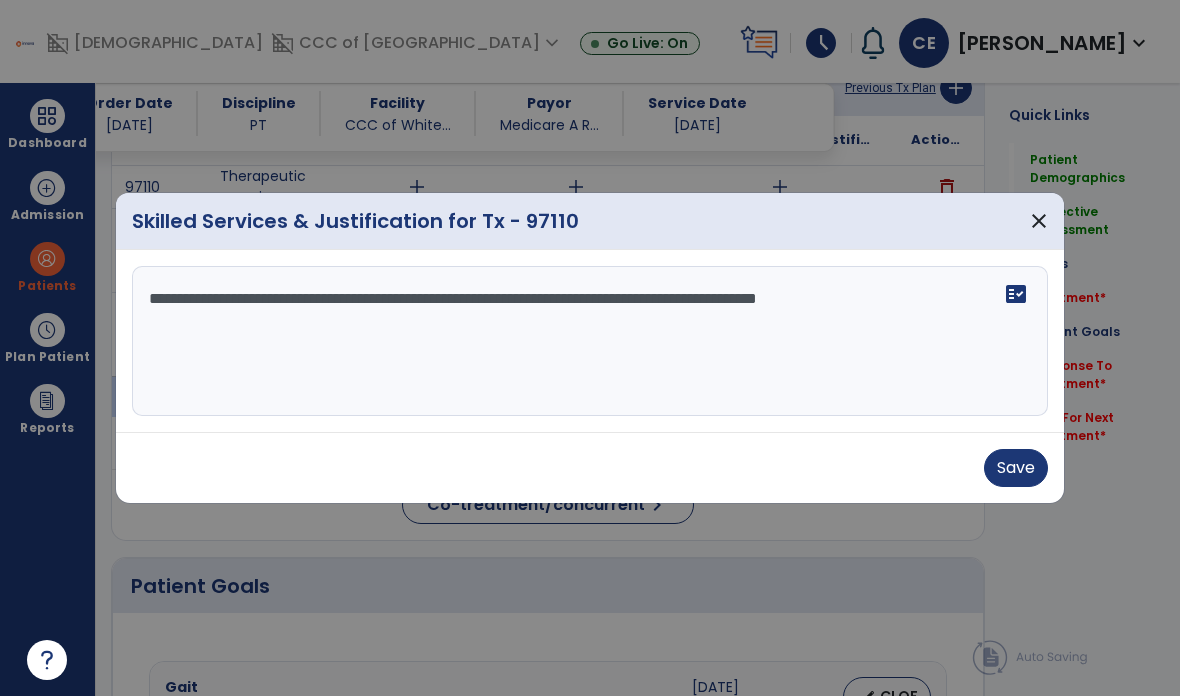 click on "**********" at bounding box center (590, 341) 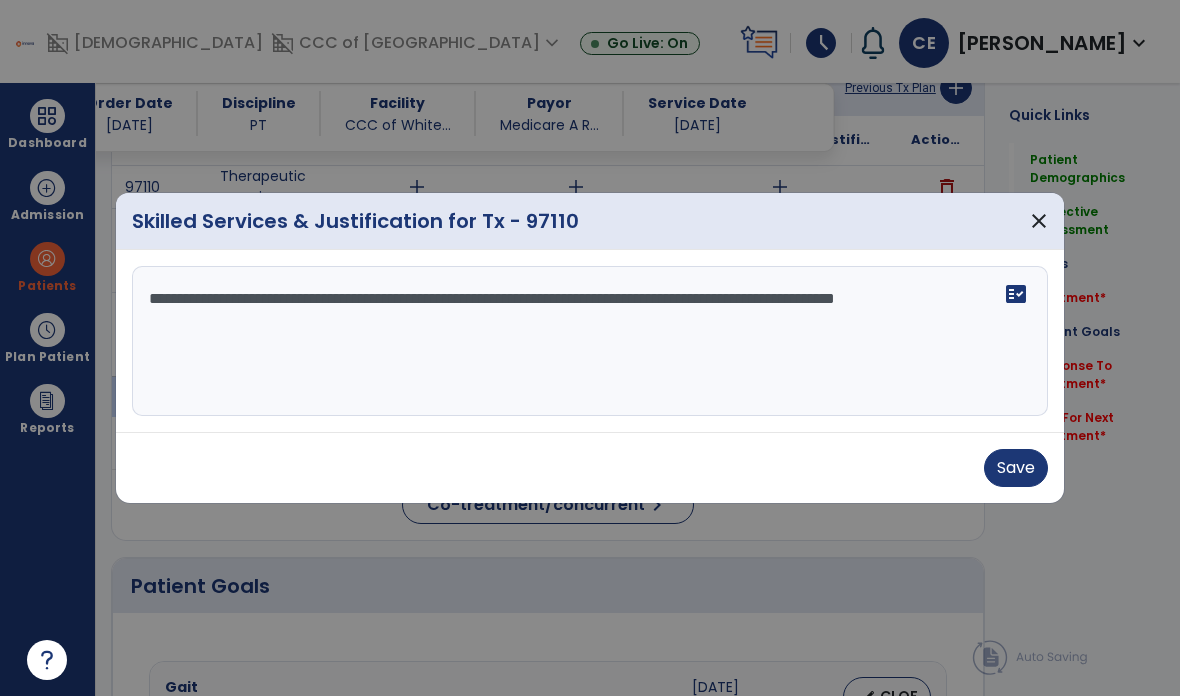 type on "**********" 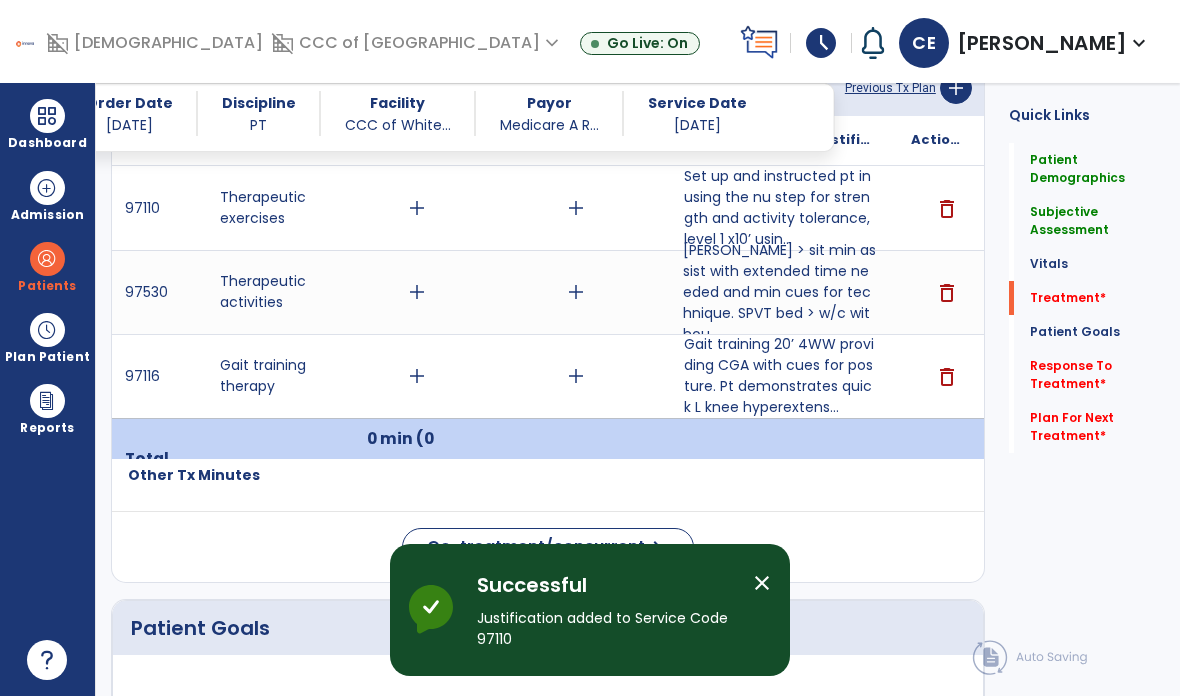 click on "[PERSON_NAME] > sit min assist with extended time needed and min cues for technique.  SPVT bed > w/c withou..." at bounding box center [779, 292] 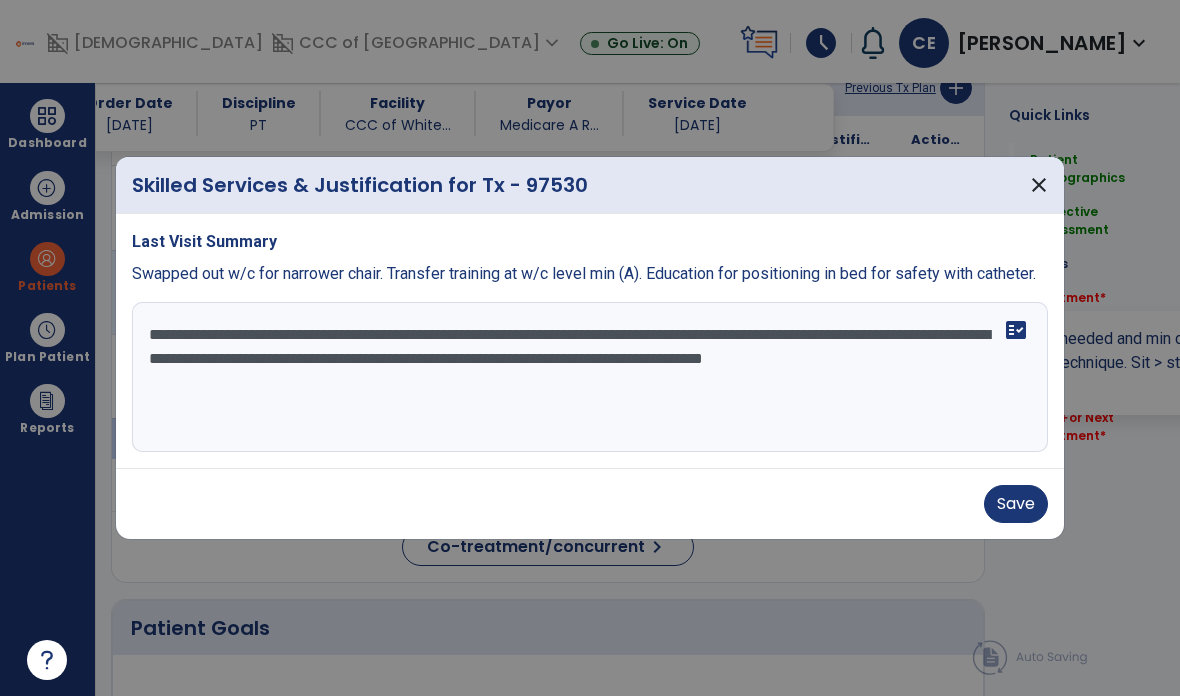 click on "**********" at bounding box center [590, 377] 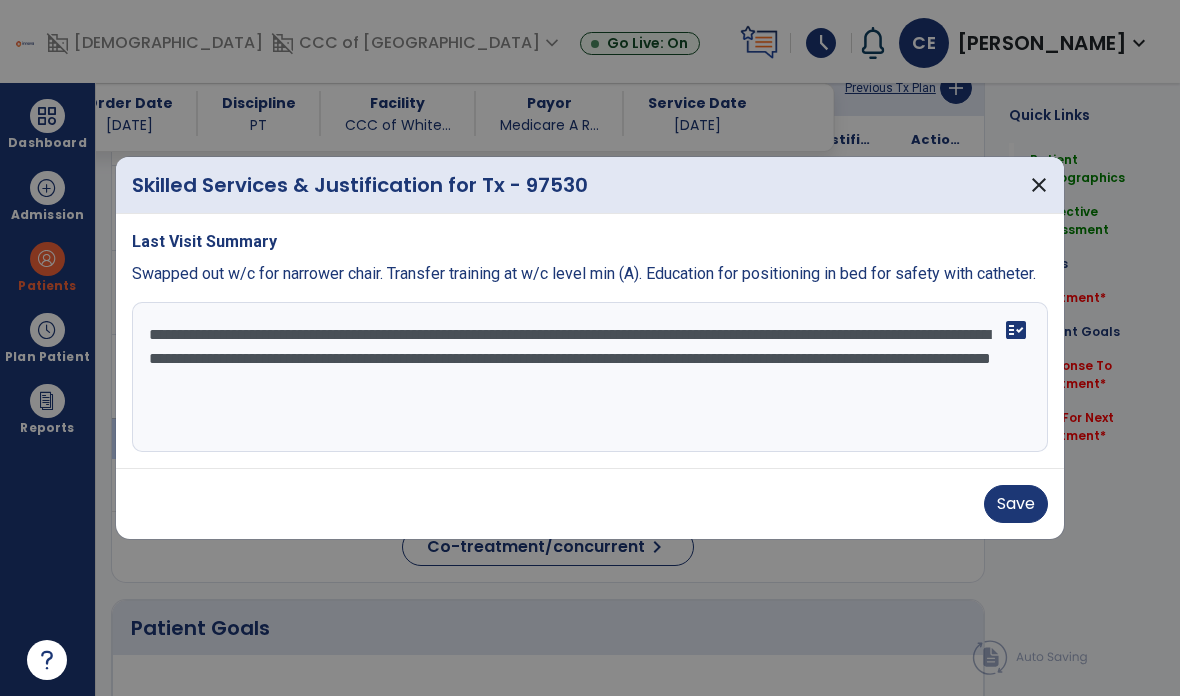 type on "**********" 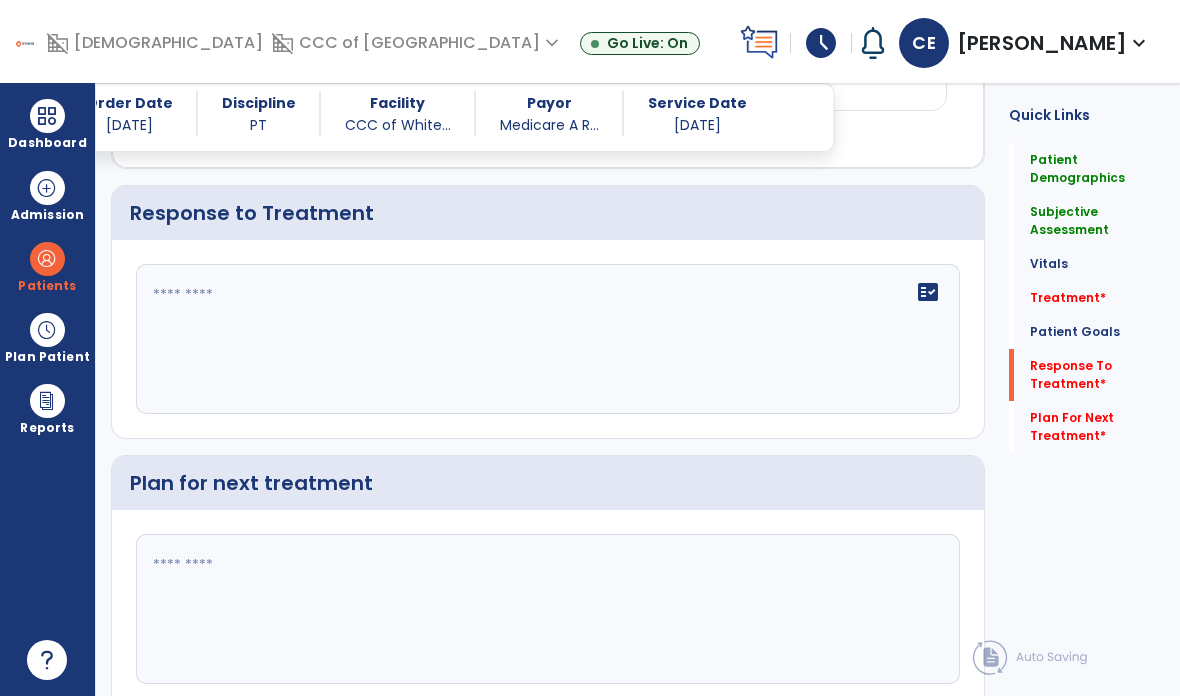 click 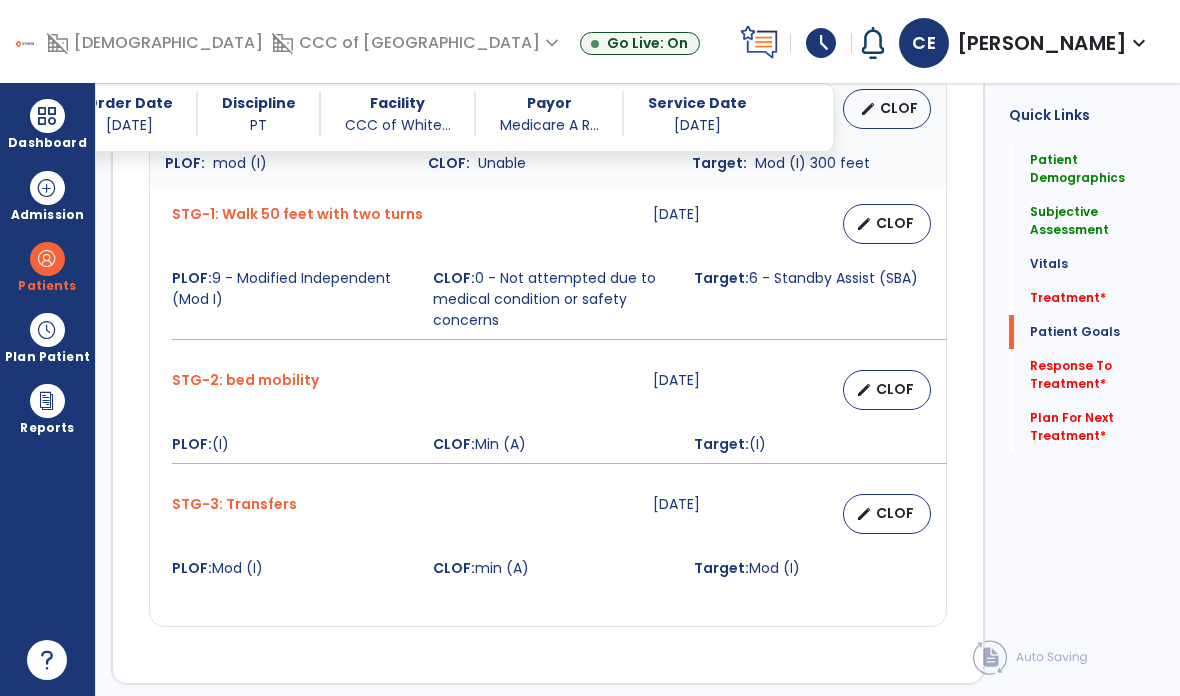 scroll, scrollTop: 1743, scrollLeft: 0, axis: vertical 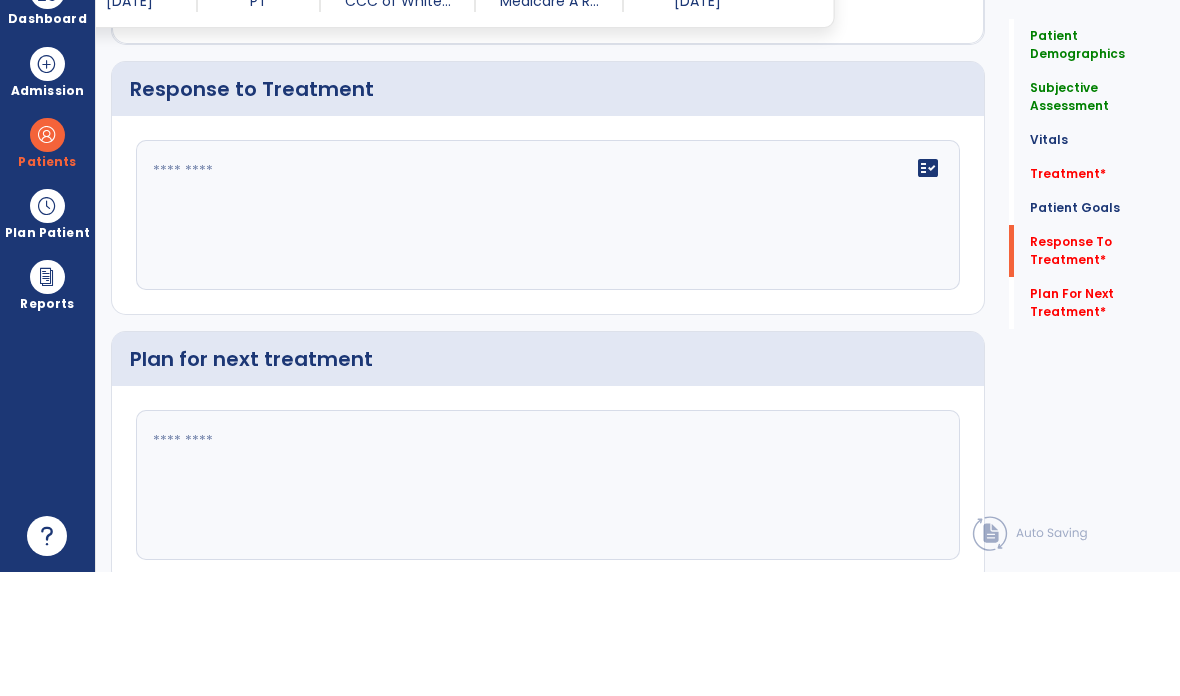 click 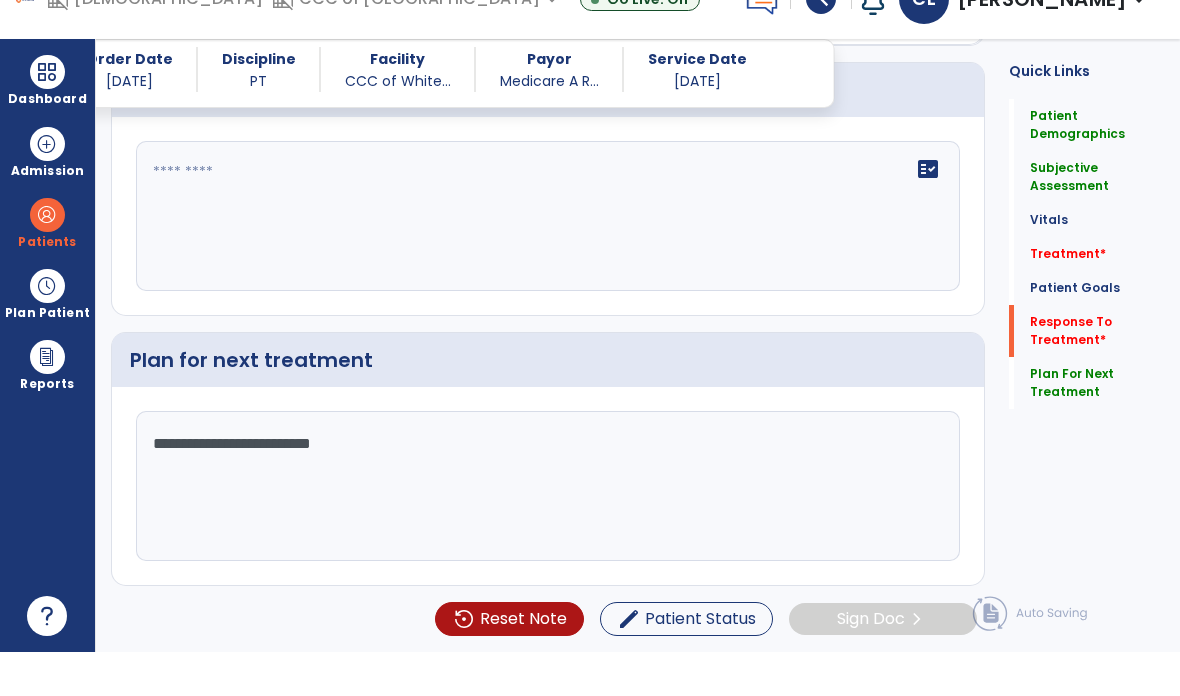 scroll, scrollTop: 2204, scrollLeft: 0, axis: vertical 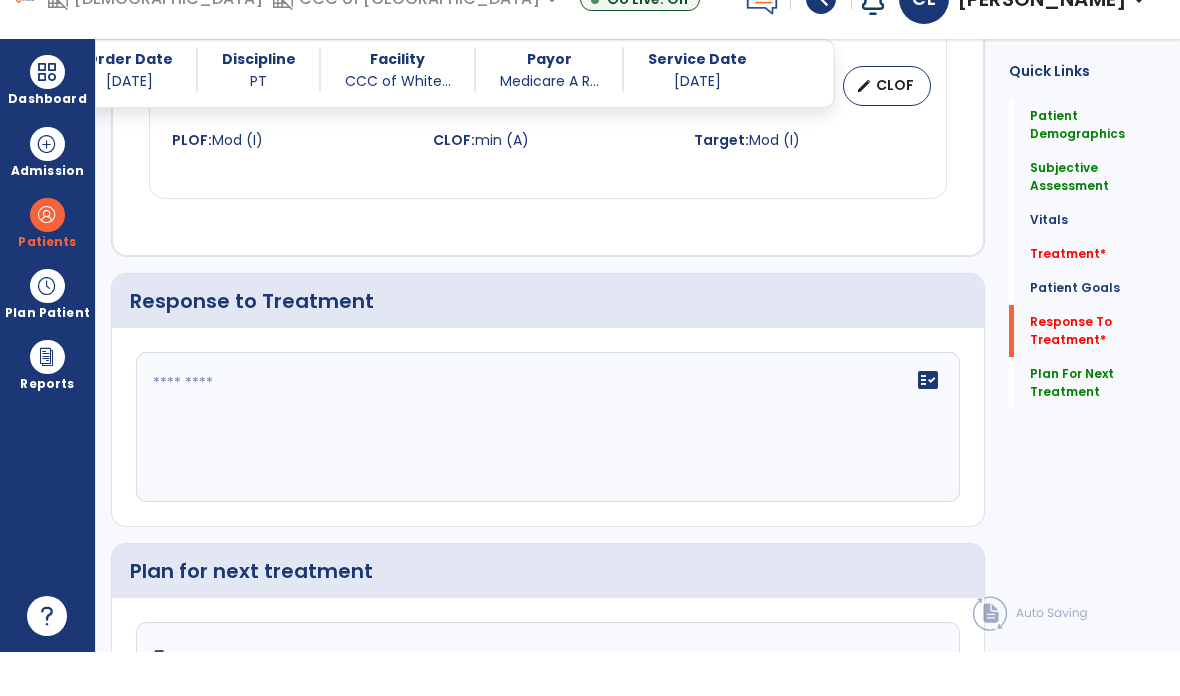 type on "*" 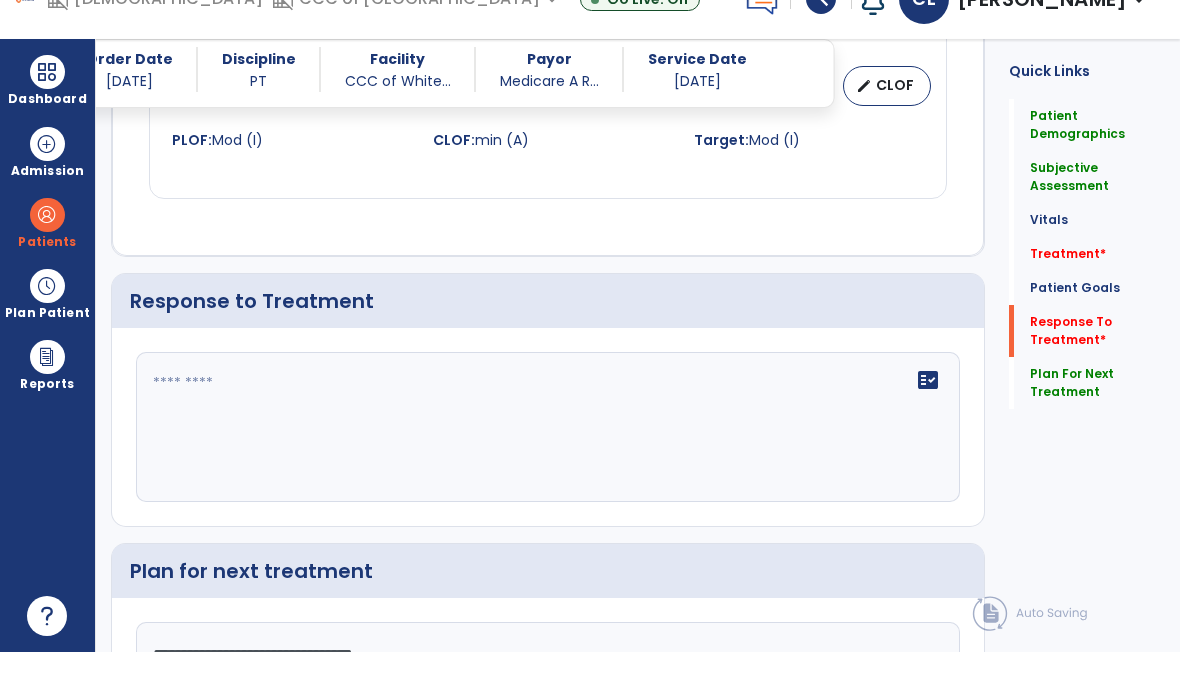 type on "**********" 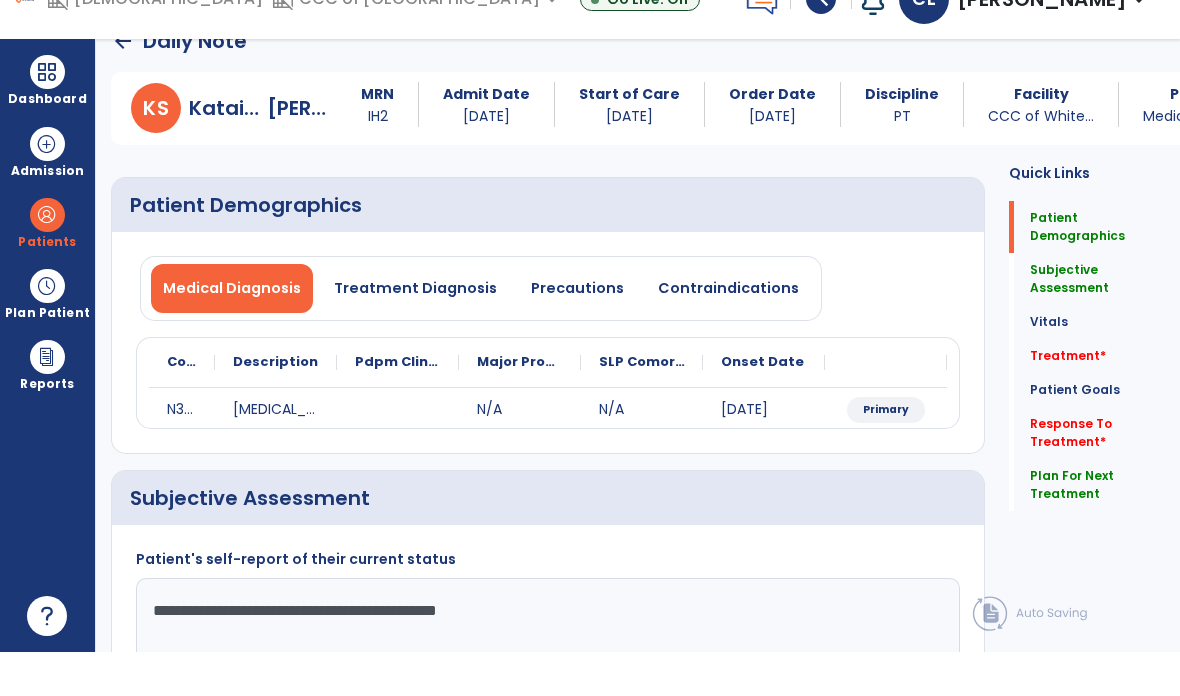 scroll, scrollTop: 38, scrollLeft: 0, axis: vertical 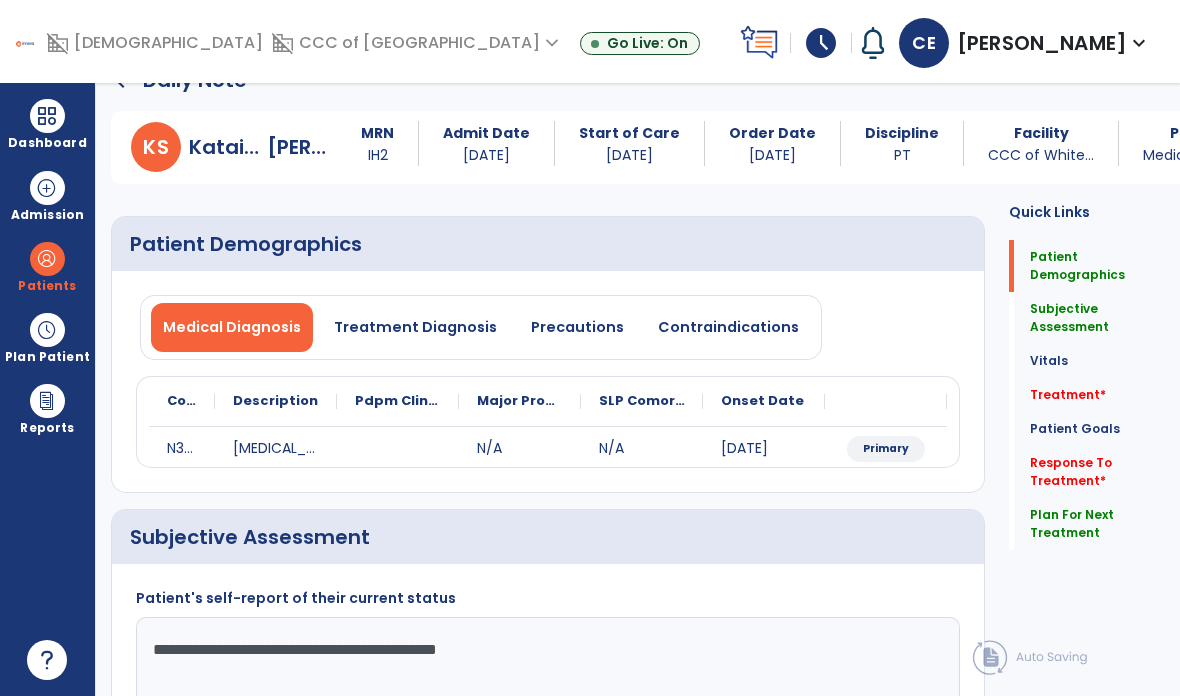click on "Patients" at bounding box center [47, 286] 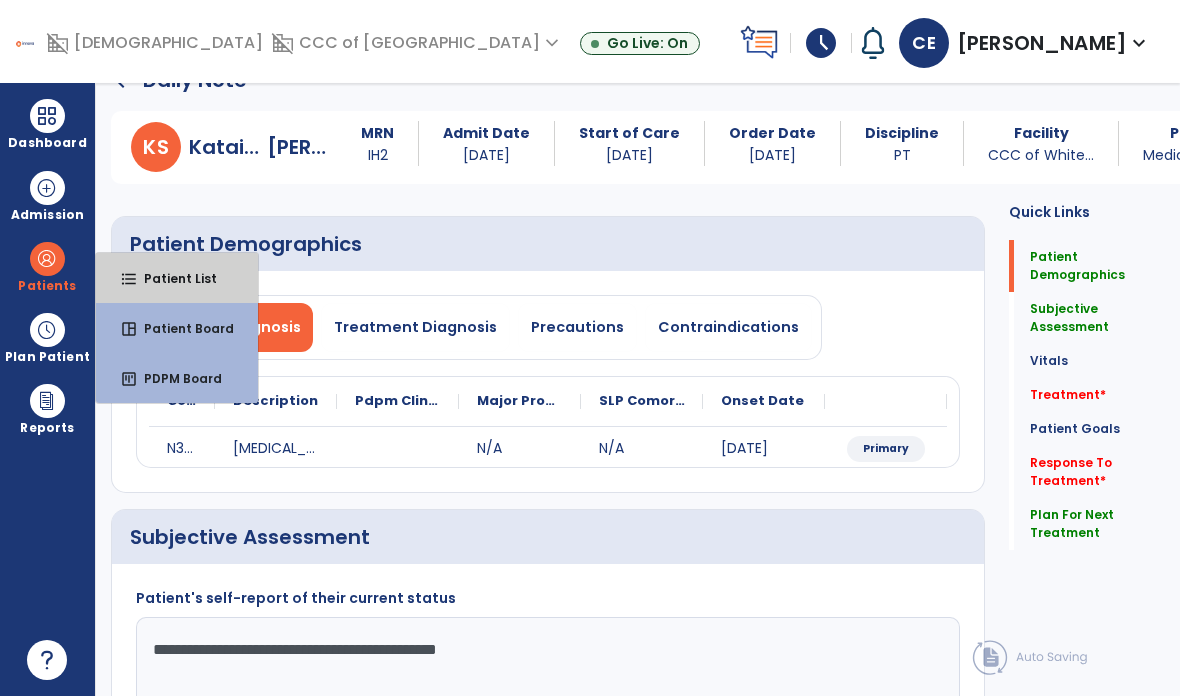 click on "Patient List" at bounding box center [172, 278] 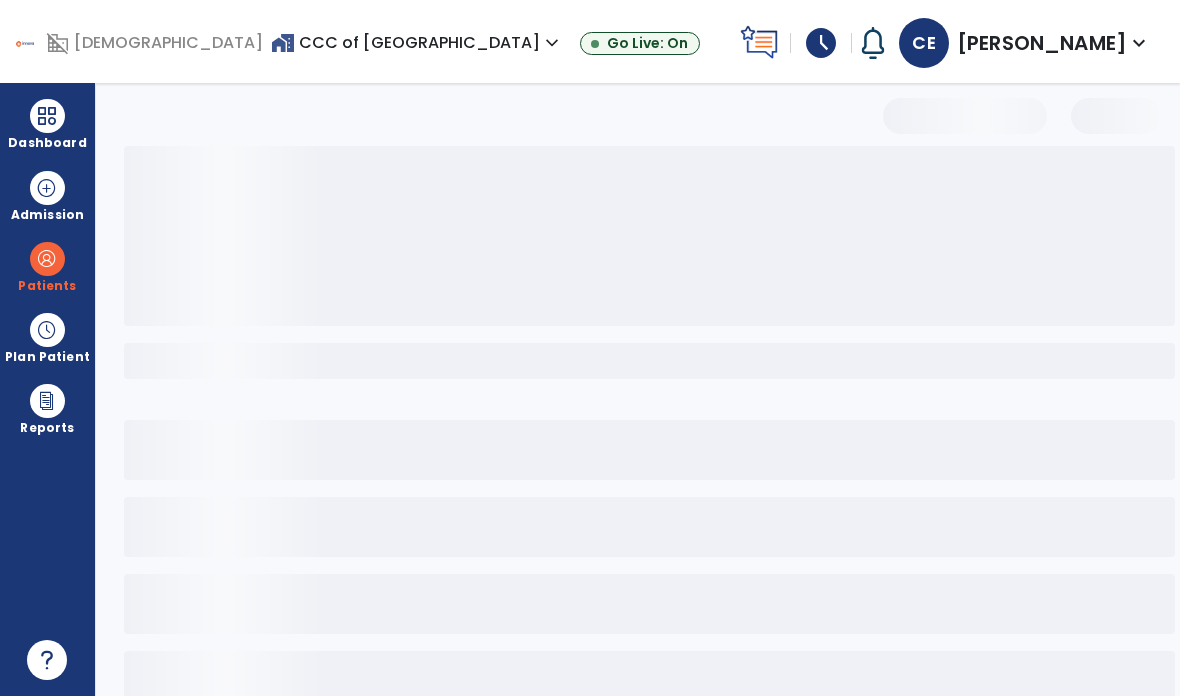 scroll, scrollTop: 0, scrollLeft: 0, axis: both 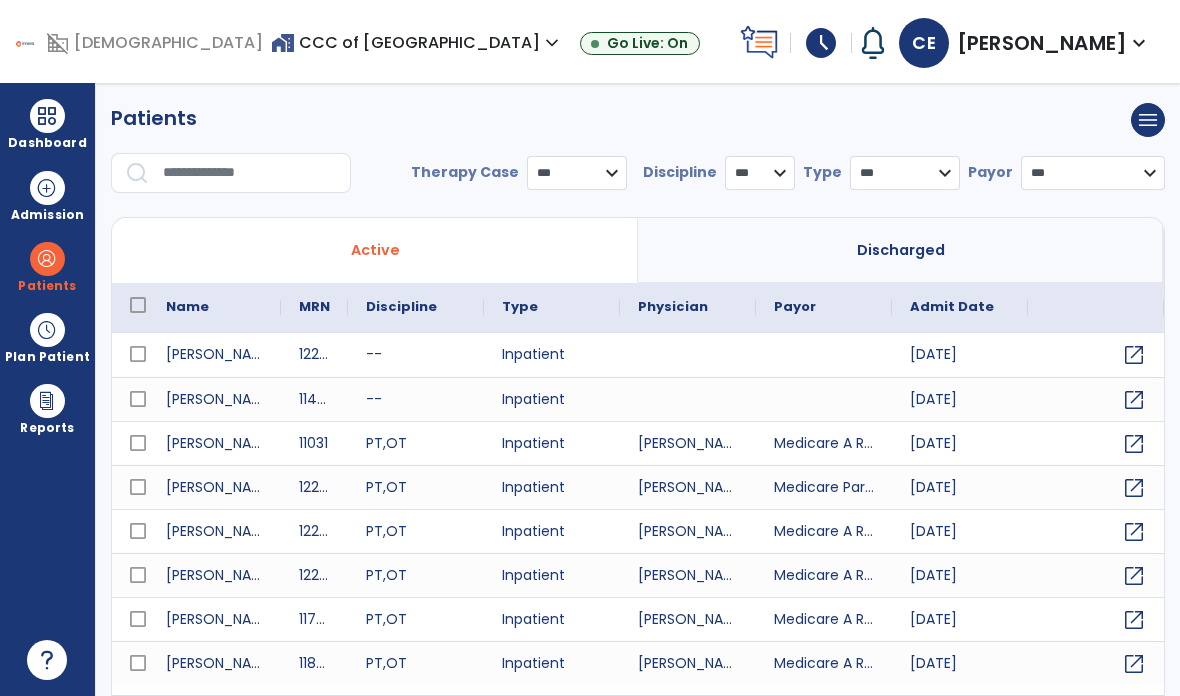 click at bounding box center [250, 173] 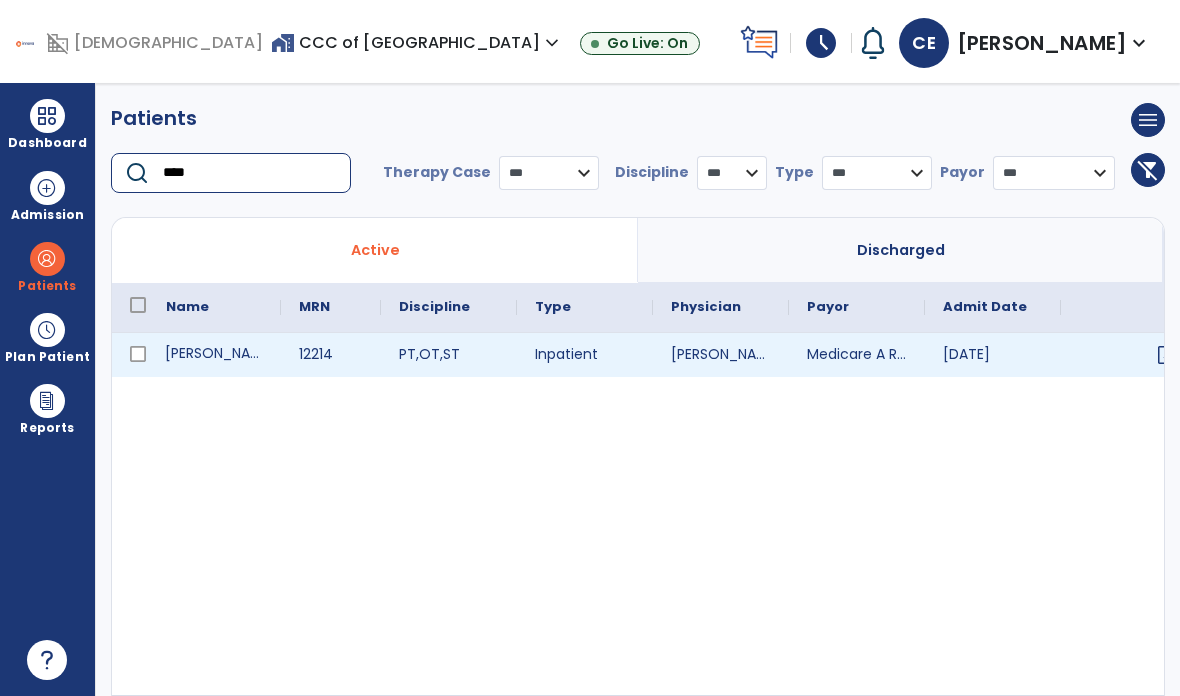 type on "****" 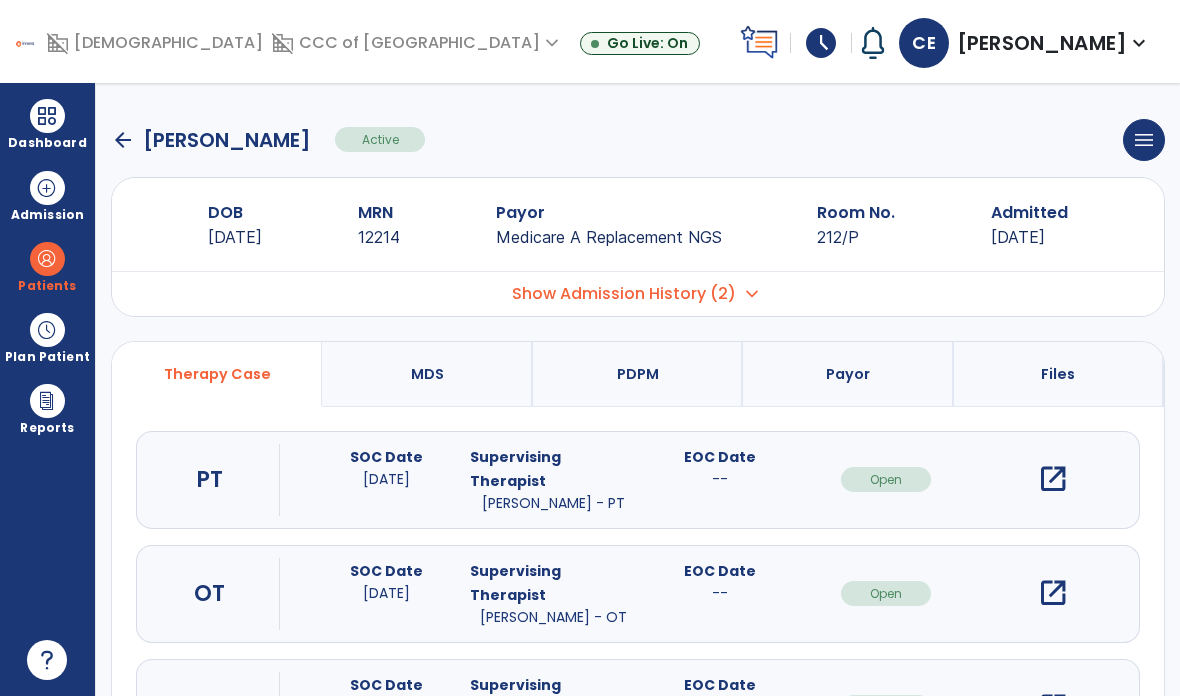 click on "open_in_new" at bounding box center [1053, 479] 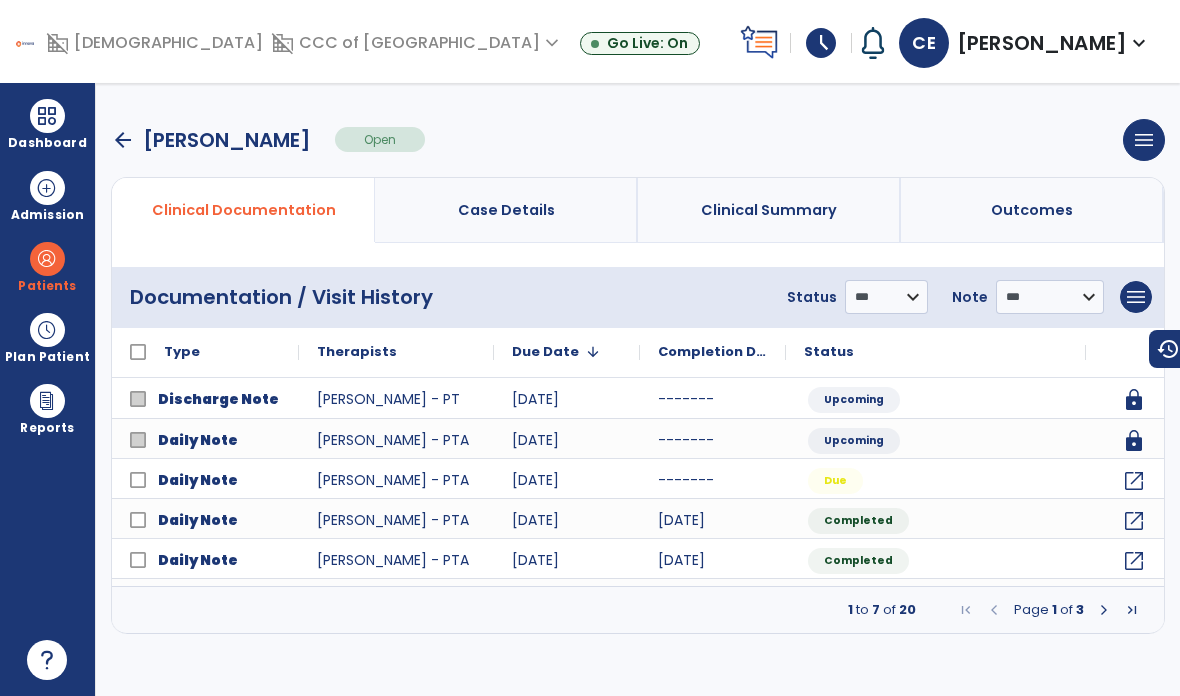 click on "menu" at bounding box center (1136, 297) 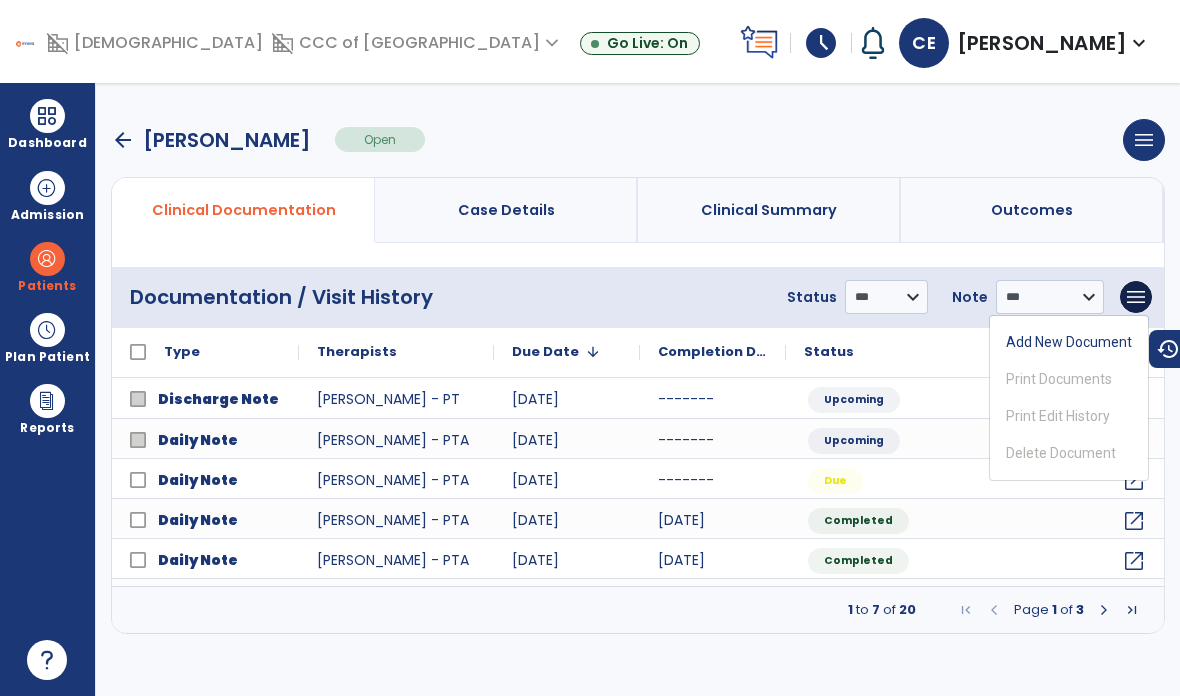 click on "Add New Document" at bounding box center [1069, 342] 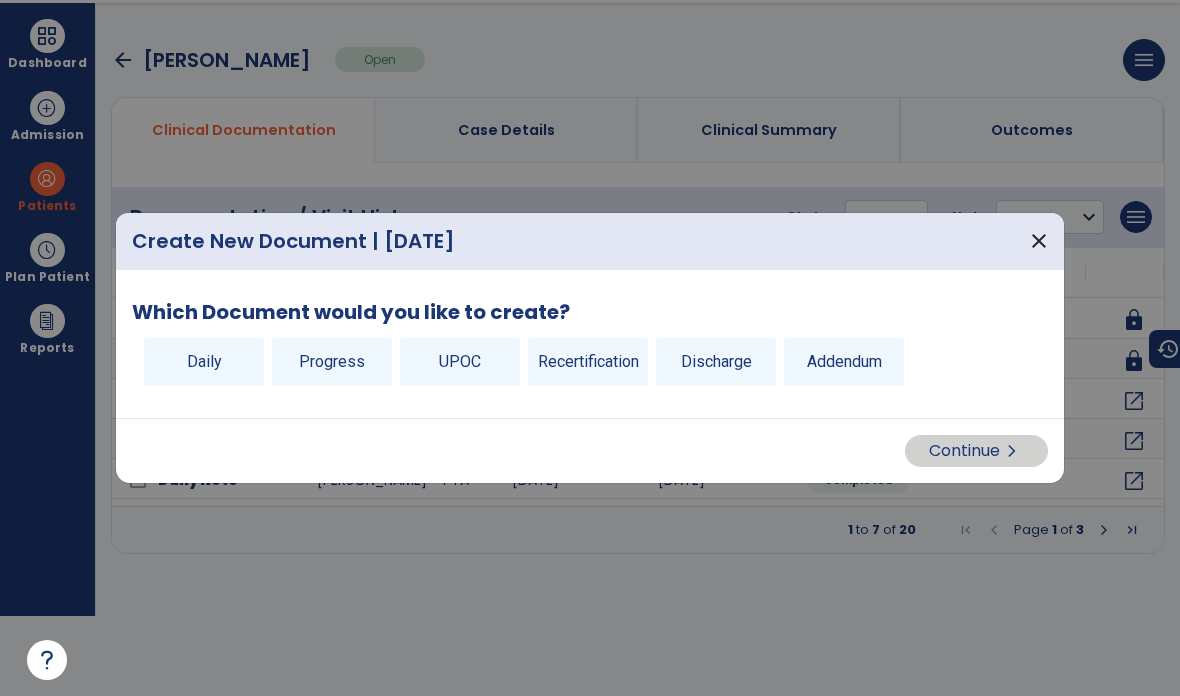 click on "Addendum" at bounding box center (844, 362) 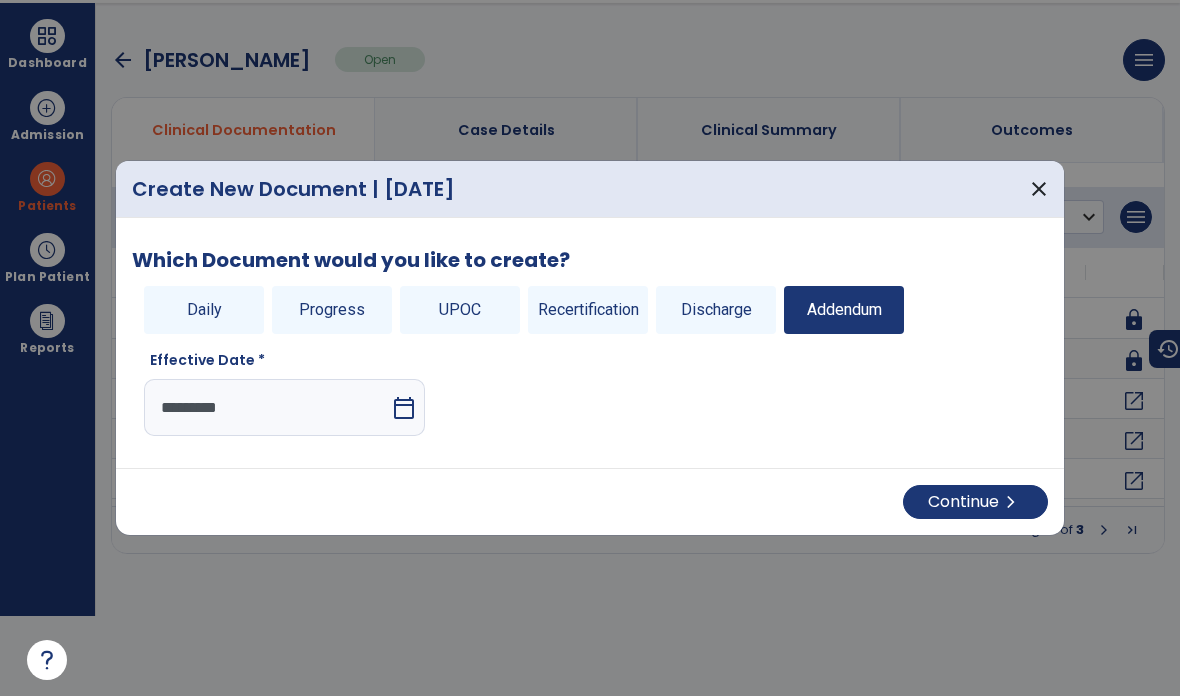 click on "Continue   chevron_right" at bounding box center (975, 502) 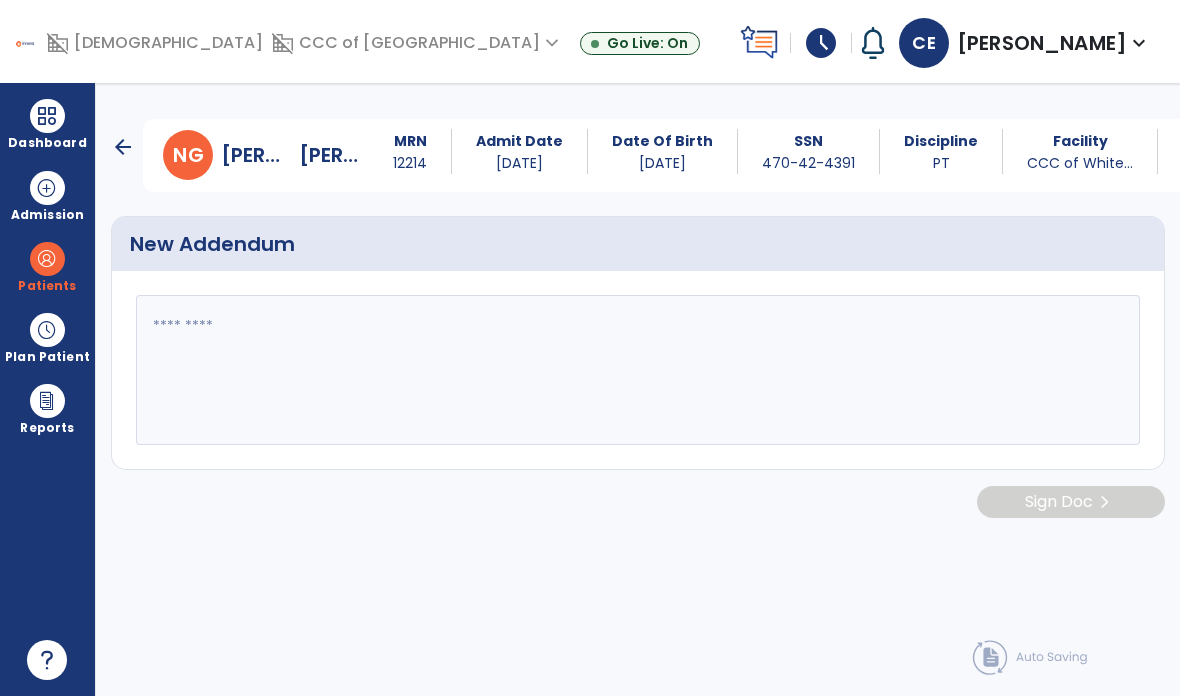 scroll, scrollTop: 80, scrollLeft: 0, axis: vertical 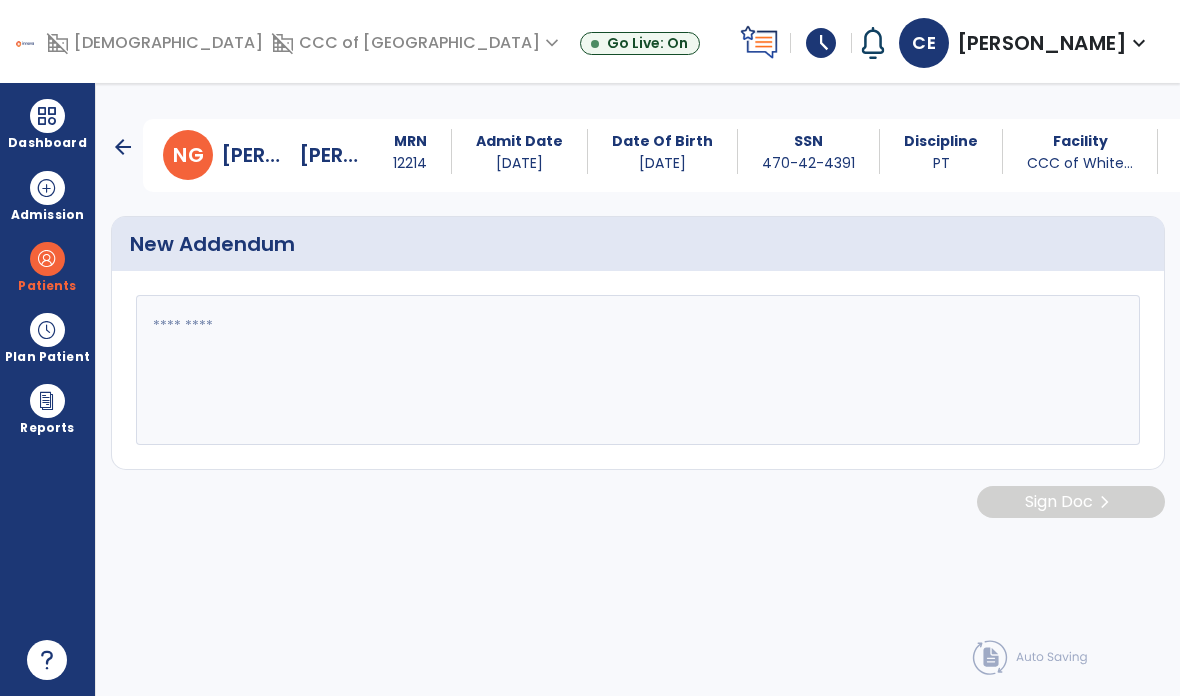 click 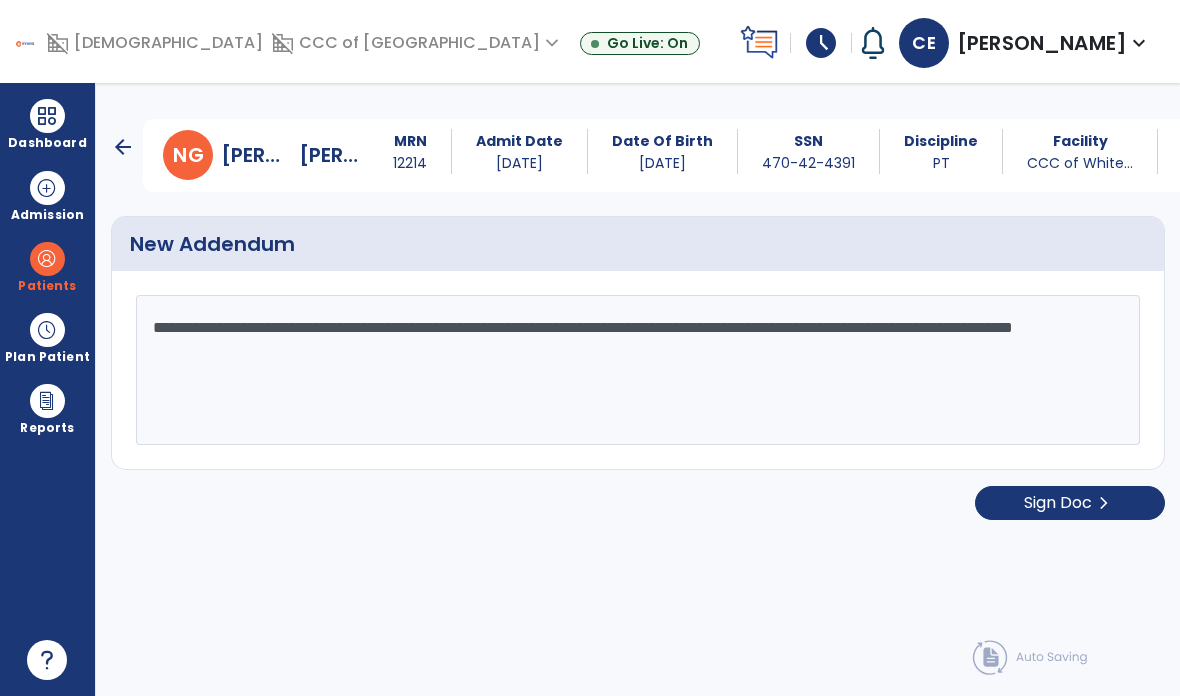 type on "**********" 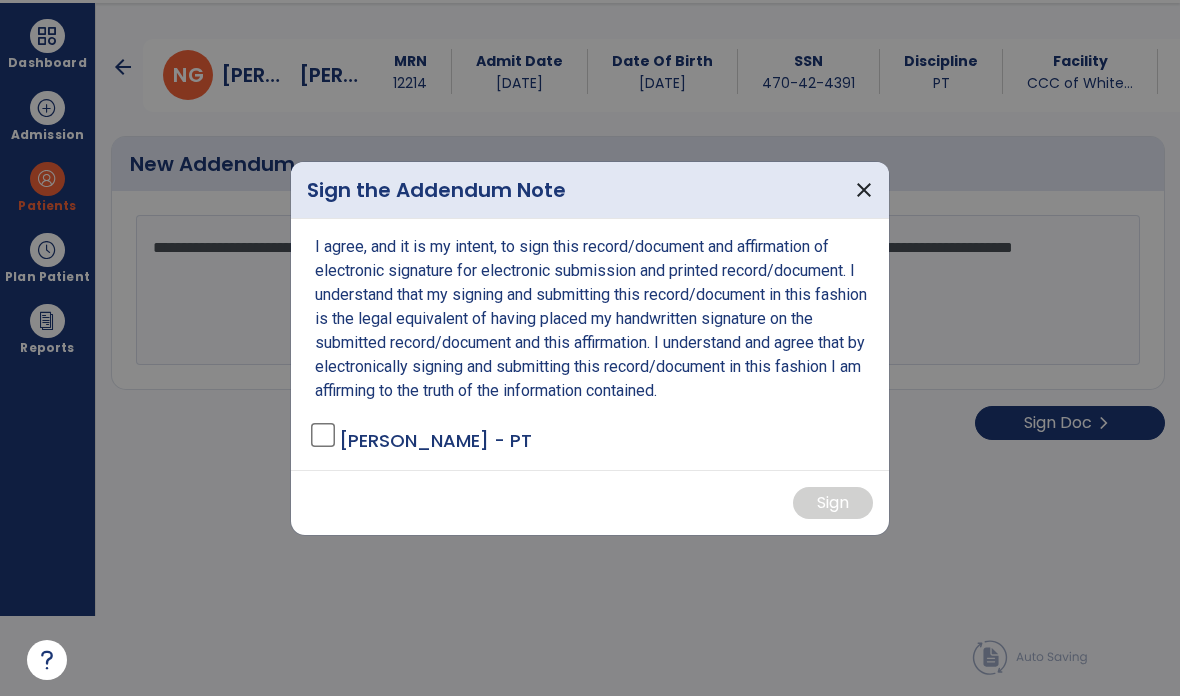 click on "close" at bounding box center (864, 190) 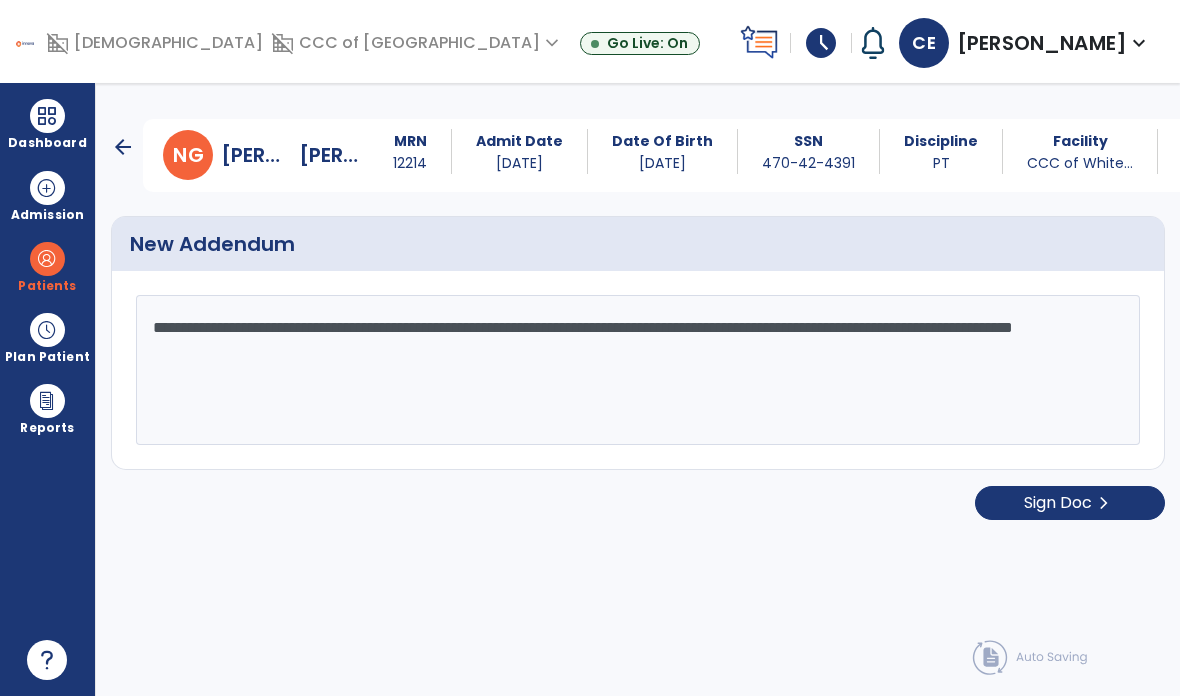 click on "**********" 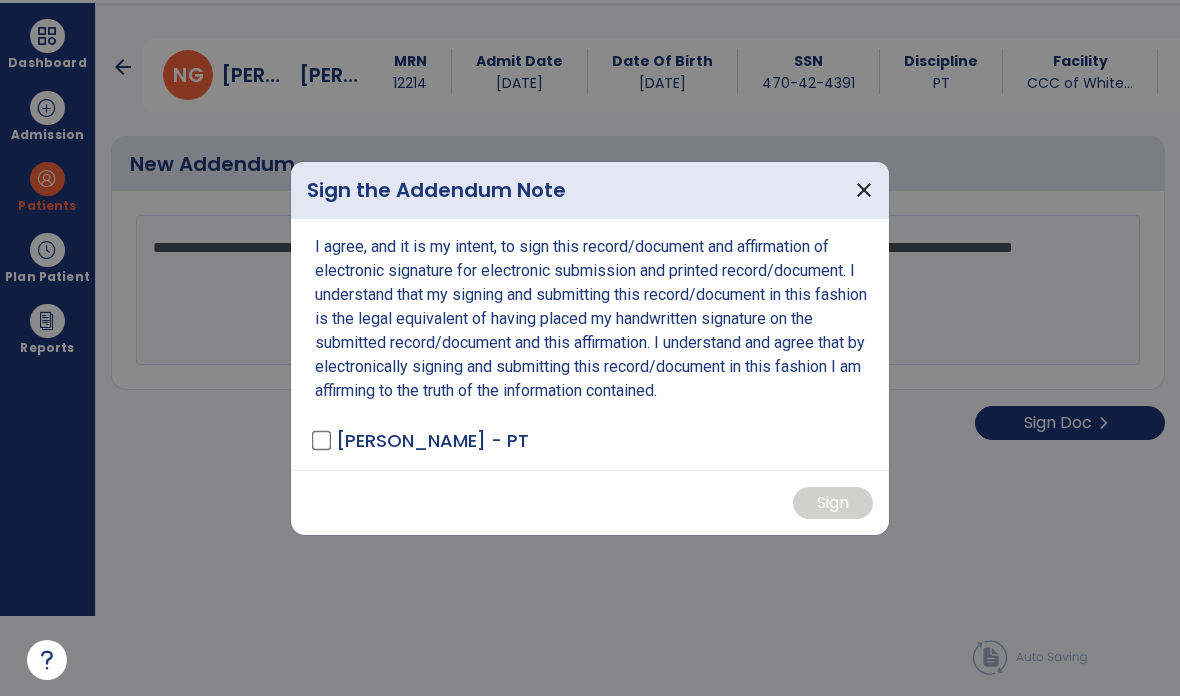 scroll, scrollTop: 0, scrollLeft: 0, axis: both 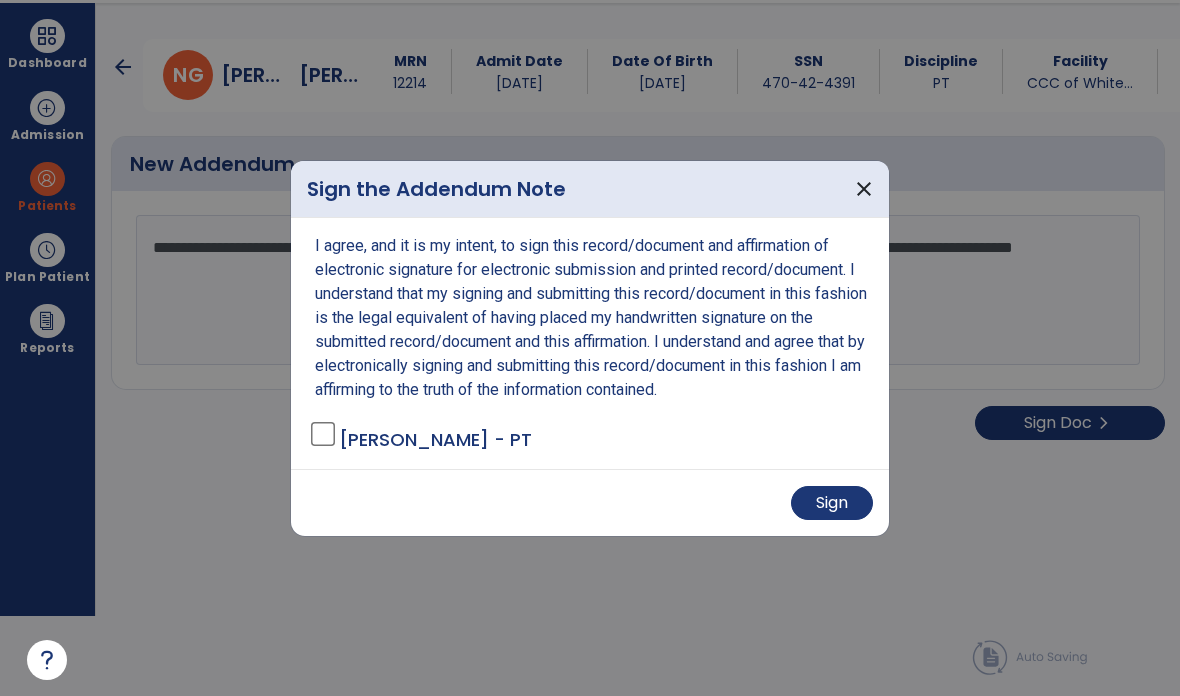 click on "Sign" at bounding box center (832, 503) 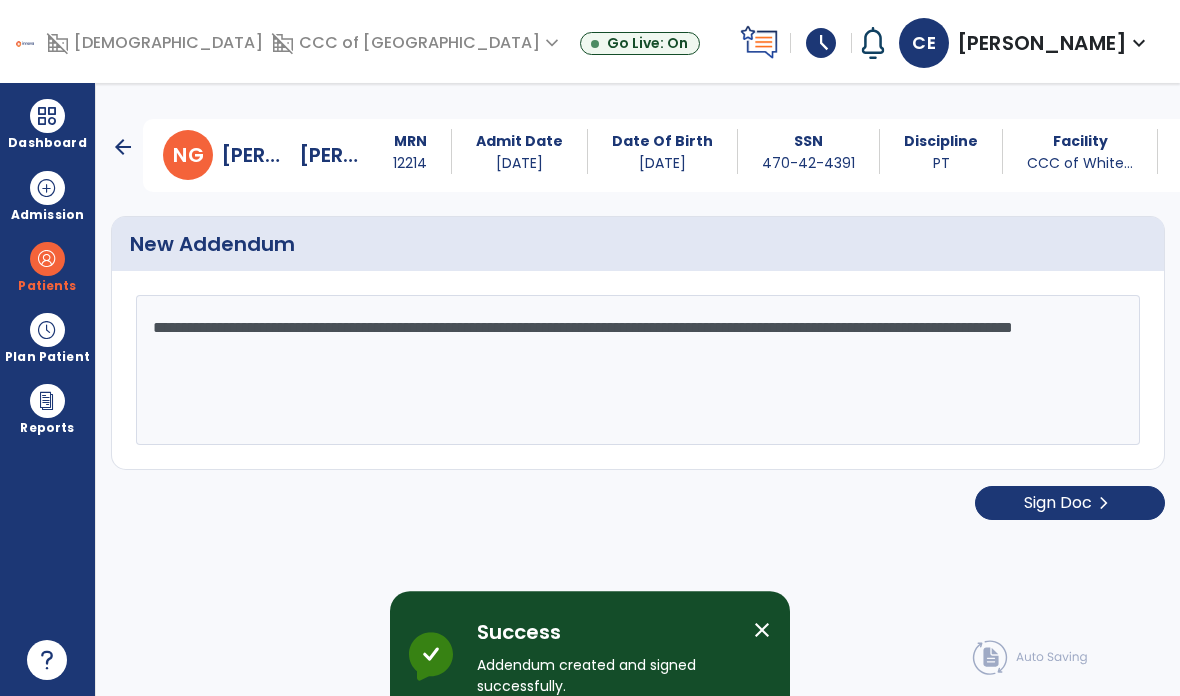 scroll, scrollTop: 80, scrollLeft: 0, axis: vertical 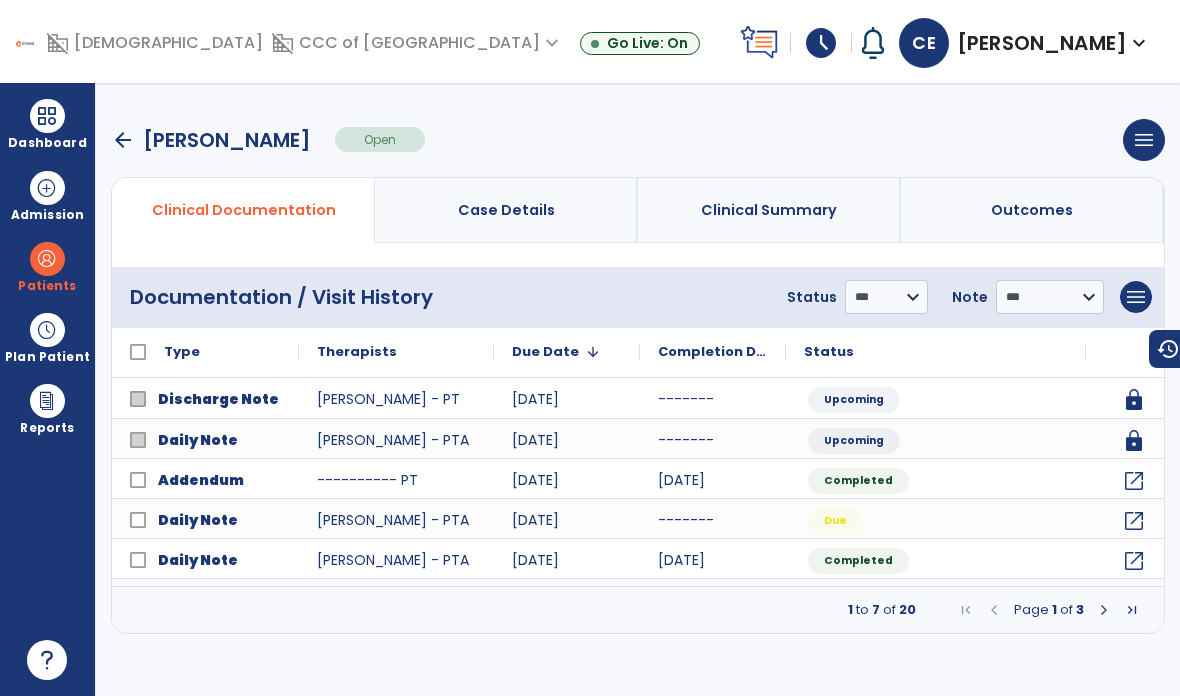 click on "Dashboard" at bounding box center [47, 124] 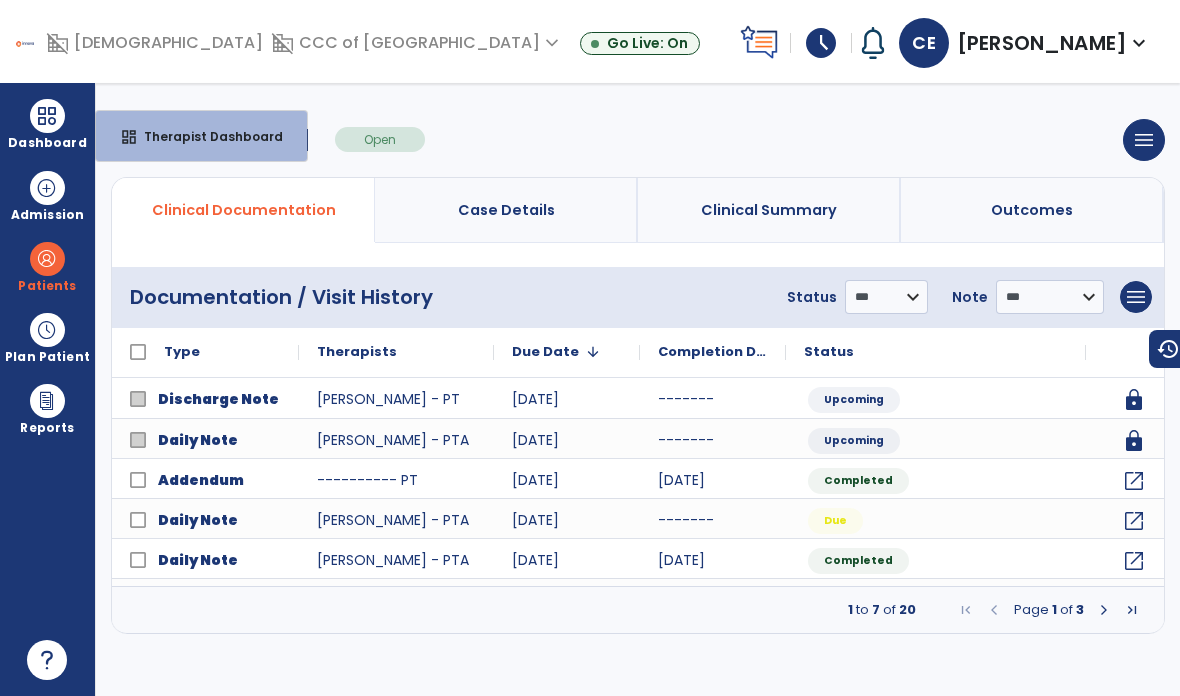 click on "dashboard  Therapist Dashboard" at bounding box center (201, 136) 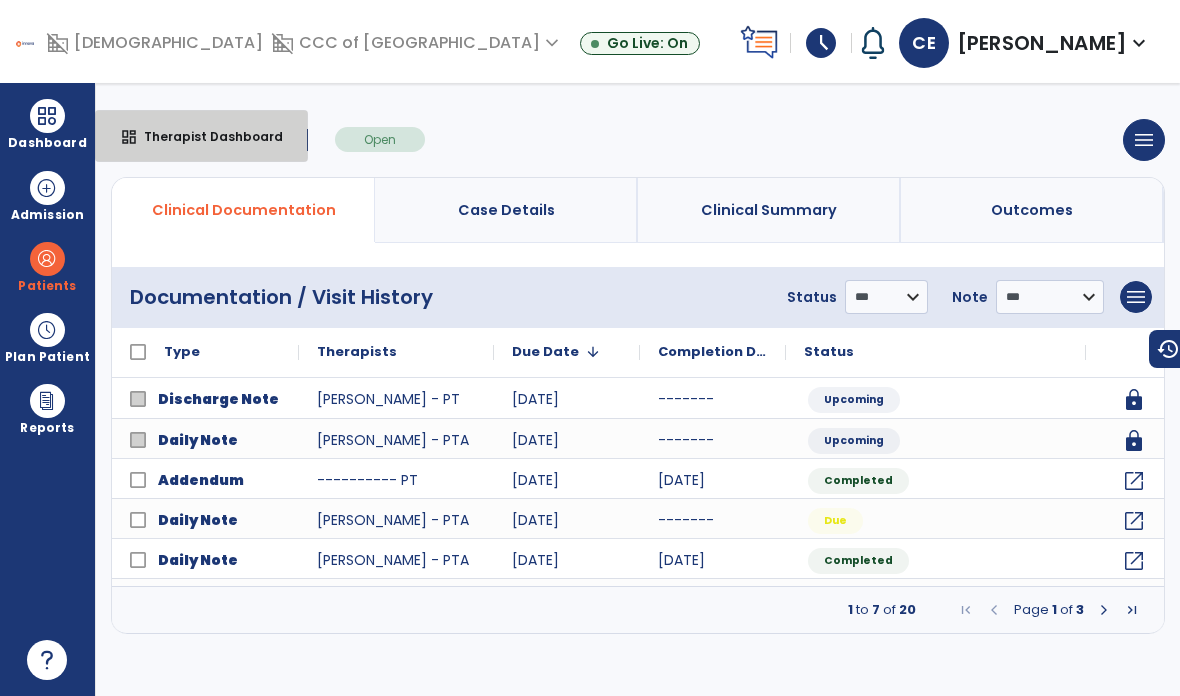 select on "****" 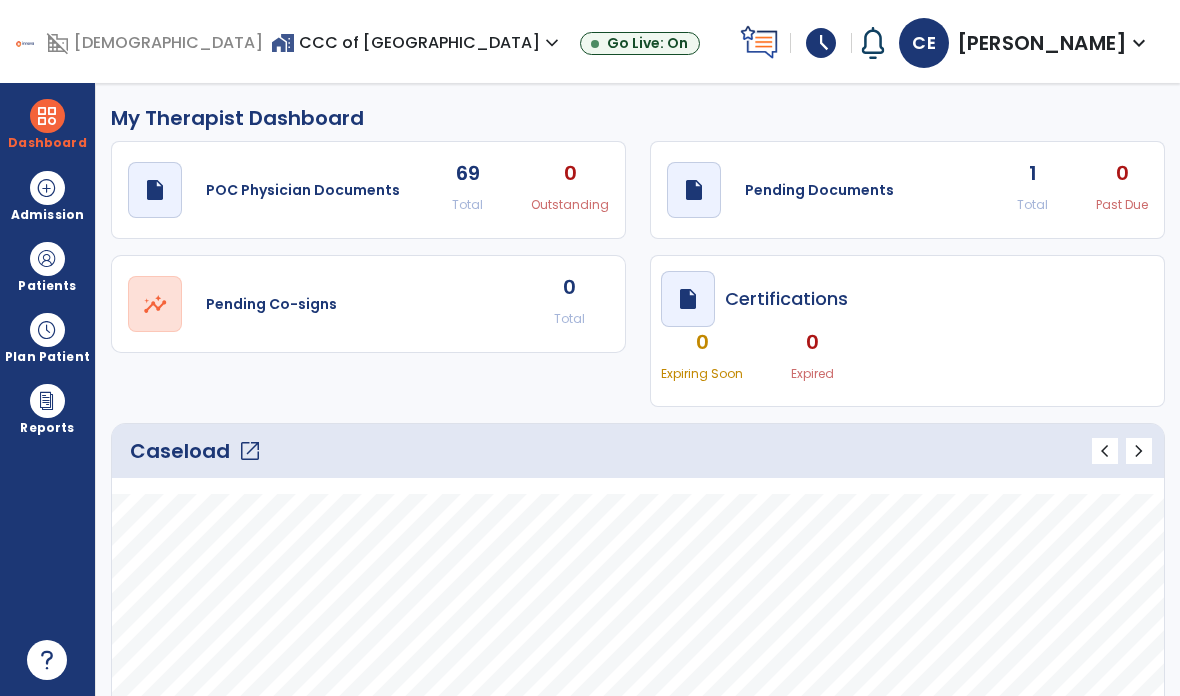 click on "draft   open_in_new  Pending Documents 1 Total 0 Past Due" 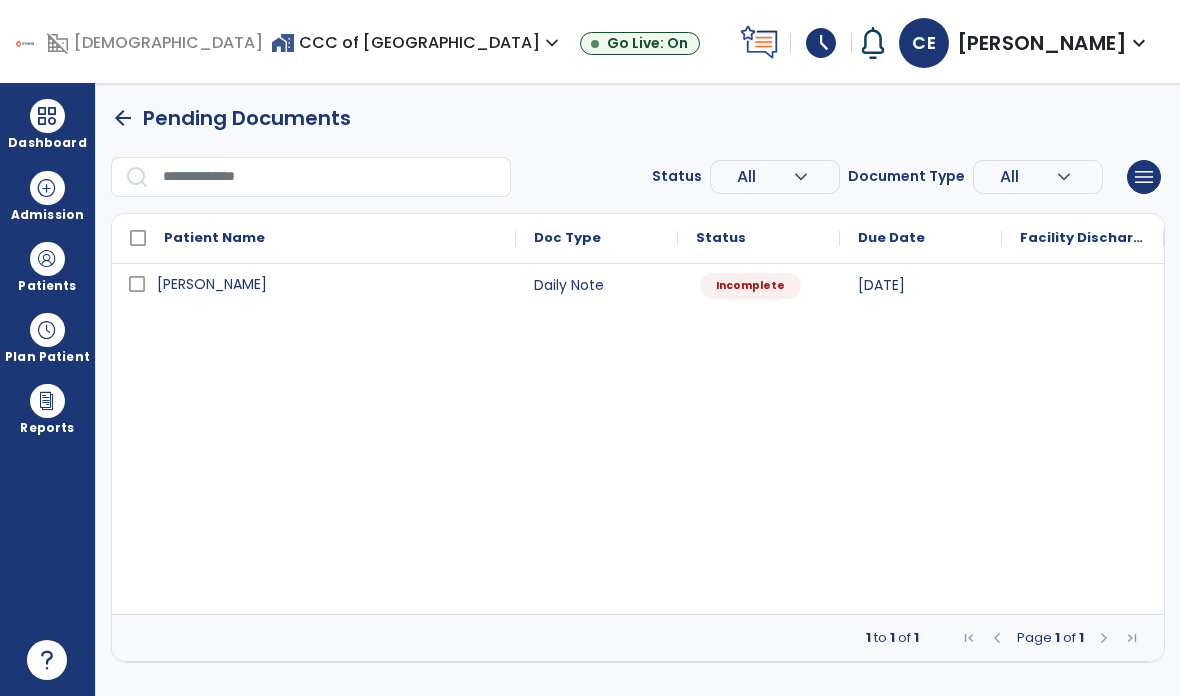 click on "[PERSON_NAME]" at bounding box center (212, 284) 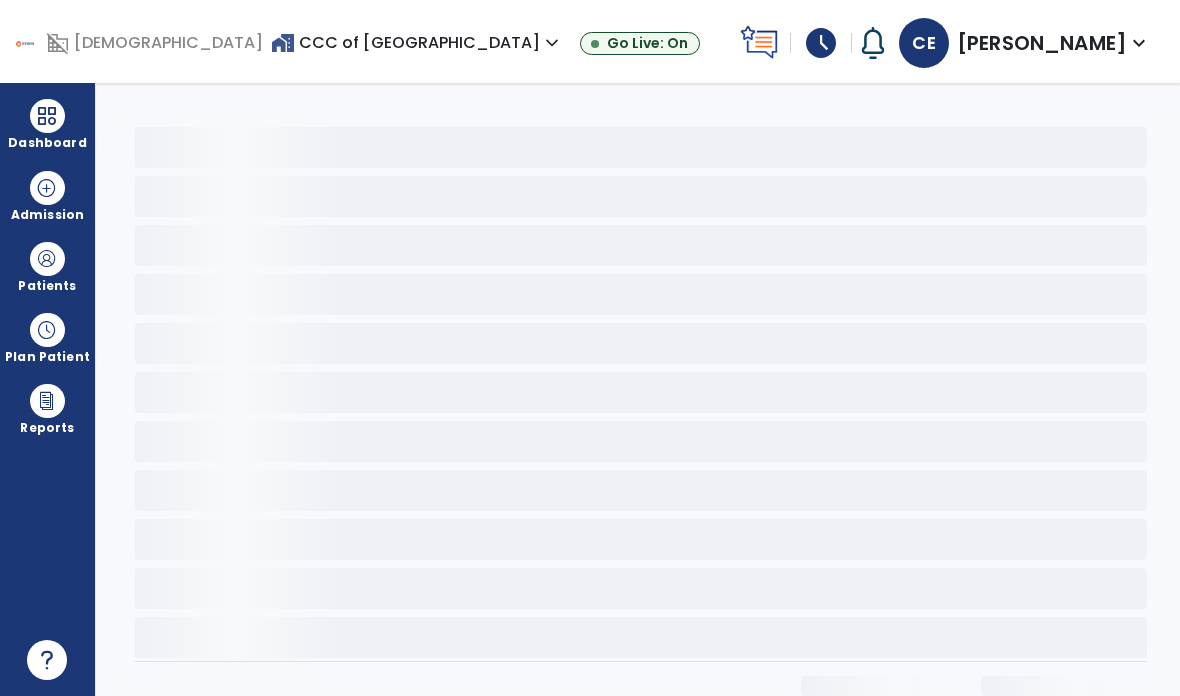 select on "*" 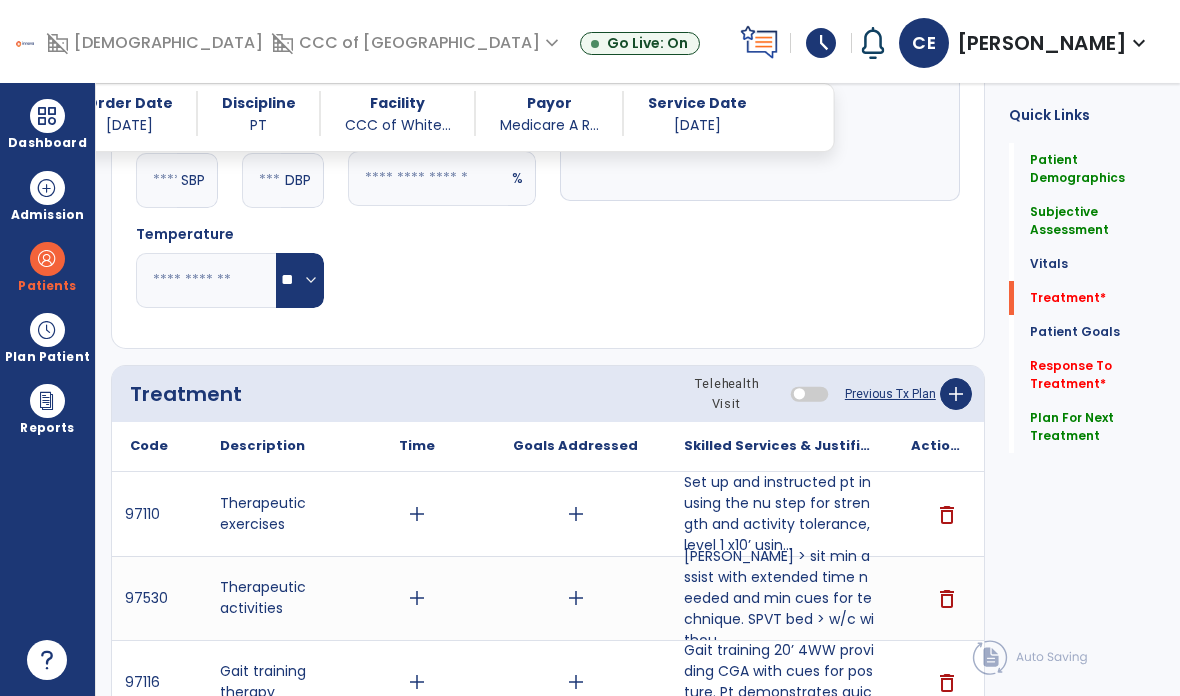 scroll, scrollTop: 1024, scrollLeft: 0, axis: vertical 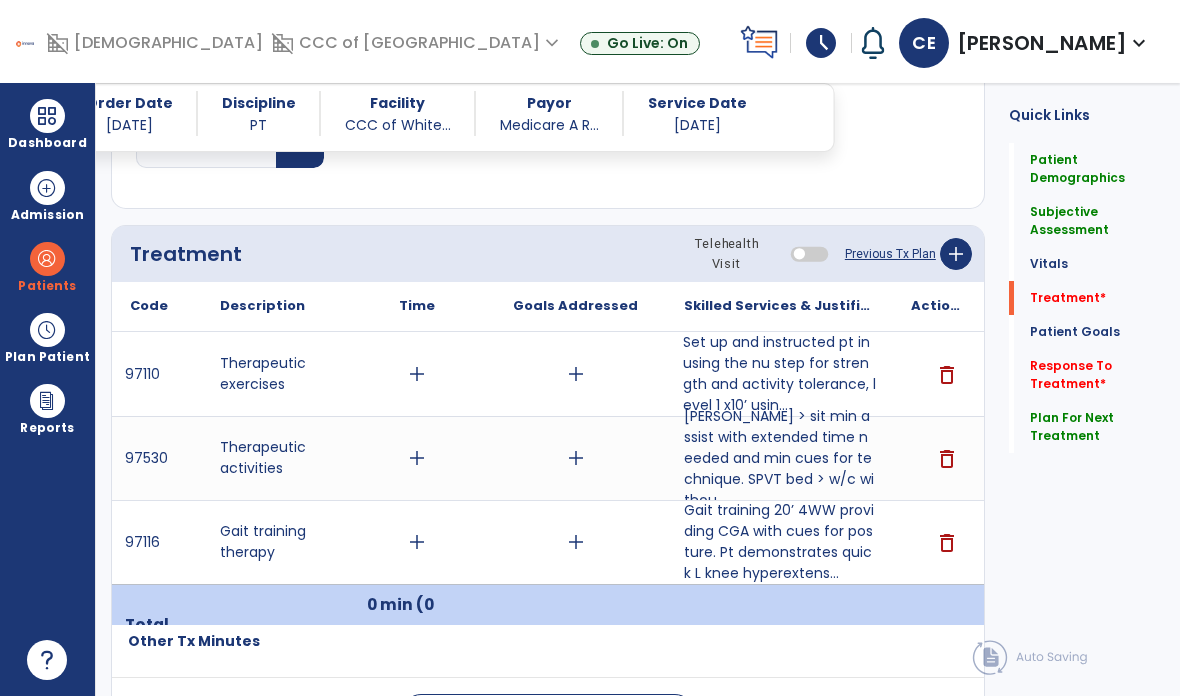 click on "Set up and instructed pt in using the nu step for strength and activity tolerance, level 1 x10’ usin..." at bounding box center (779, 374) 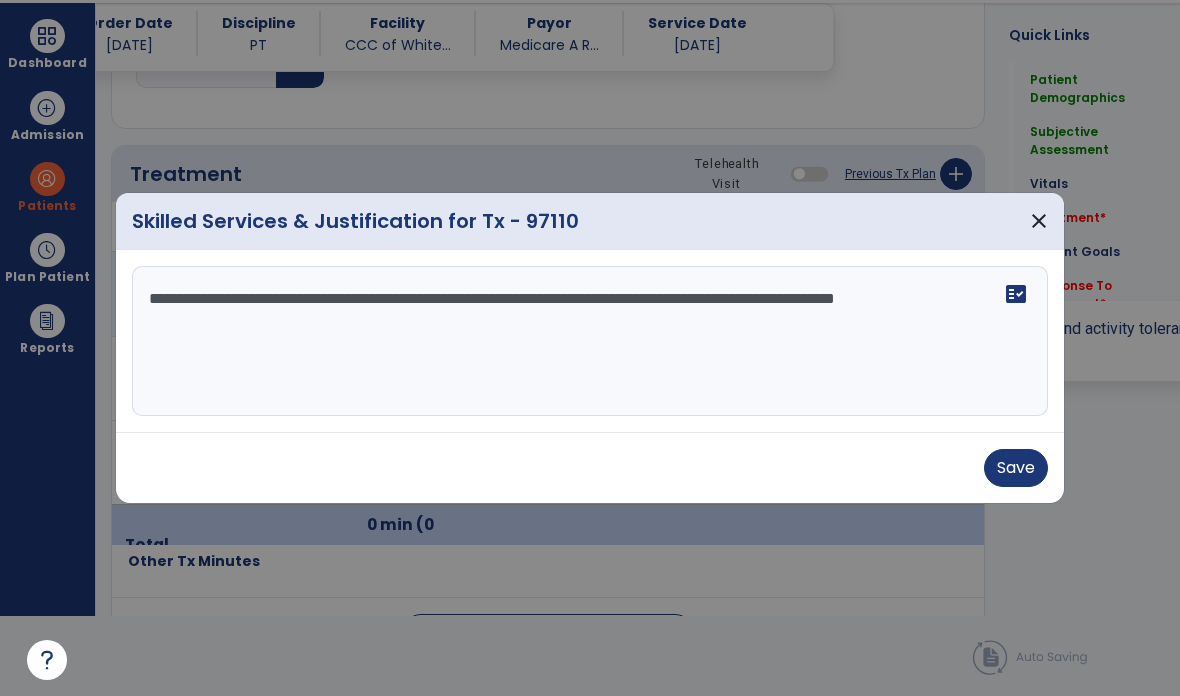 scroll, scrollTop: 0, scrollLeft: 0, axis: both 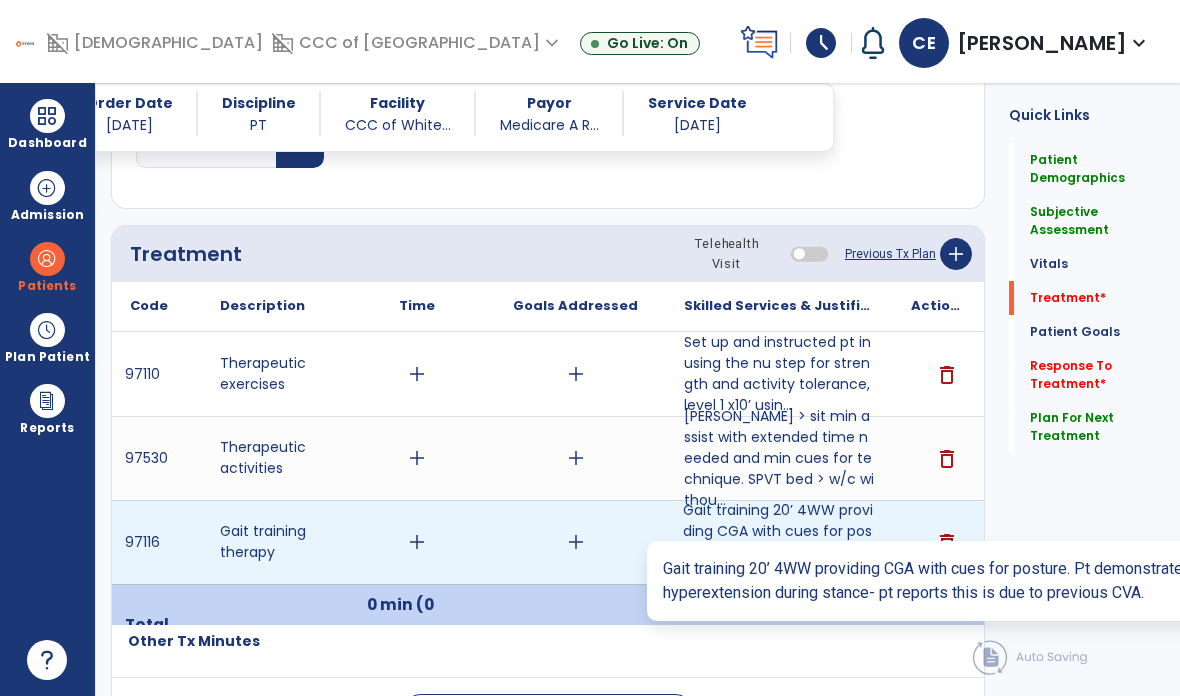 click on "Gait training 20’ 4WW providing CGA with cues for posture.  Pt demonstrates quick L knee hyperextens..." at bounding box center [779, 542] 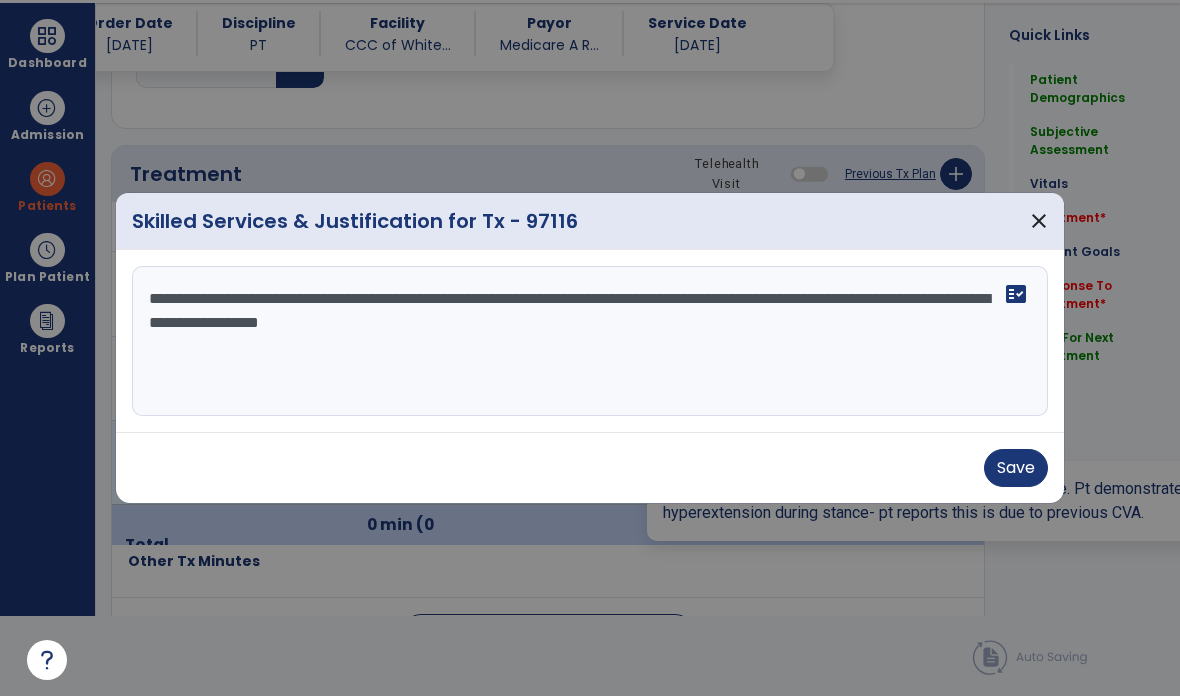 click on "**********" at bounding box center [590, 341] 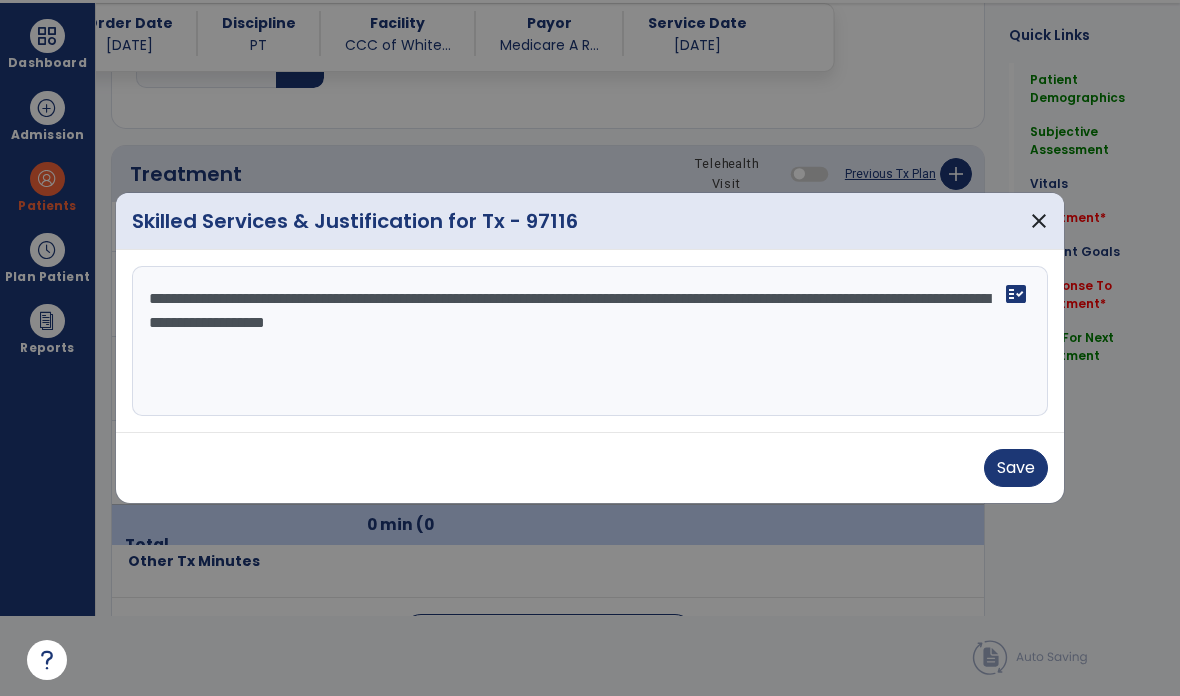 type on "**********" 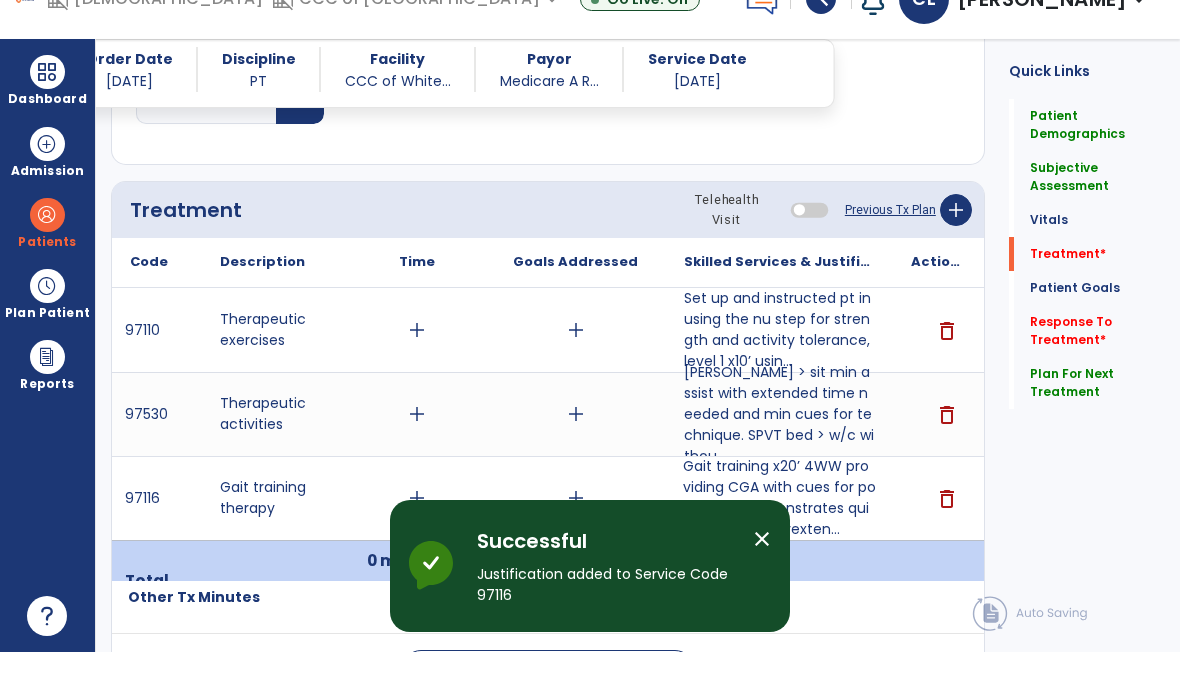 scroll, scrollTop: 80, scrollLeft: 0, axis: vertical 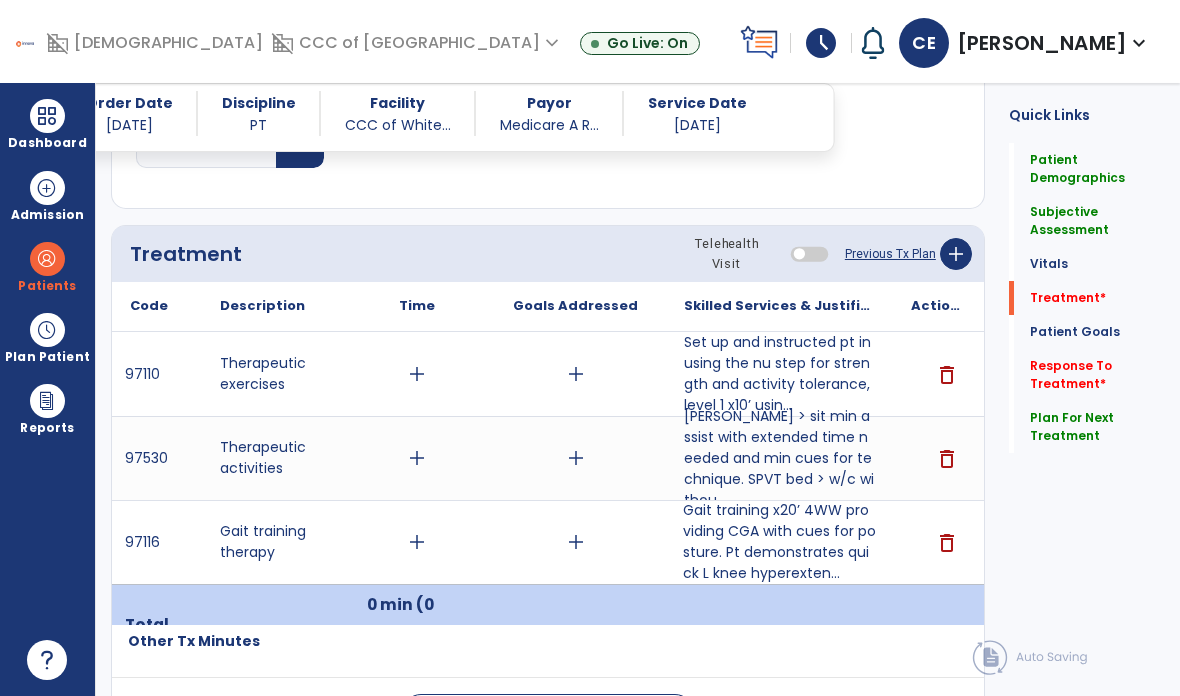click on "Patients" at bounding box center [47, 286] 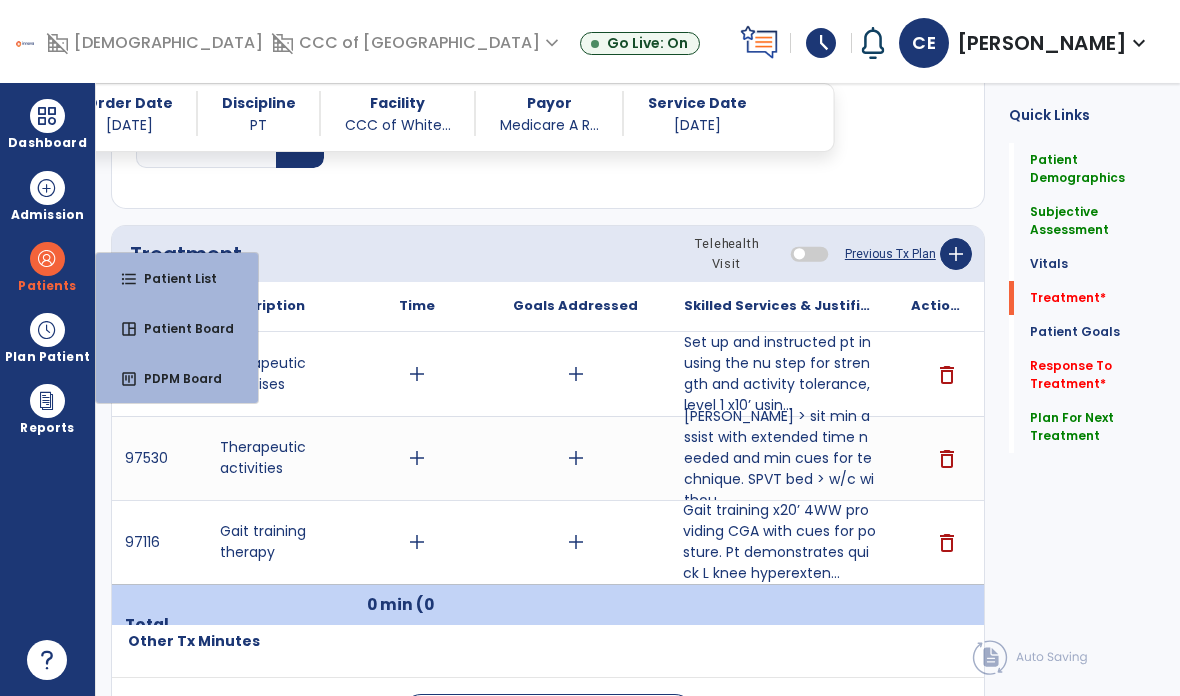 click on "Patient List" at bounding box center [172, 278] 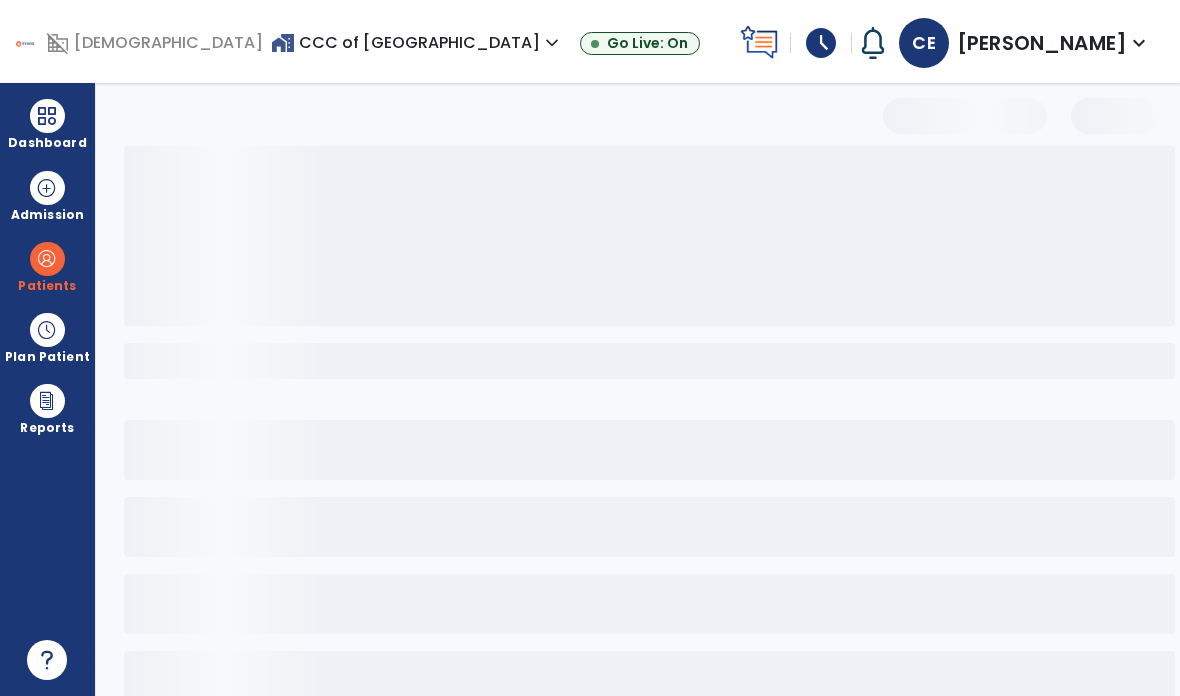 scroll, scrollTop: 0, scrollLeft: 0, axis: both 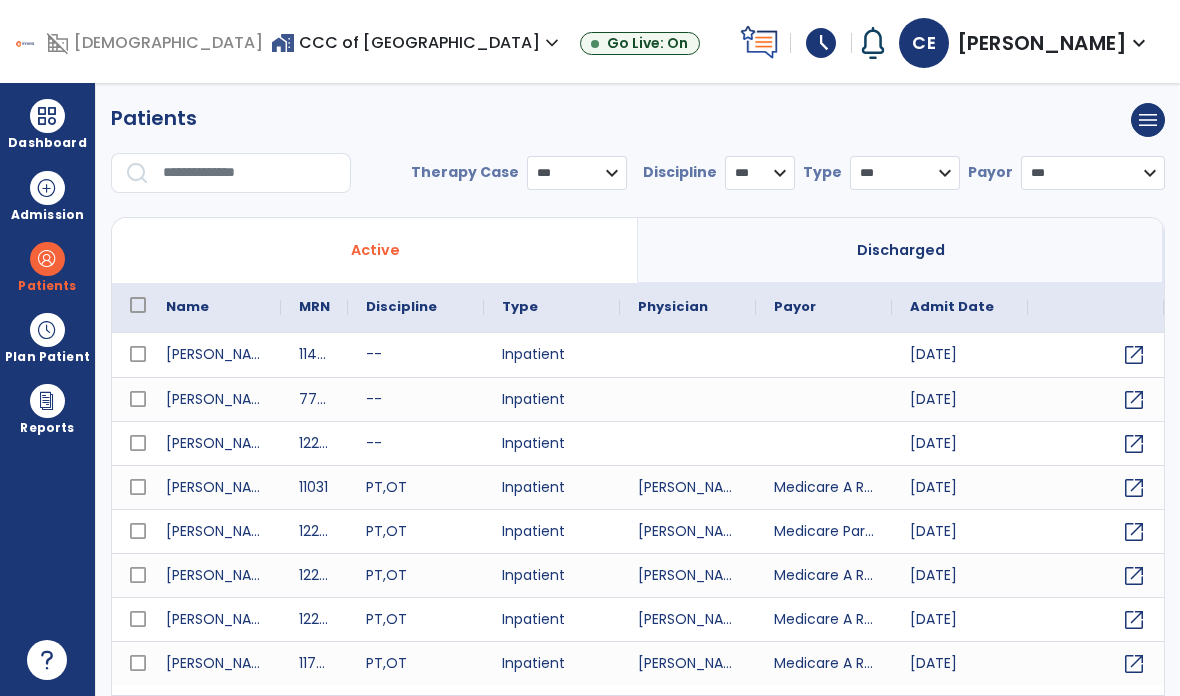 click at bounding box center (250, 173) 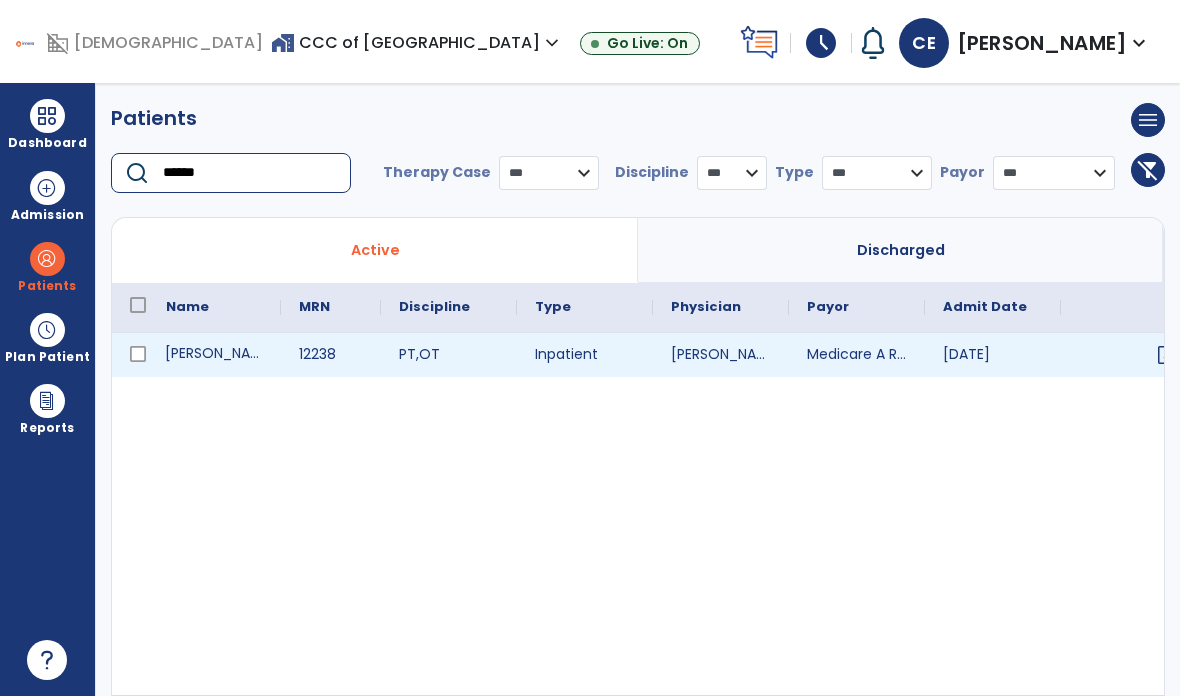 type on "******" 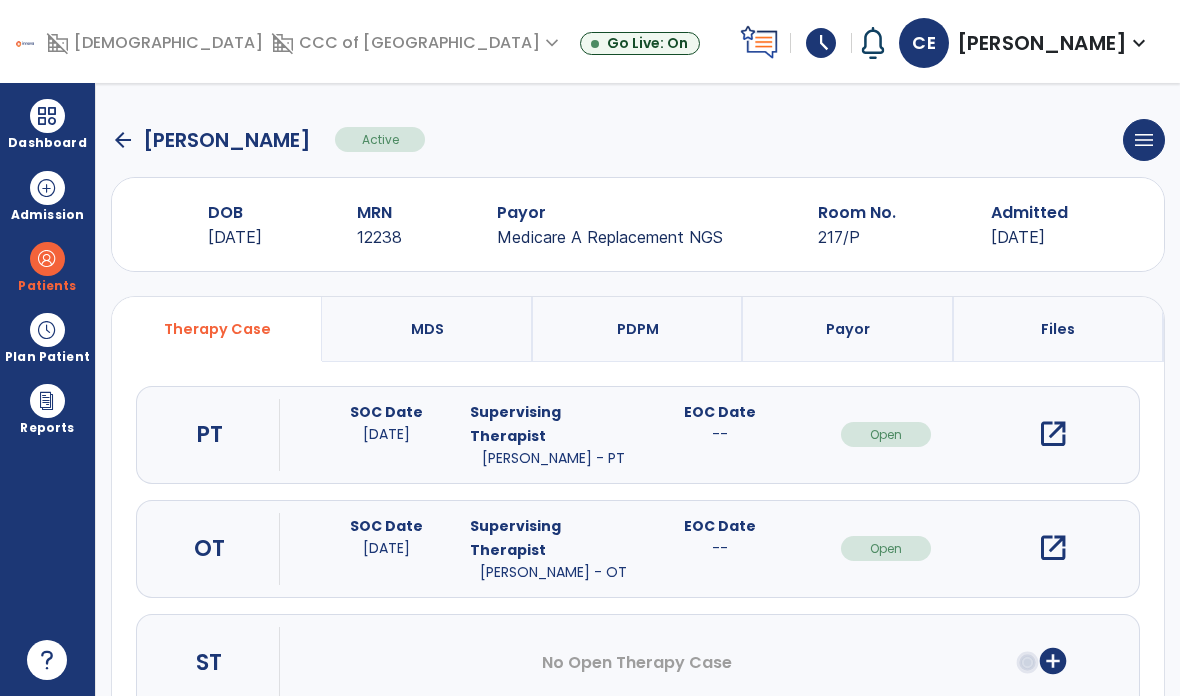 click on "open_in_new" at bounding box center [1053, 434] 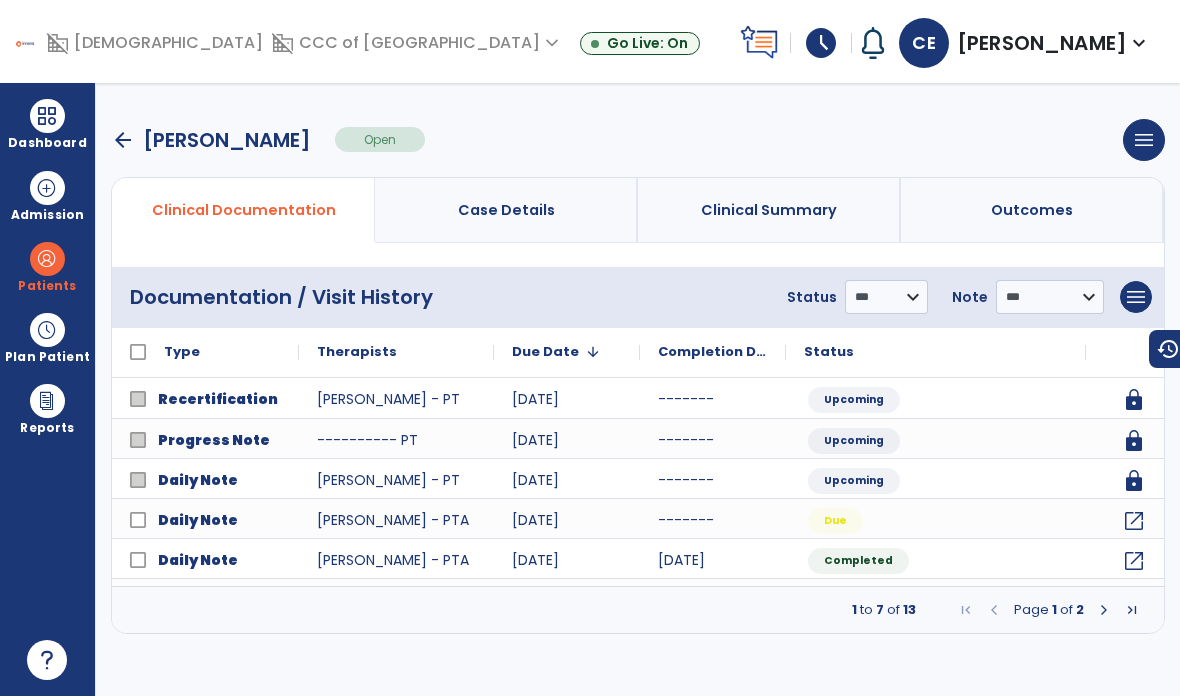 click on "menu" at bounding box center (1136, 297) 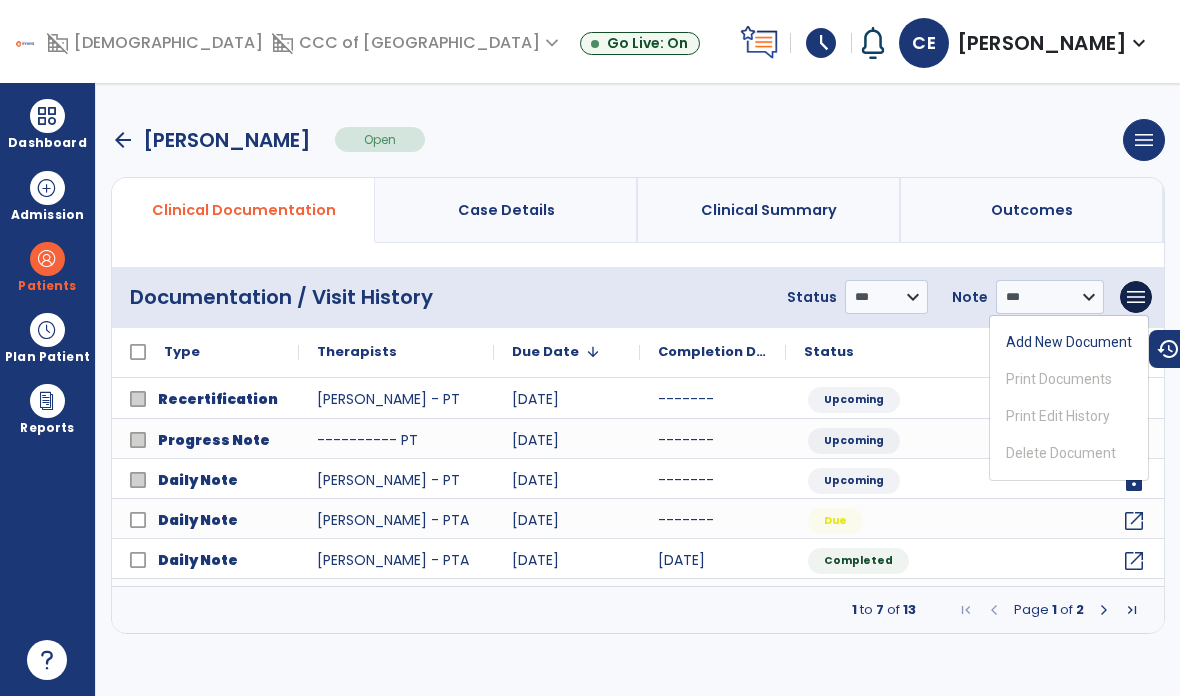 click on "Add New Document" at bounding box center [1069, 342] 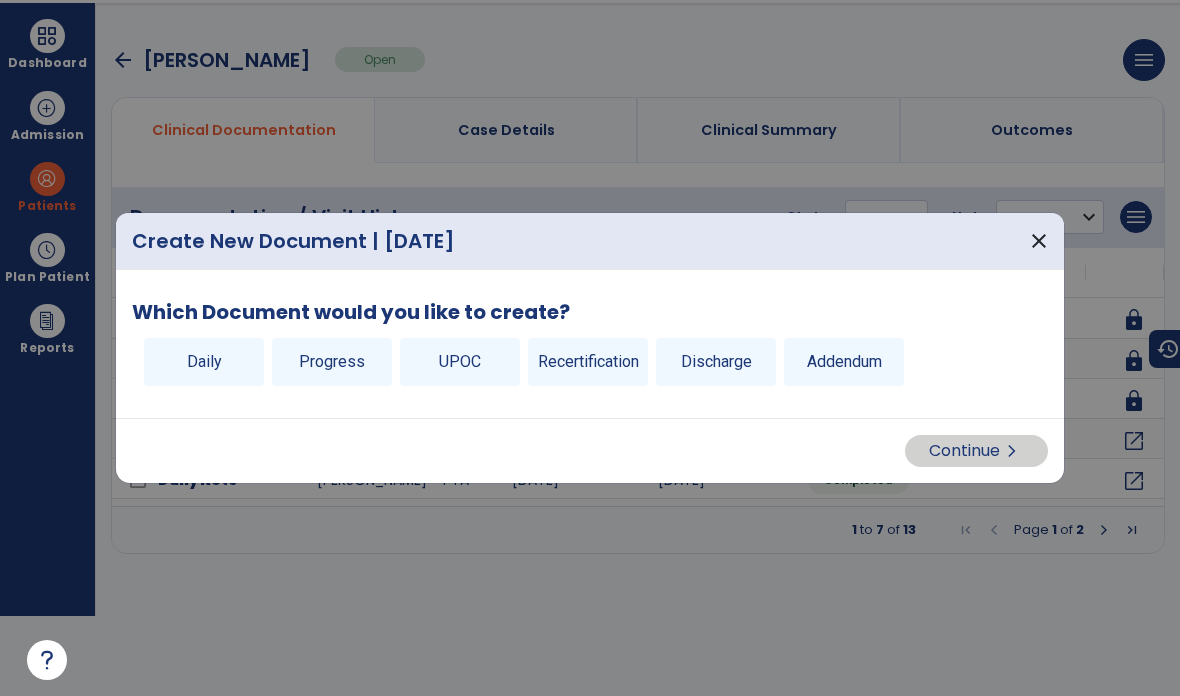 click on "Addendum" at bounding box center [844, 362] 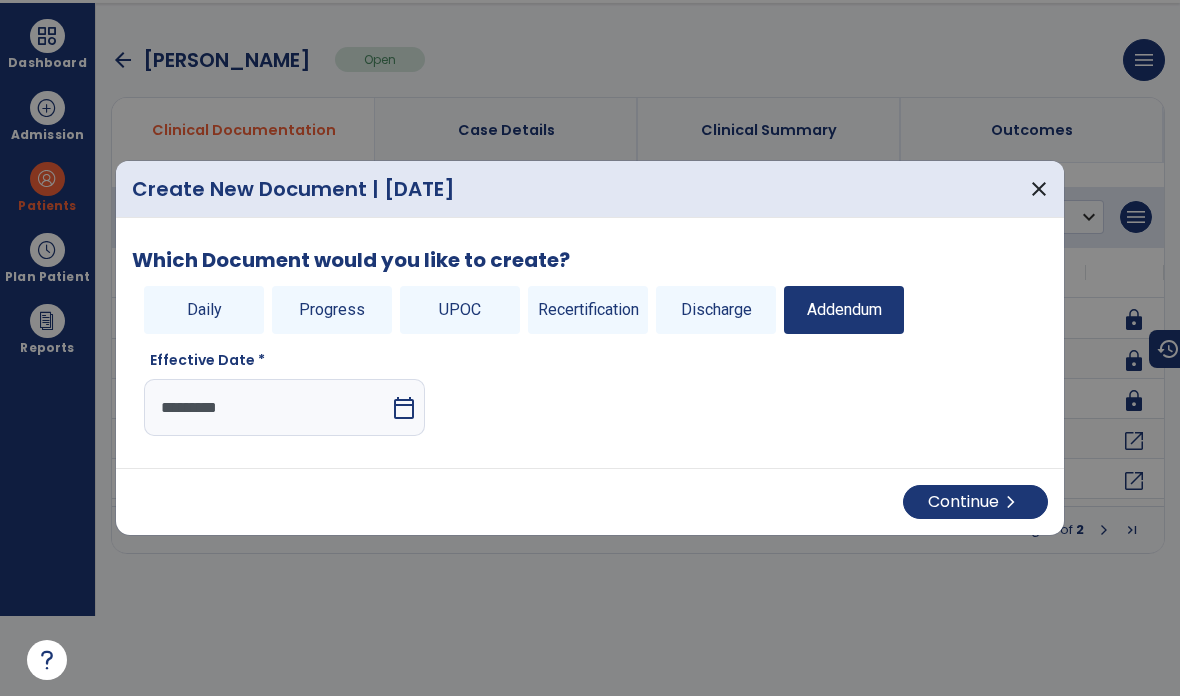 click on "Continue   chevron_right" at bounding box center [975, 502] 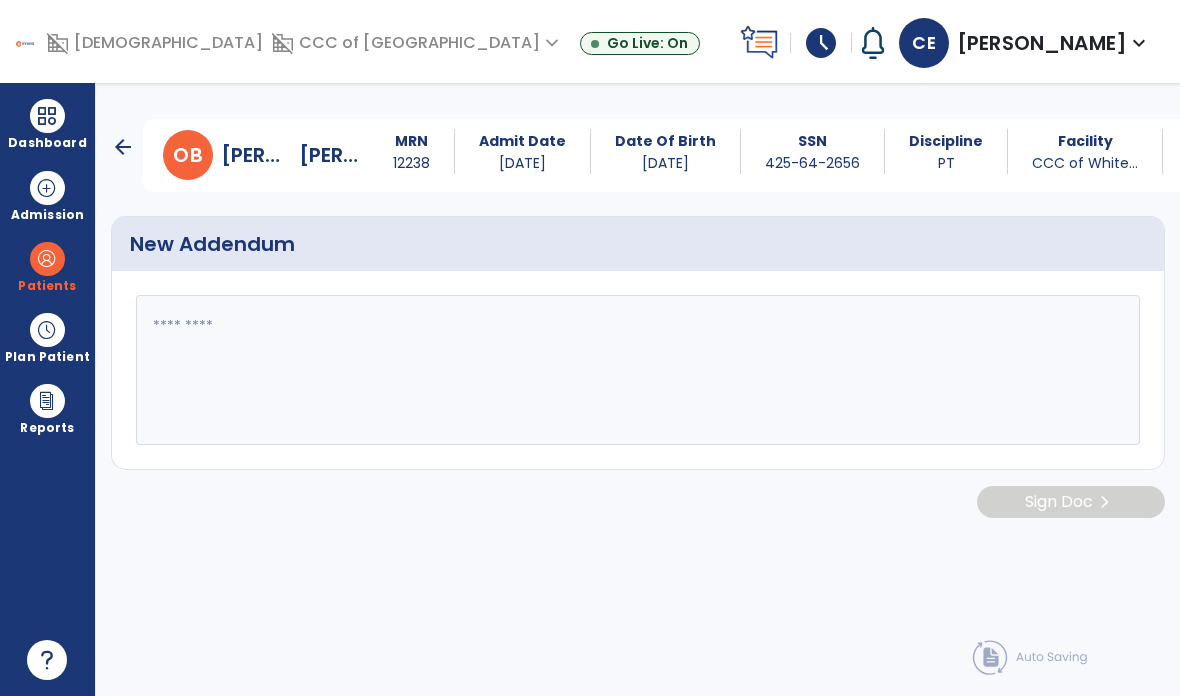 click 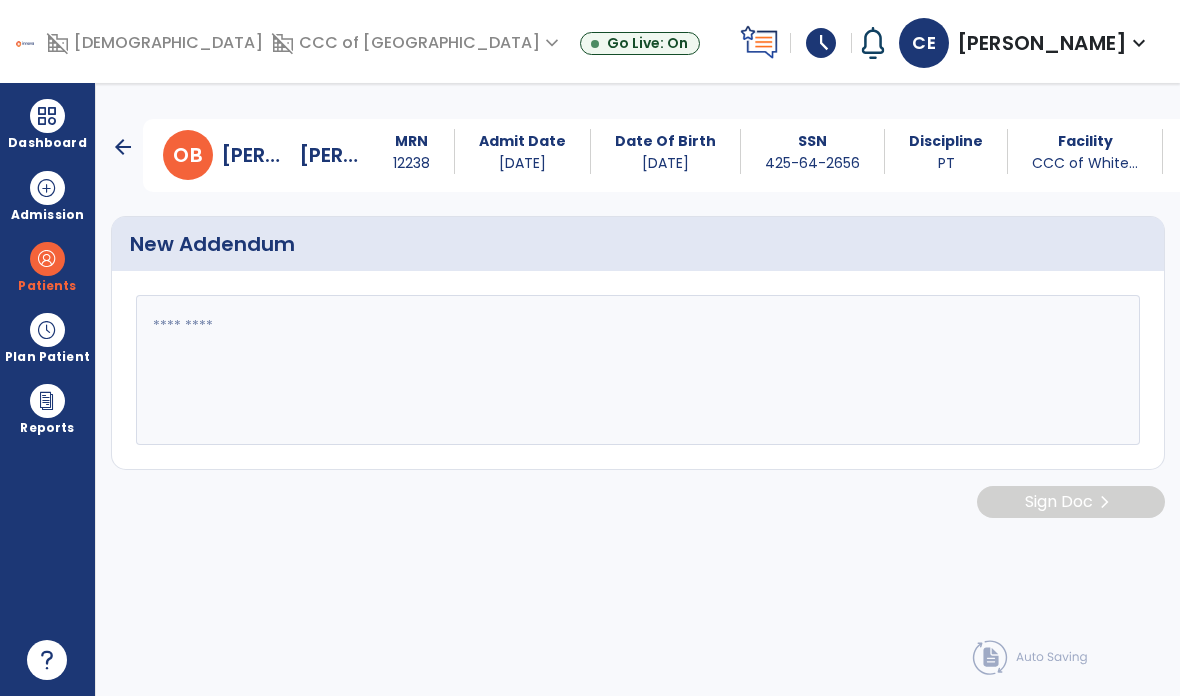 paste on "**********" 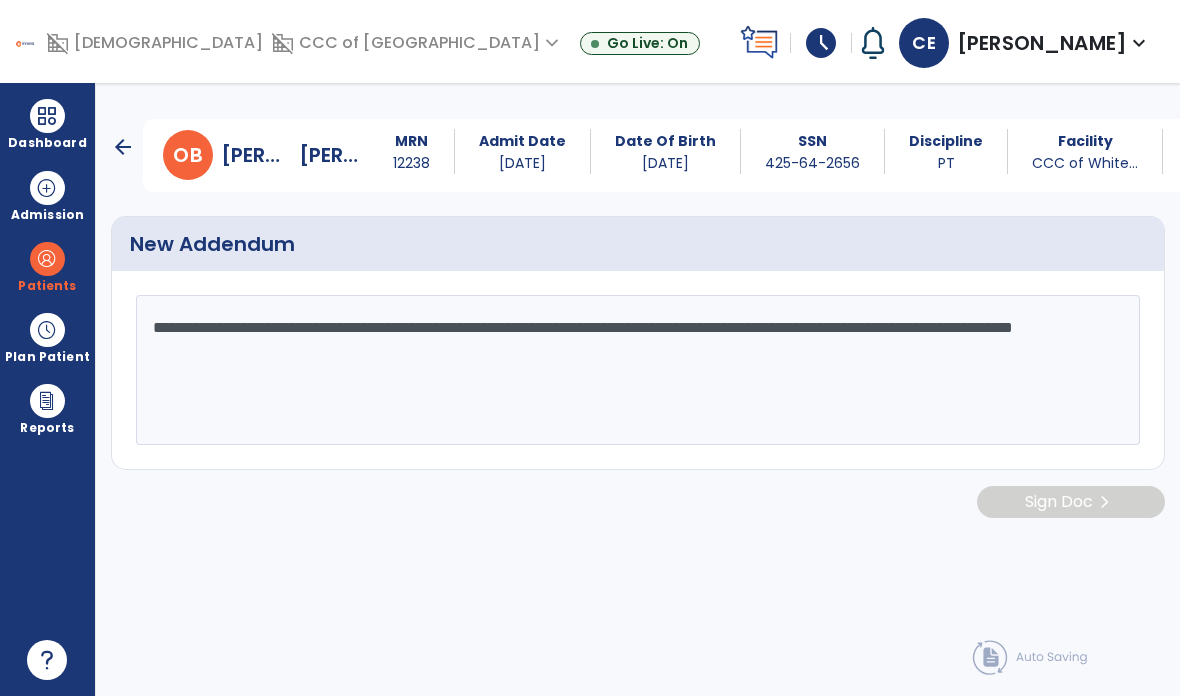click on "**********" 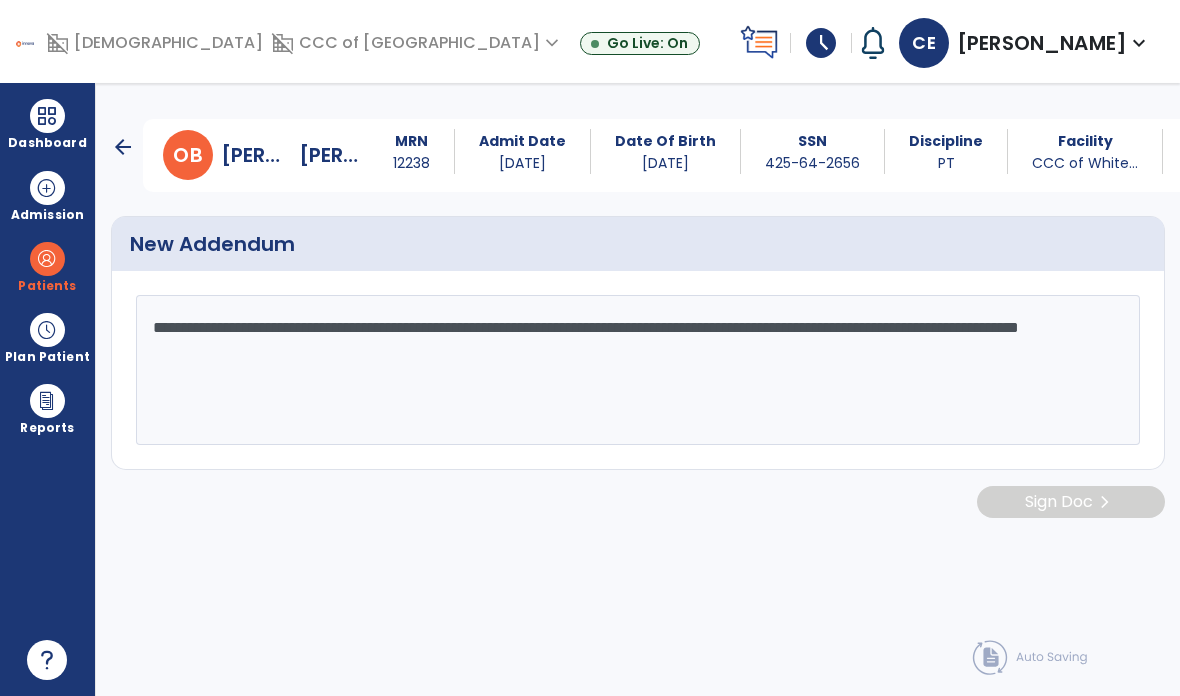 click on "**********" 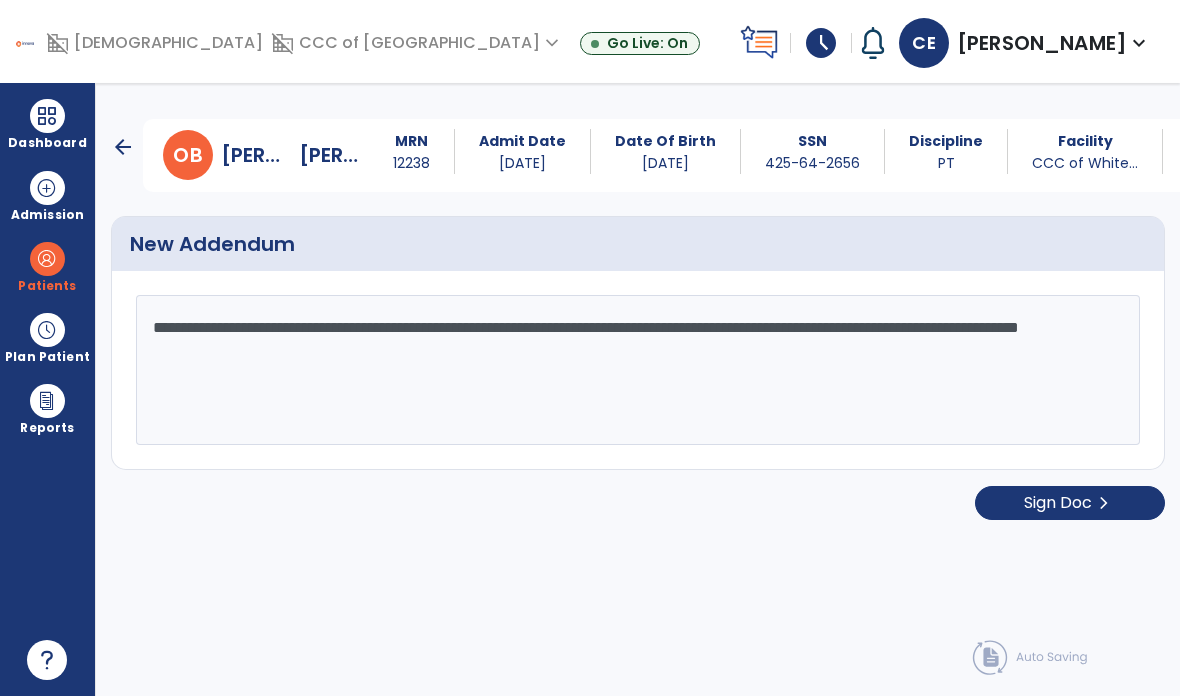 type on "**********" 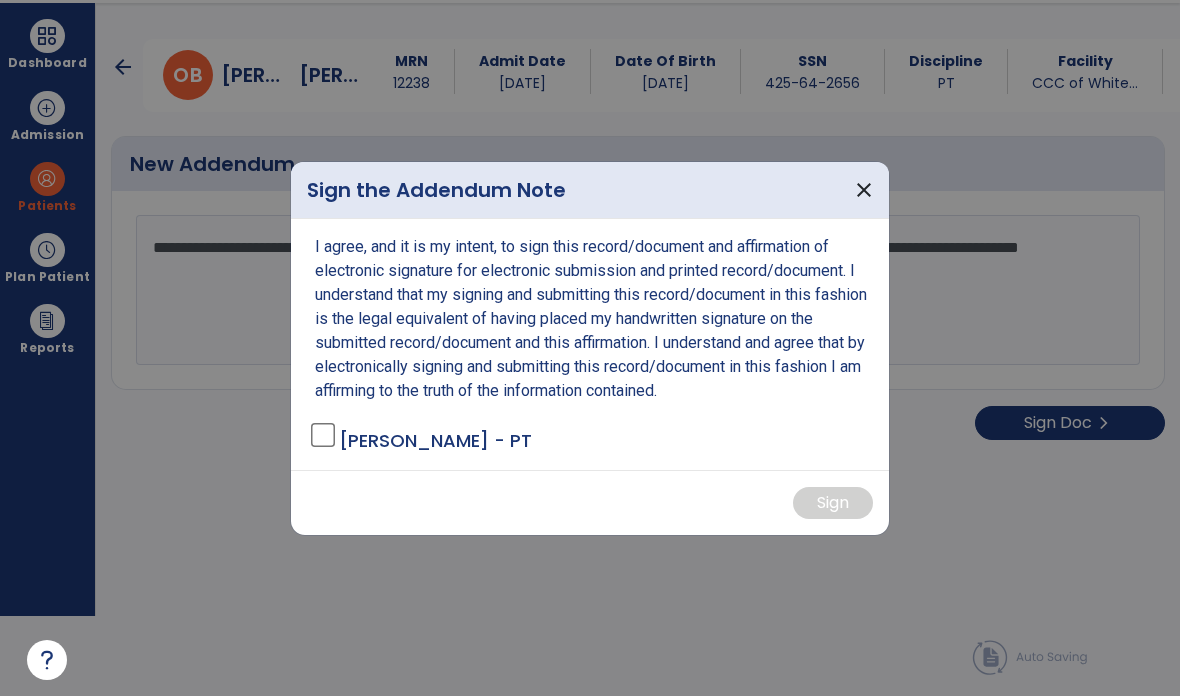 click on "I agree, and it is my intent, to sign this record/document and affirmation of electronic signature for electronic submission and printed record/document. I understand that my signing and submitting this record/document in this fashion is the legal equivalent of having placed my handwritten signature on the submitted record/document and this affirmation. I understand and agree that by electronically signing and submitting this record/document in this fashion I am affirming to the truth of the information contained." at bounding box center [592, 319] 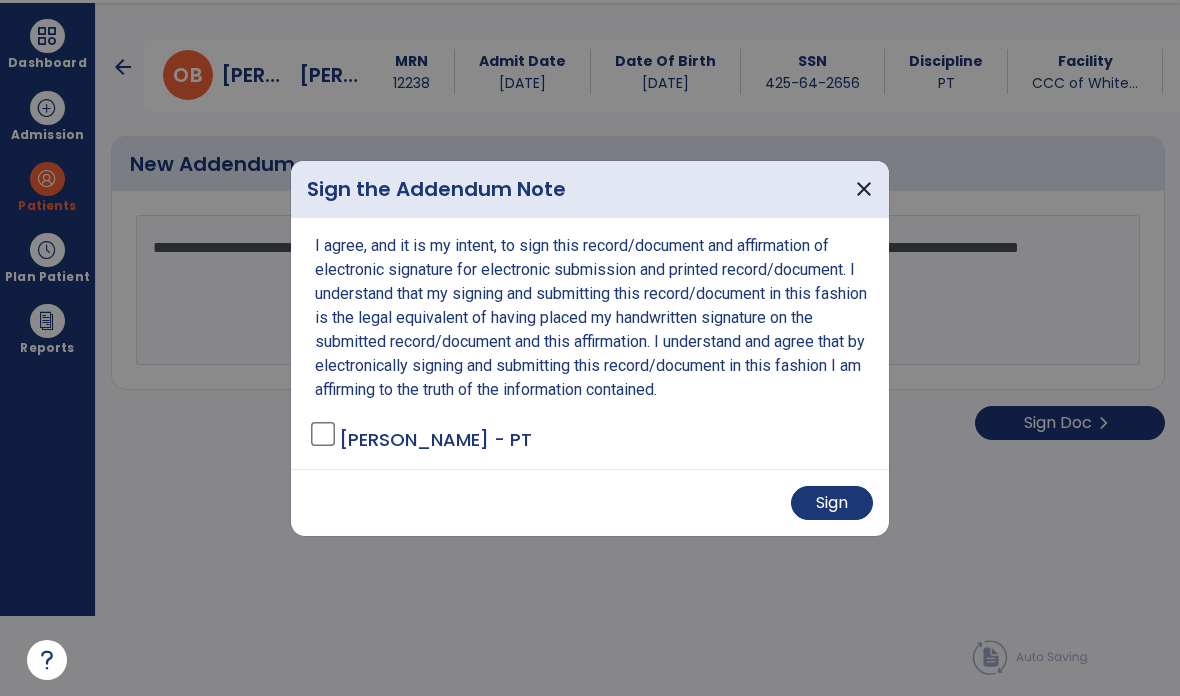 click on "Sign" at bounding box center (832, 503) 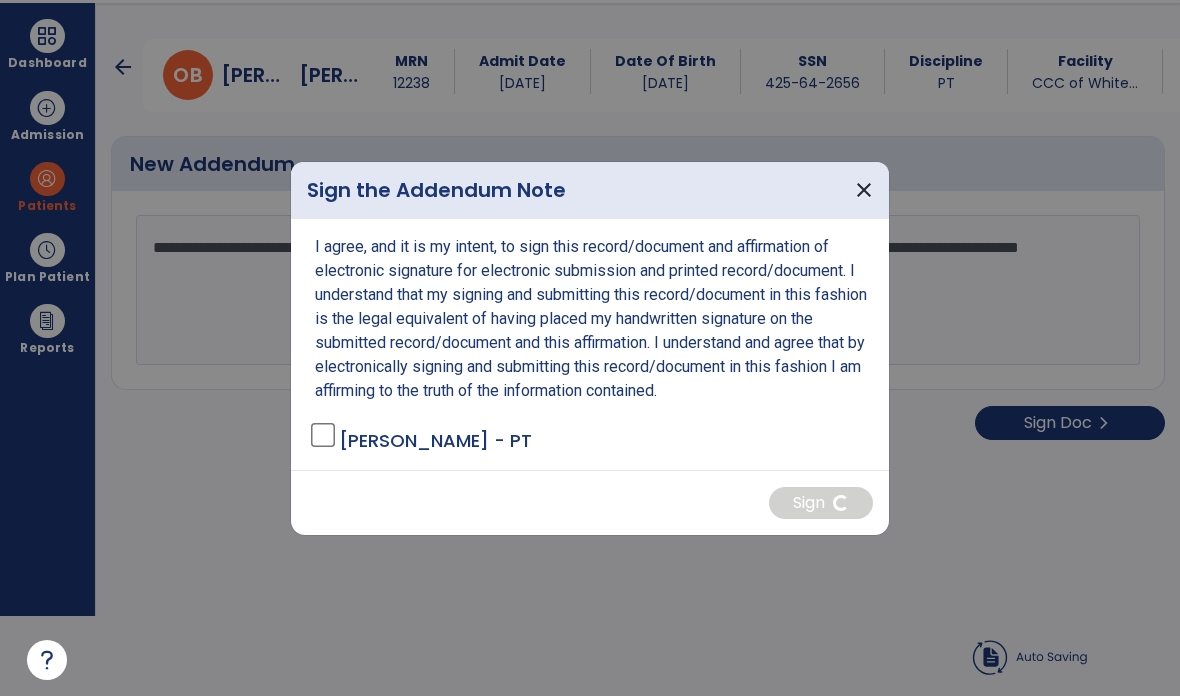 scroll, scrollTop: 80, scrollLeft: 0, axis: vertical 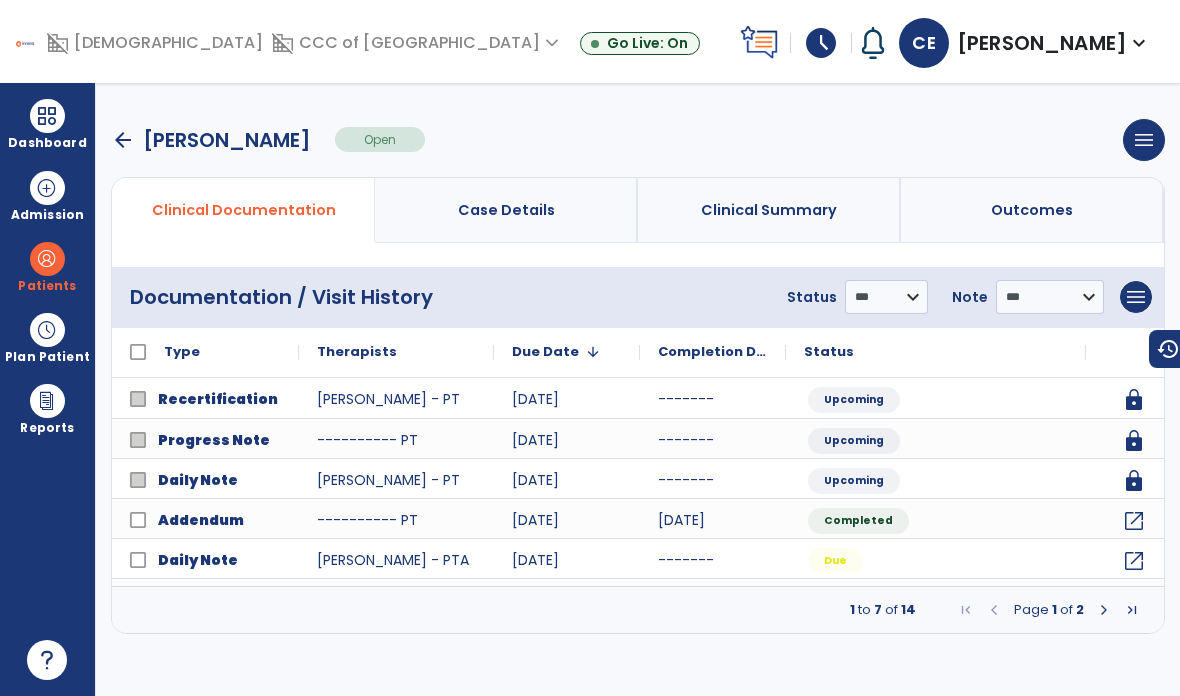 click at bounding box center [47, 116] 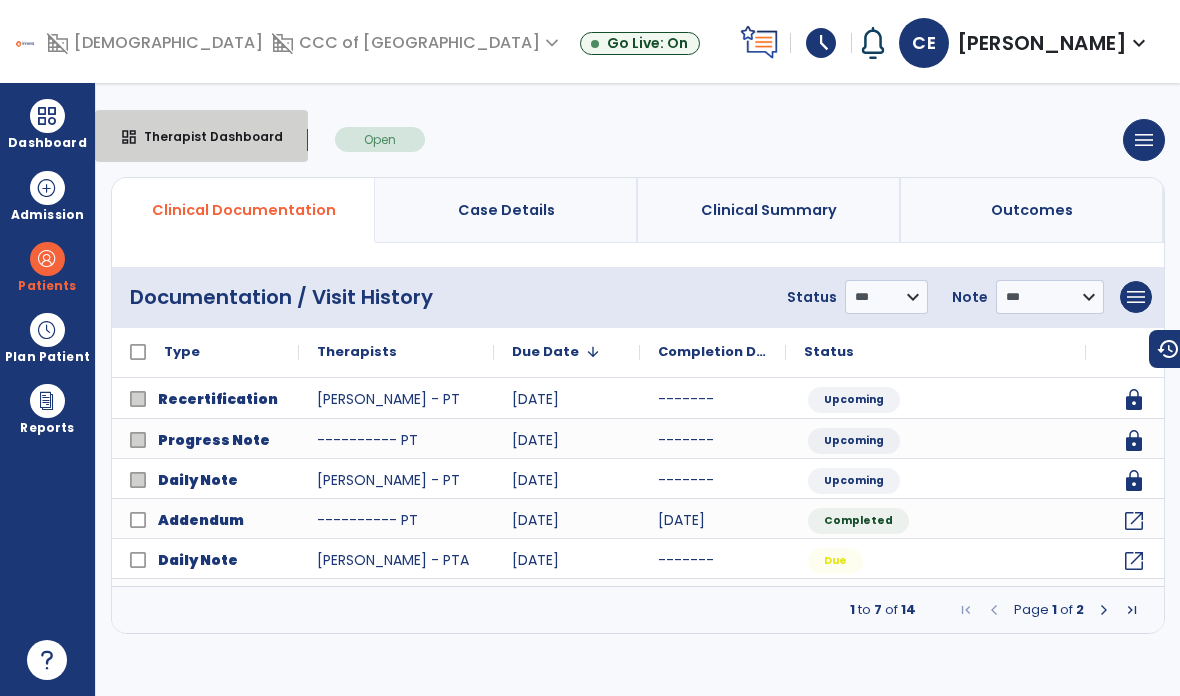 click on "Therapist Dashboard" at bounding box center (205, 136) 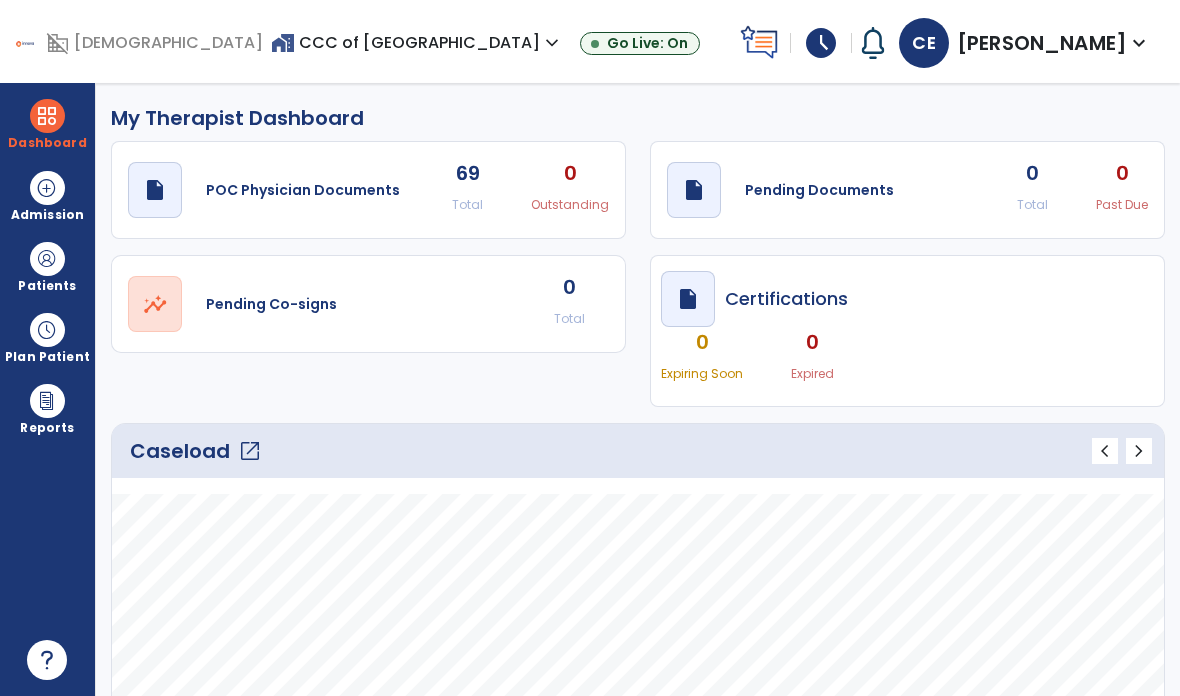 click on "Pending Documents" 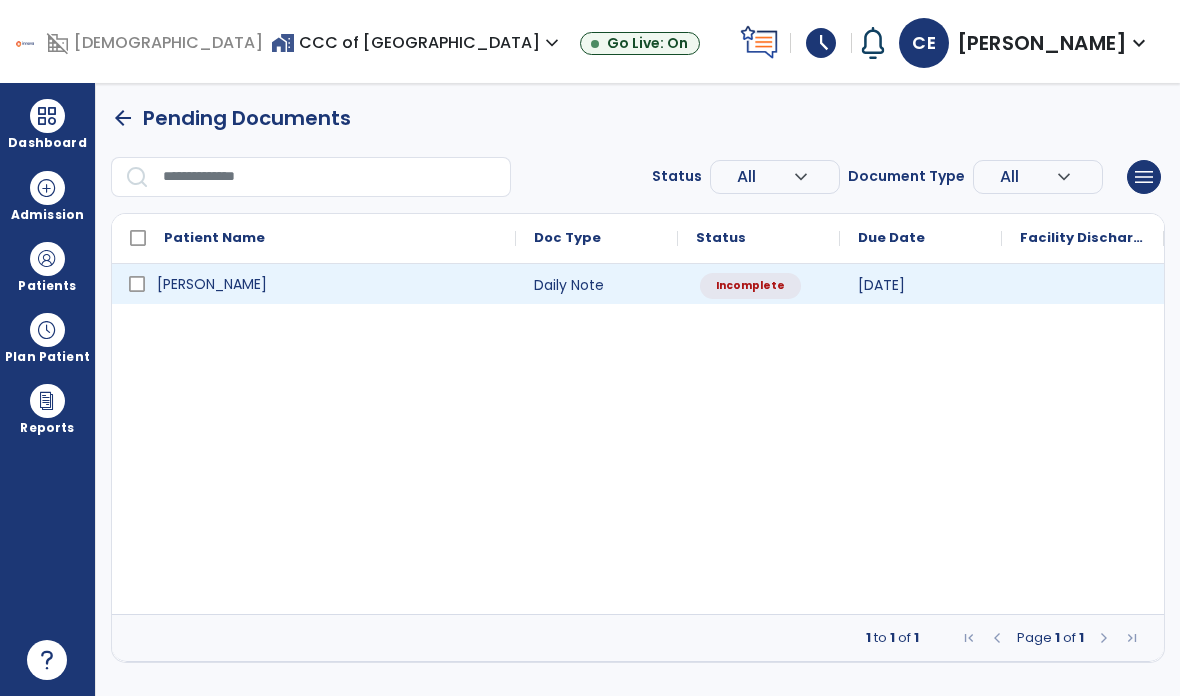 click on "[PERSON_NAME]" at bounding box center [212, 284] 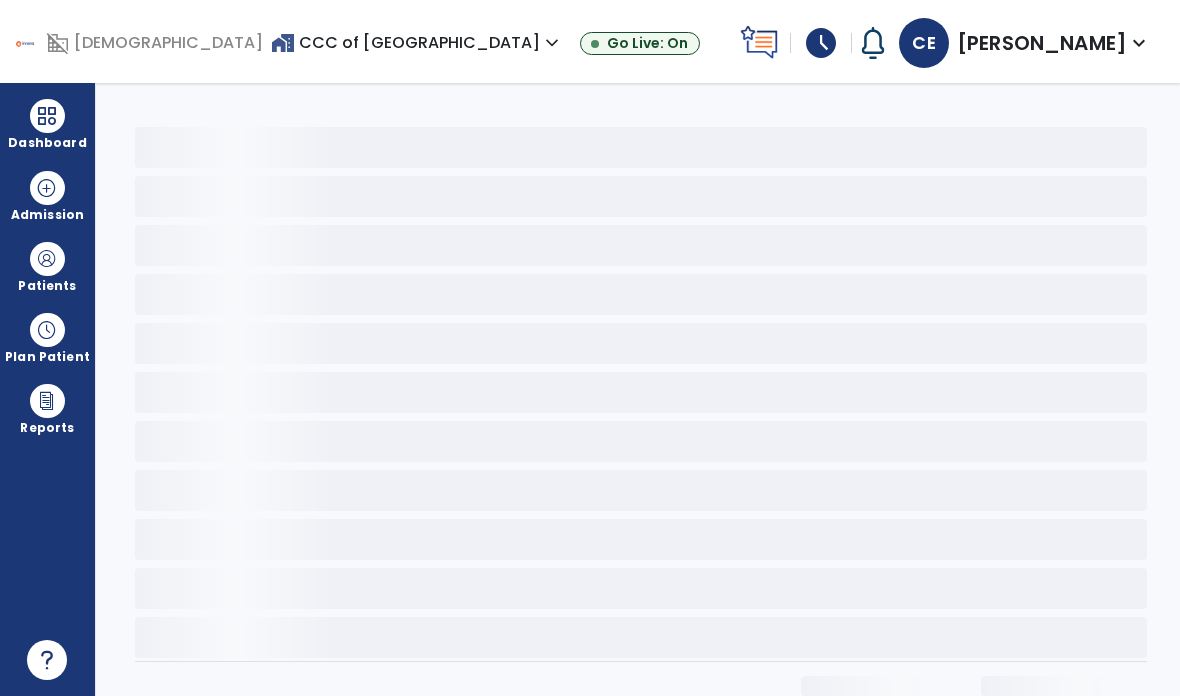 select on "*" 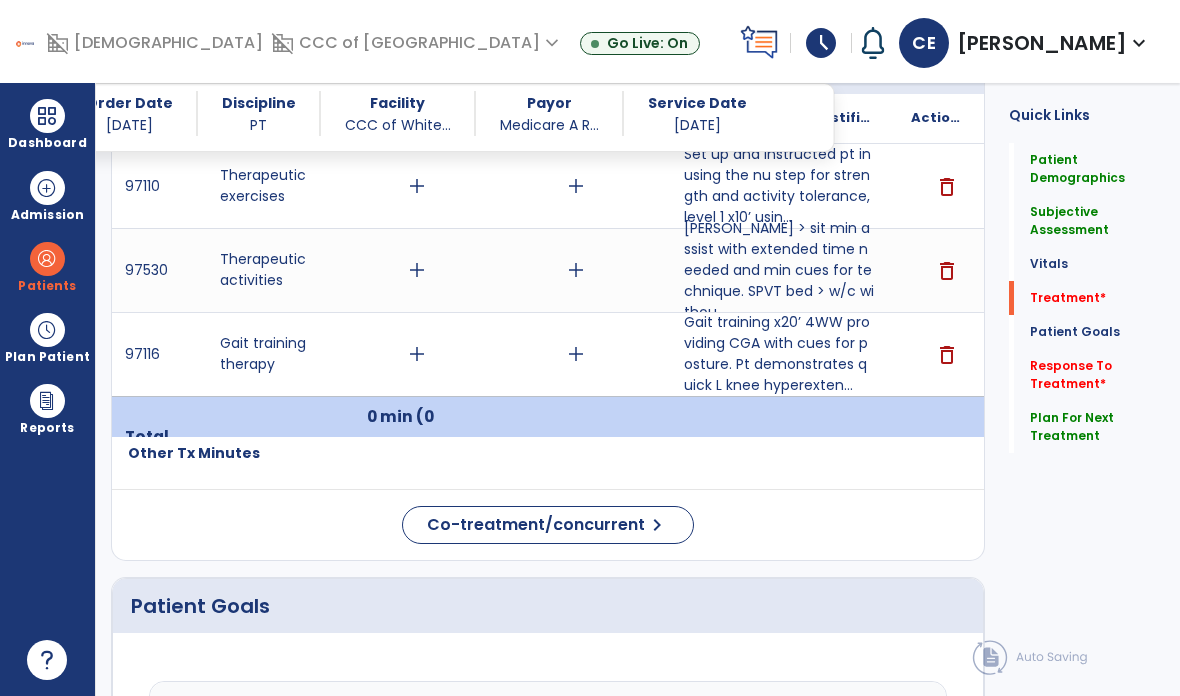 scroll, scrollTop: 1207, scrollLeft: 0, axis: vertical 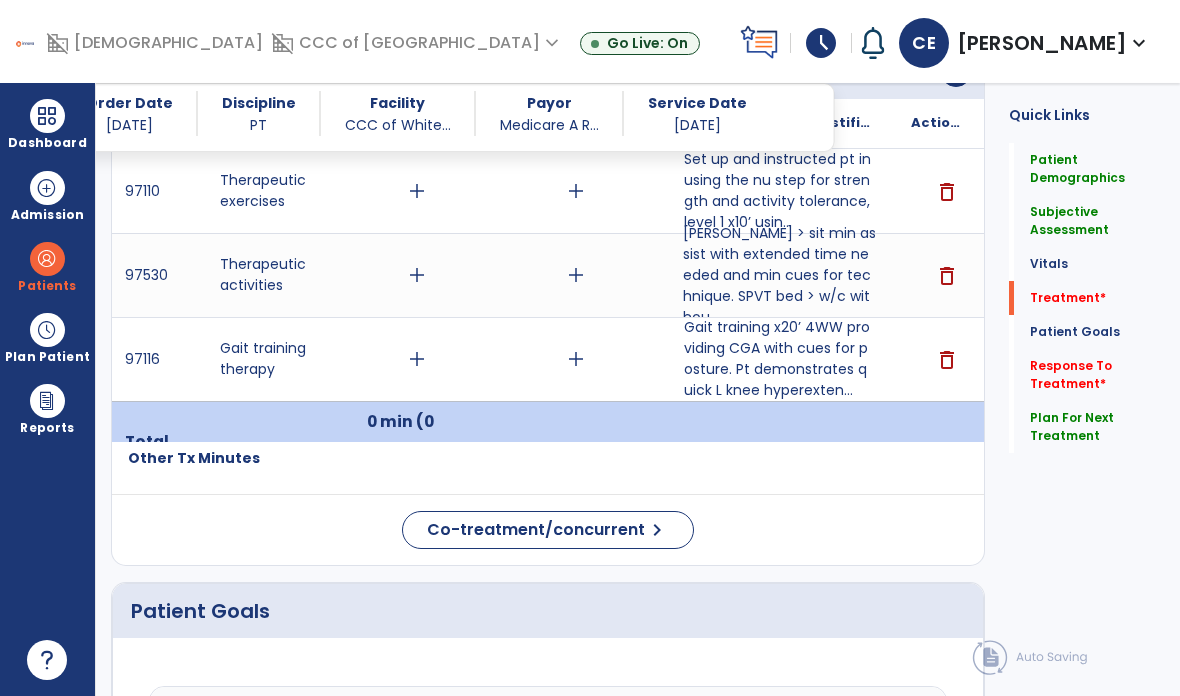 click on "[PERSON_NAME] > sit min assist with extended time needed and min cues for technique.  SPVT bed > w/c withou..." at bounding box center [779, 275] 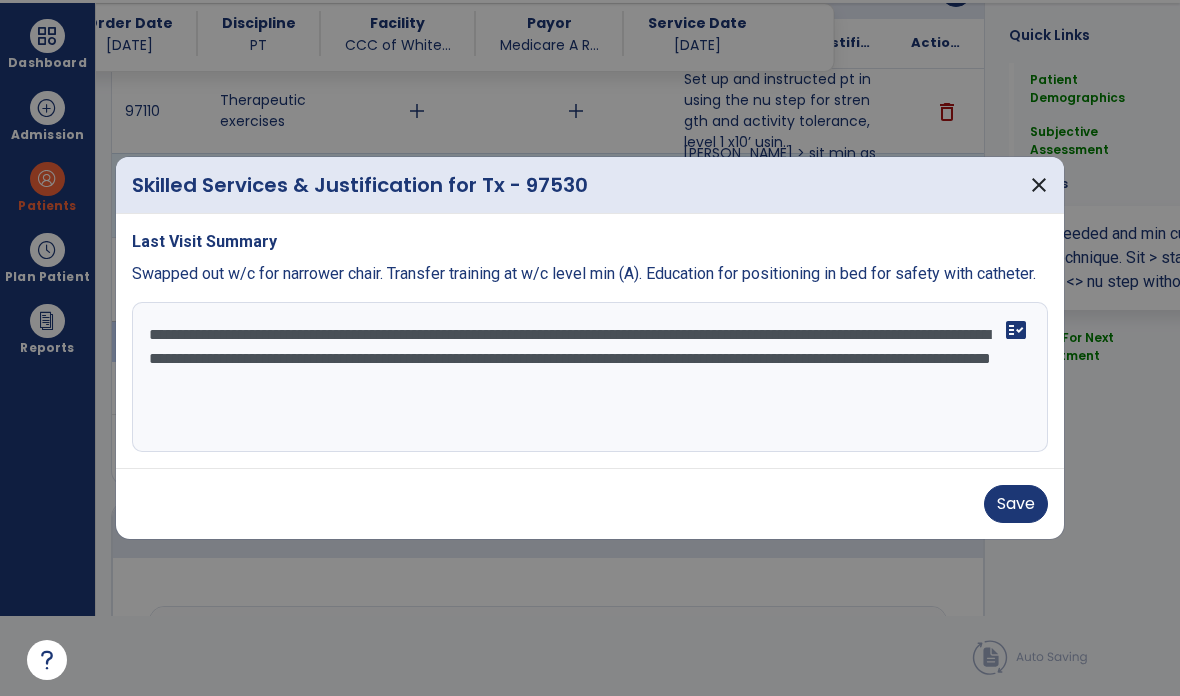 scroll, scrollTop: 0, scrollLeft: 0, axis: both 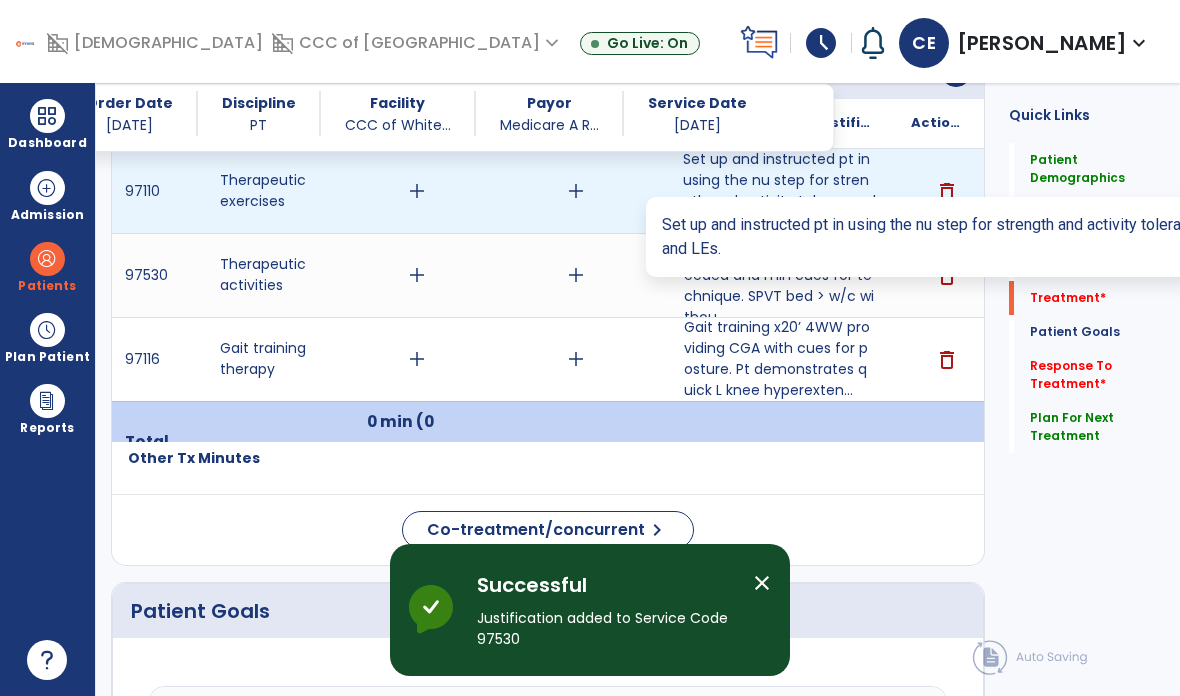 click on "Set up and instructed pt in using the nu step for strength and activity tolerance, level 1 x10’ usin..." at bounding box center (779, 191) 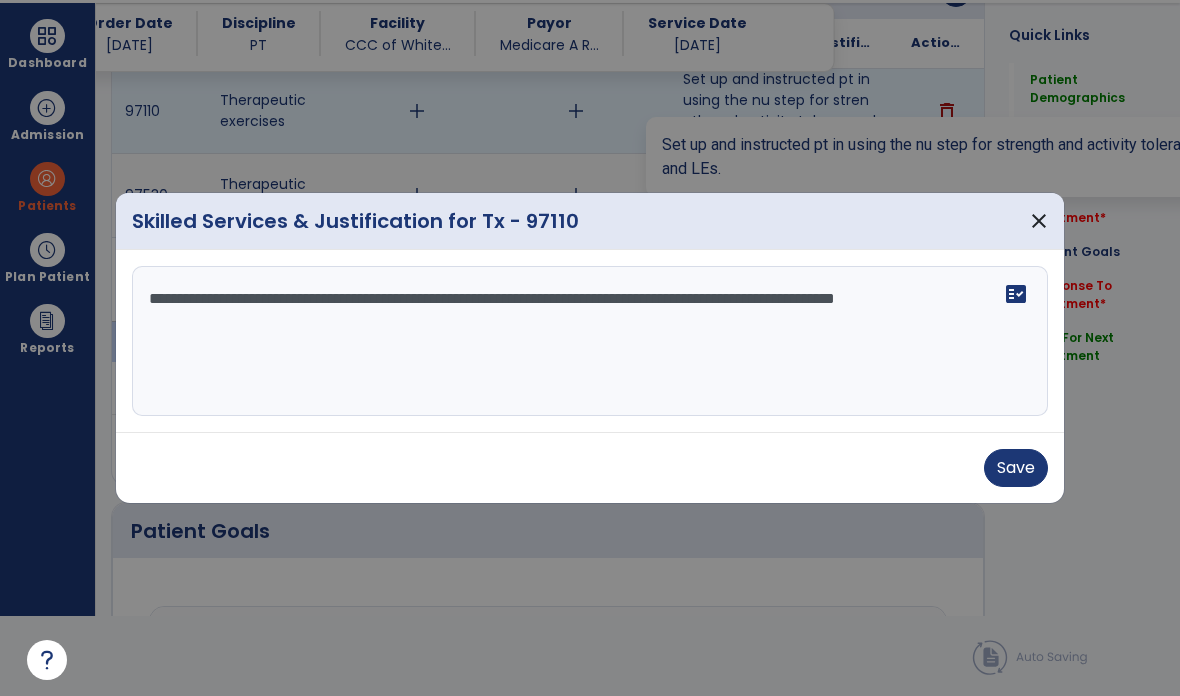 click on "**********" at bounding box center (590, 341) 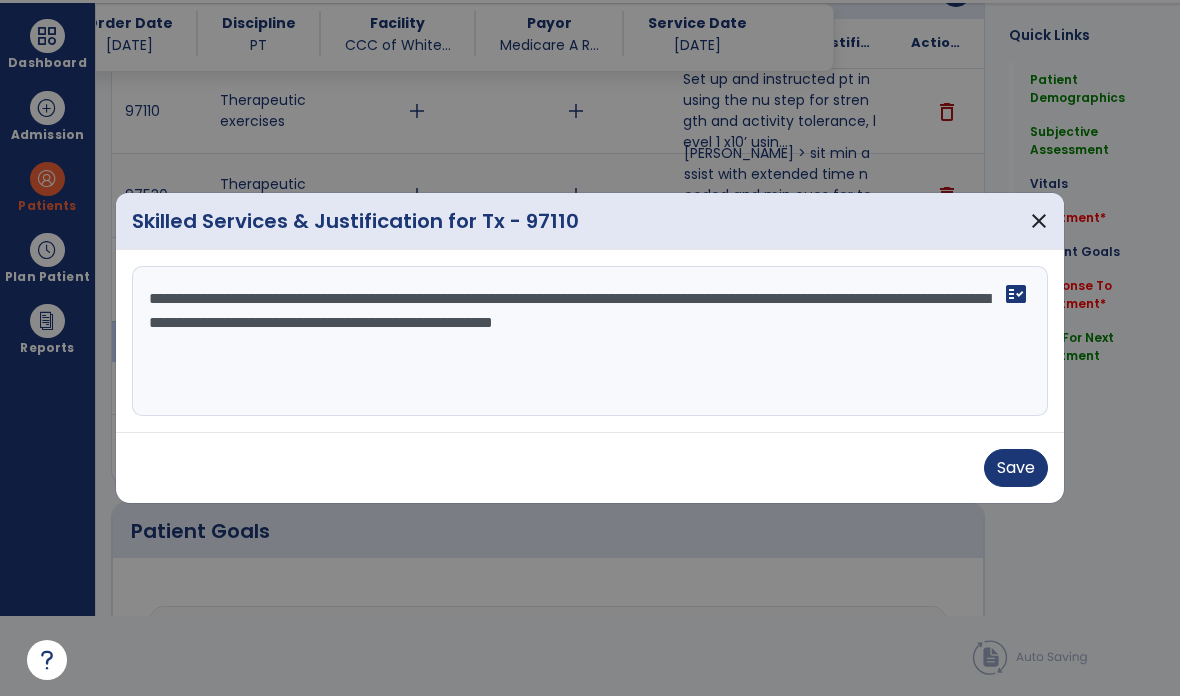 type on "**********" 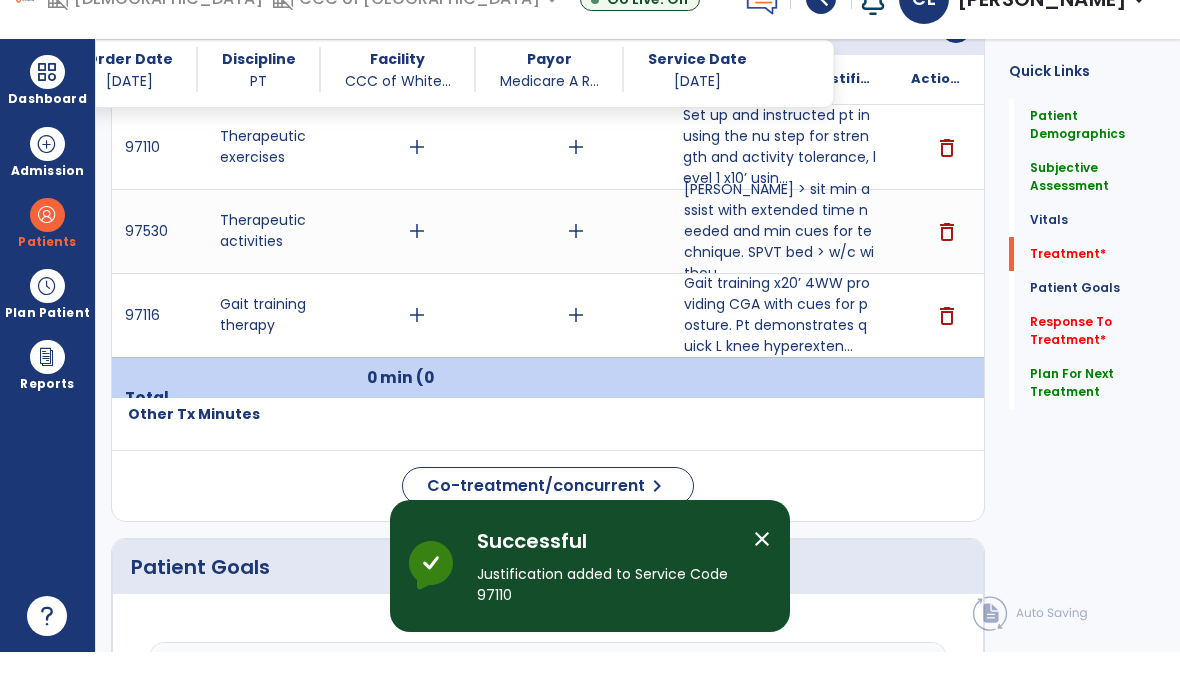 scroll, scrollTop: 80, scrollLeft: 0, axis: vertical 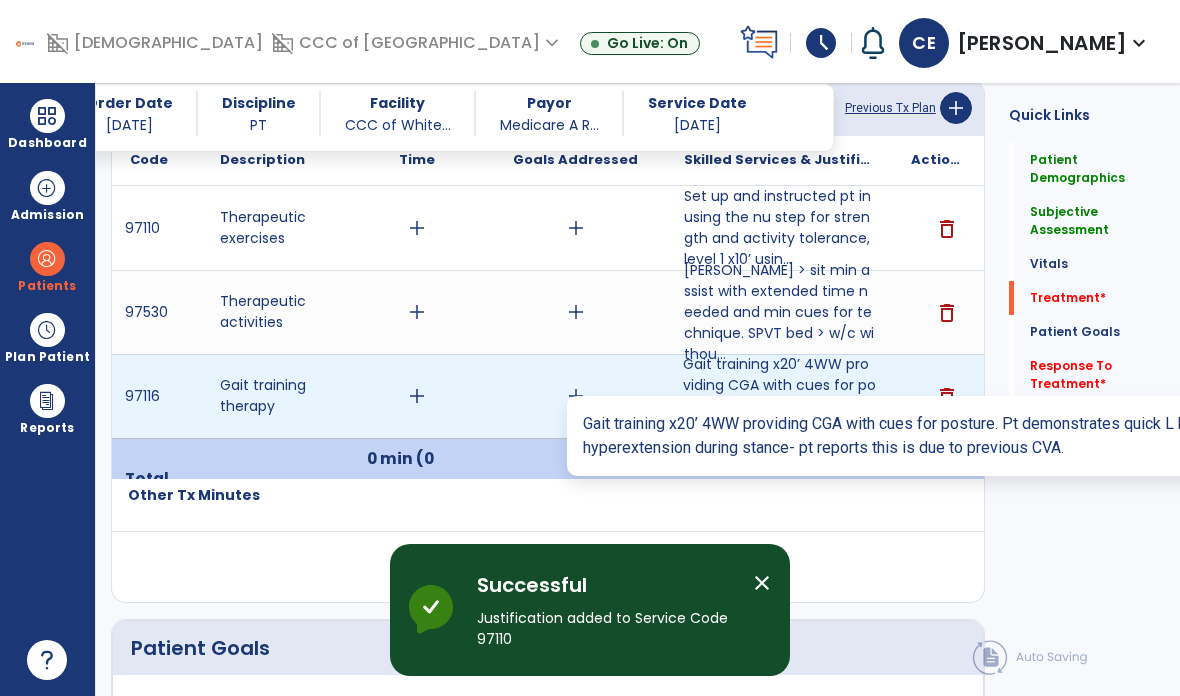 click on "Gait training x20’ 4WW providing CGA with cues for posture.  Pt demonstrates quick L knee hyperexten..." at bounding box center [779, 396] 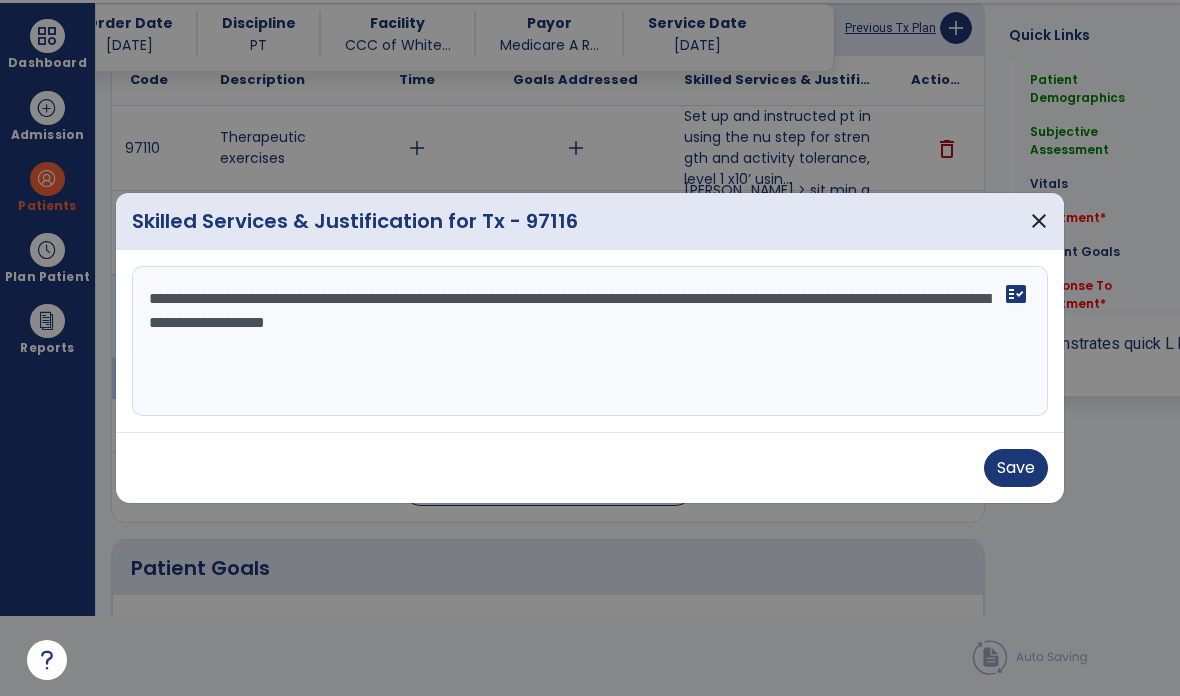 scroll, scrollTop: 0, scrollLeft: 0, axis: both 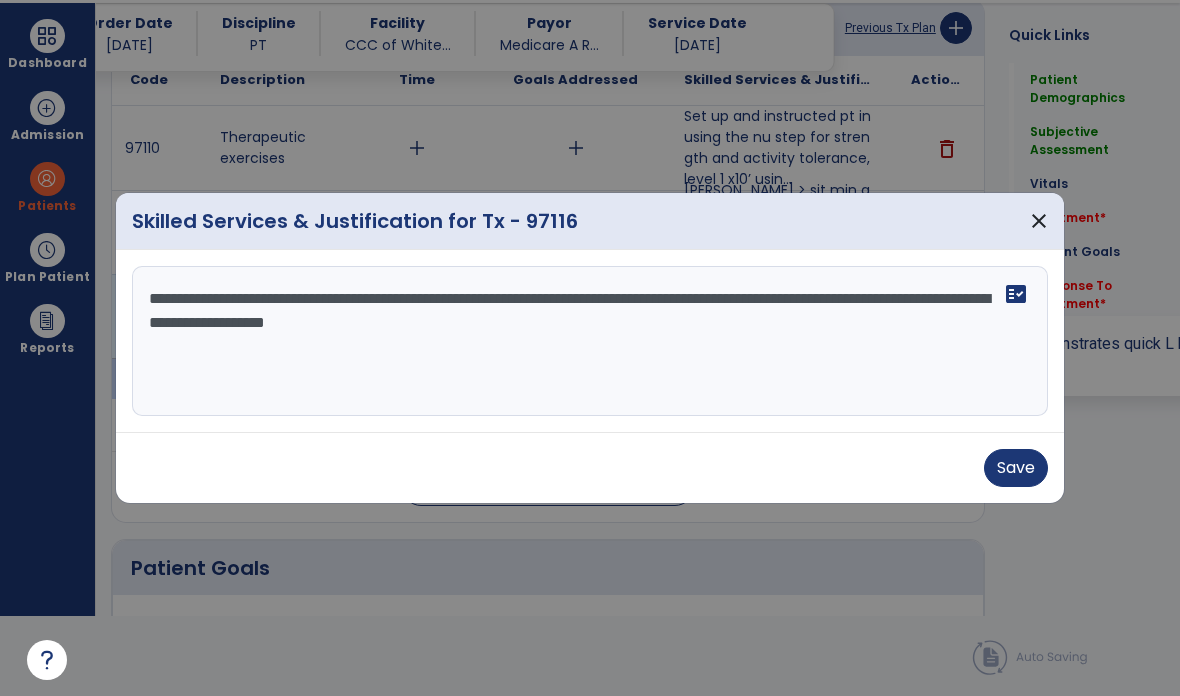 click on "Save" at bounding box center [1016, 468] 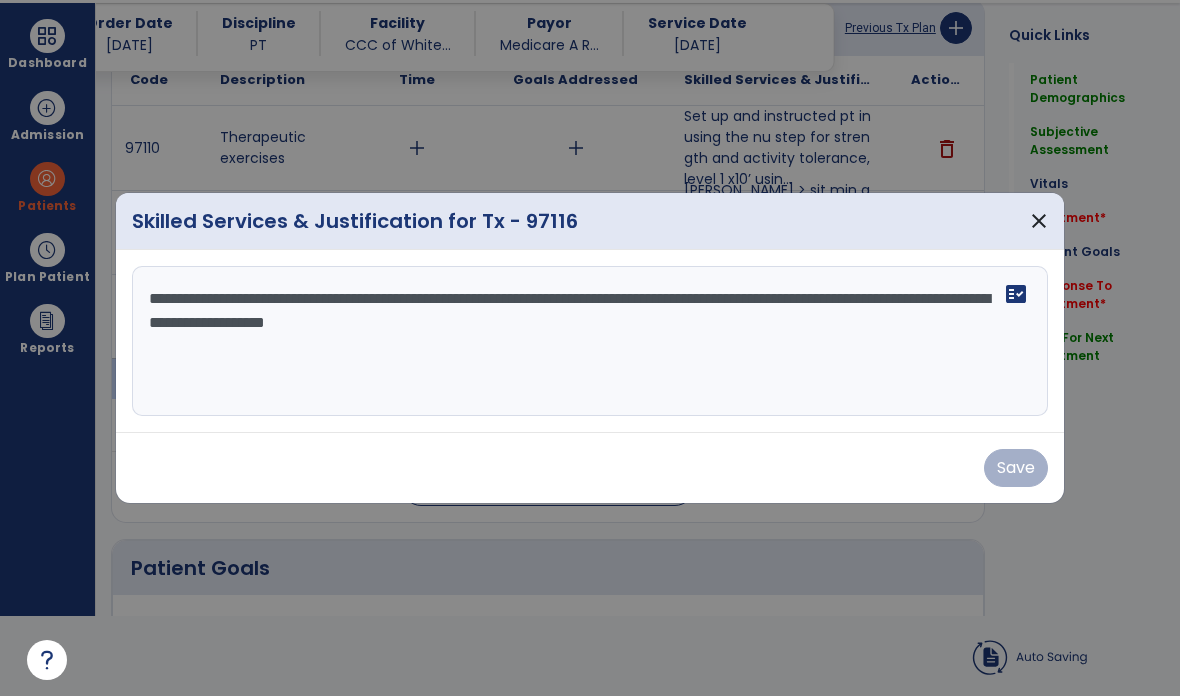 scroll, scrollTop: 80, scrollLeft: 0, axis: vertical 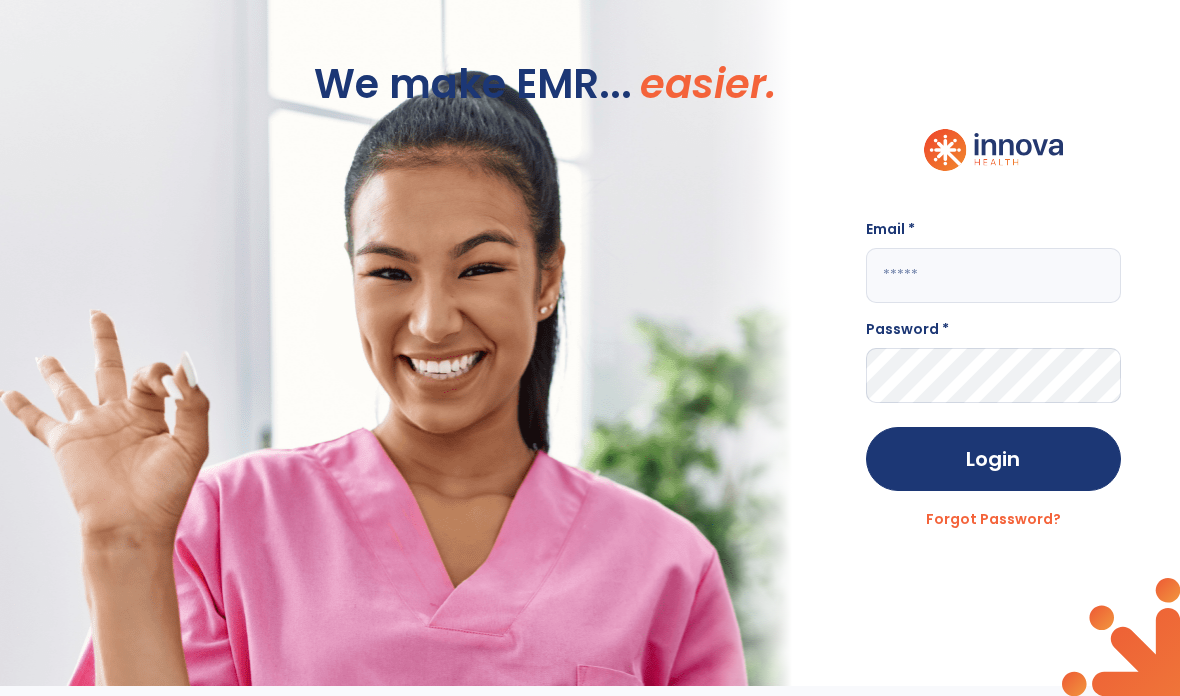 click 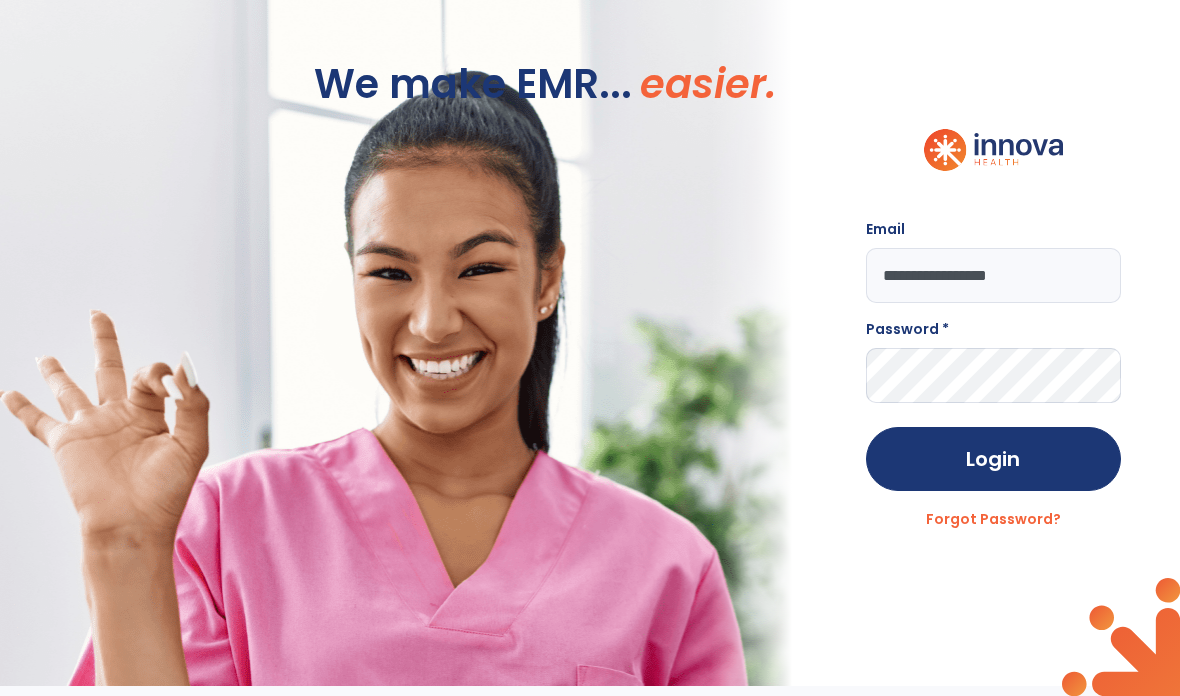 type on "**********" 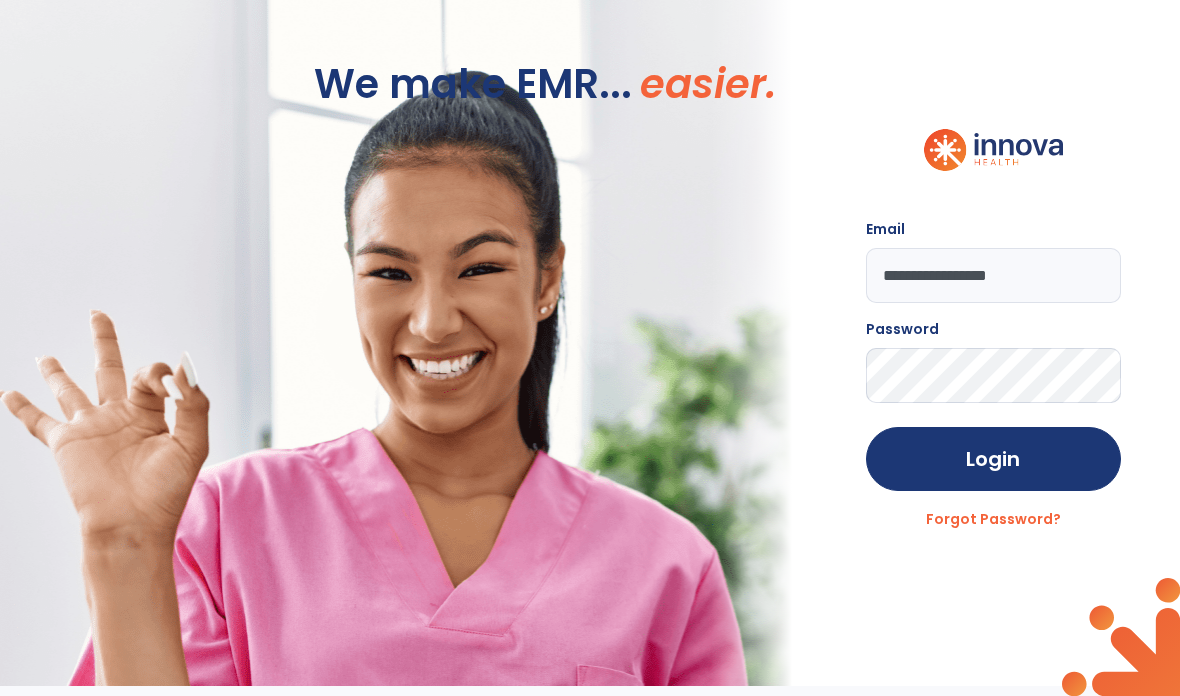 click on "Login" 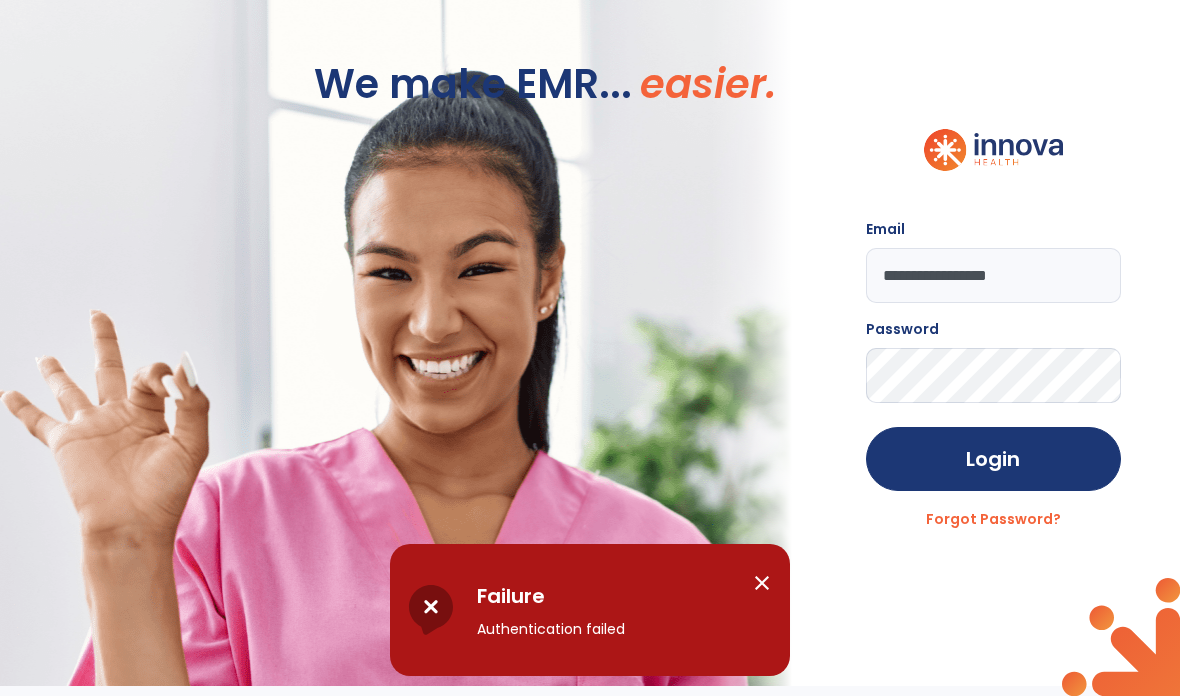 click on "Login" 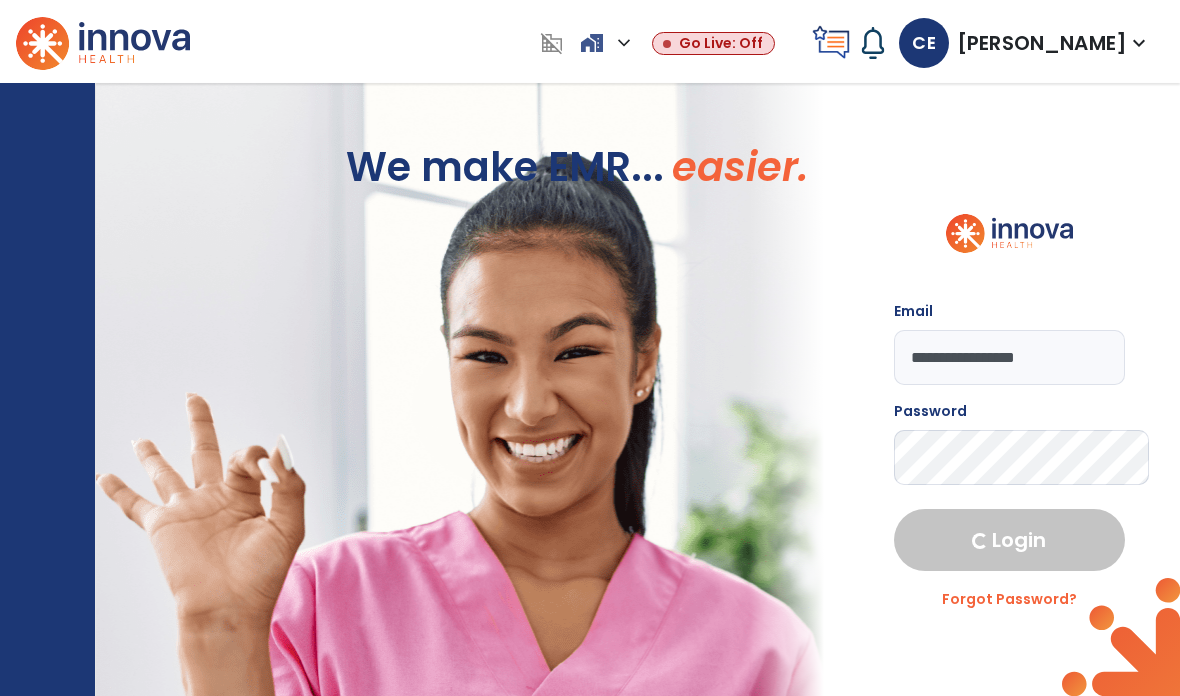 select on "****" 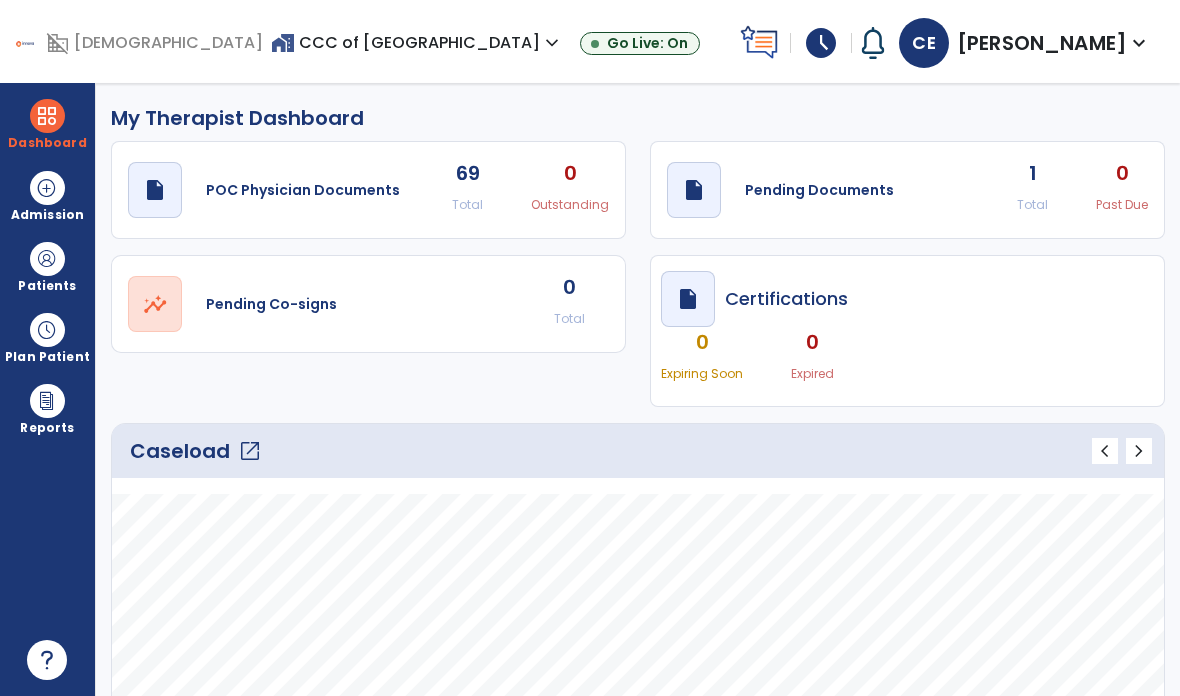 click on "Pending Documents" 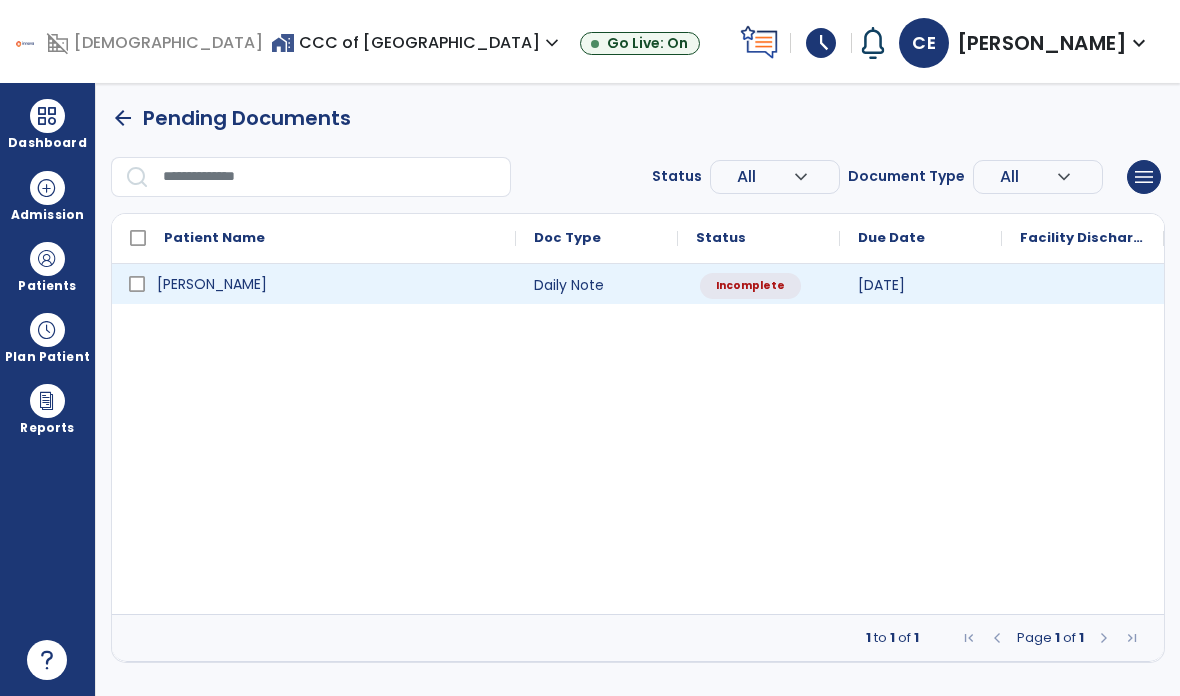 click on "[PERSON_NAME]" at bounding box center (212, 284) 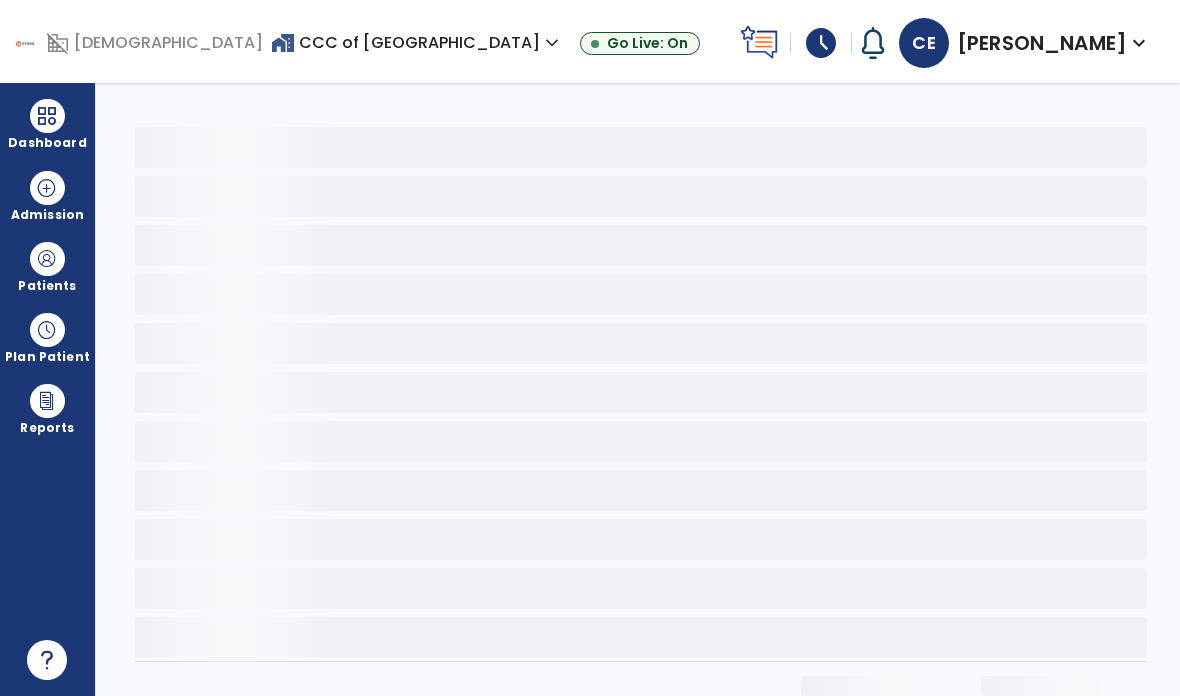 select on "*" 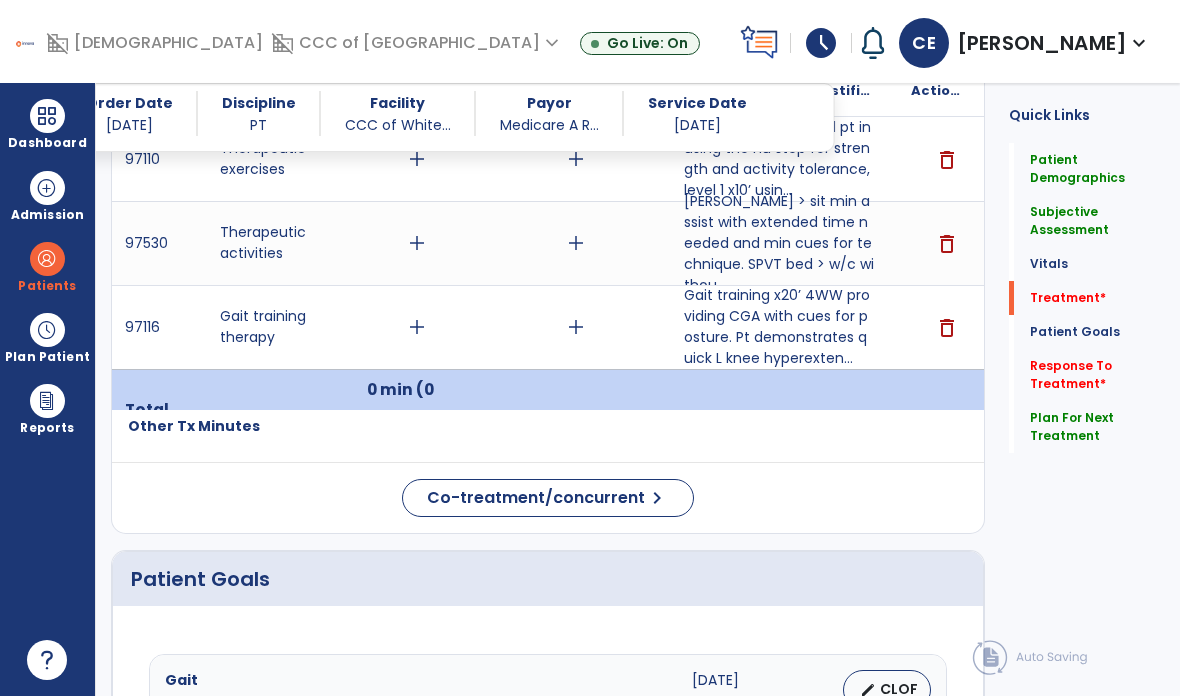 scroll, scrollTop: 1226, scrollLeft: 0, axis: vertical 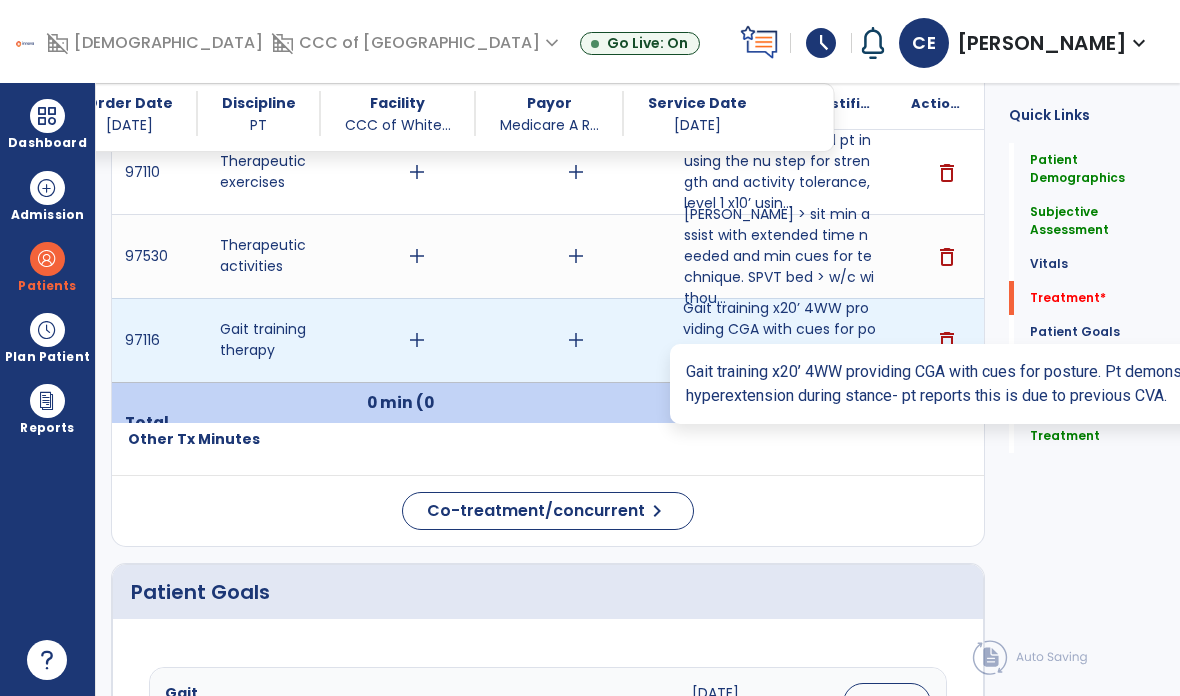 click on "Gait training x20’ 4WW providing CGA with cues for posture.  Pt demonstrates quick L knee hyperexten..." at bounding box center (779, 340) 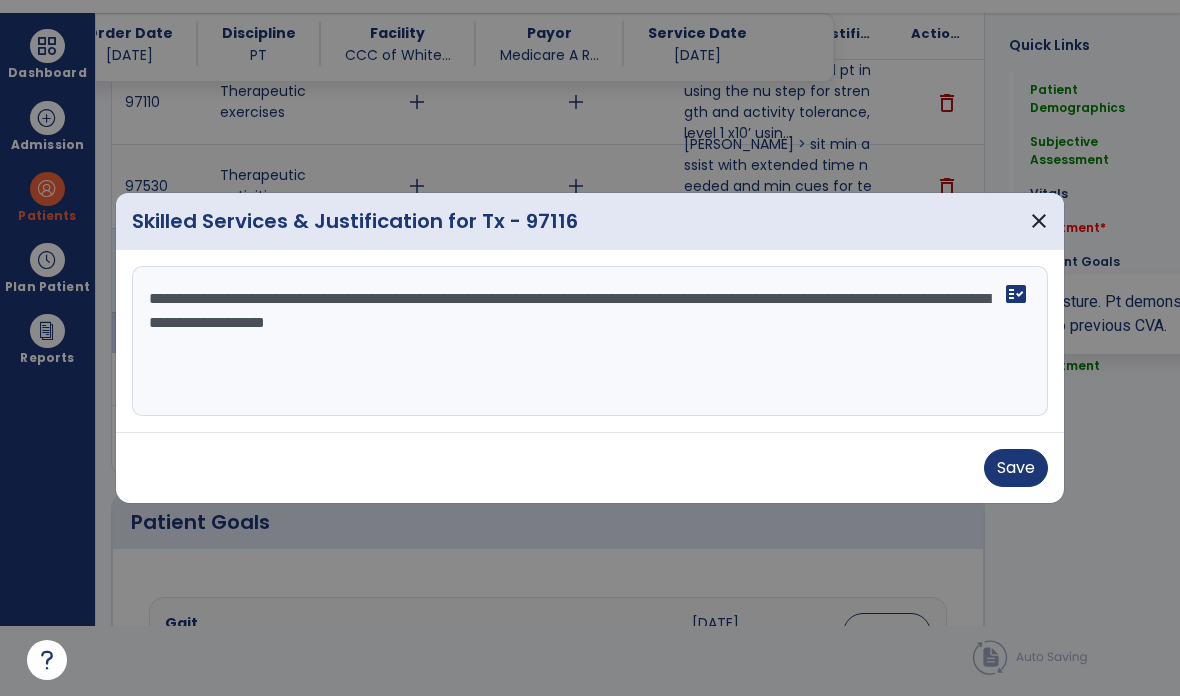 click on "**********" at bounding box center [590, 341] 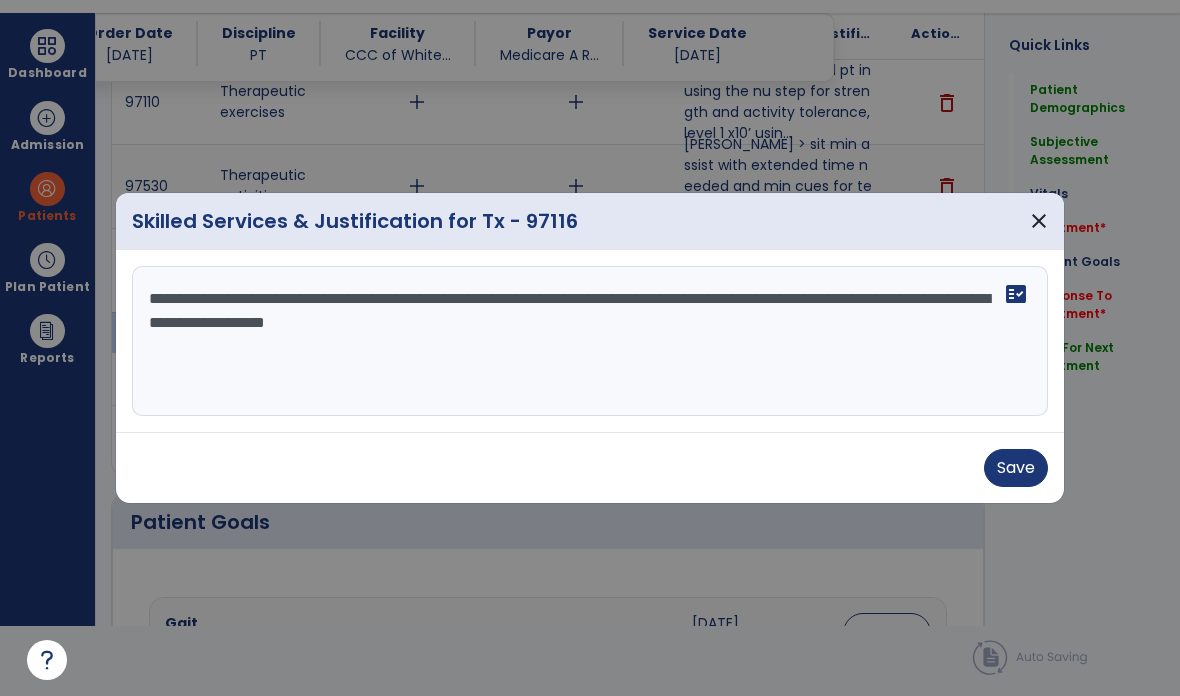 click on "**********" at bounding box center (590, 341) 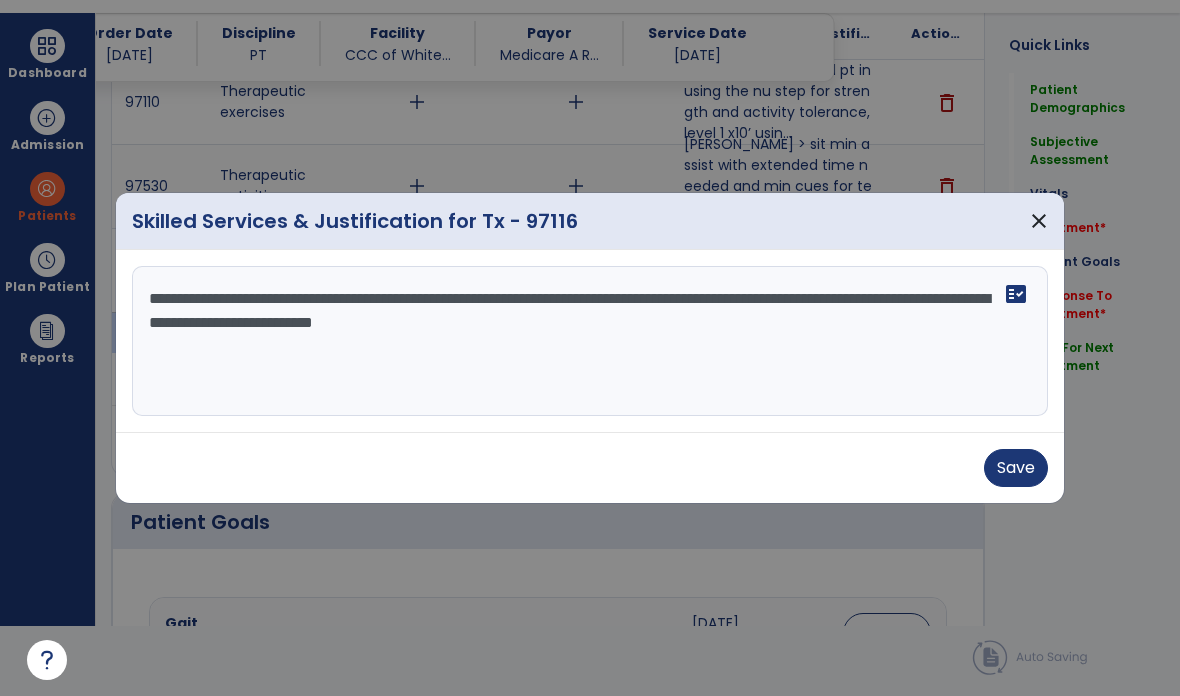 click on "**********" at bounding box center (590, 341) 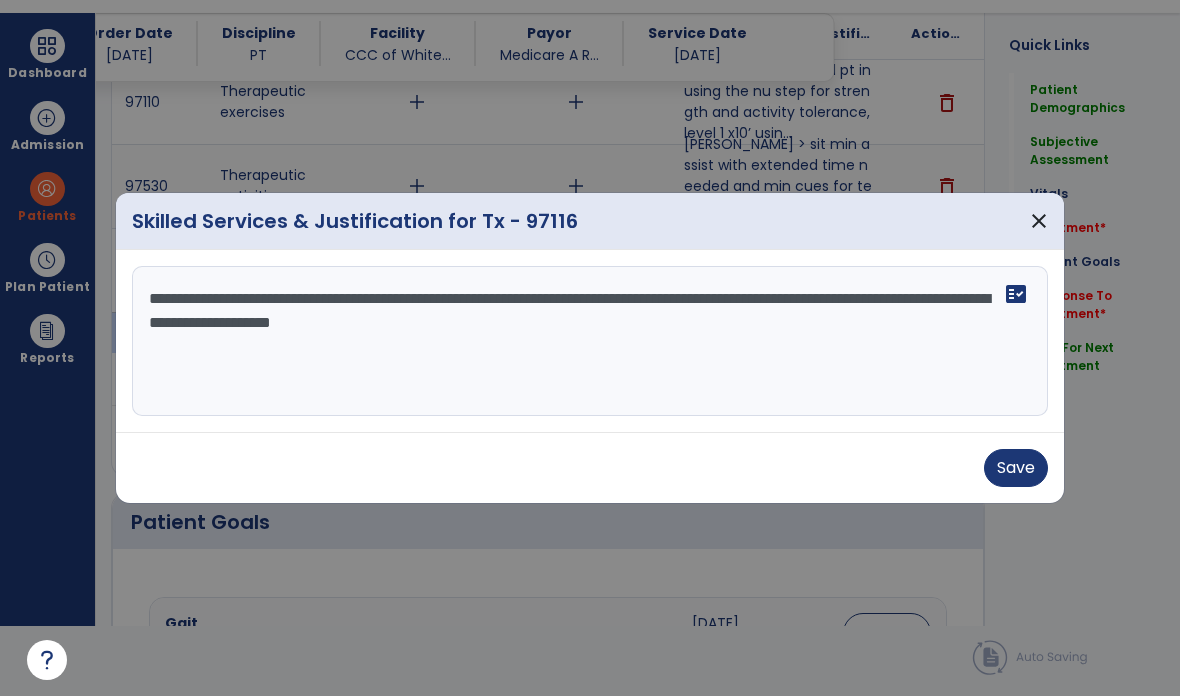 click on "**********" at bounding box center [590, 341] 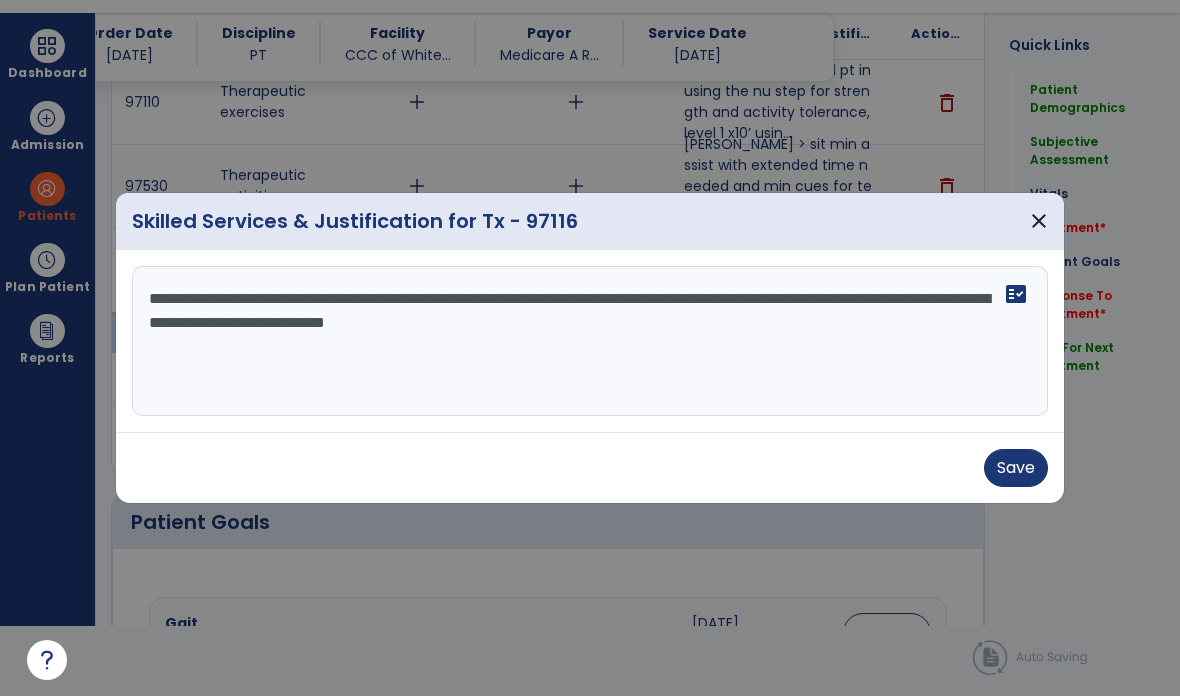 type on "**********" 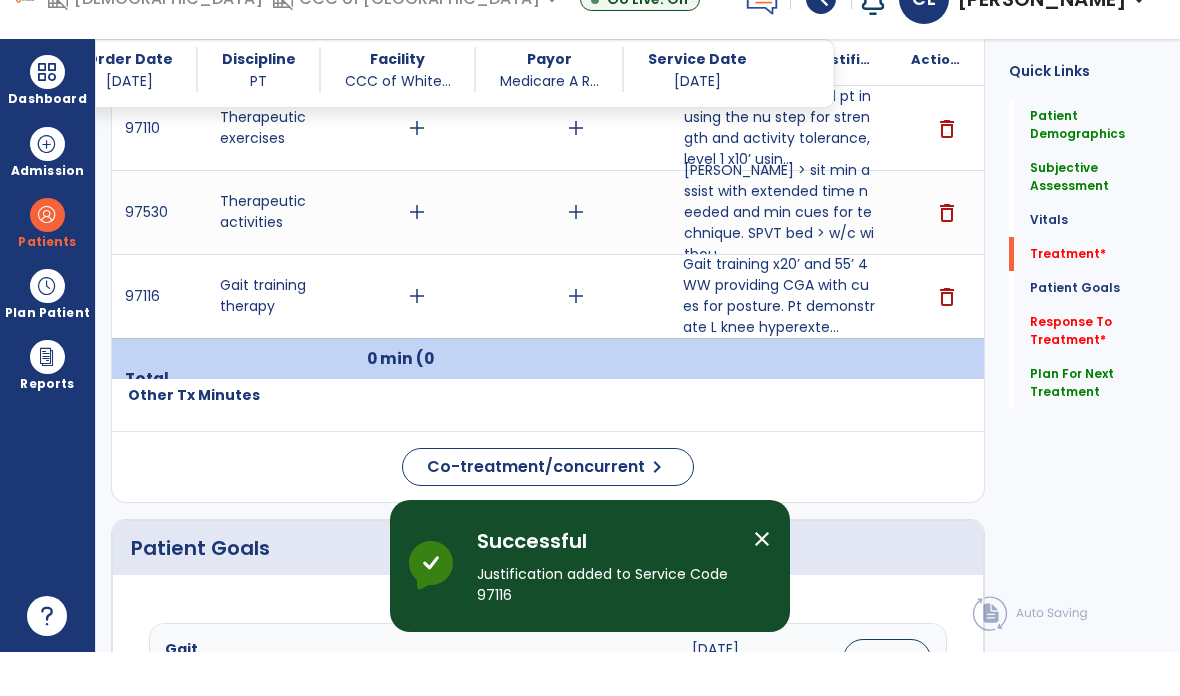 scroll, scrollTop: 70, scrollLeft: 0, axis: vertical 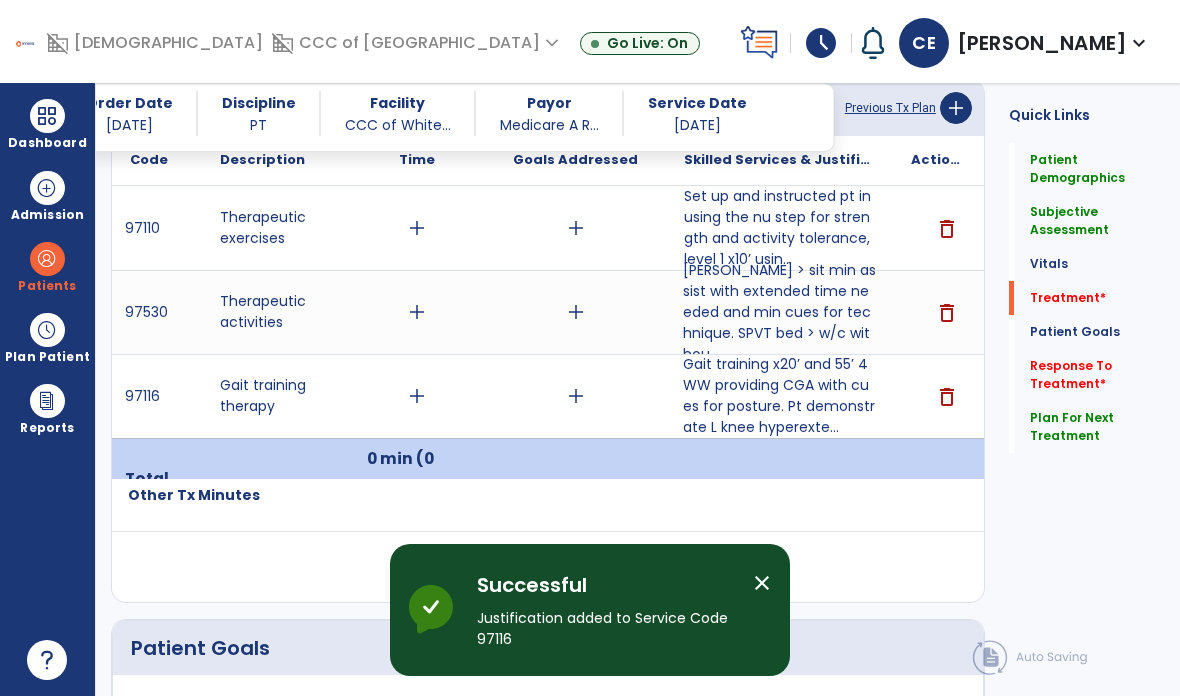click on "[PERSON_NAME] > sit min assist with extended time needed and min cues for technique.  SPVT bed > w/c withou..." at bounding box center (779, 312) 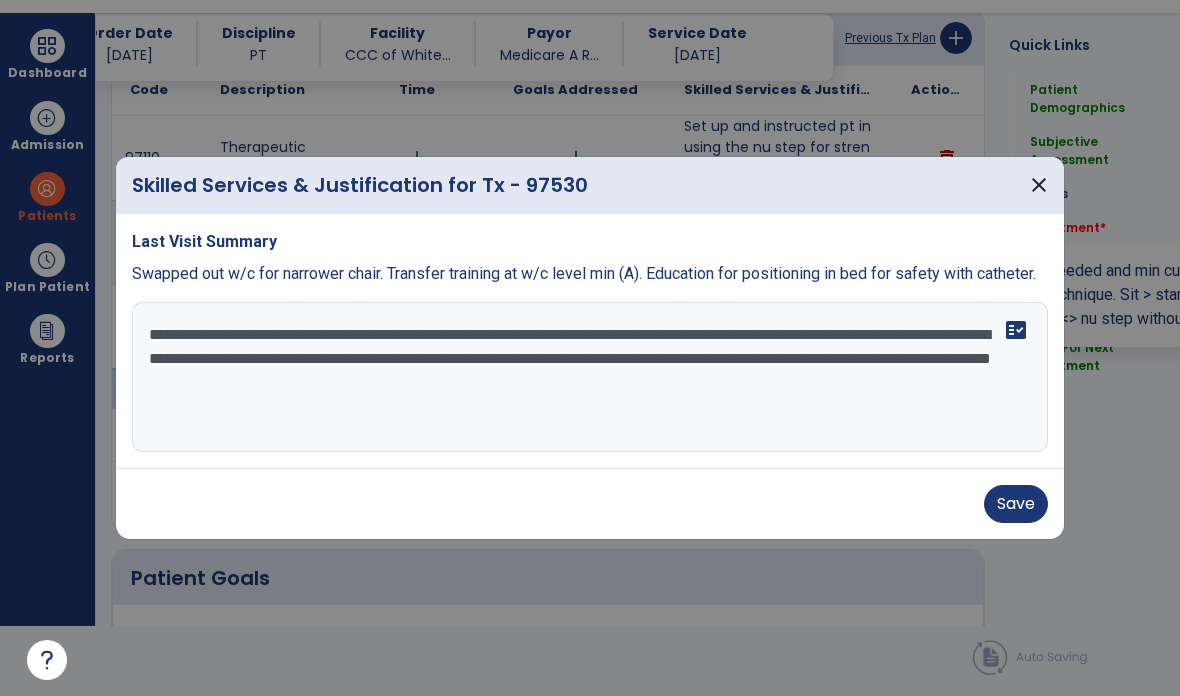 scroll, scrollTop: 0, scrollLeft: 0, axis: both 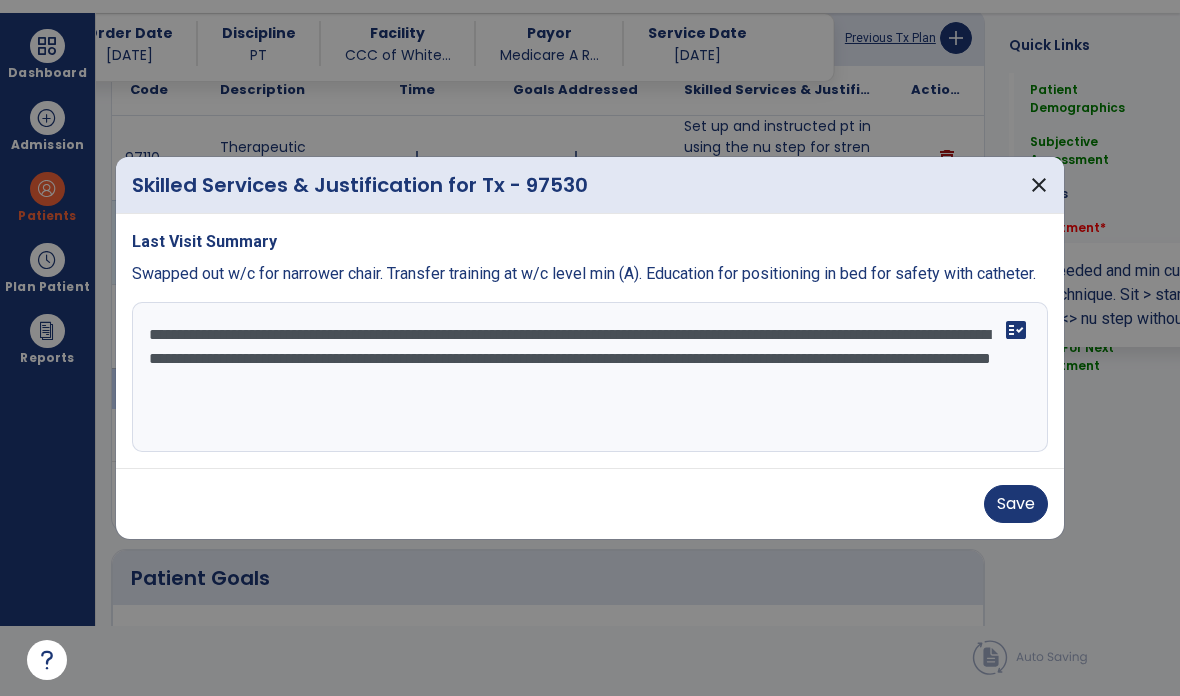 click on "**********" at bounding box center (590, 377) 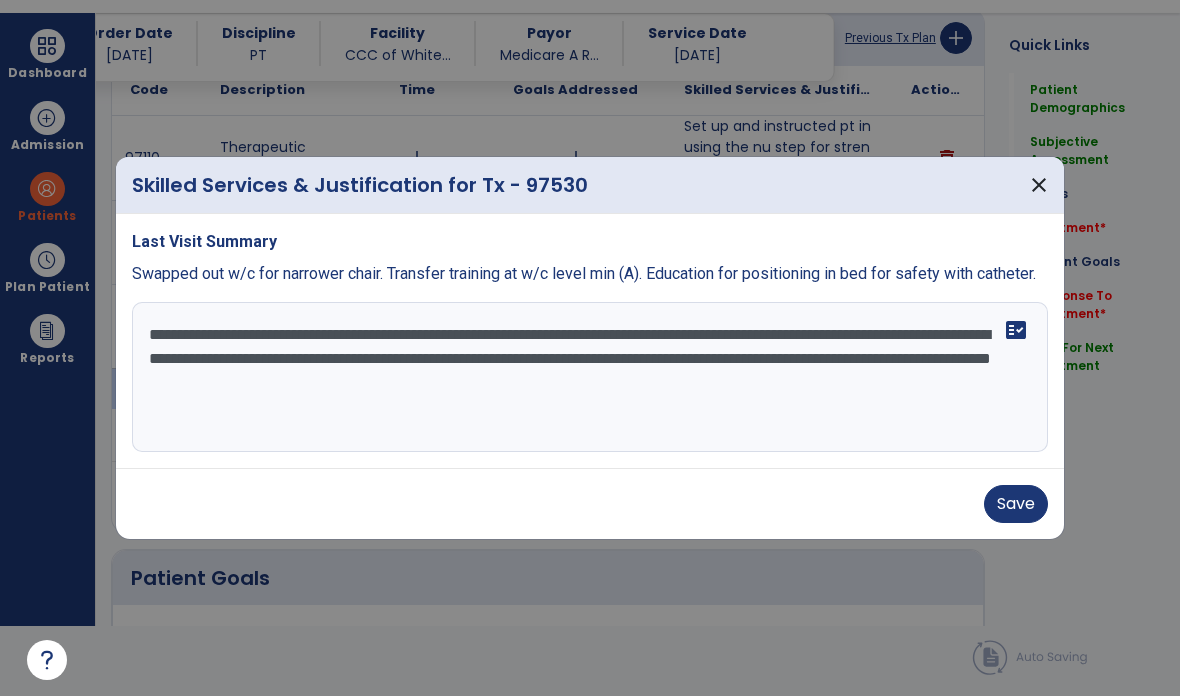 click on "**********" at bounding box center [590, 377] 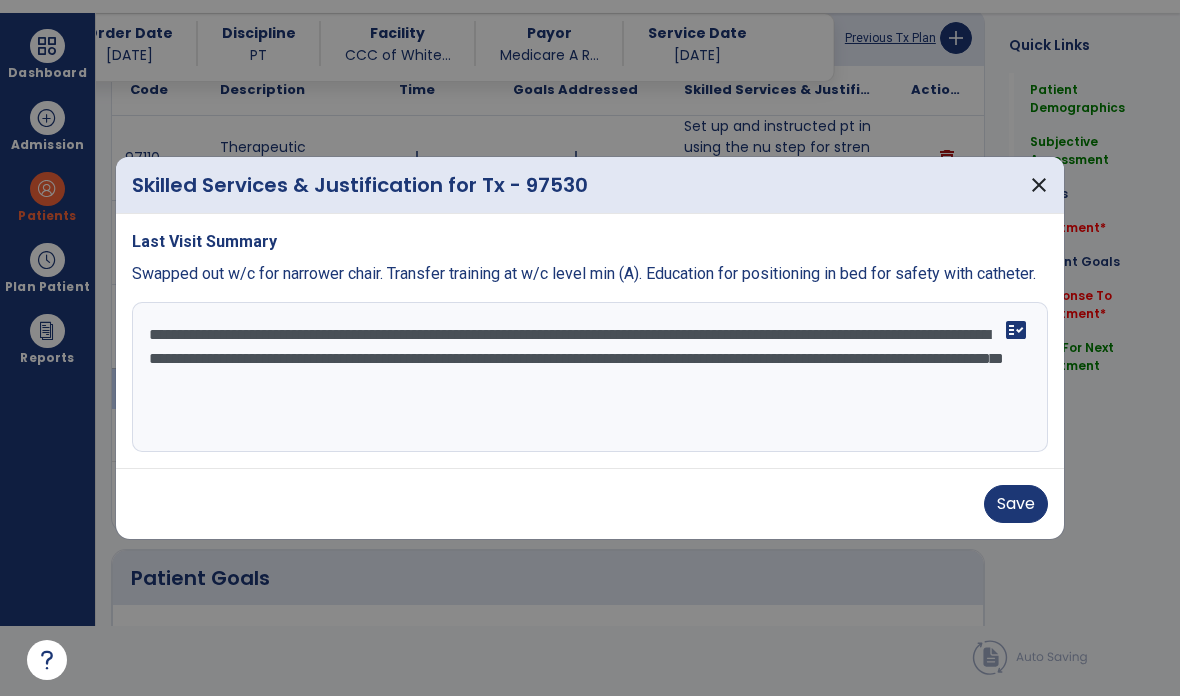 click on "**********" at bounding box center [590, 377] 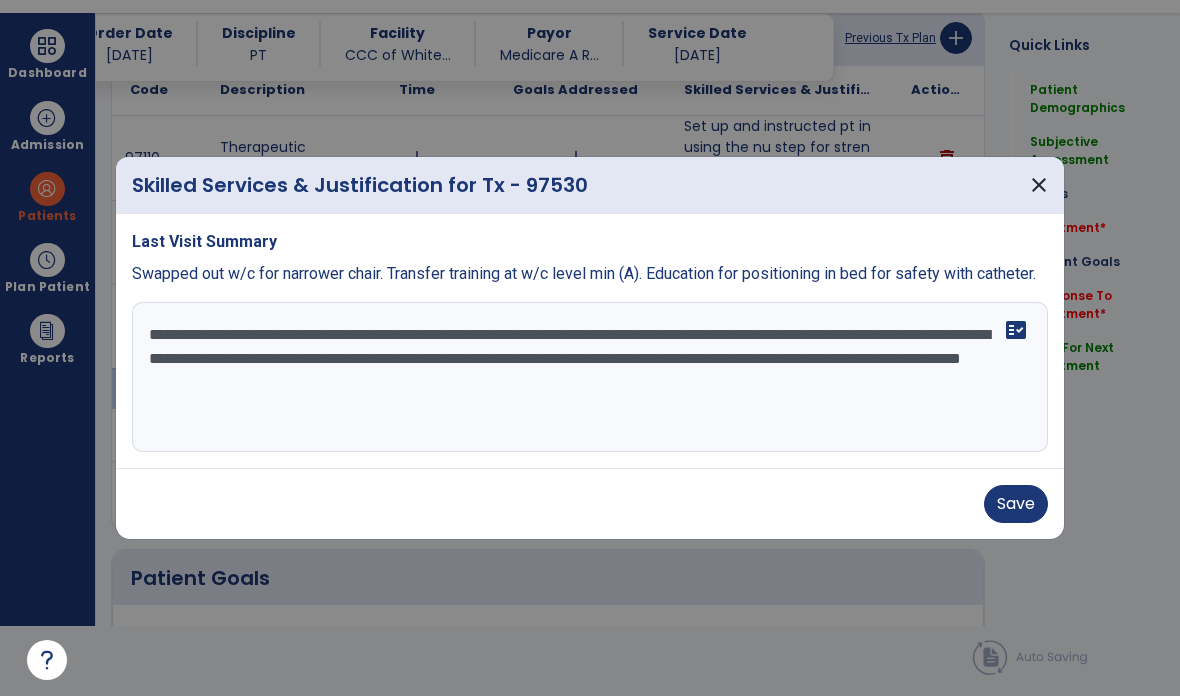 click on "**********" at bounding box center [590, 377] 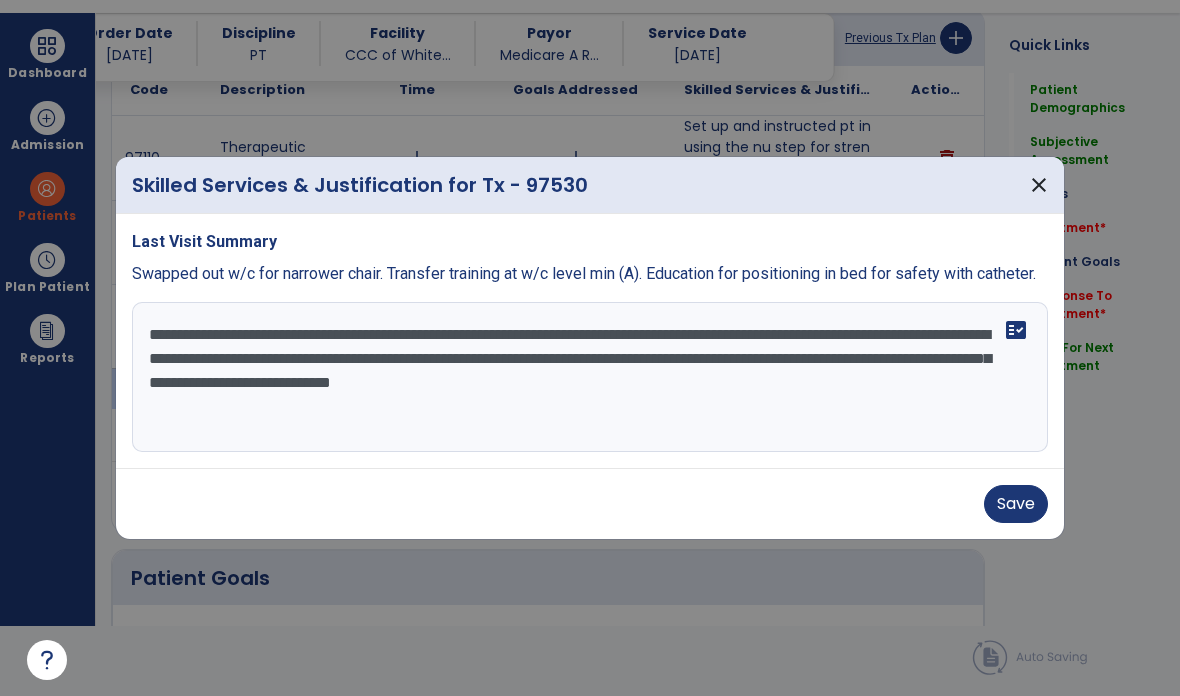 click on "**********" at bounding box center [590, 377] 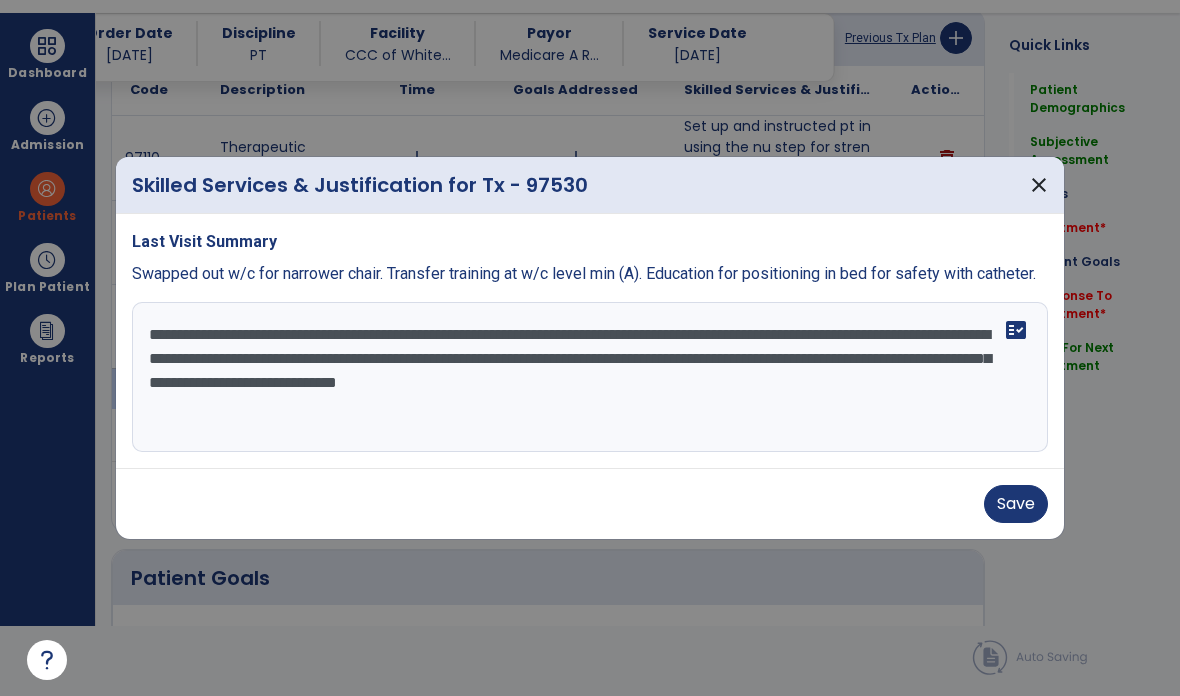 click on "**********" at bounding box center (590, 377) 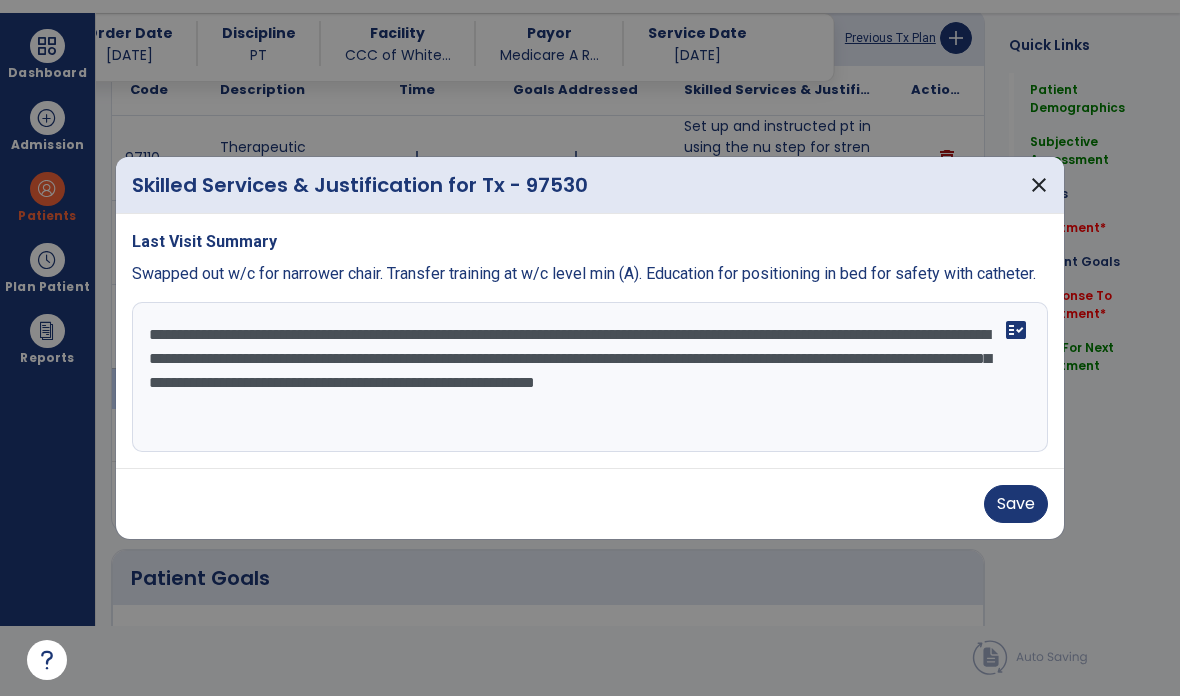 type on "**********" 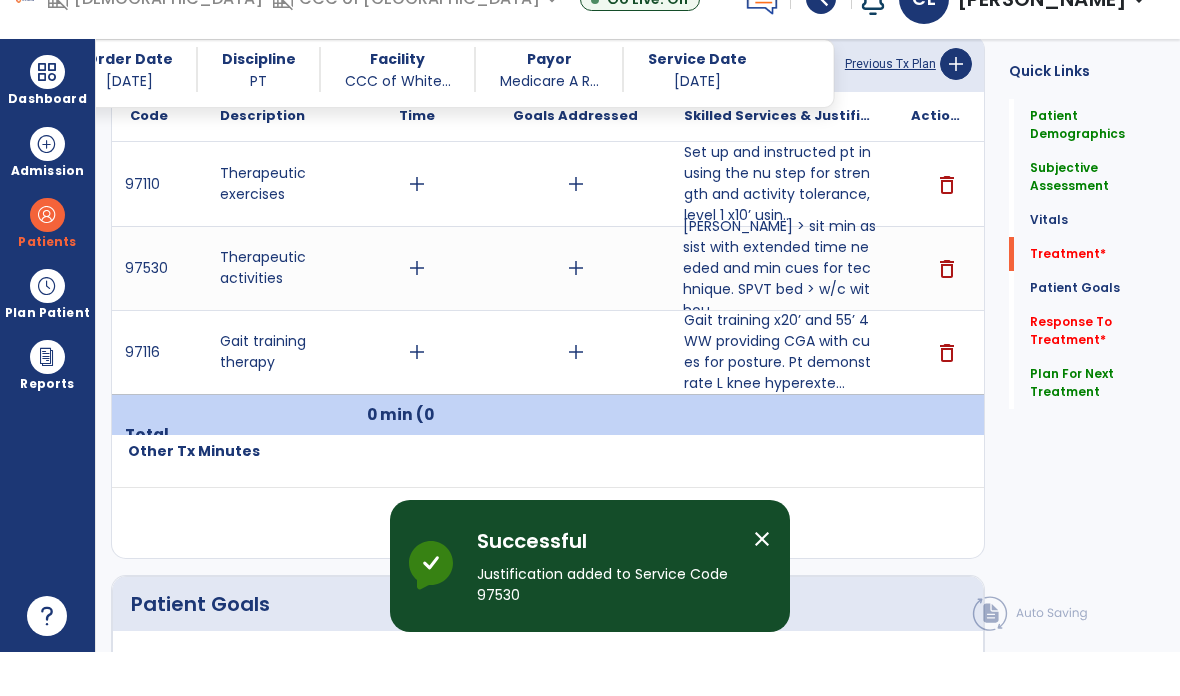 scroll, scrollTop: 70, scrollLeft: 0, axis: vertical 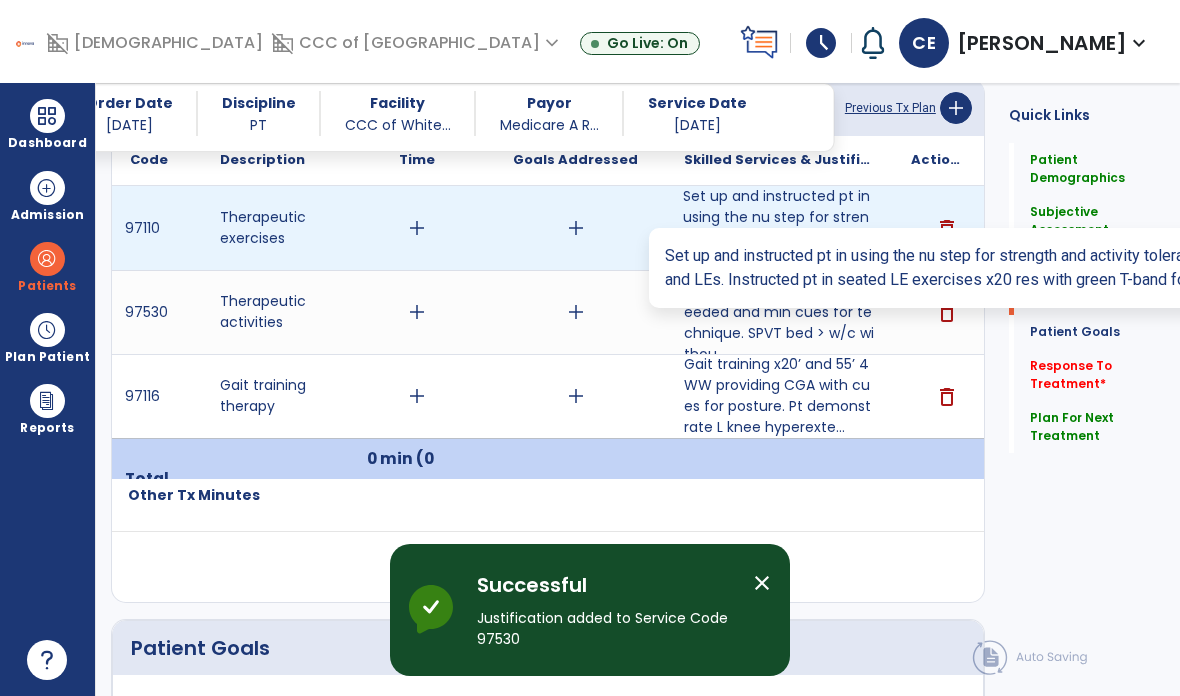 click on "Set up and instructed pt in using the nu step for strength and activity tolerance, level 1 x10’ usin..." at bounding box center [779, 228] 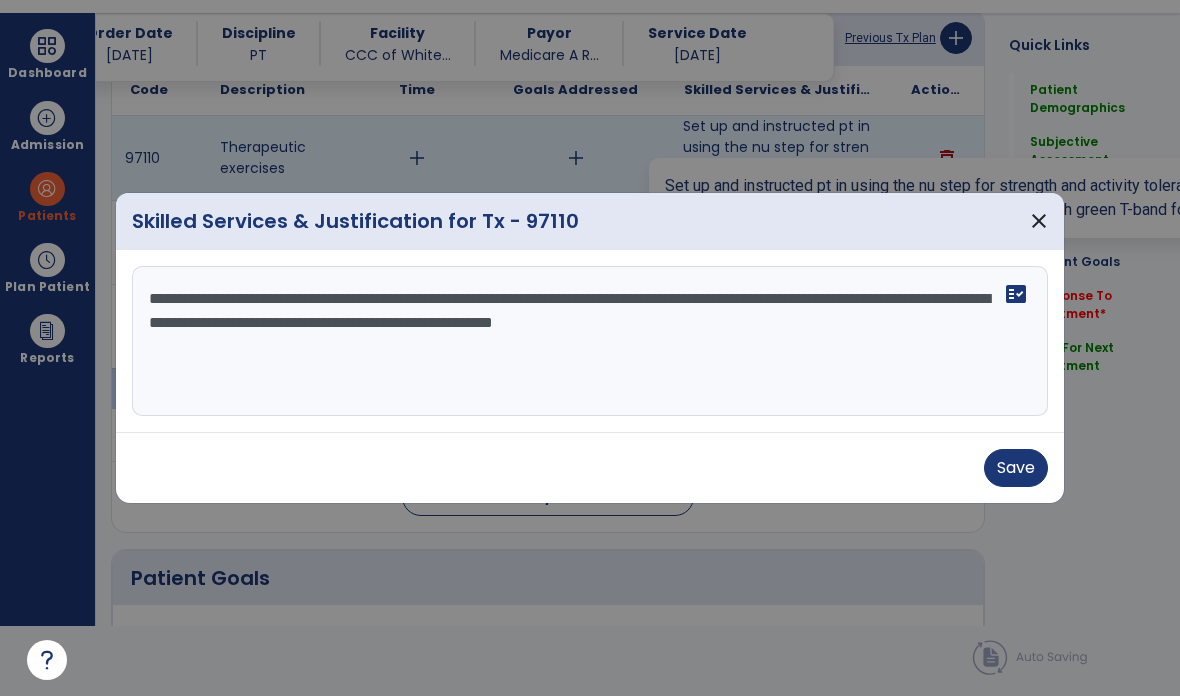 scroll, scrollTop: 0, scrollLeft: 0, axis: both 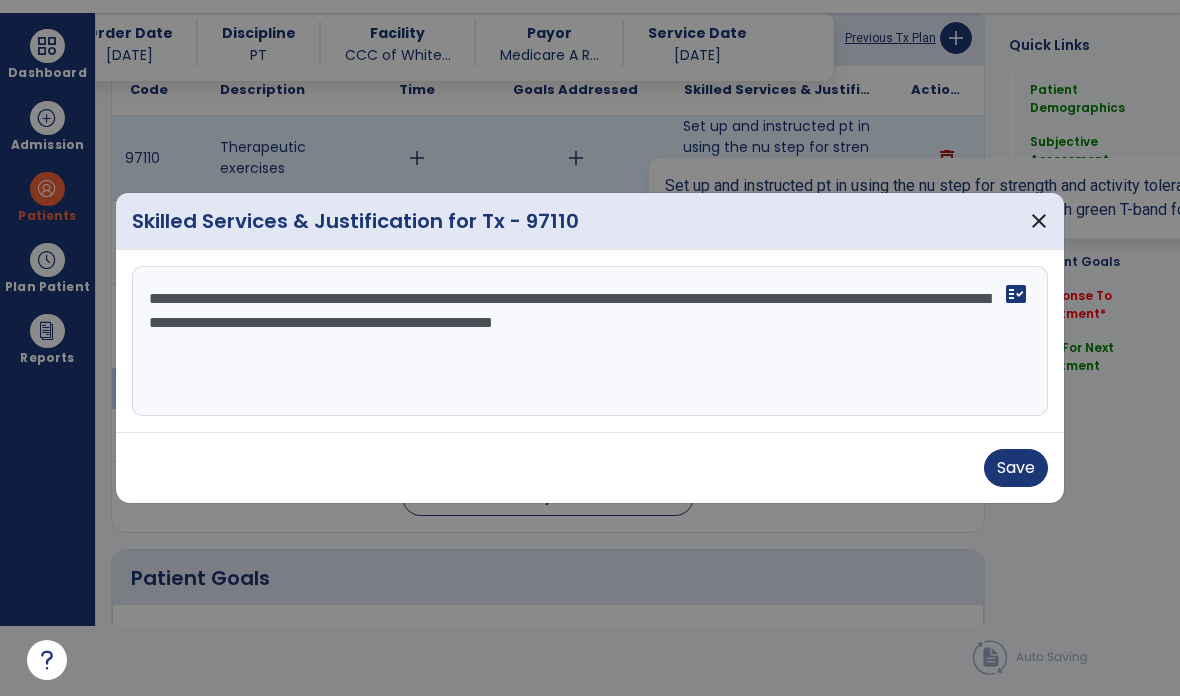 click on "**********" at bounding box center [590, 341] 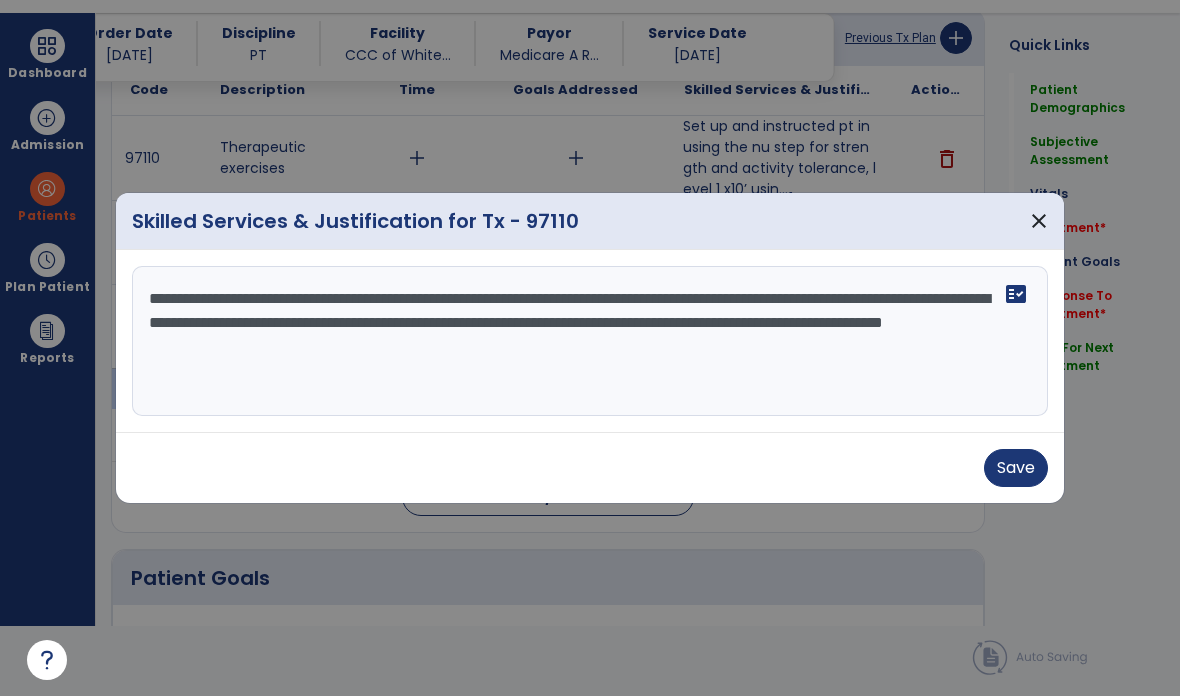 type on "**********" 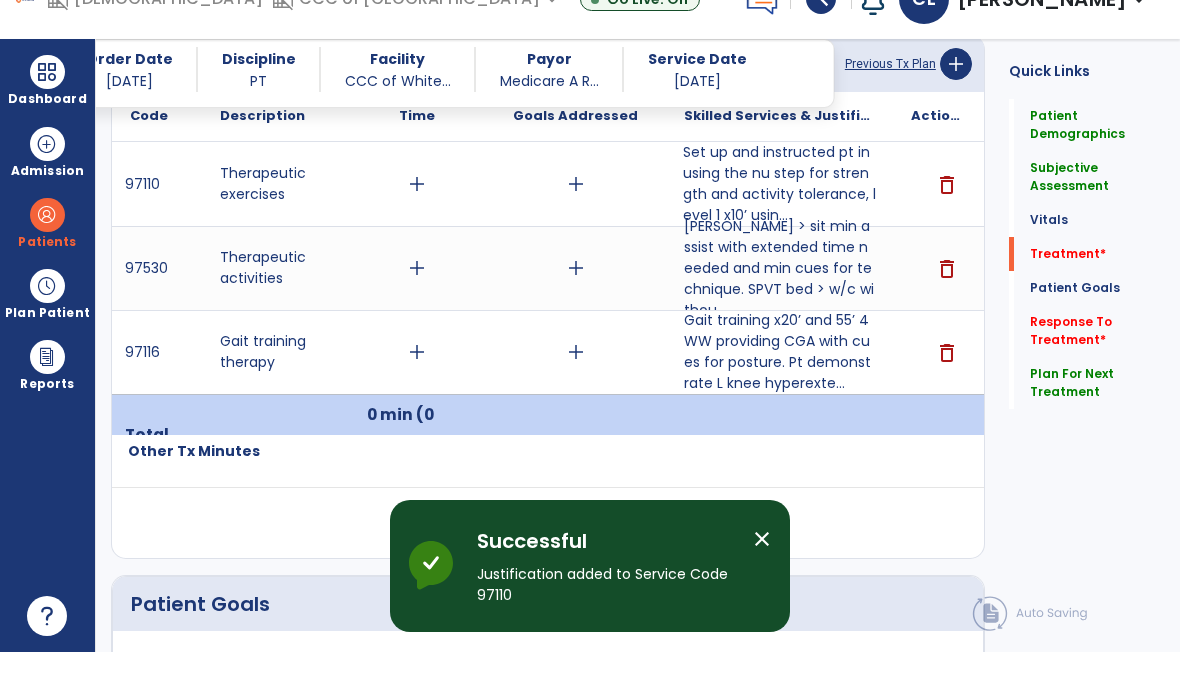 scroll, scrollTop: 70, scrollLeft: 0, axis: vertical 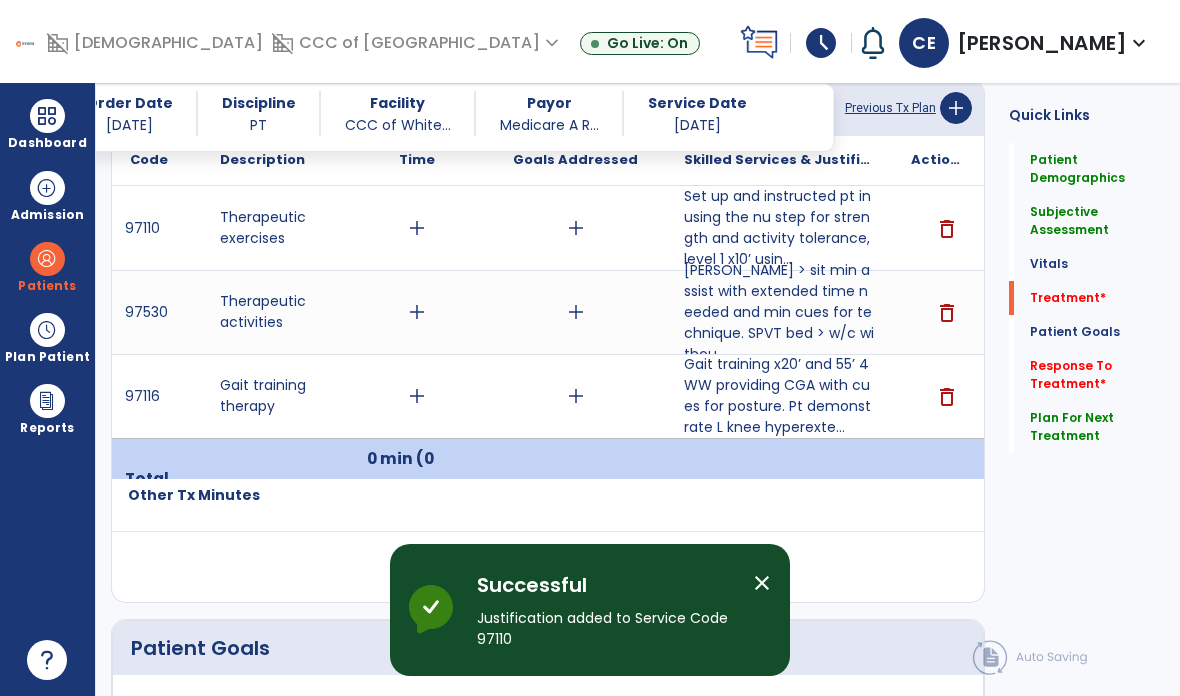 click on "add" at bounding box center [417, 228] 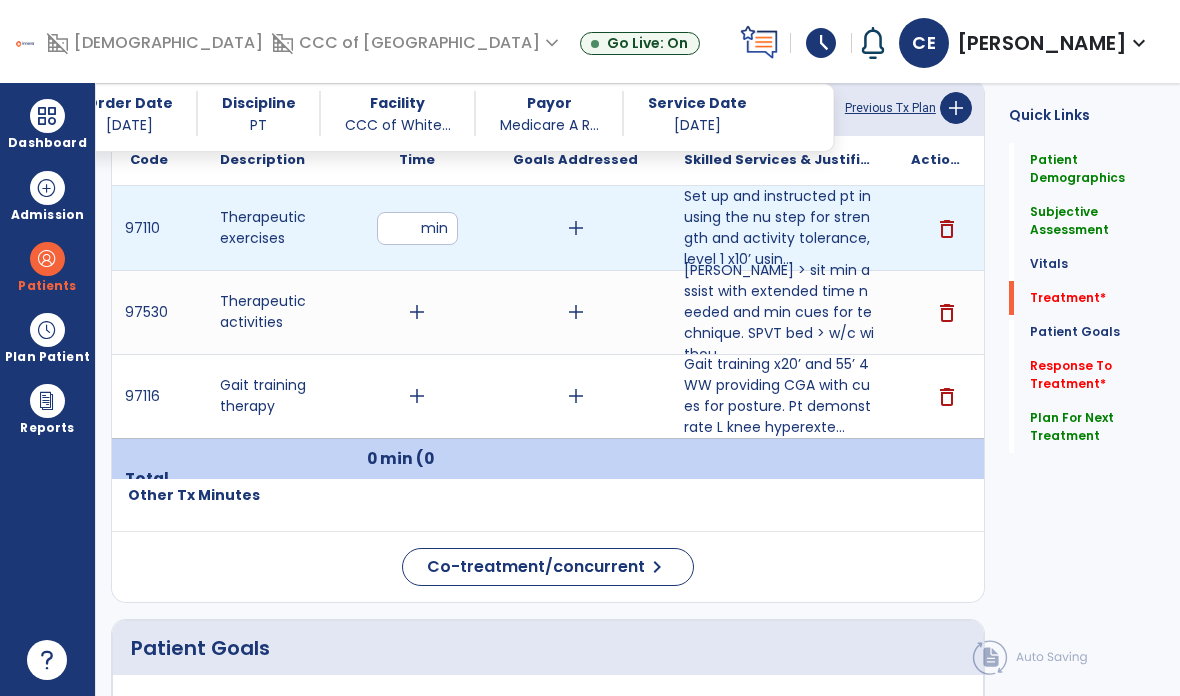 type on "**" 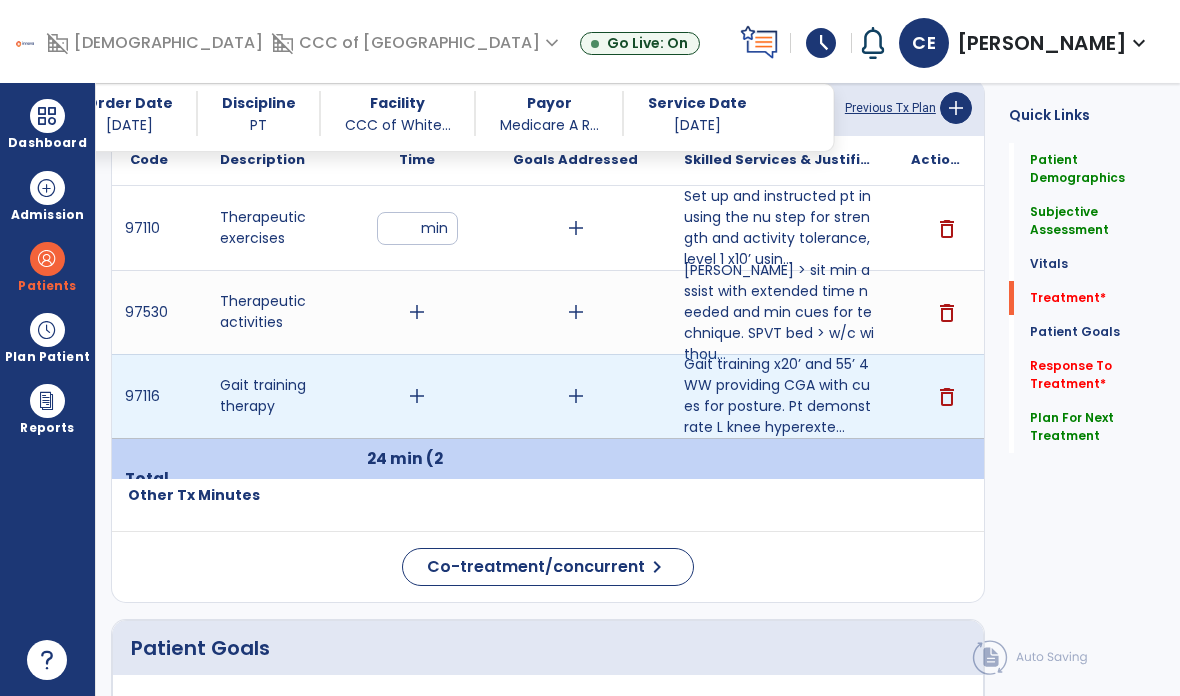 click on "add" at bounding box center [417, 396] 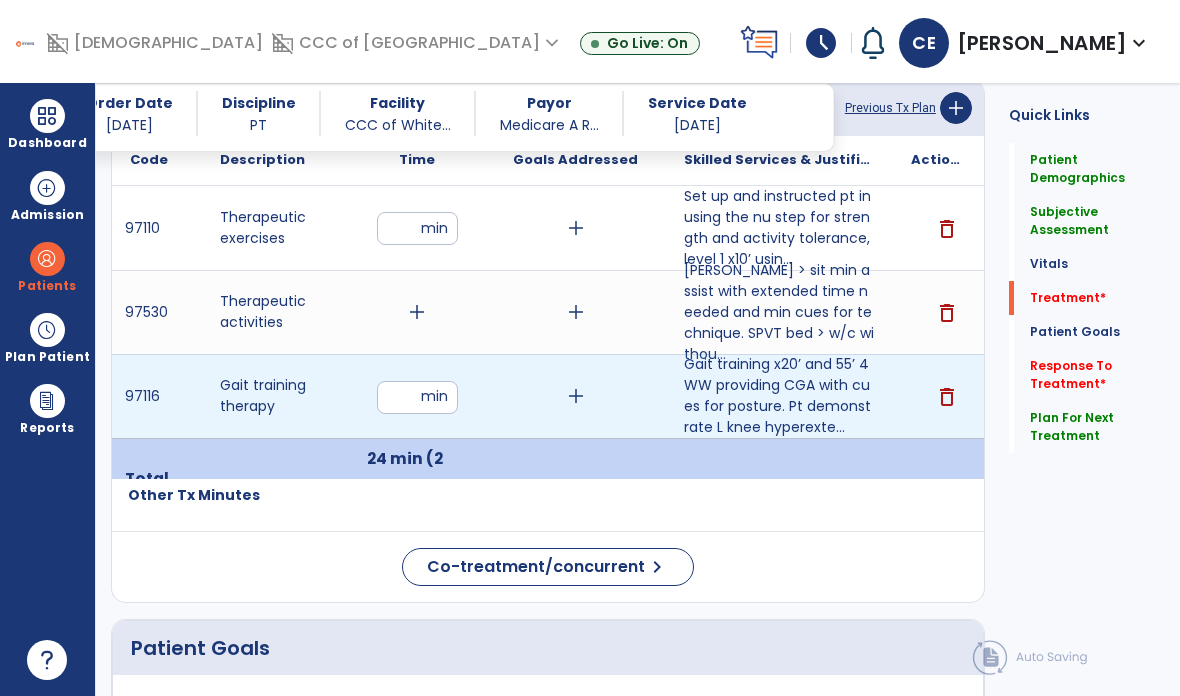 type on "**" 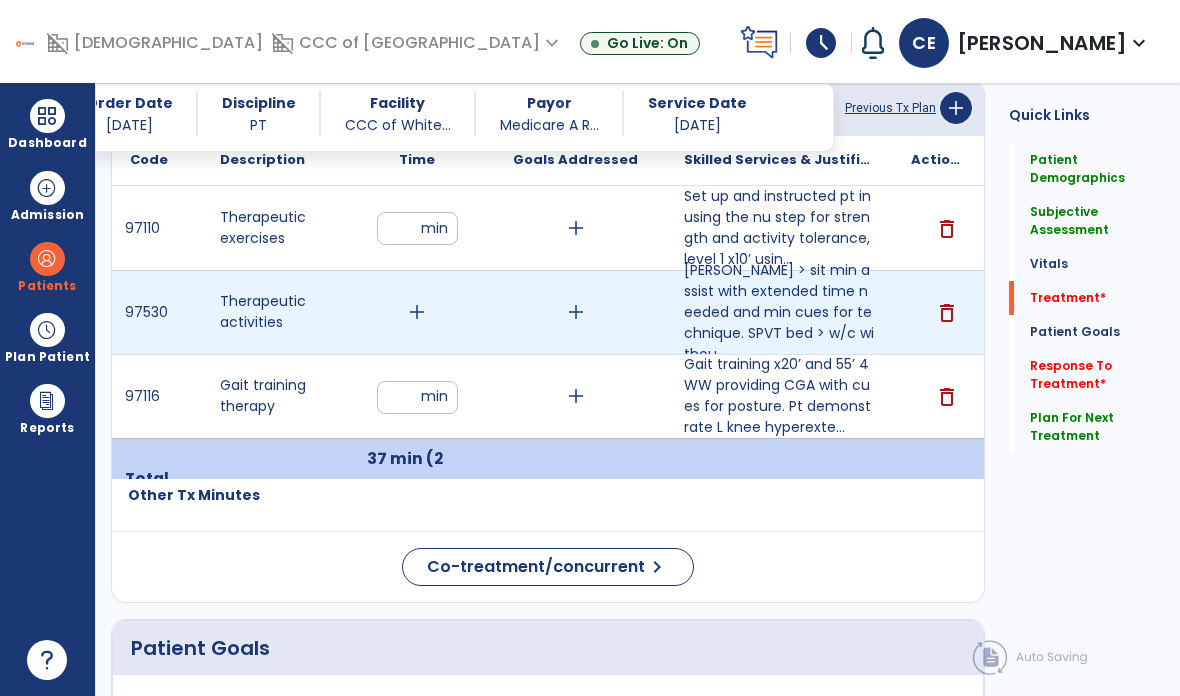 click on "add" at bounding box center (417, 312) 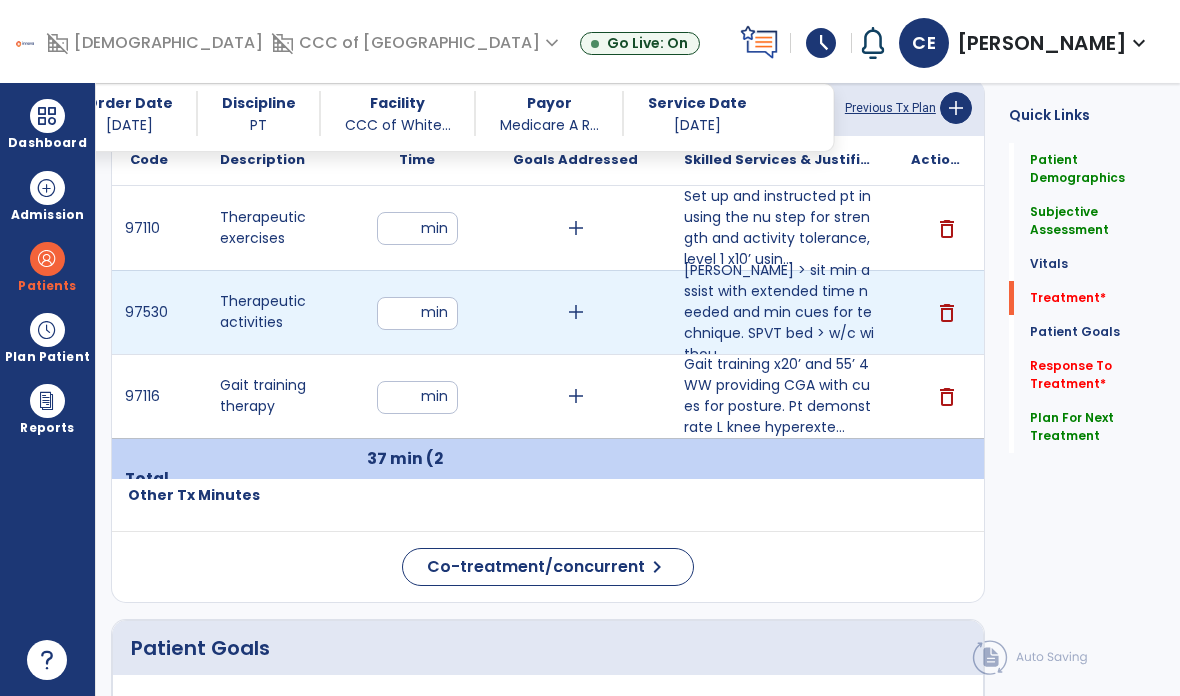 type on "**" 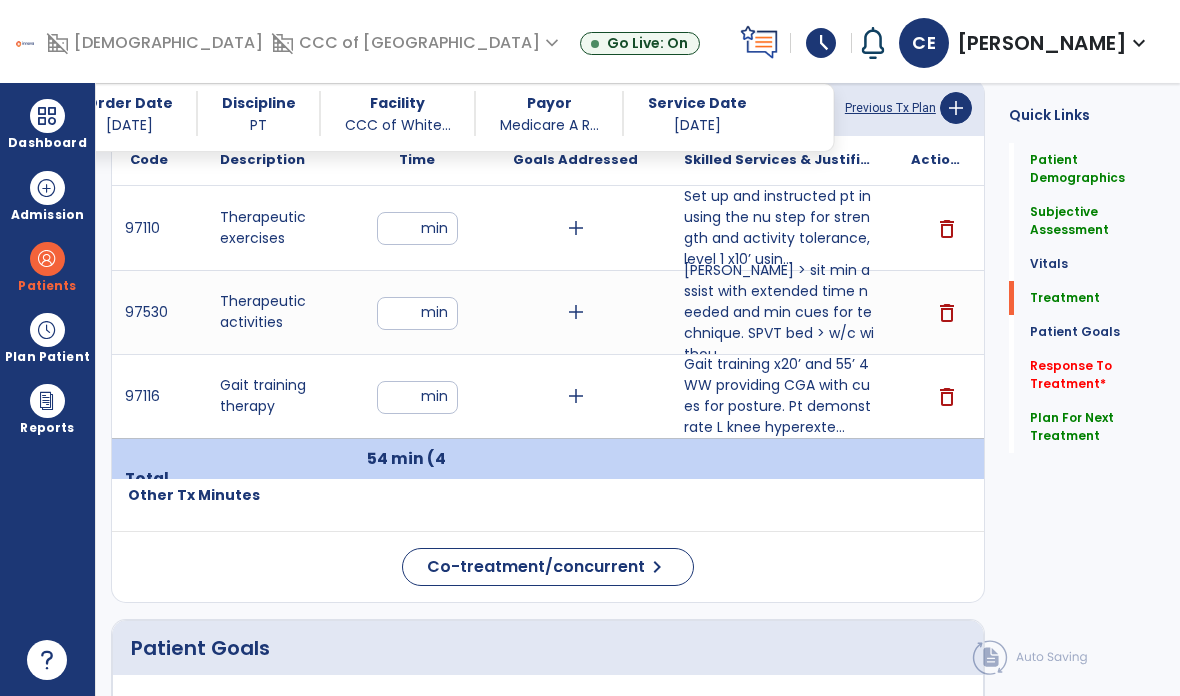 click on "**" at bounding box center [417, 228] 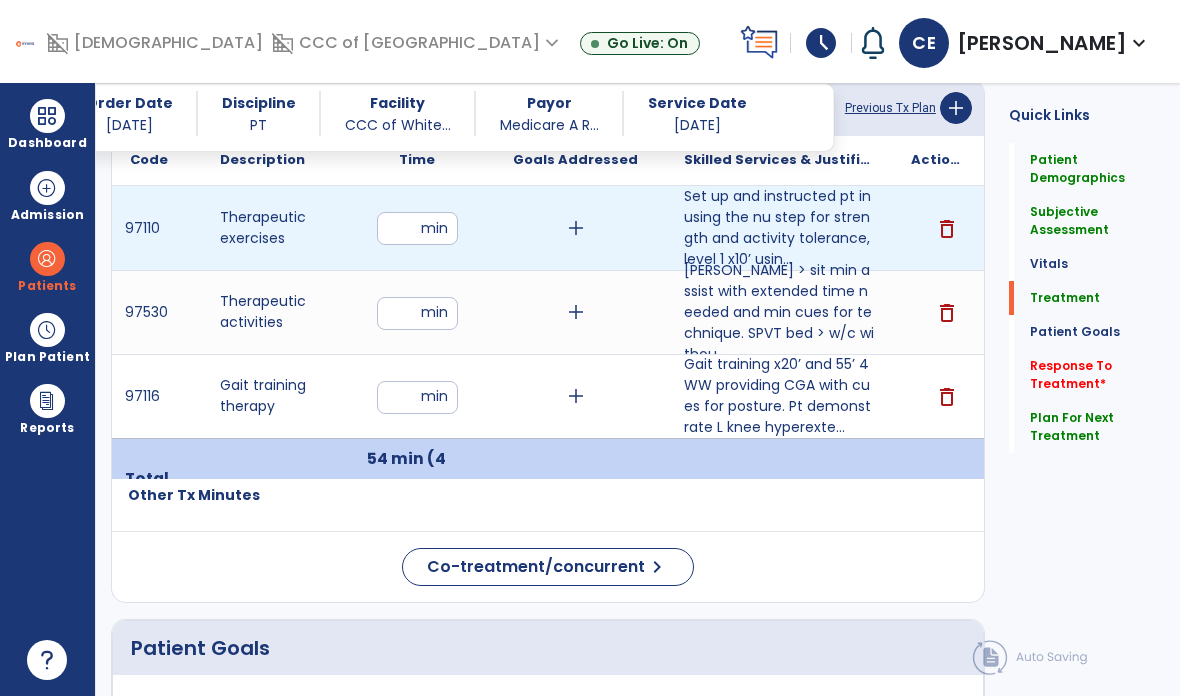 type on "**" 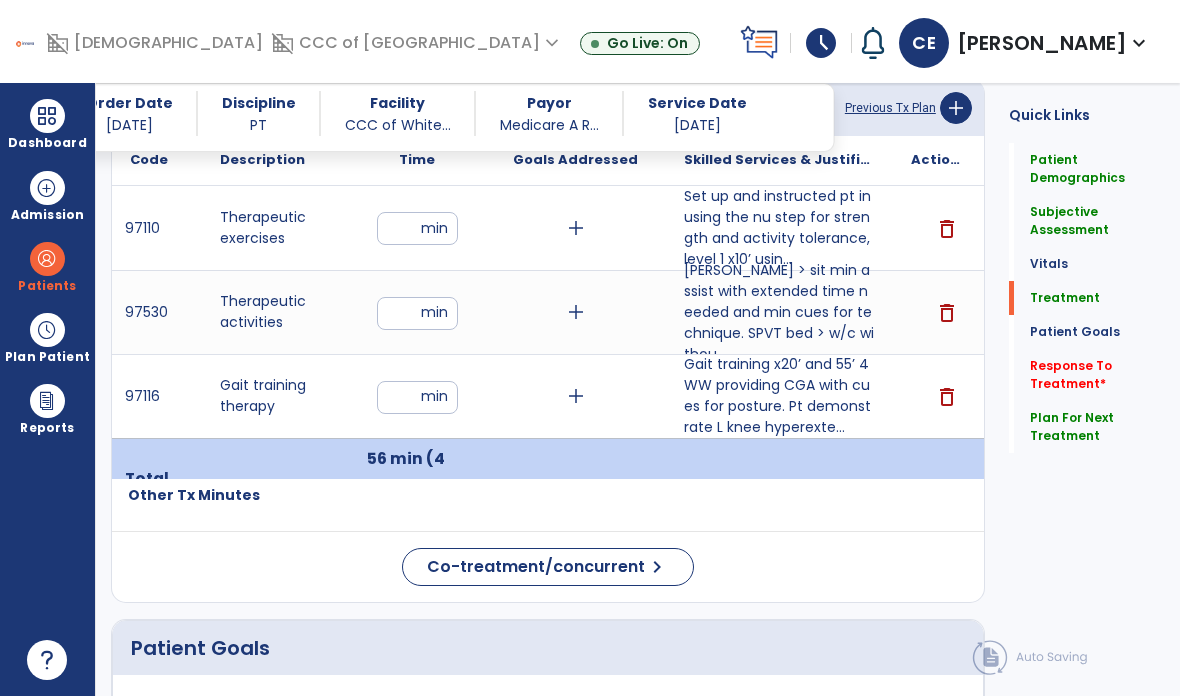 click on "**" at bounding box center (417, 313) 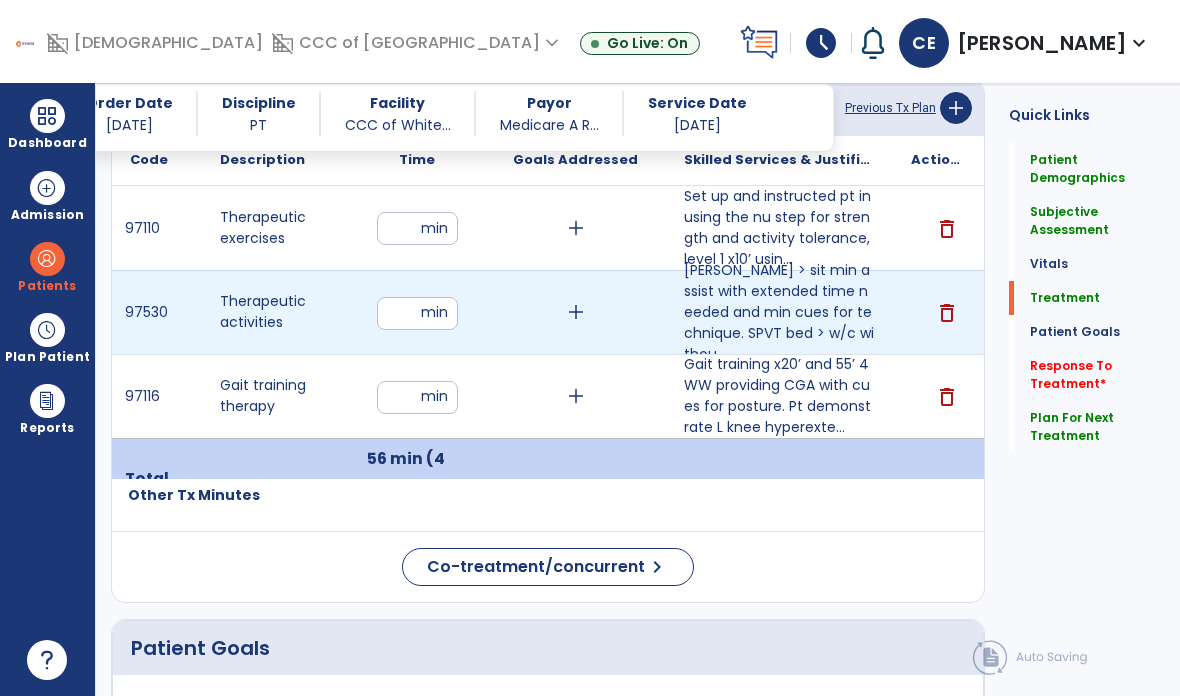 type on "**" 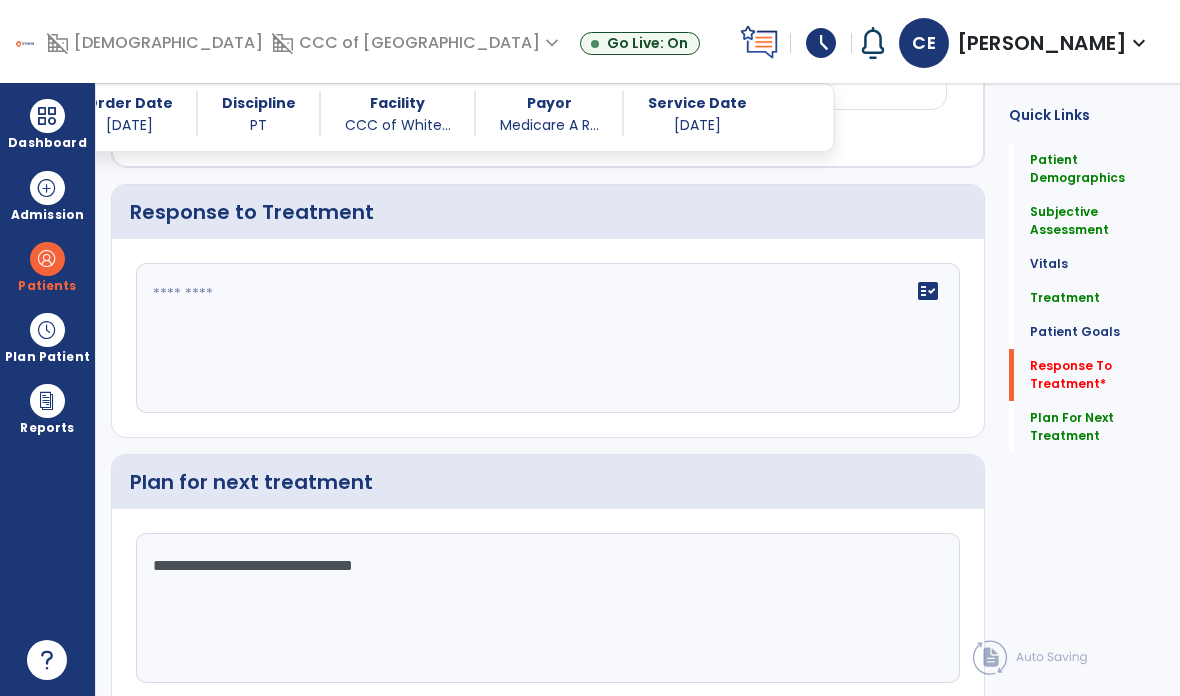 scroll, scrollTop: 2336, scrollLeft: 0, axis: vertical 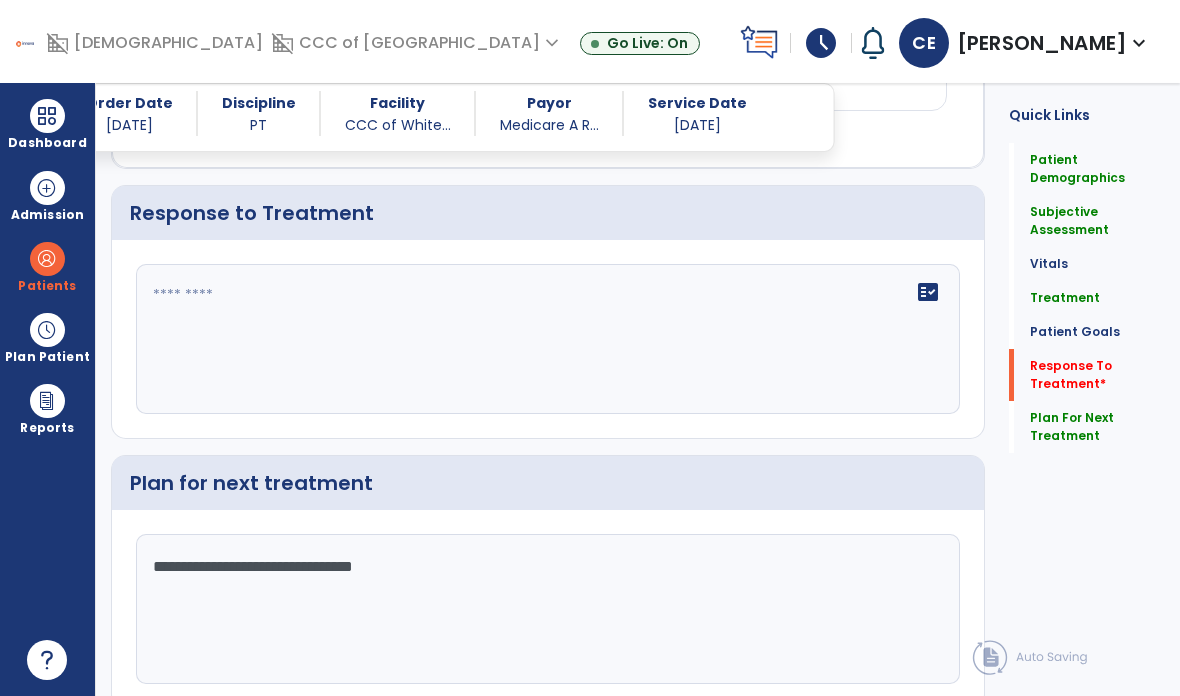 click on "fact_check" 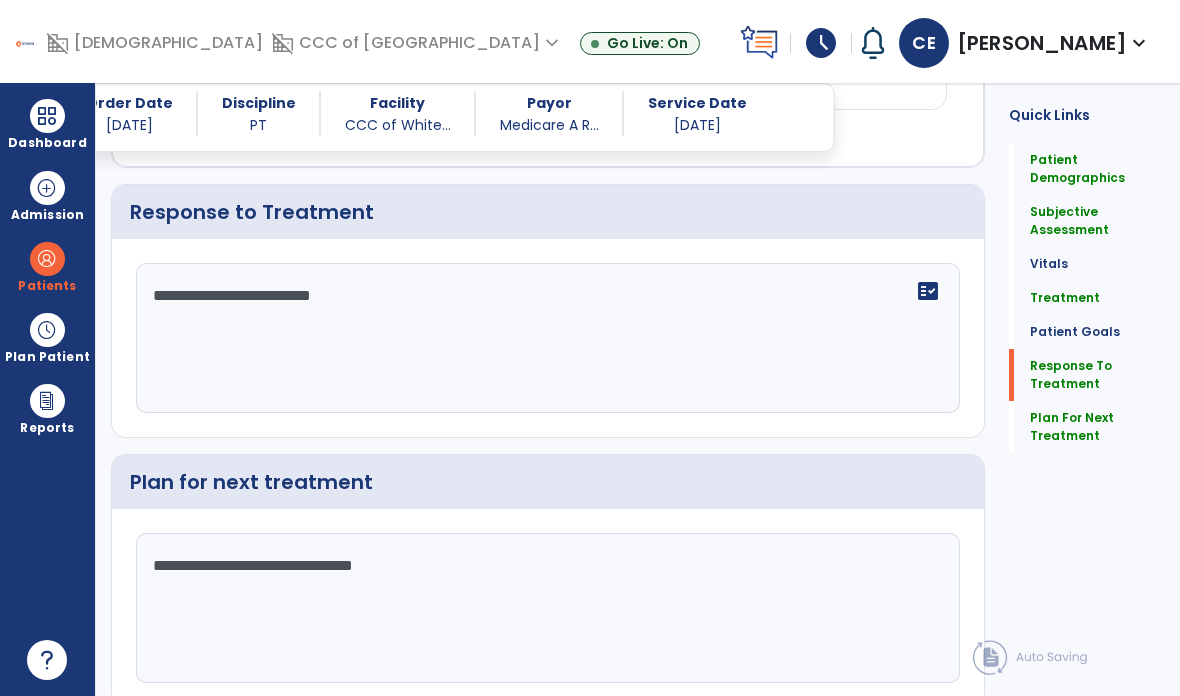 scroll, scrollTop: 2336, scrollLeft: 0, axis: vertical 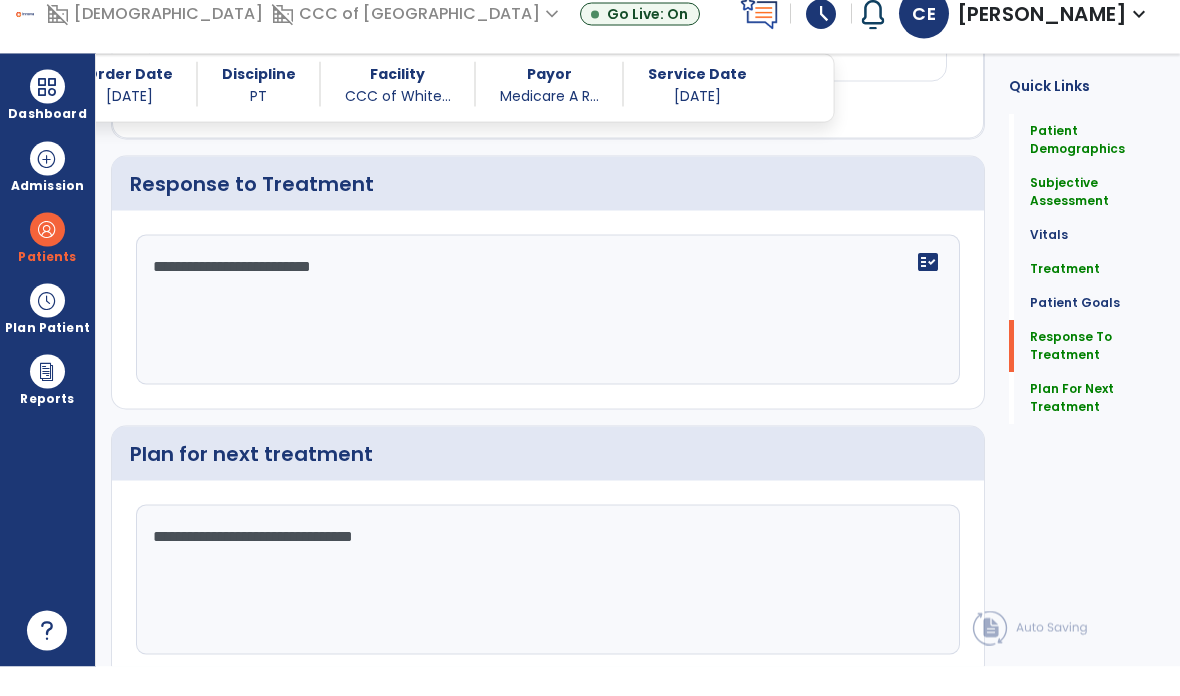 type on "**********" 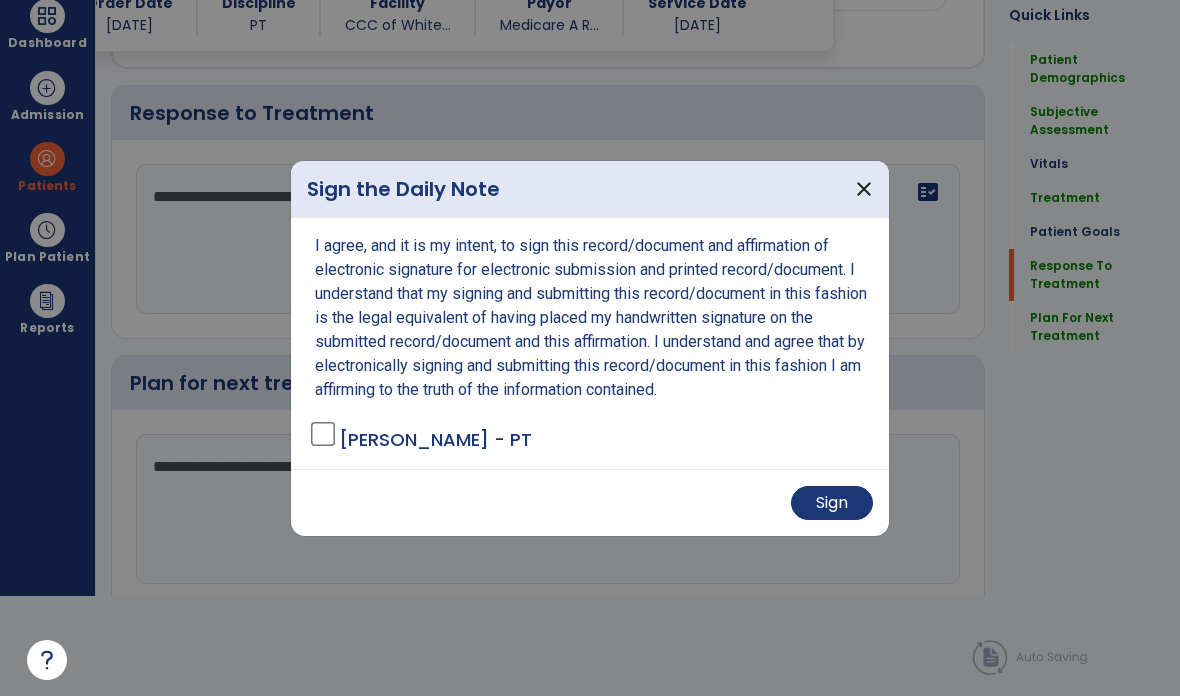 click on "Sign" at bounding box center (832, 503) 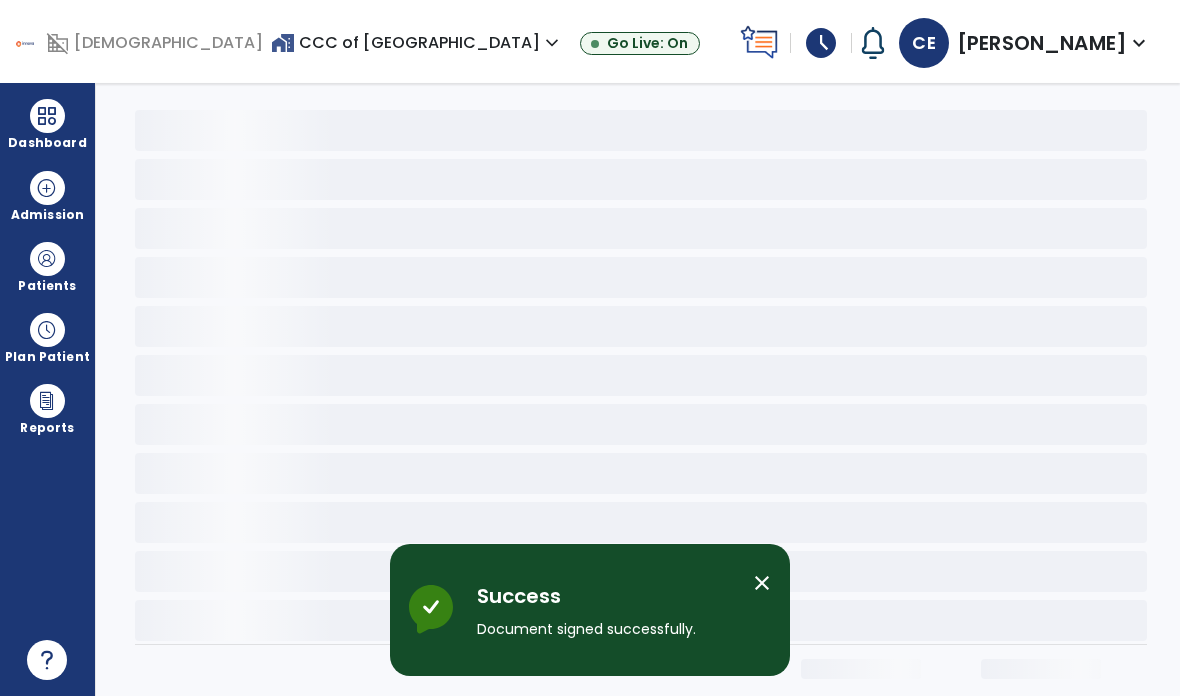scroll, scrollTop: 70, scrollLeft: 0, axis: vertical 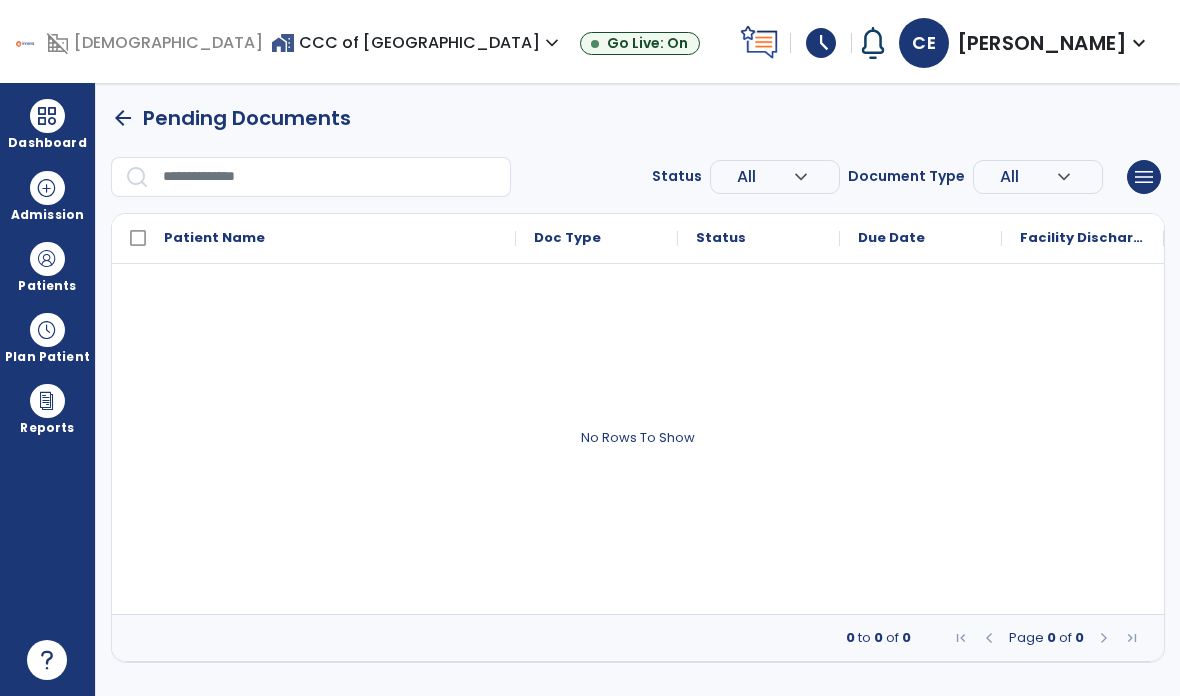 click at bounding box center [47, 116] 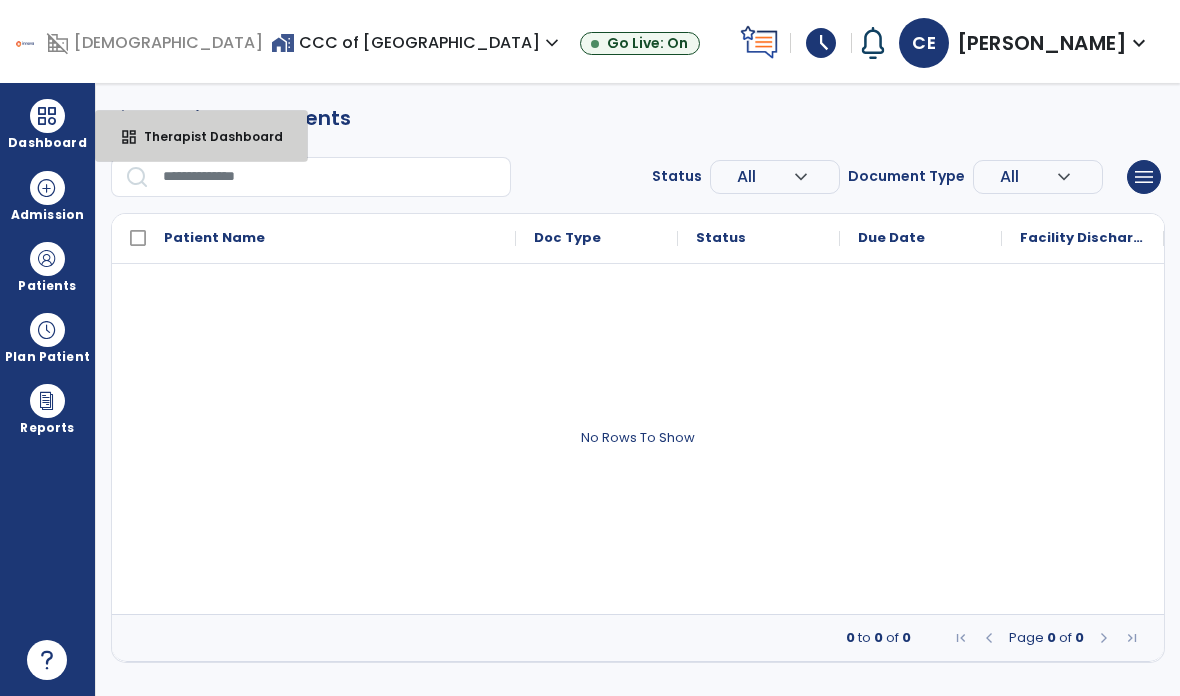 click on "Therapist Dashboard" at bounding box center (205, 136) 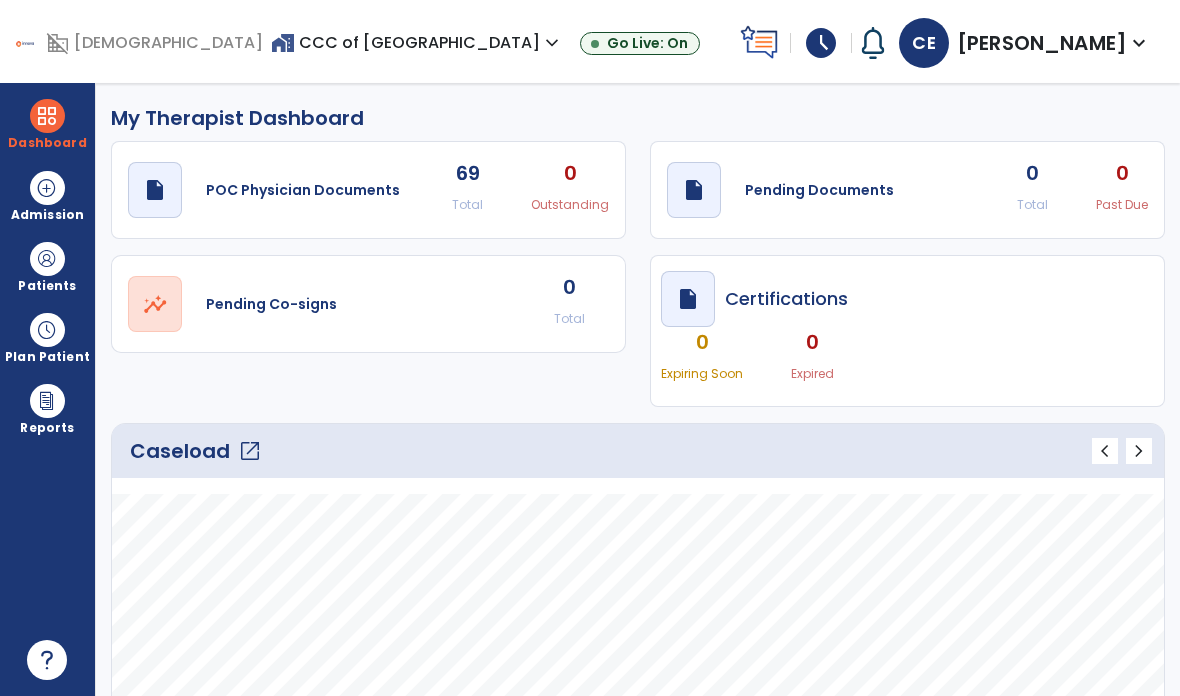 scroll, scrollTop: 0, scrollLeft: 0, axis: both 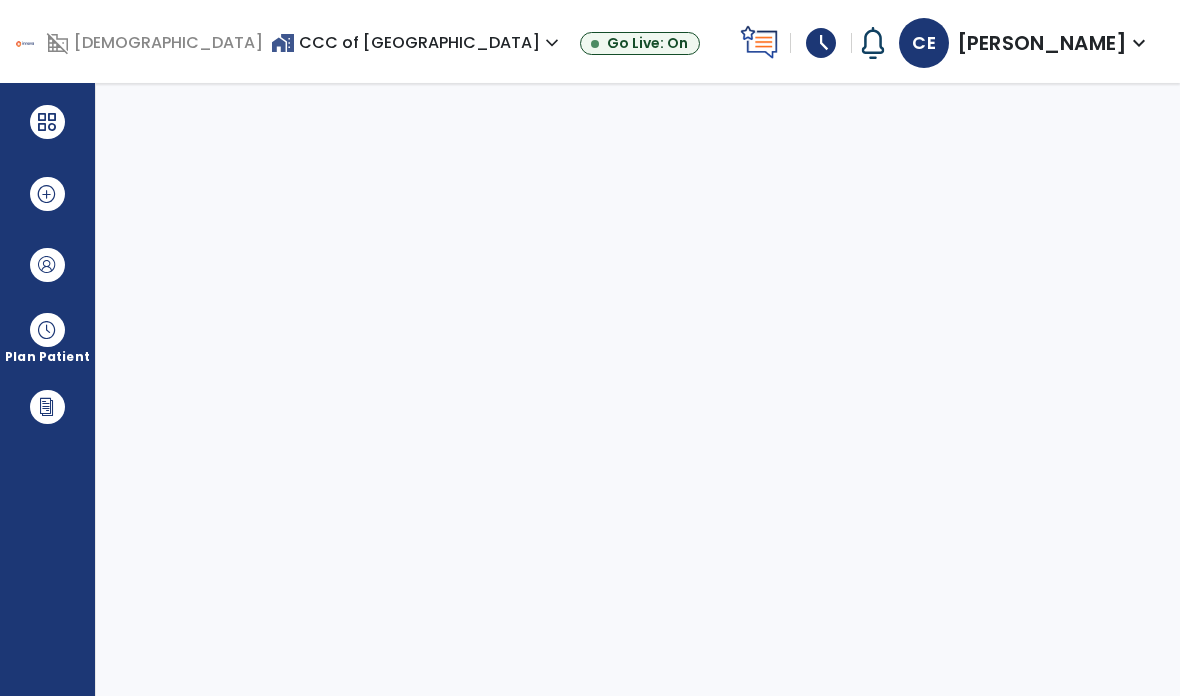 select on "****" 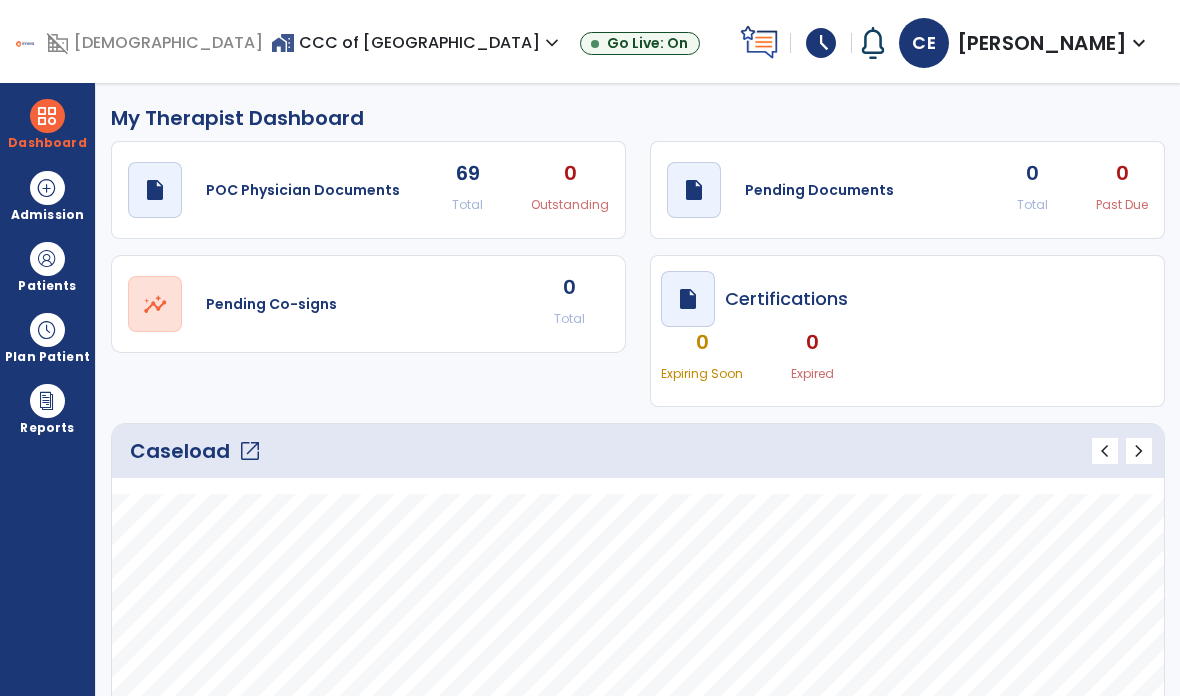 type on "*****" 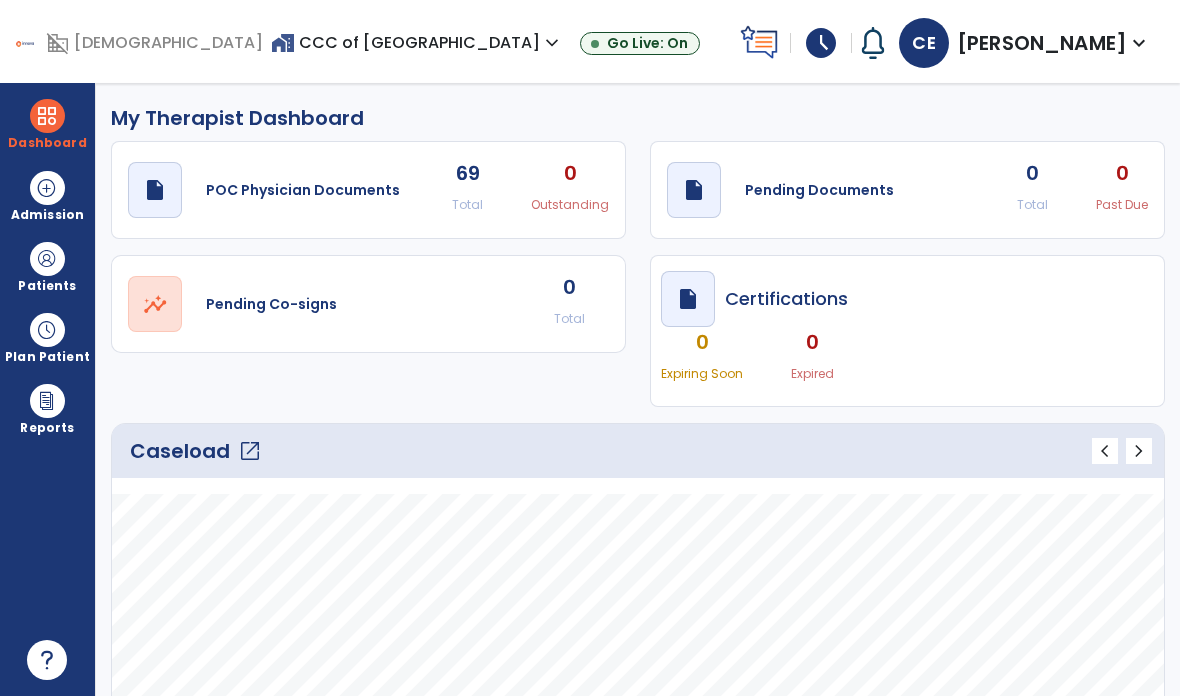 scroll, scrollTop: 0, scrollLeft: 0, axis: both 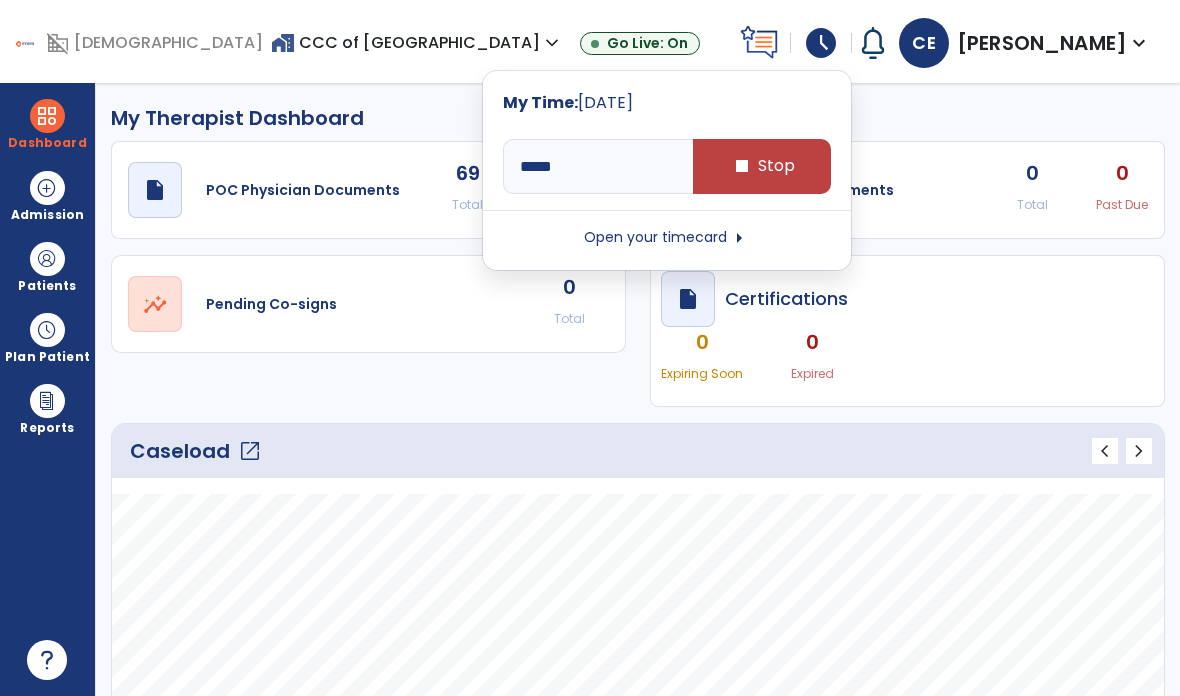 click on "Open your timecard  arrow_right" at bounding box center [667, 238] 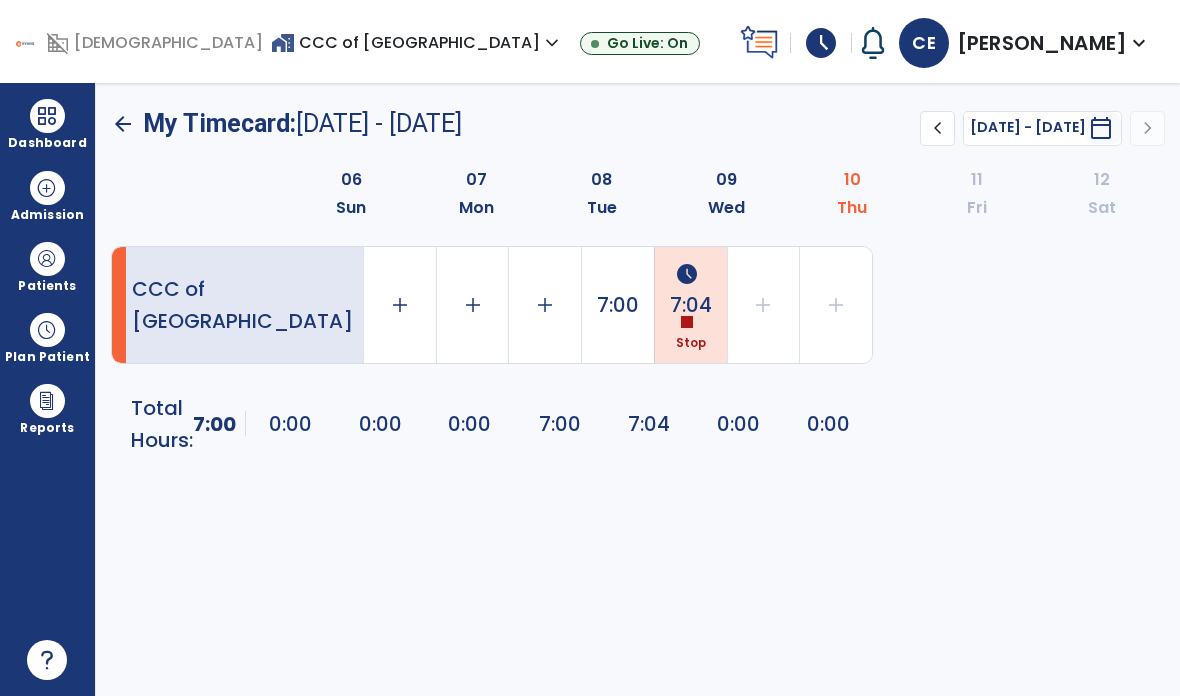 click on "schedule" 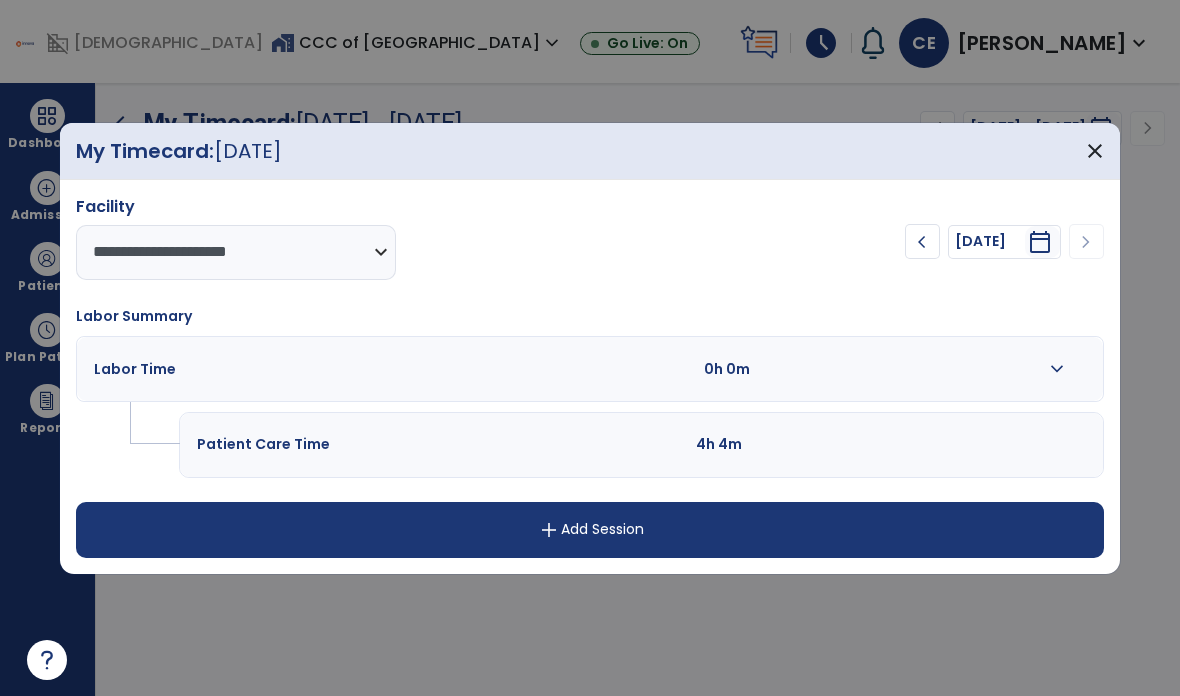 click on "add  Add Session" at bounding box center [590, 530] 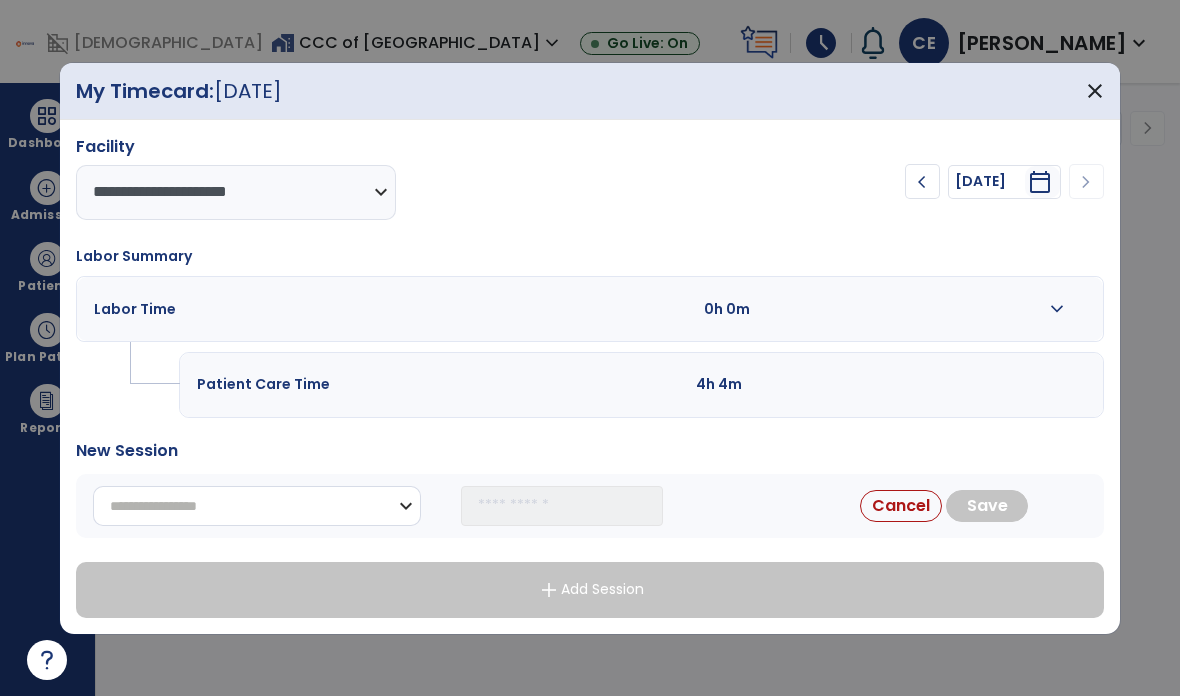 click on "**********" at bounding box center [257, 506] 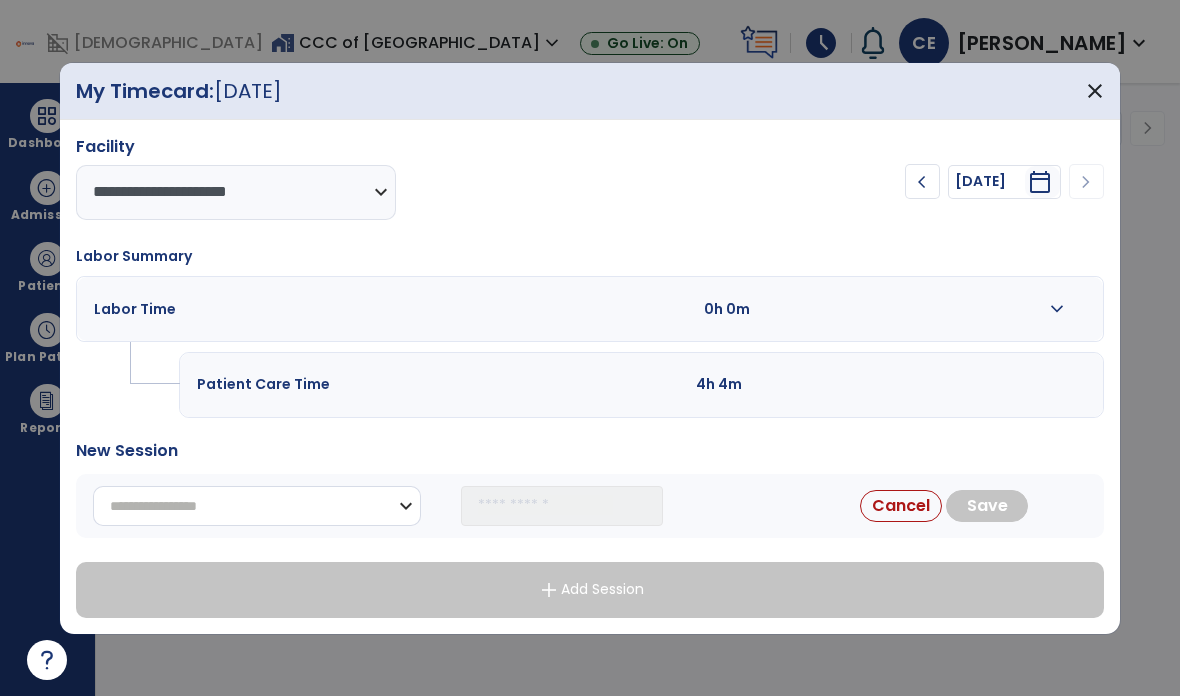 select on "**********" 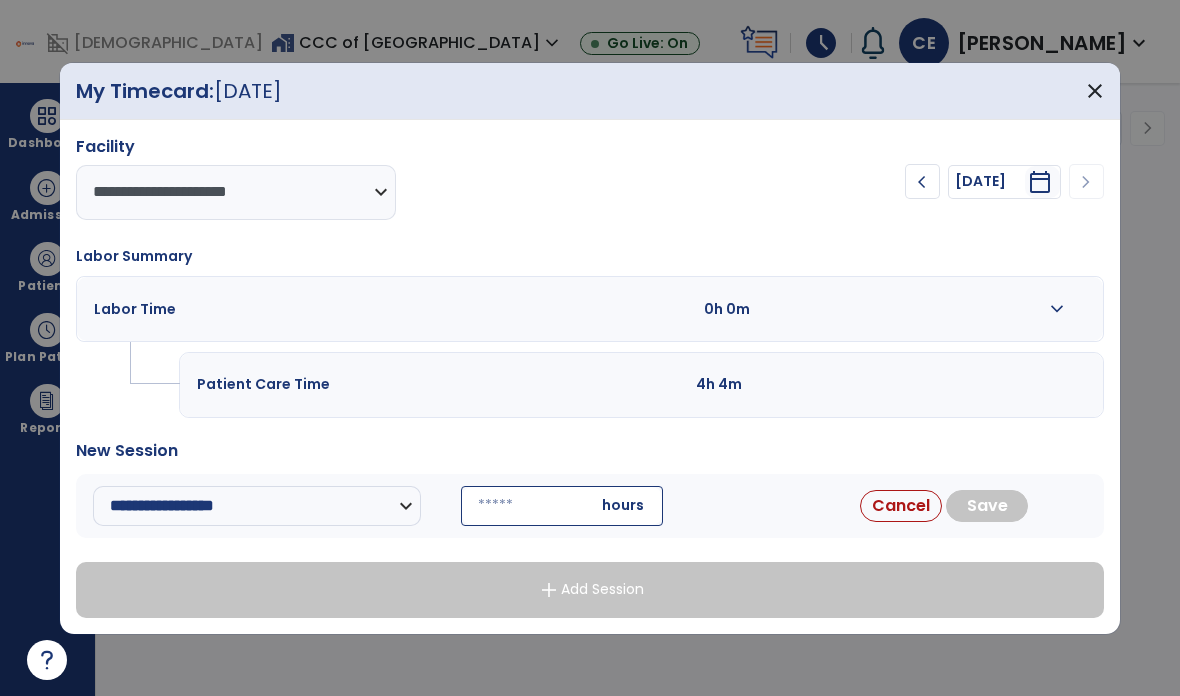 click at bounding box center (562, 506) 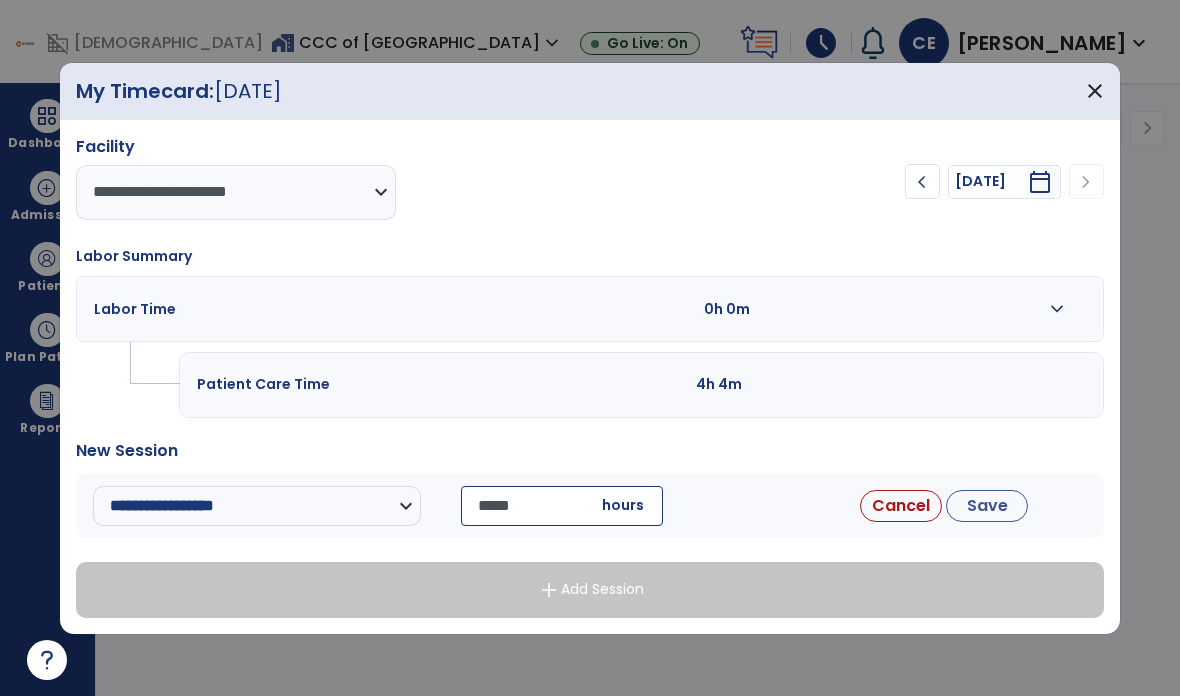 click on "**********" at bounding box center [590, 506] 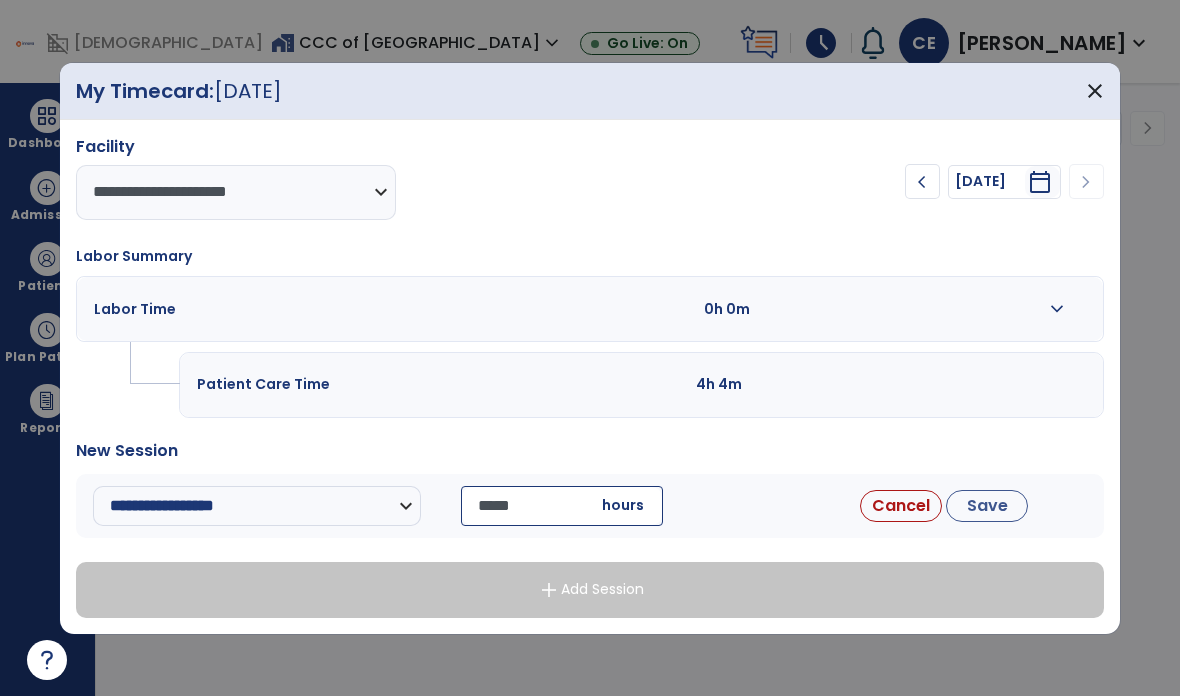 click on "*****" at bounding box center [562, 506] 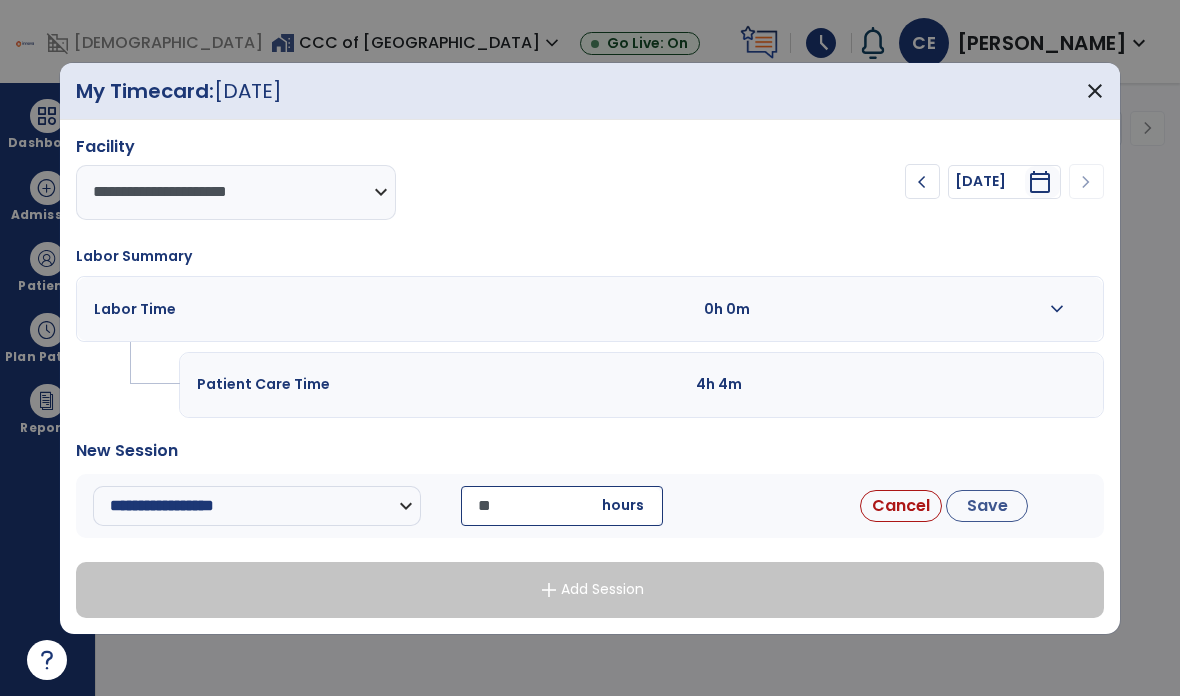 type on "*" 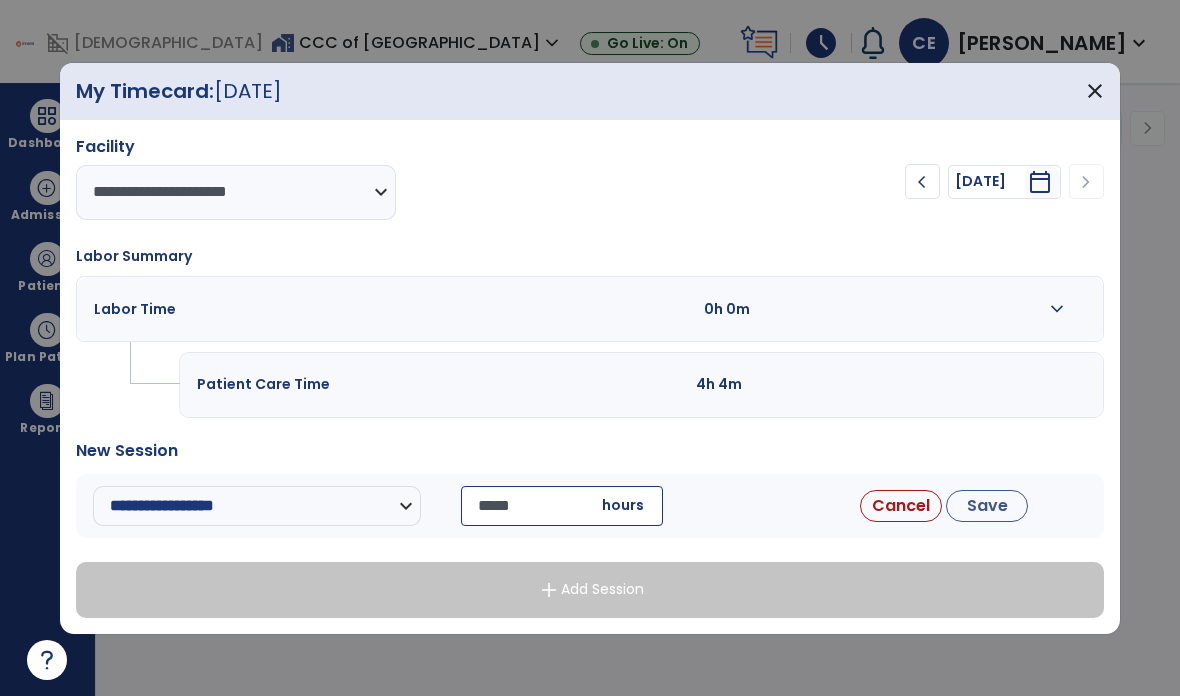 type on "*****" 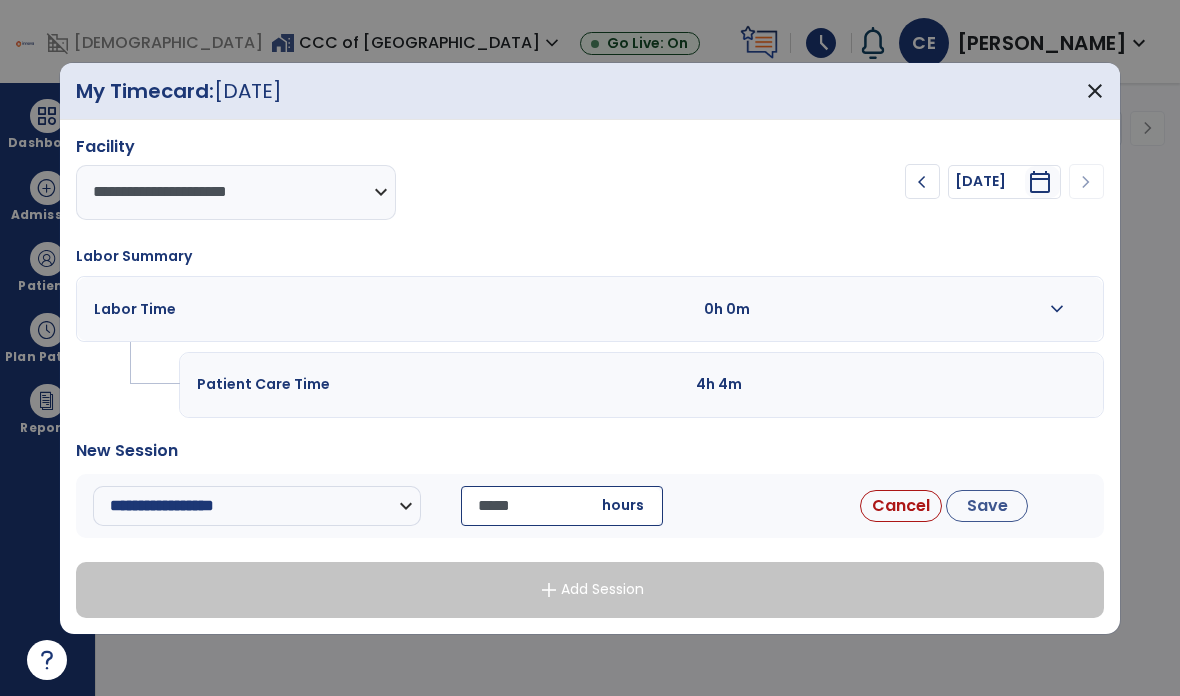 click on "**********" at bounding box center (590, 506) 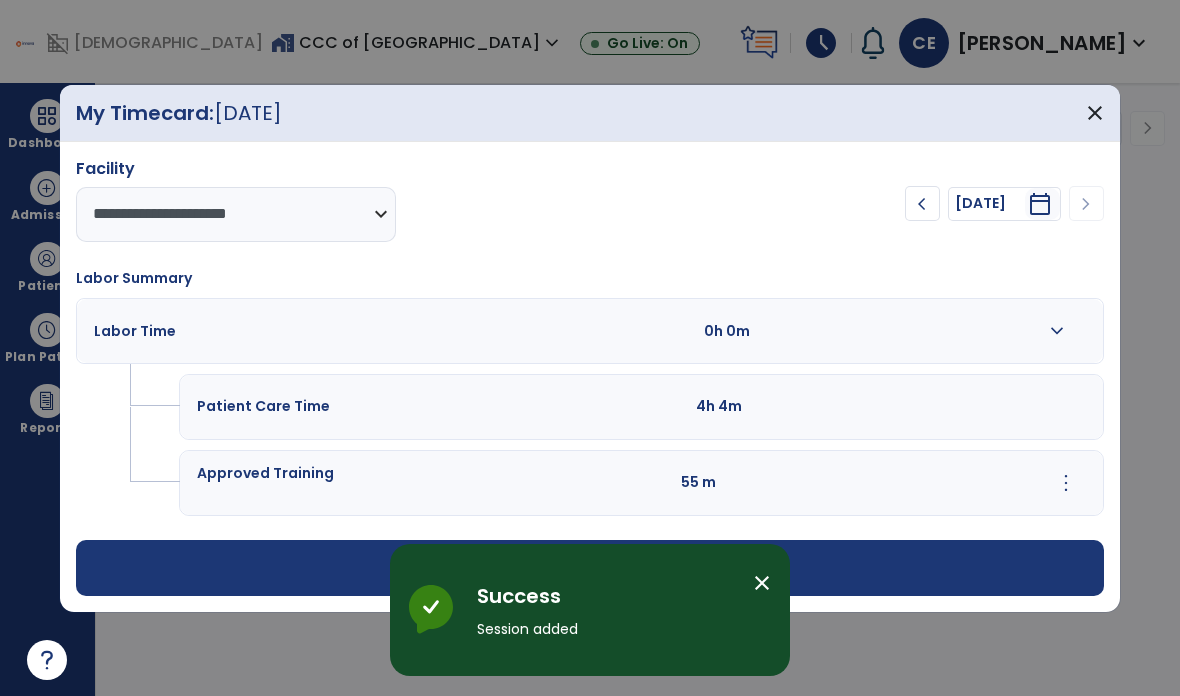click on "close" at bounding box center (1095, 113) 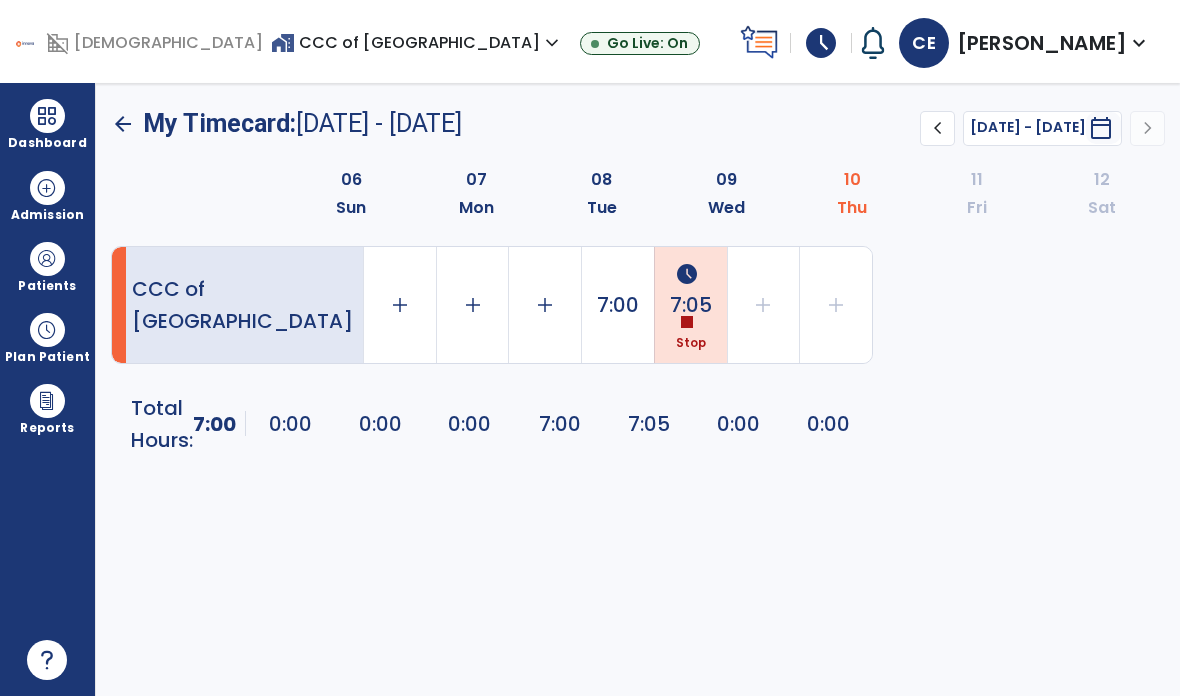 click at bounding box center [47, 116] 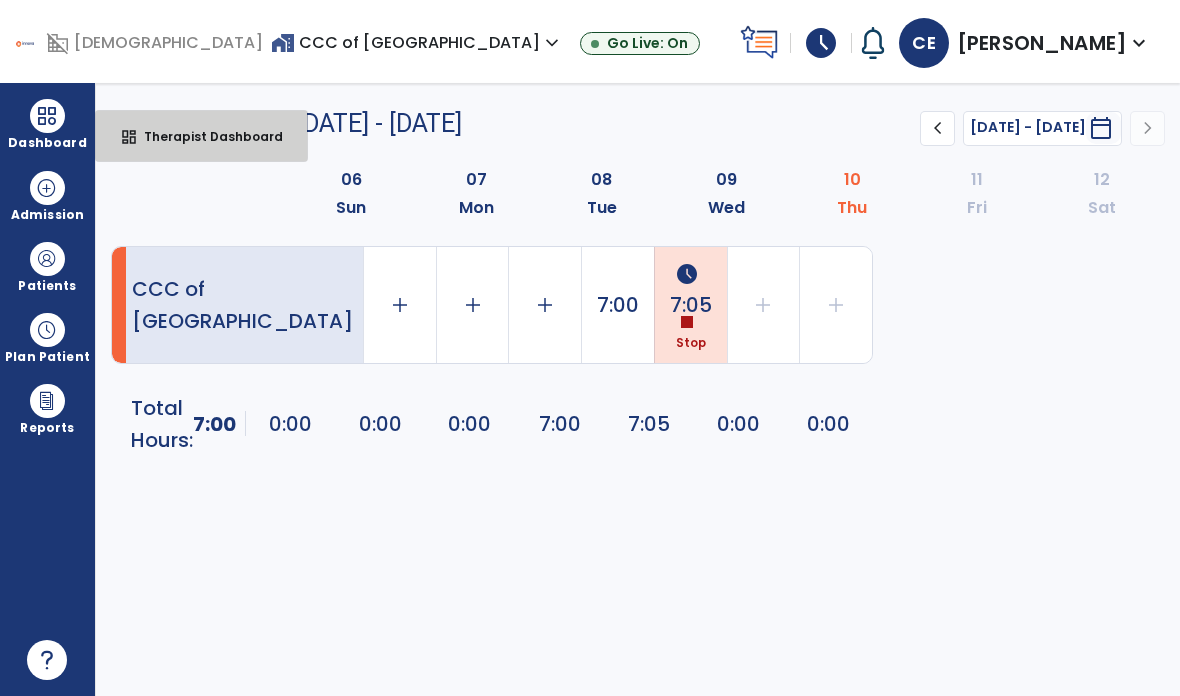 click on "Therapist Dashboard" at bounding box center (205, 136) 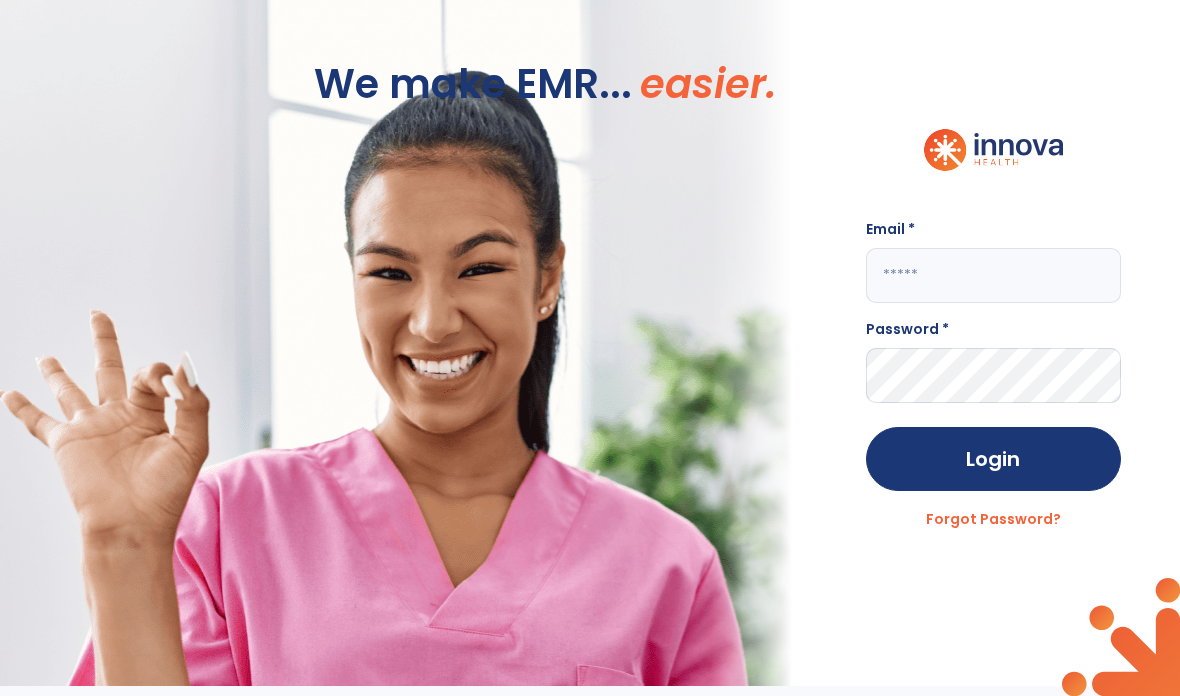 click 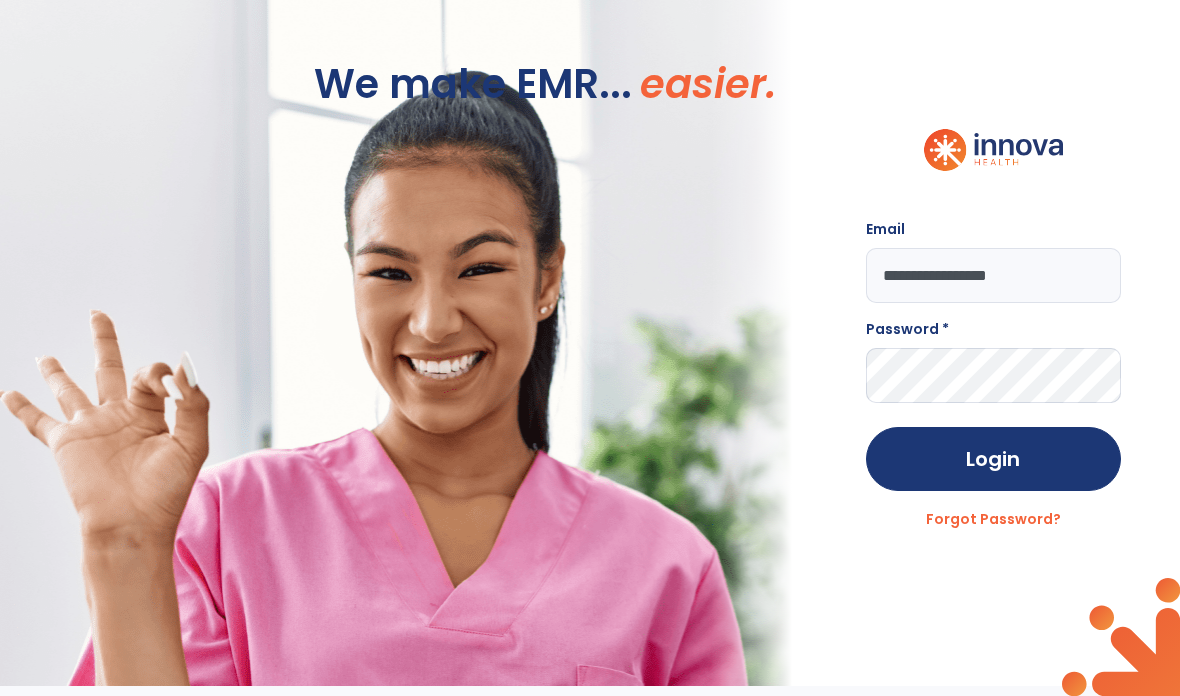 type on "**********" 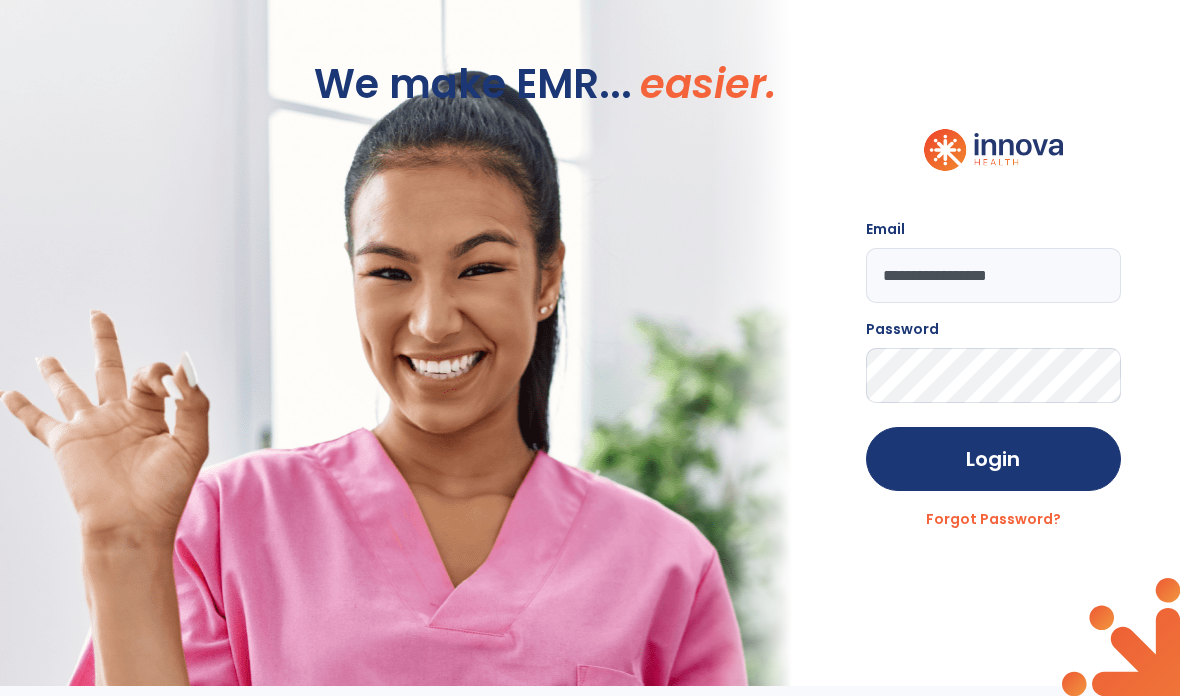 click on "Login" 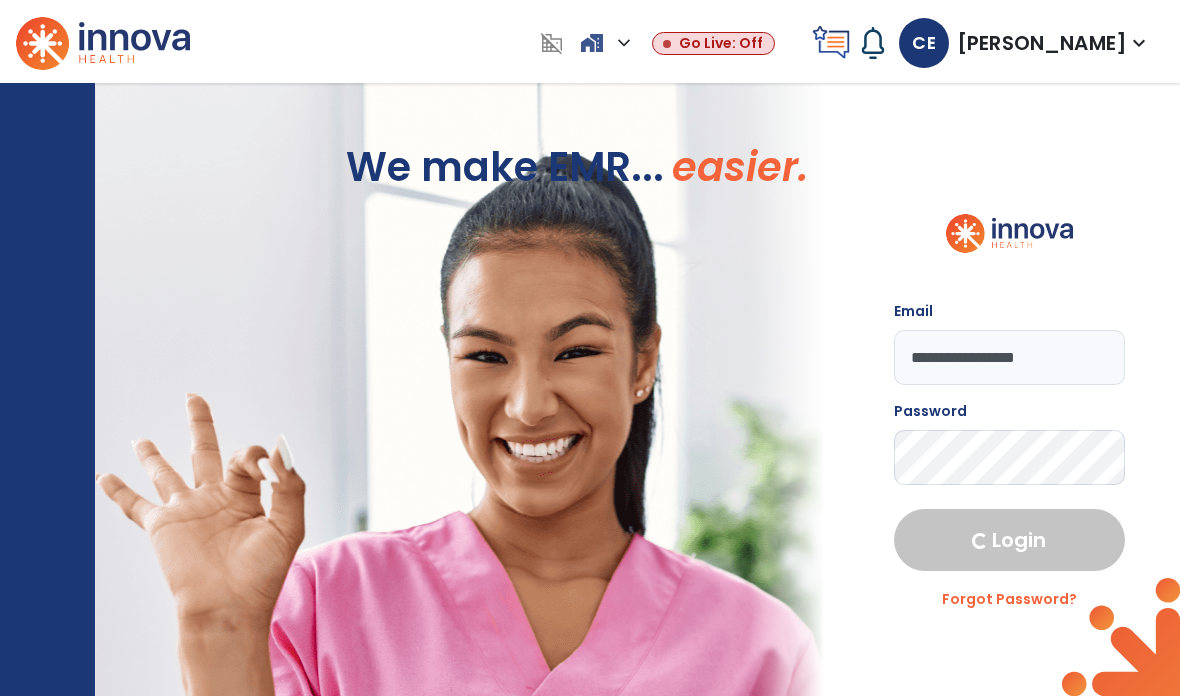 select on "****" 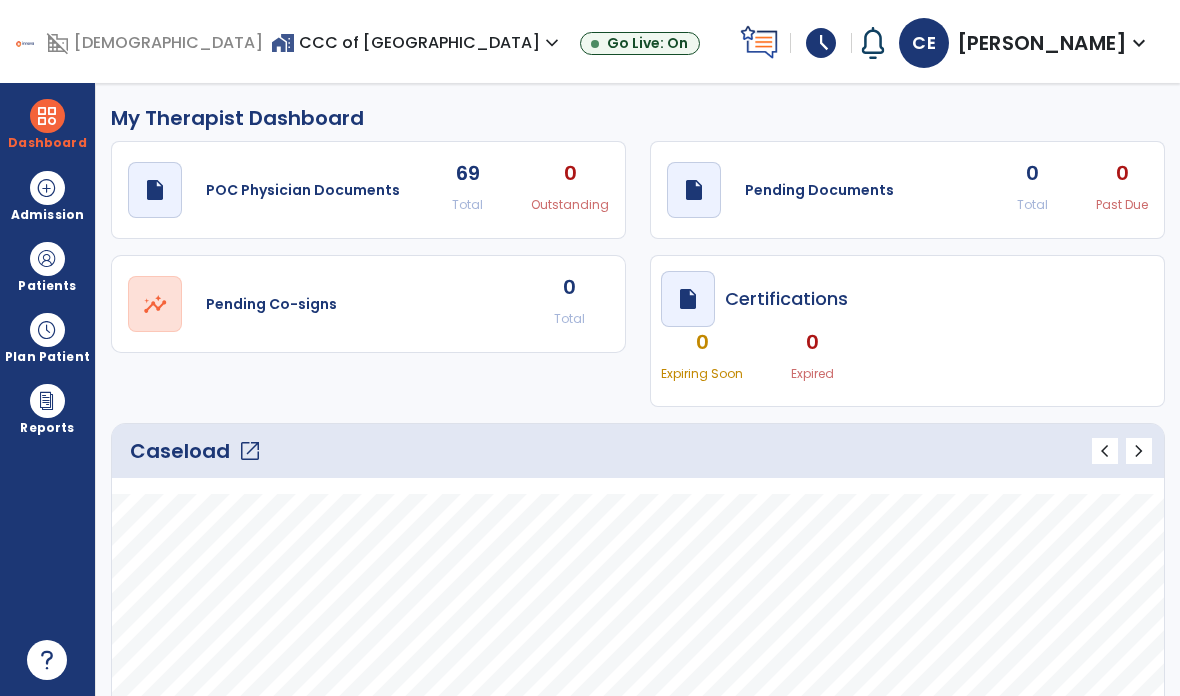 click on "schedule" at bounding box center (821, 43) 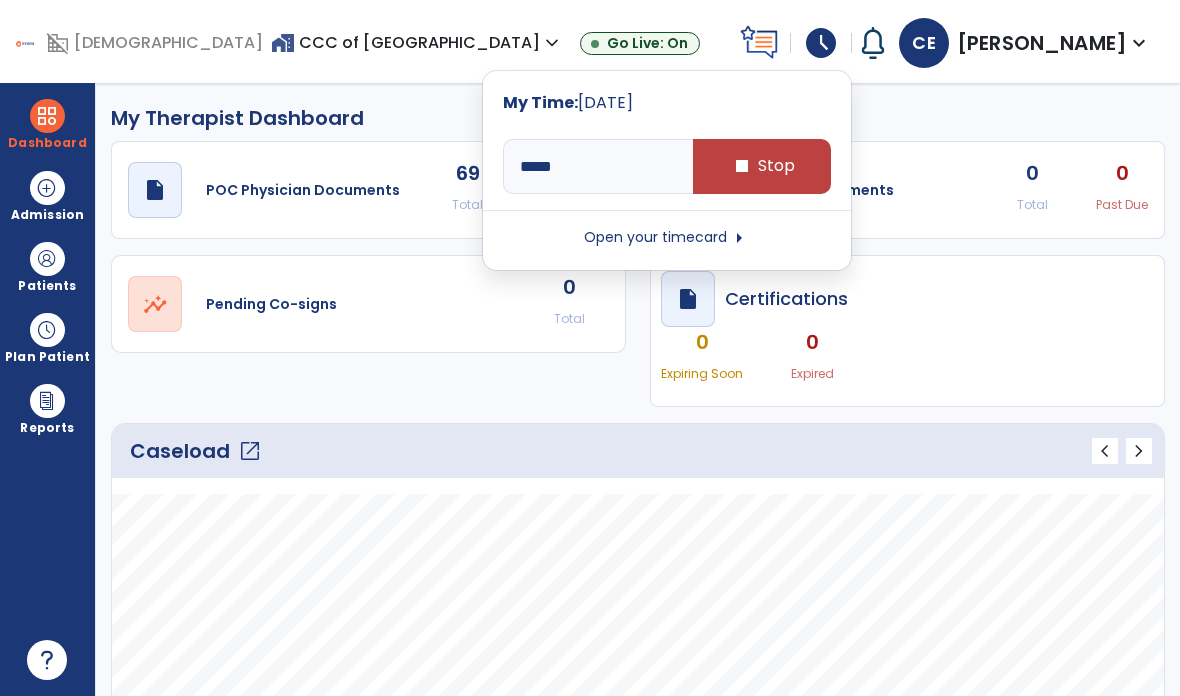 click on "stop  Stop" at bounding box center [762, 166] 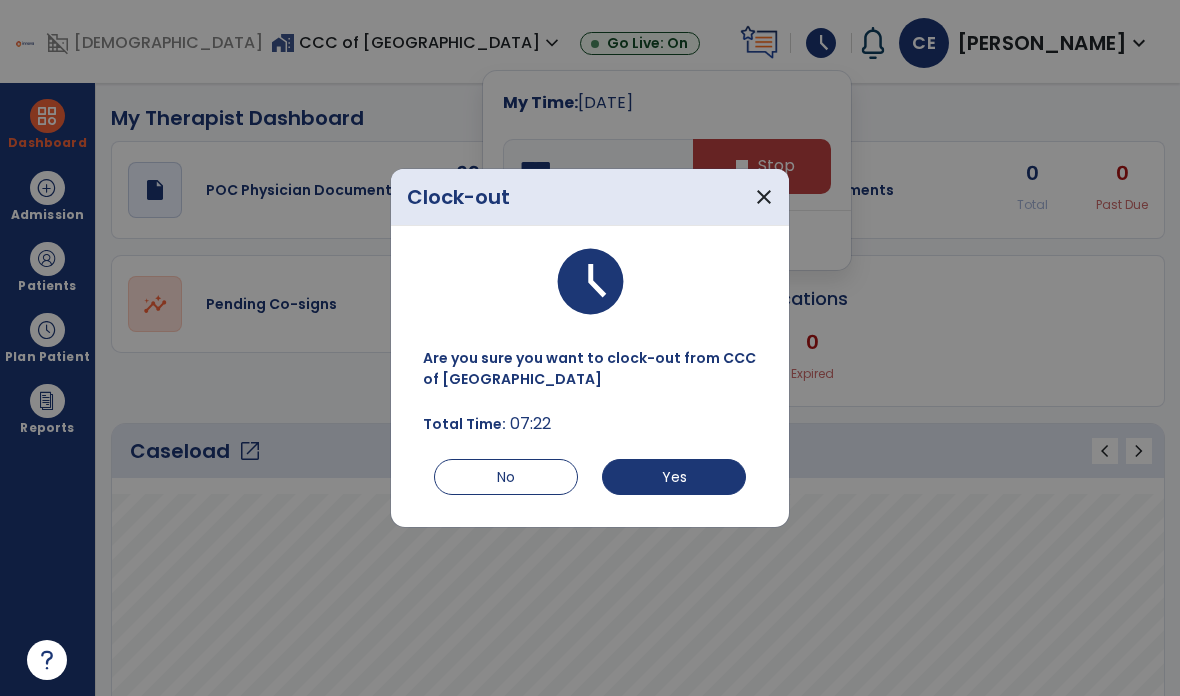 click on "Yes" at bounding box center (674, 477) 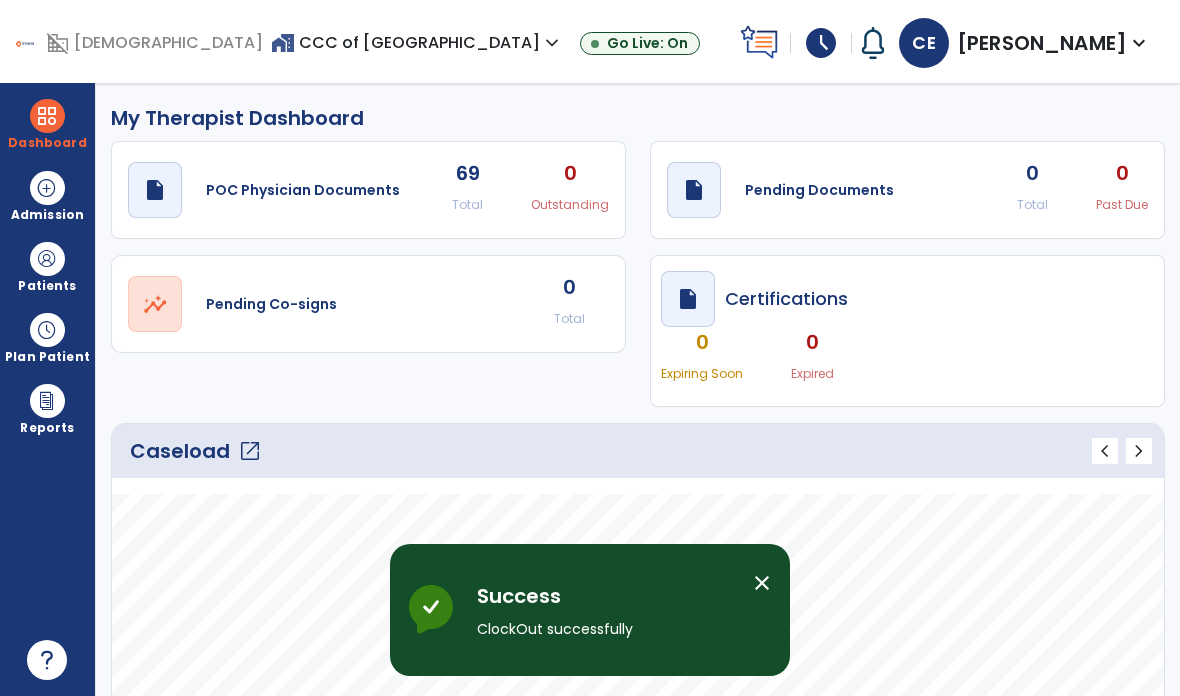 click on "schedule" at bounding box center (821, 43) 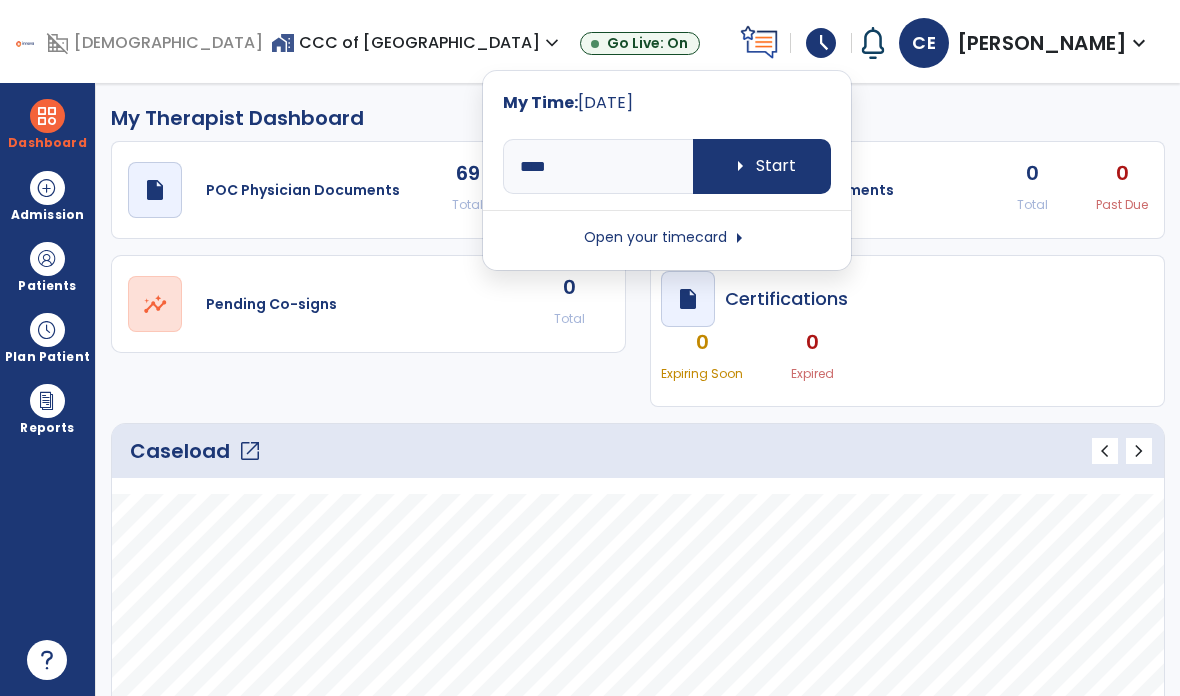 click on "Open your timecard  arrow_right" at bounding box center (667, 238) 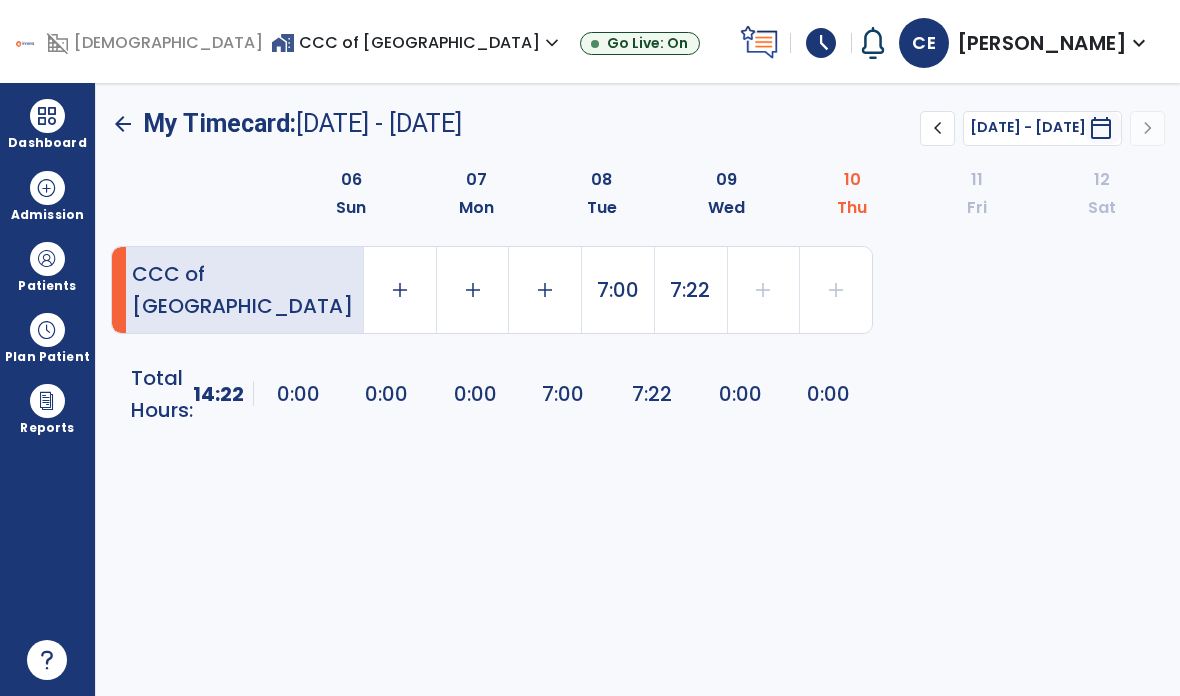 click on "7:22" 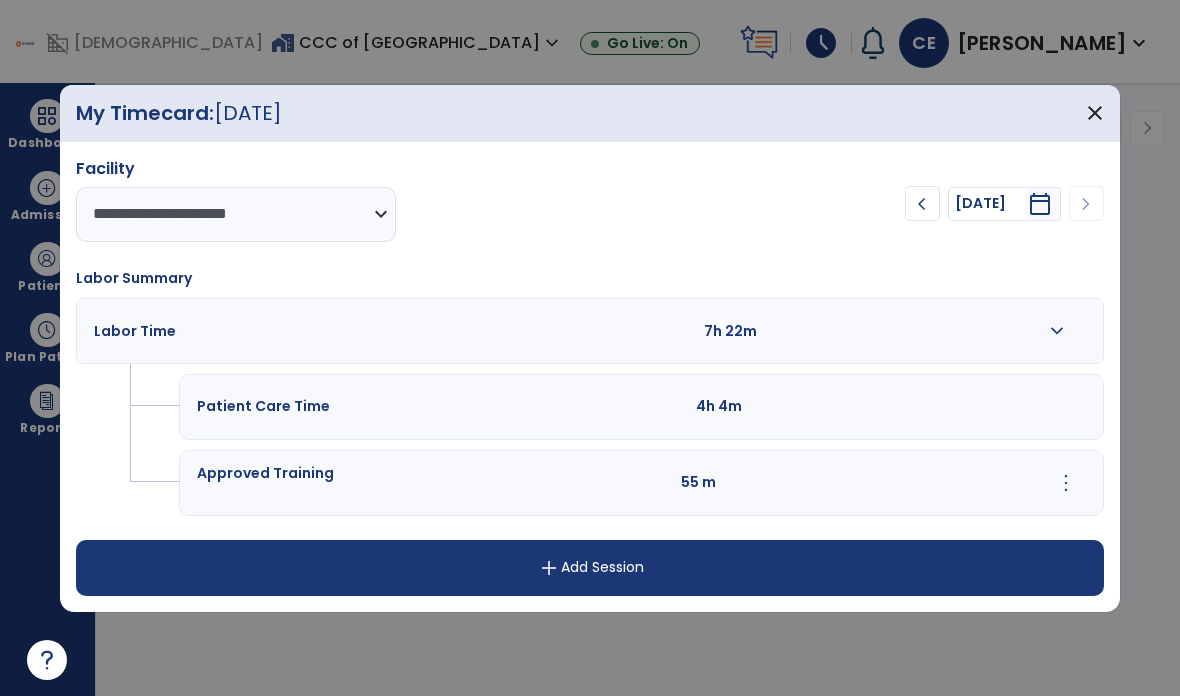 click at bounding box center (905, 331) 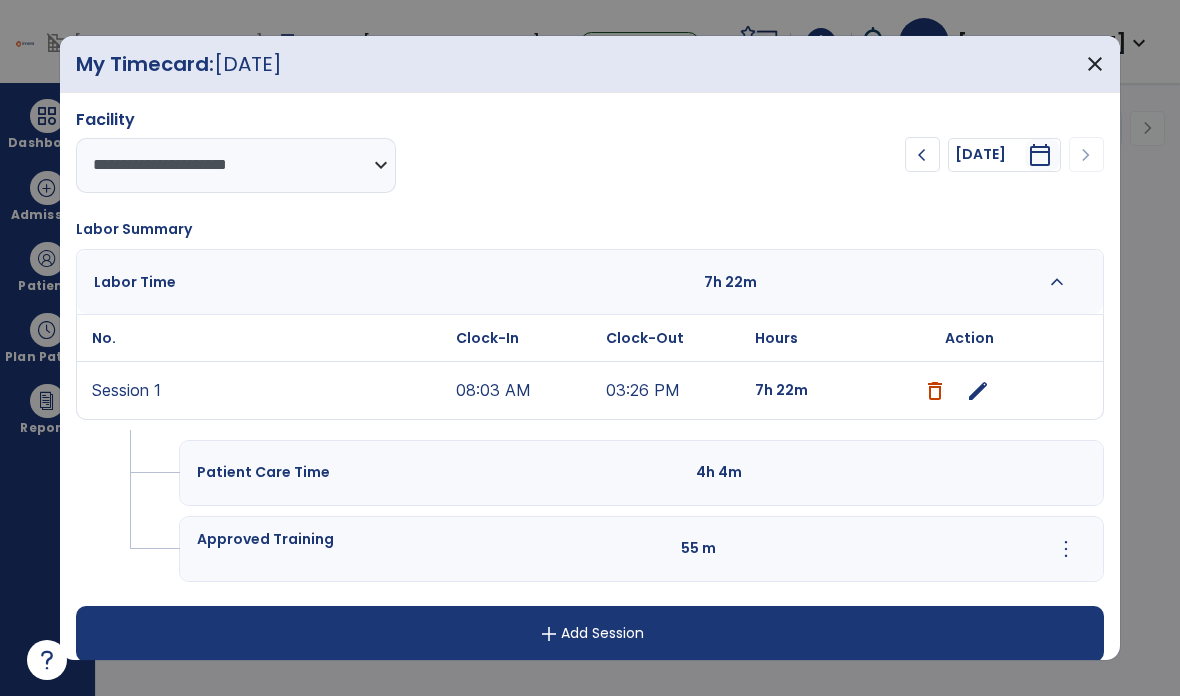 click on "edit" at bounding box center (978, 391) 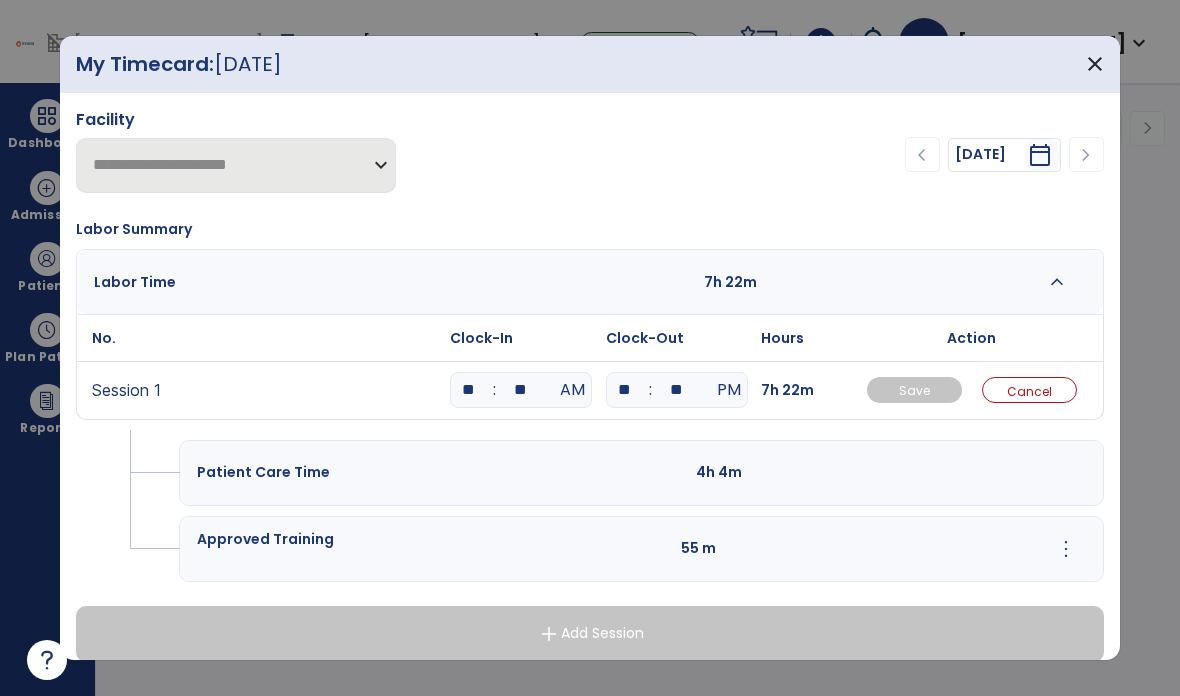 click on "**" at bounding box center (521, 390) 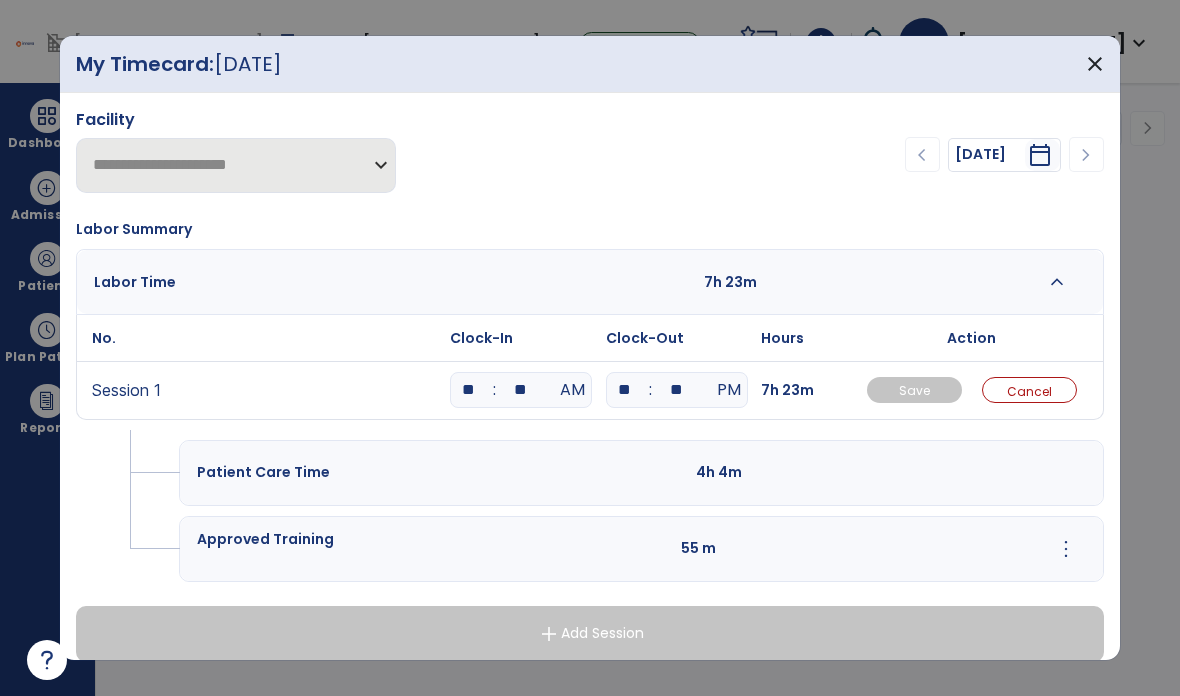 type on "*" 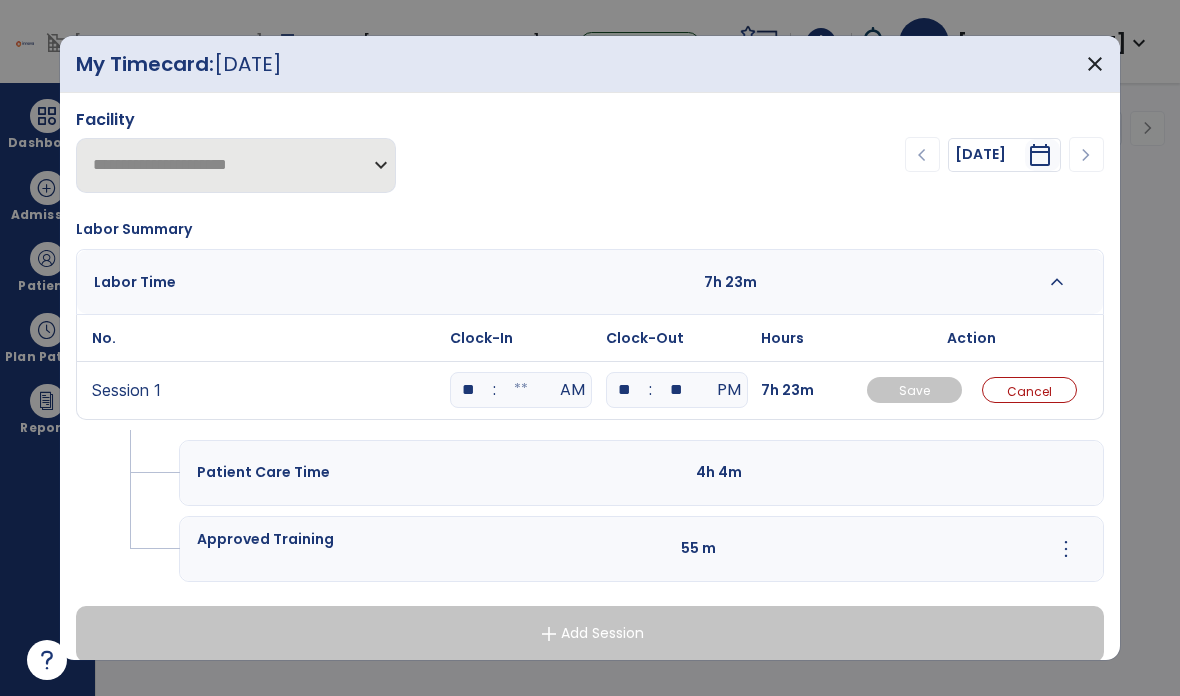 type on "*" 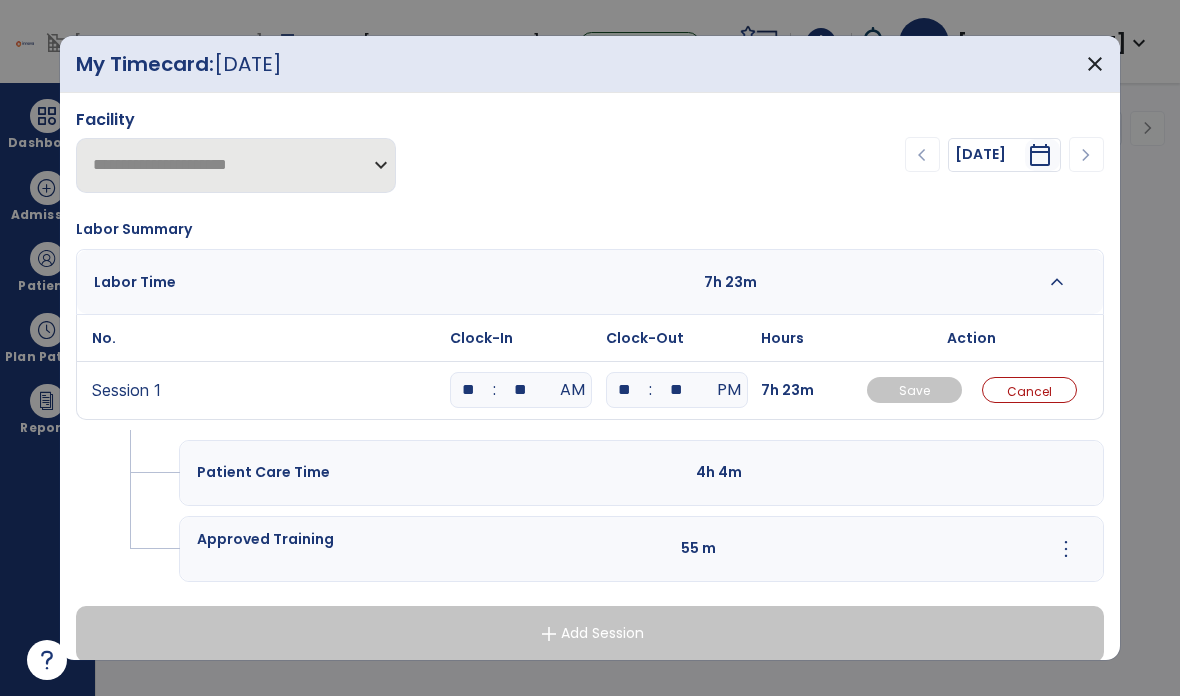 type on "**" 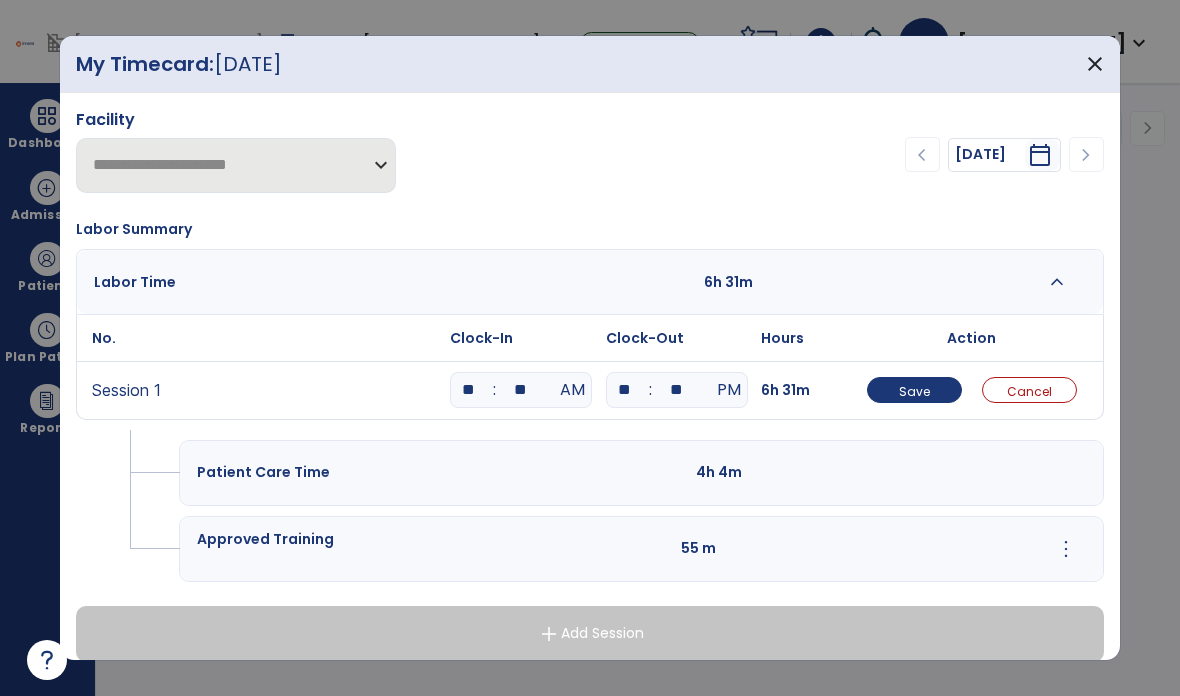 type on "**" 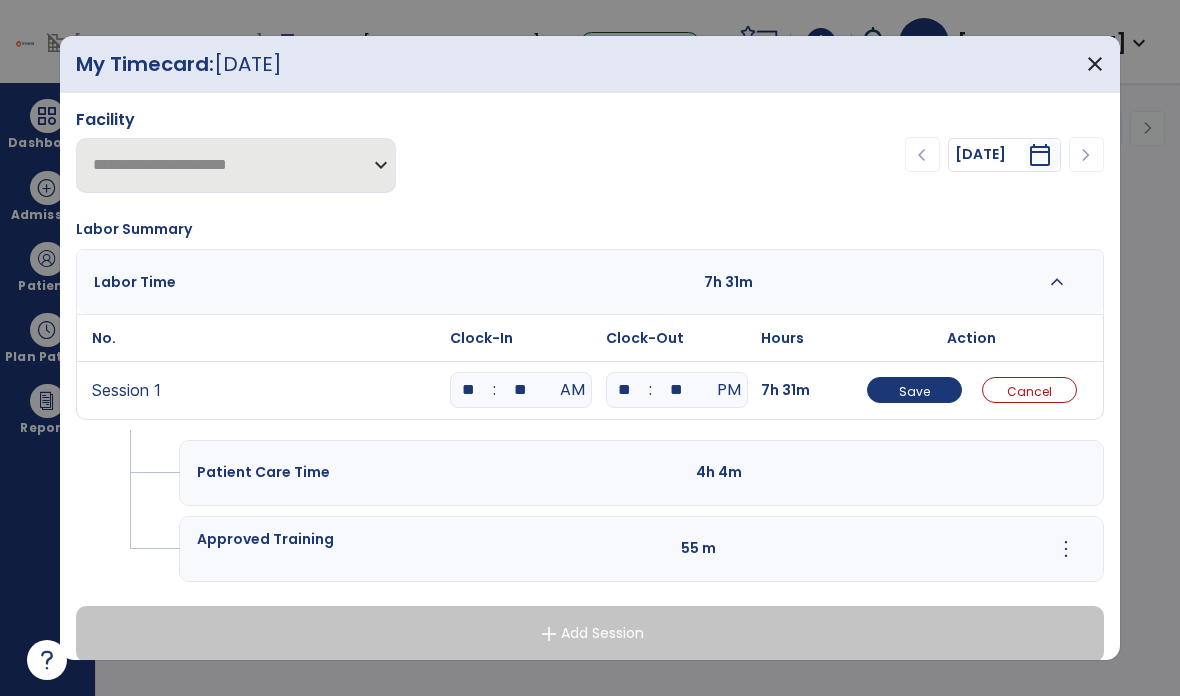 type on "*" 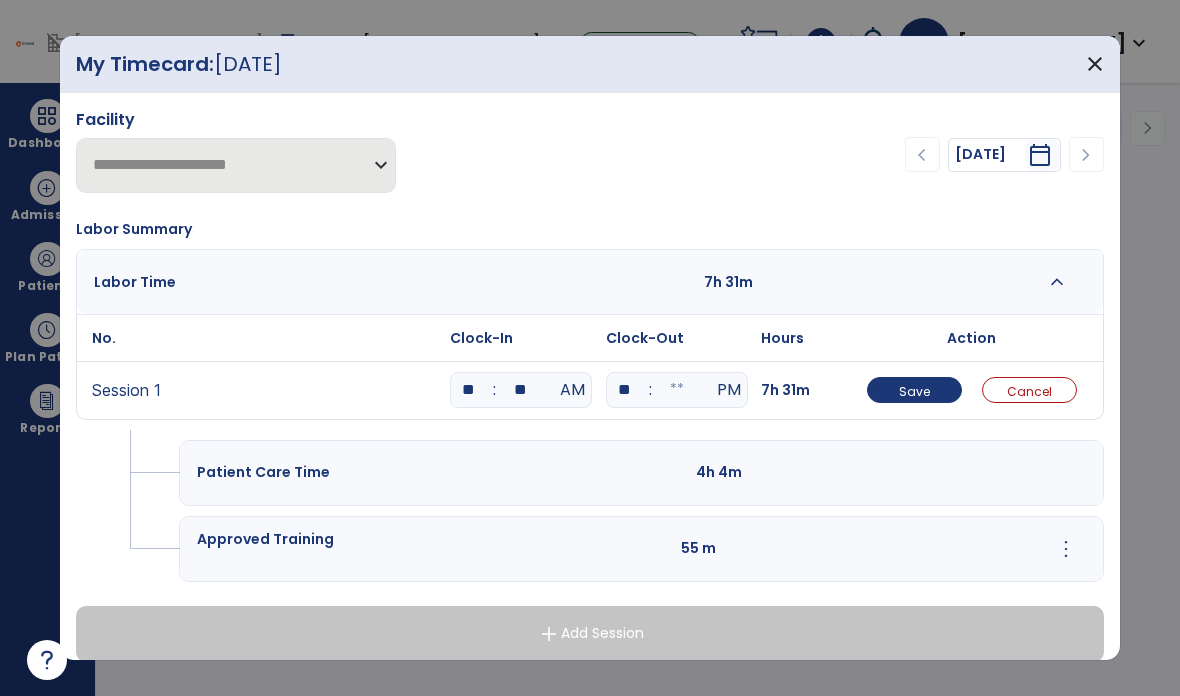 type 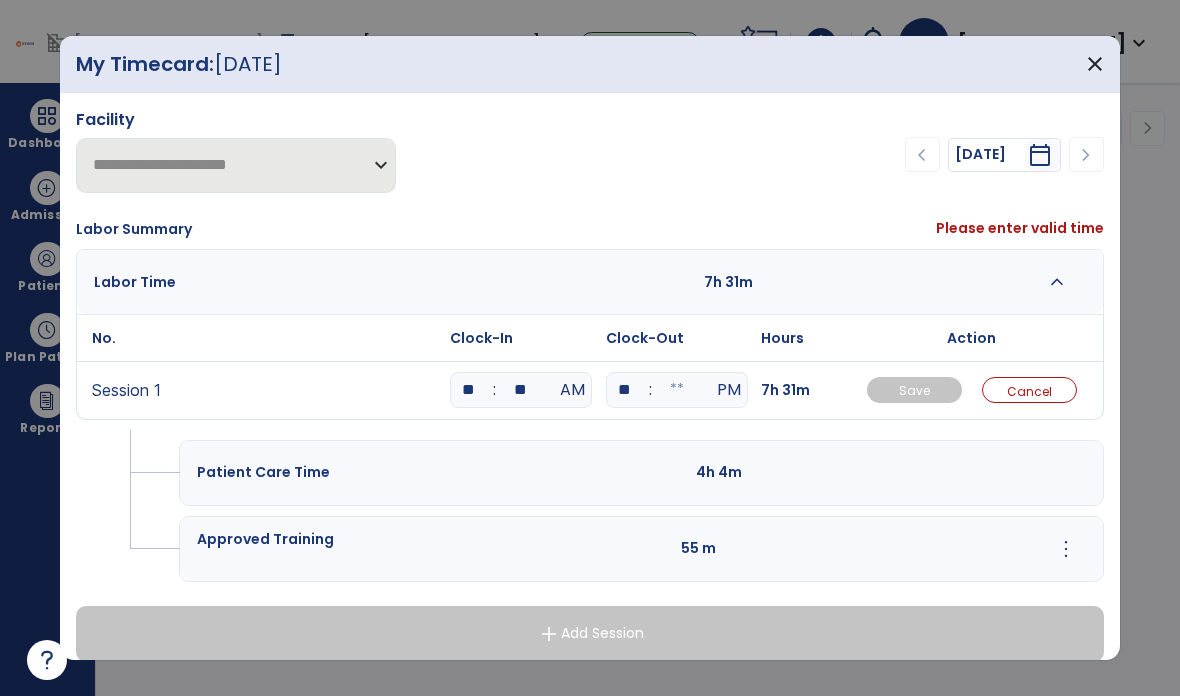 type on "*" 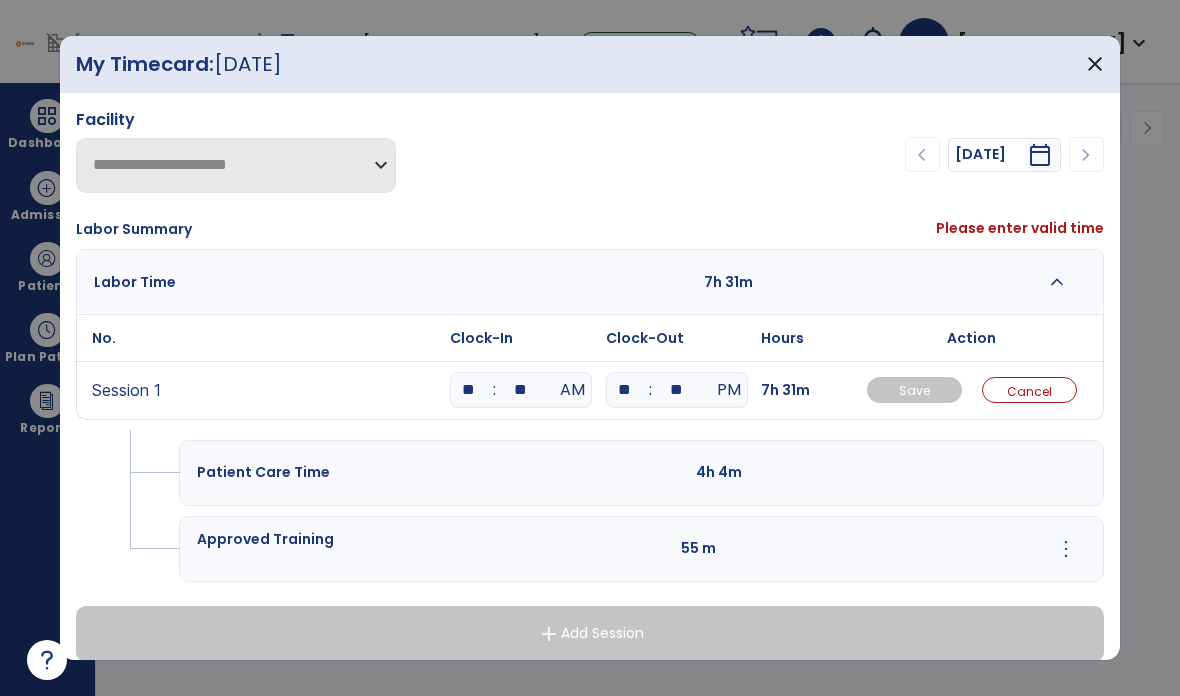 type on "**" 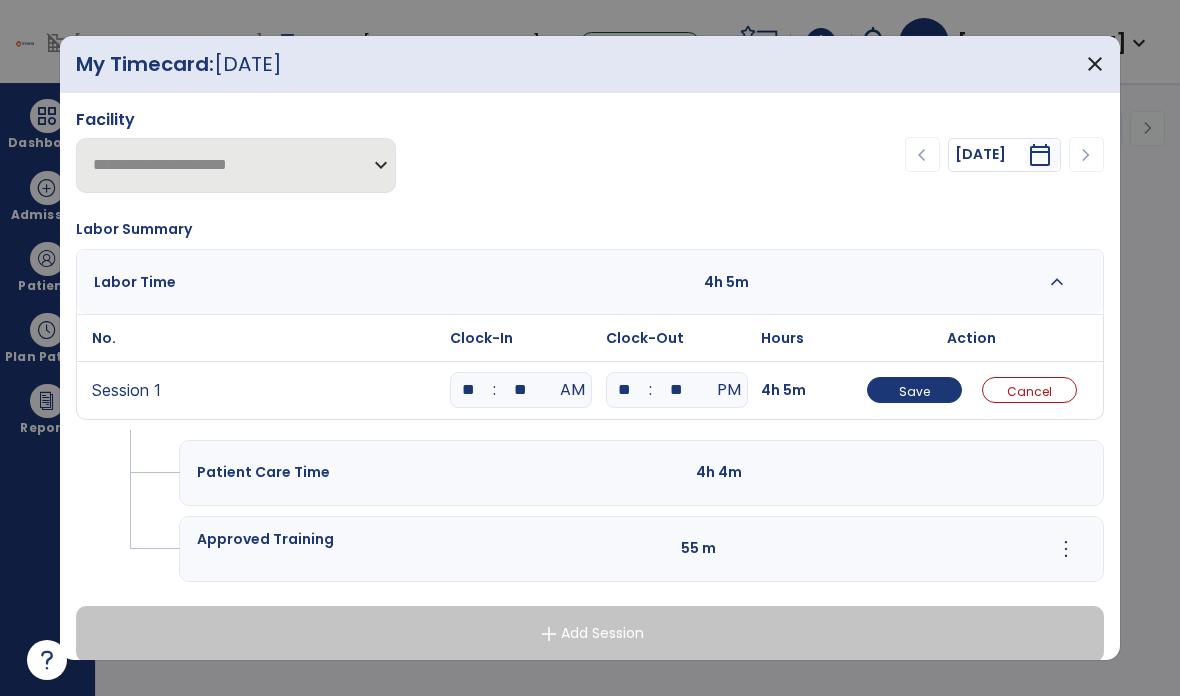 click on "Save" at bounding box center (914, 391) 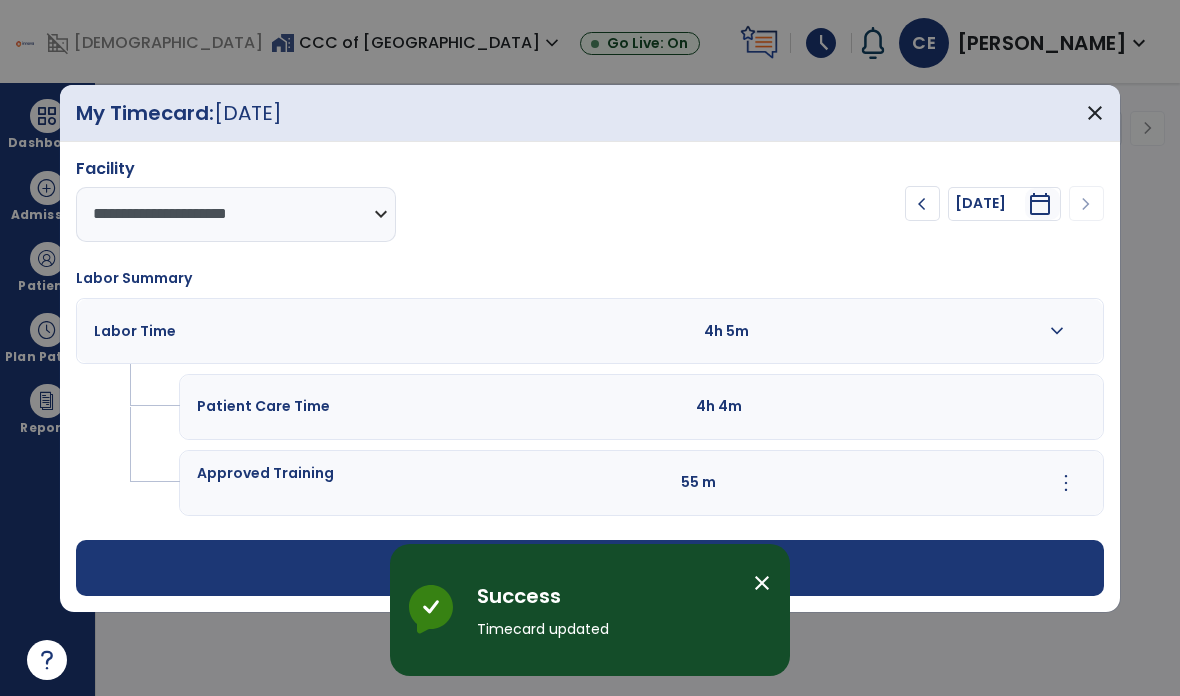 click on "add  Add Session" at bounding box center (590, 568) 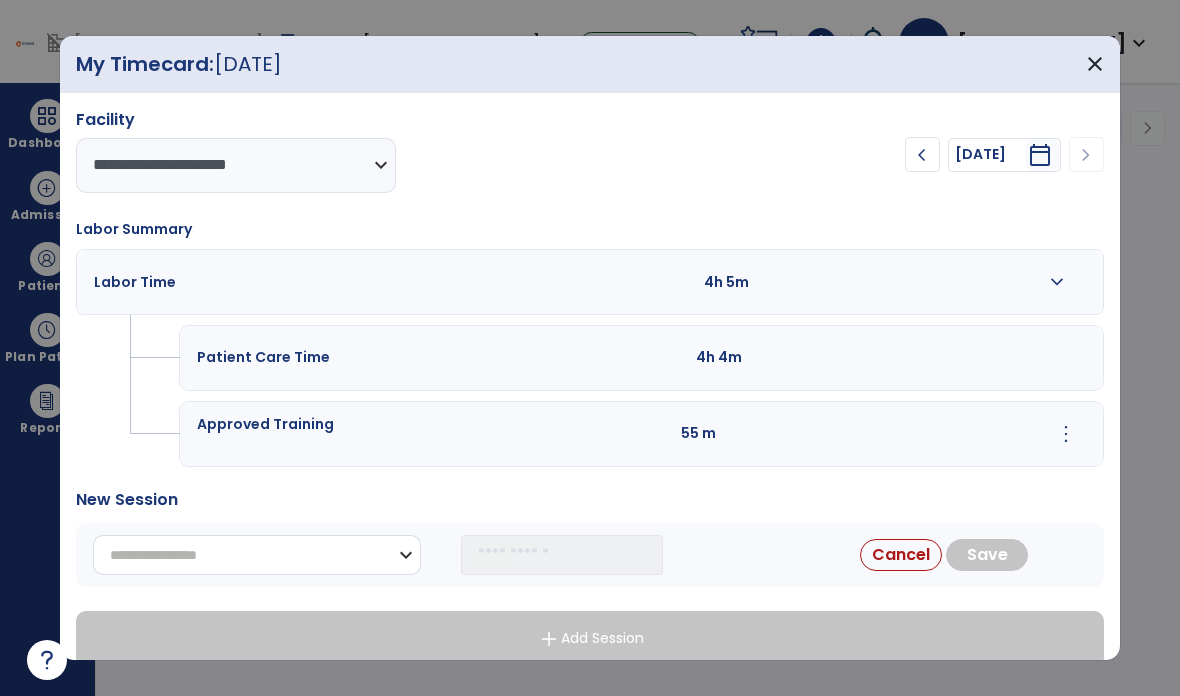 click on "**********" at bounding box center (257, 555) 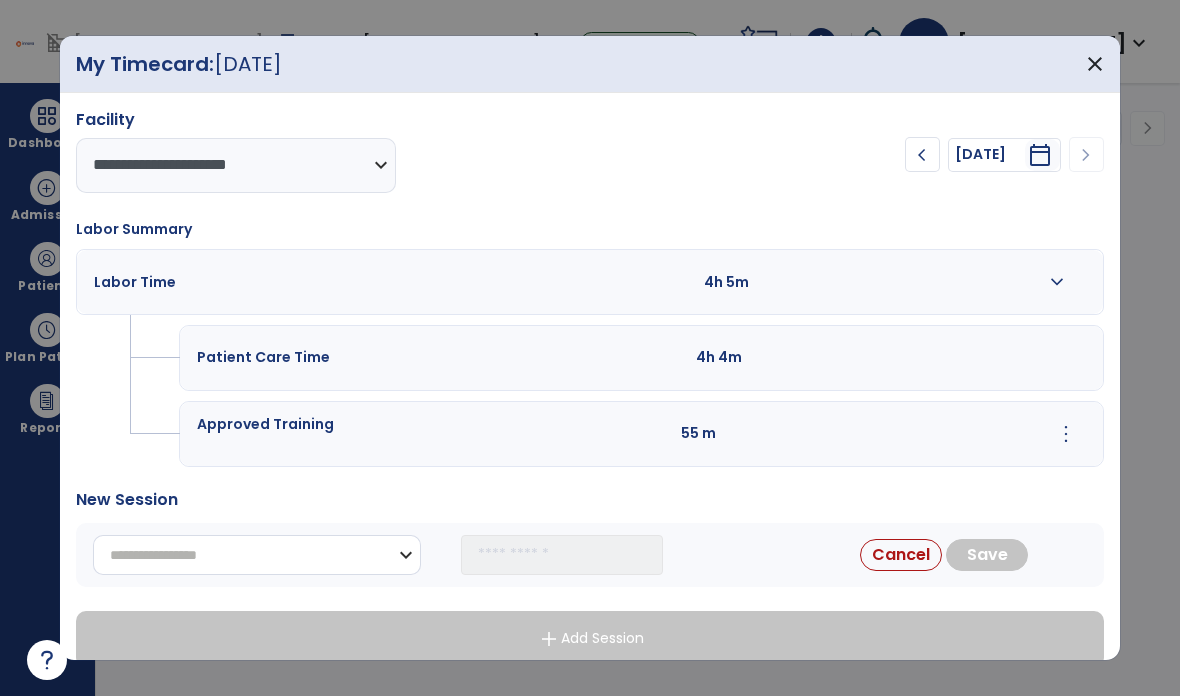 select on "**********" 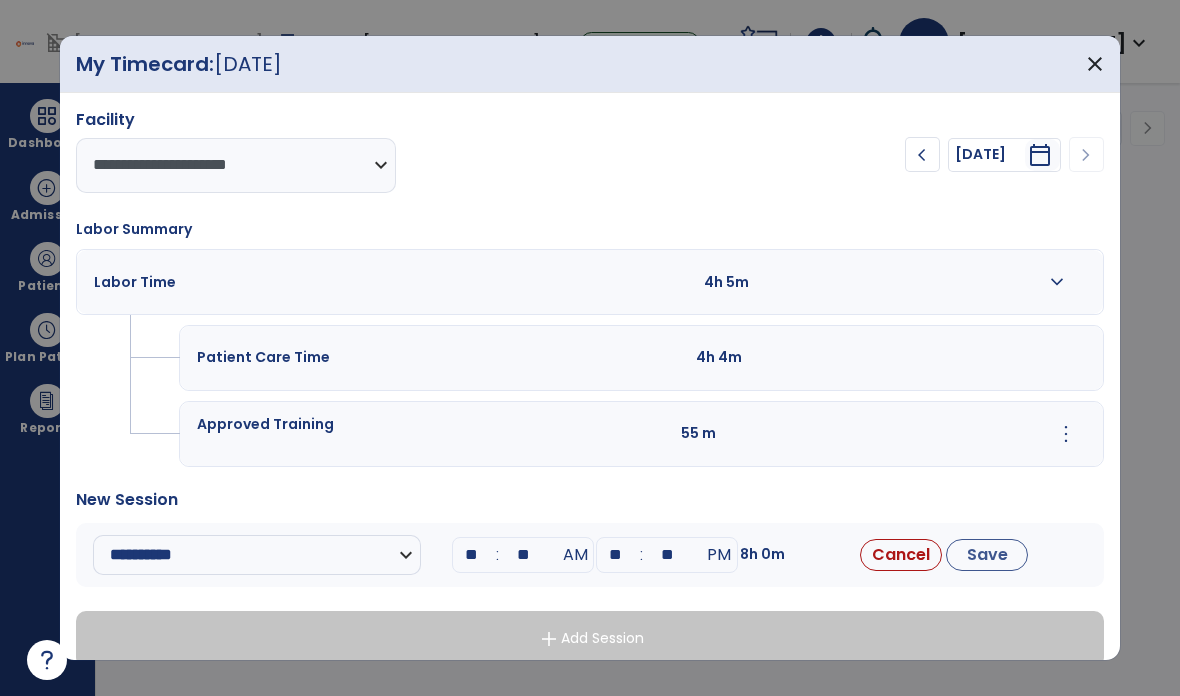click on "**" at bounding box center (523, 555) 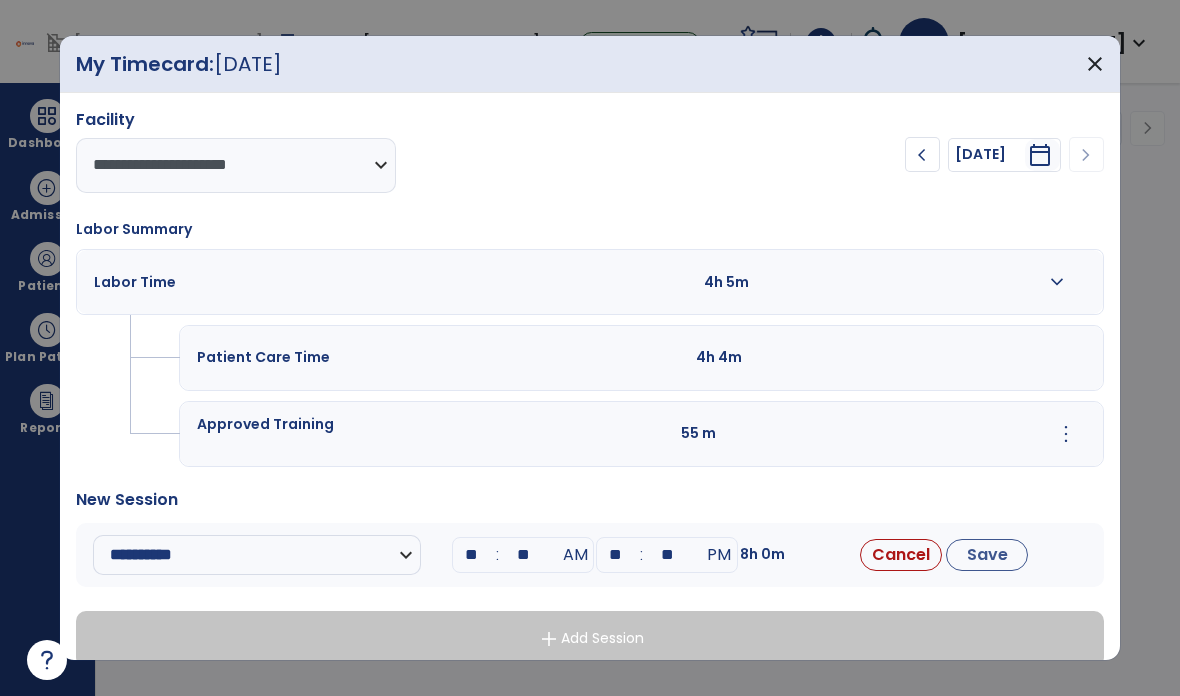 type on "**" 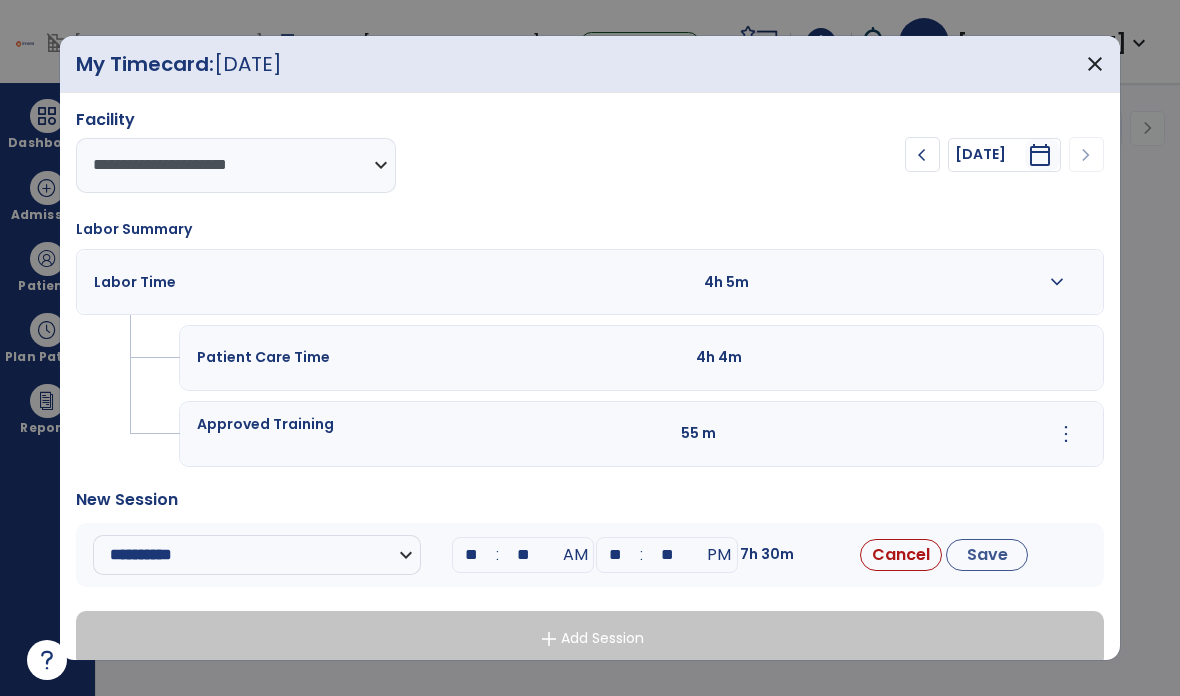 type on "*" 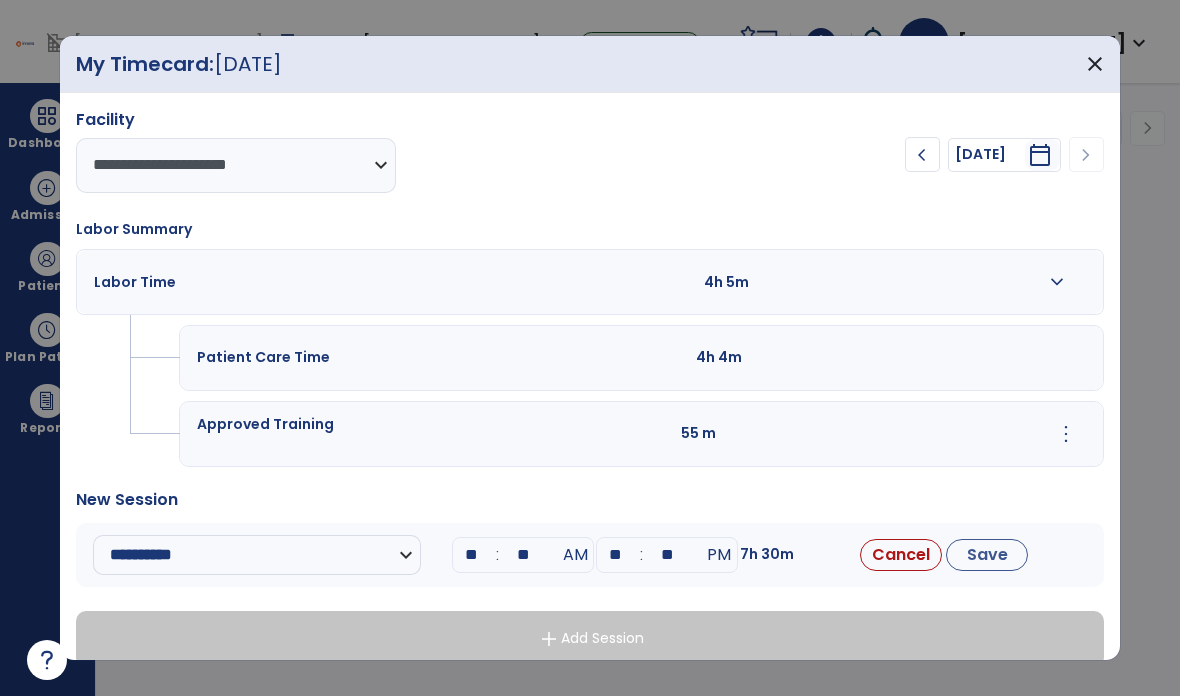 type on "**" 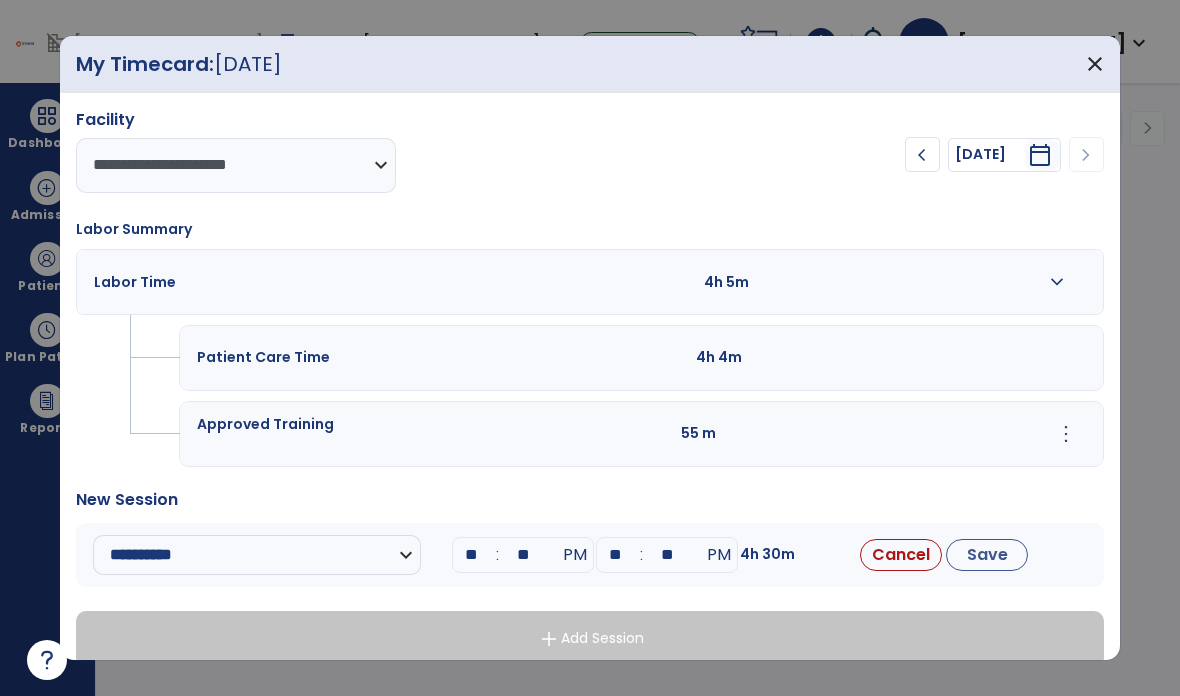 click on "PM" at bounding box center (575, 555) 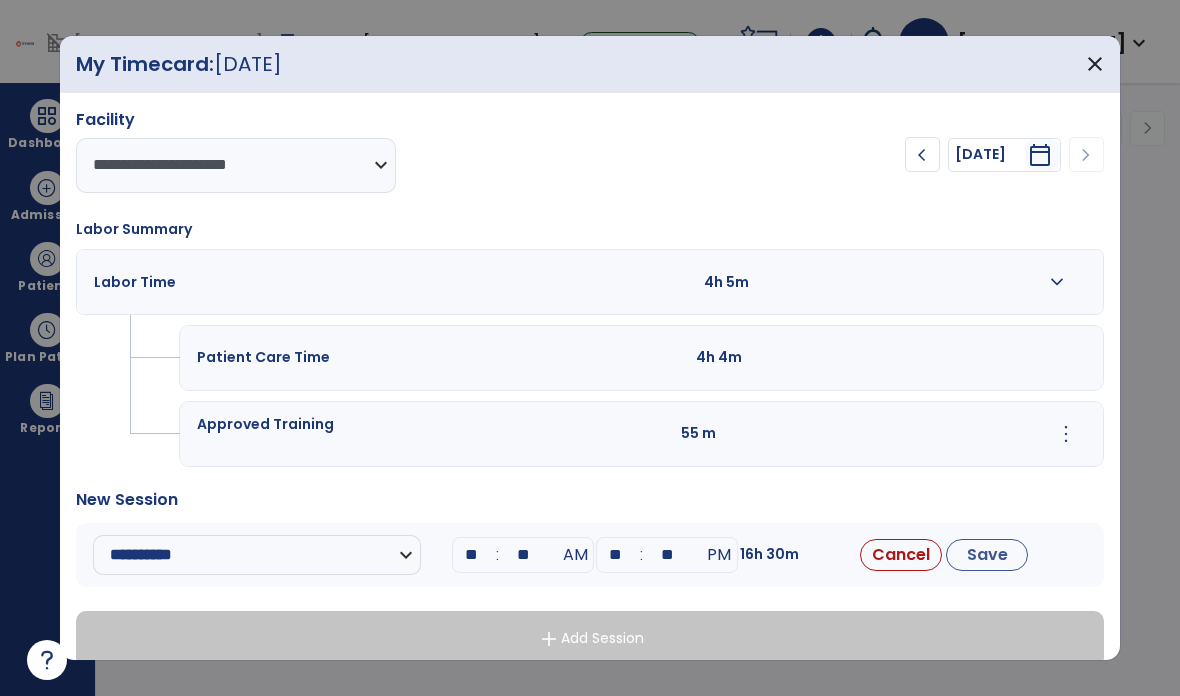 click on "AM" at bounding box center [575, 555] 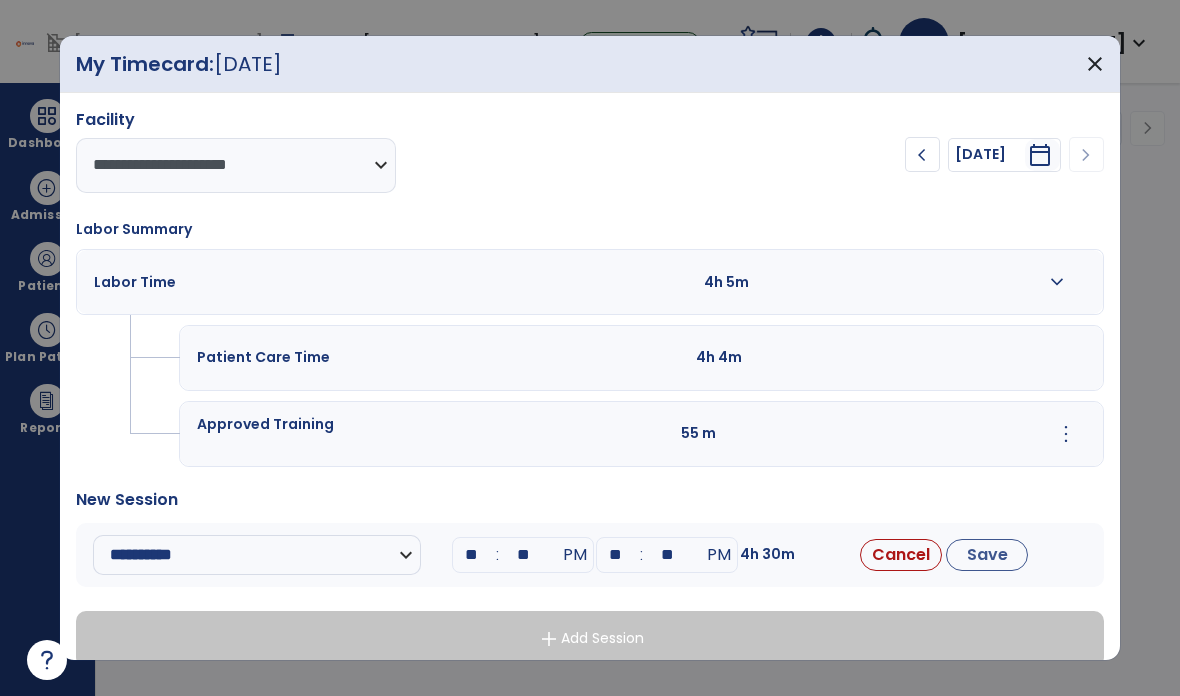 click on "**" at bounding box center (615, 555) 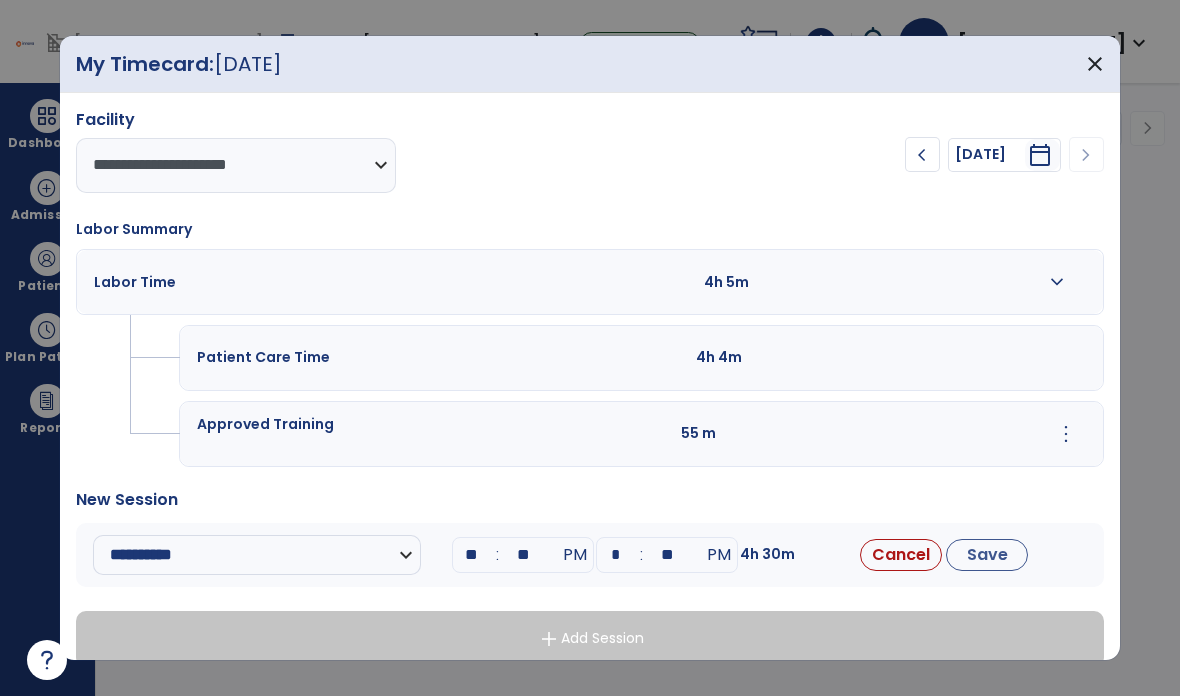 click on "**" at bounding box center (667, 555) 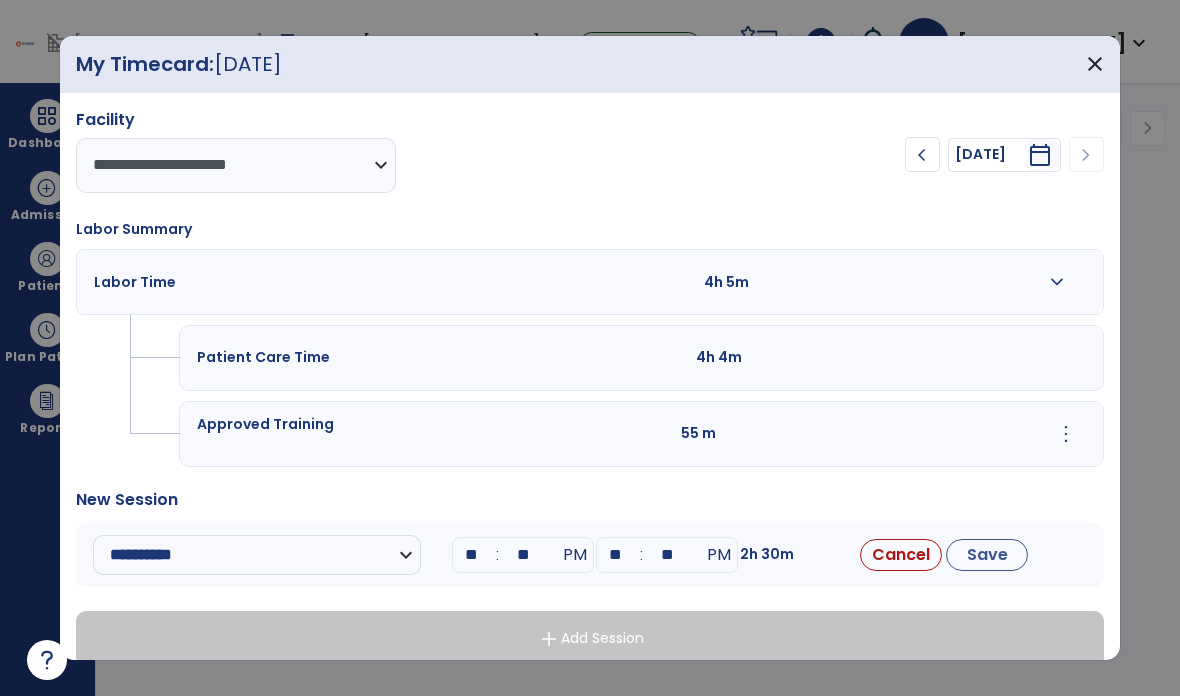 type on "*" 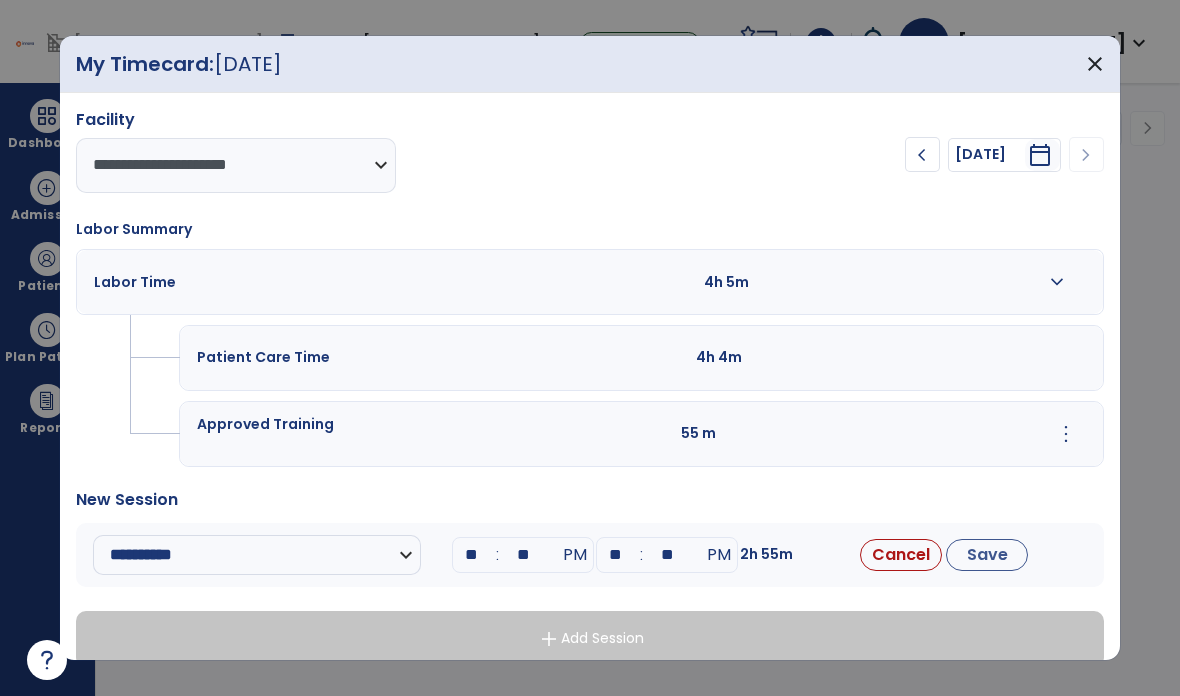 click on "Save" at bounding box center [987, 555] 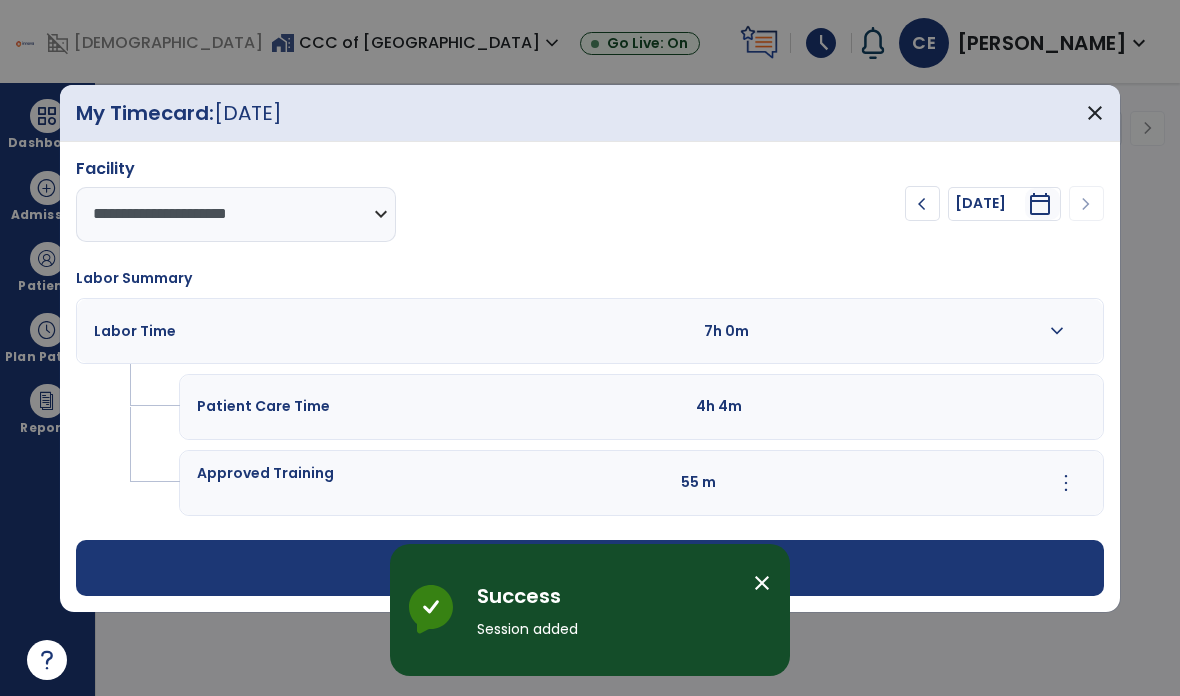 click on "close" at bounding box center [1095, 113] 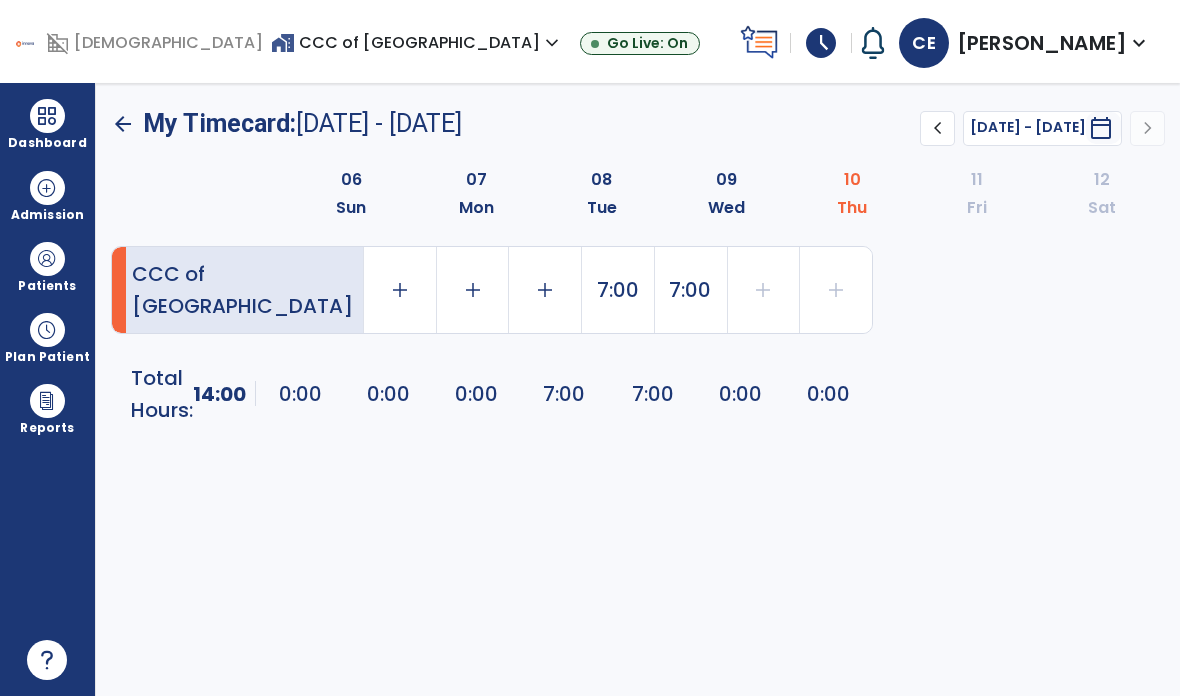 click on "[PERSON_NAME]" at bounding box center [1042, 43] 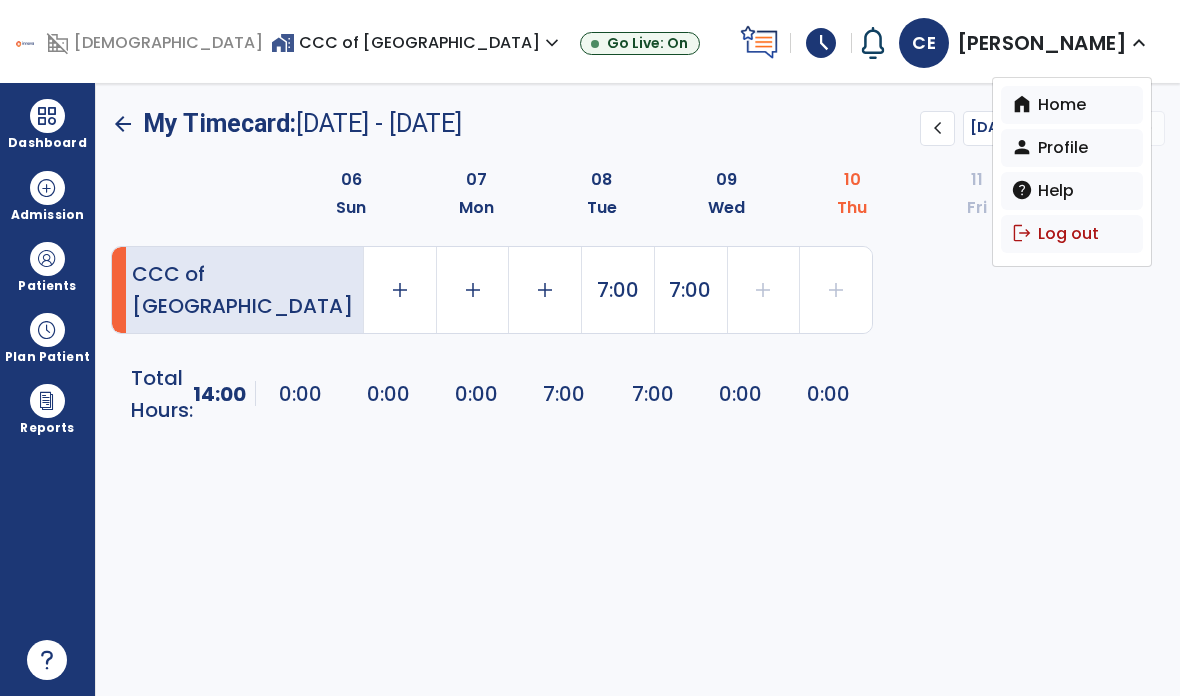 click on "logout   Log out" at bounding box center (1072, 234) 